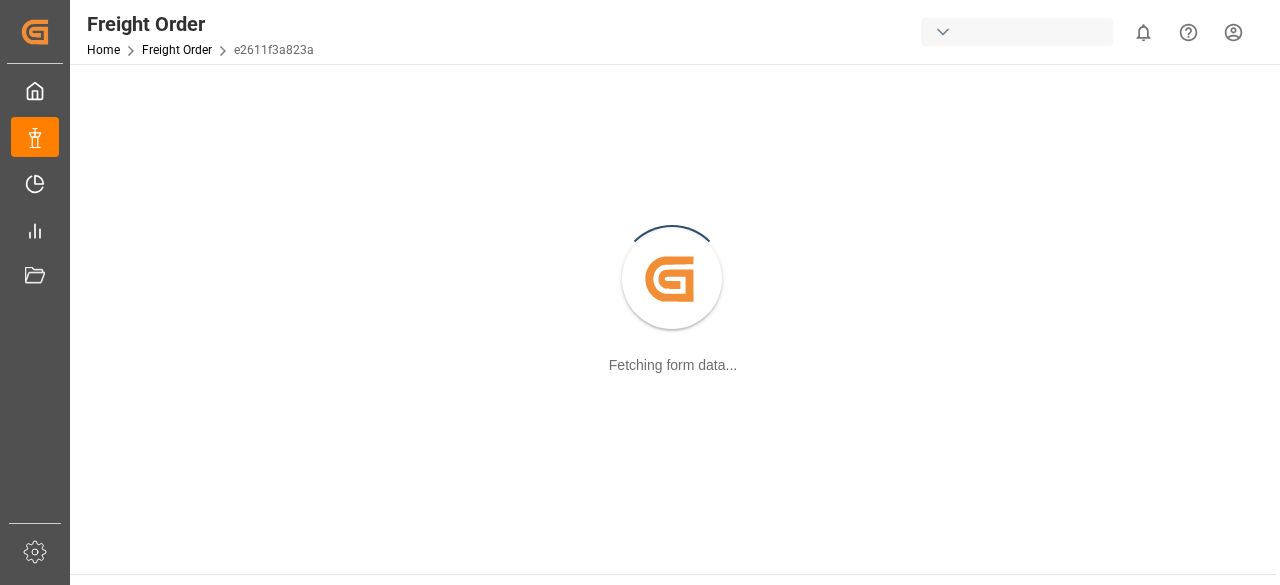 scroll, scrollTop: 0, scrollLeft: 0, axis: both 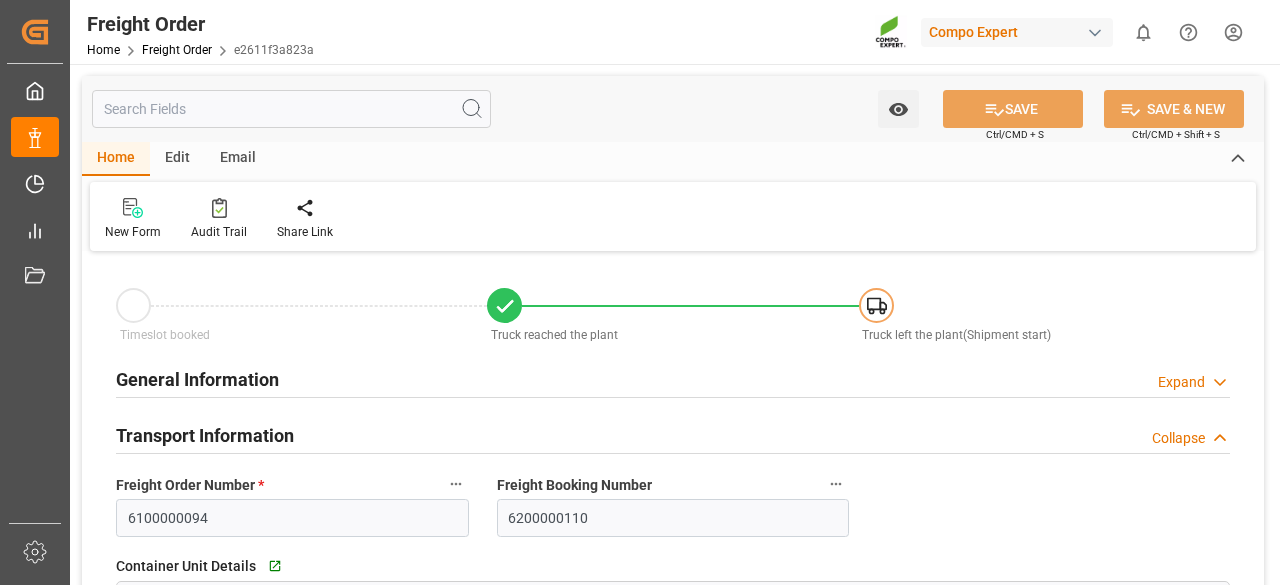 type on "0" 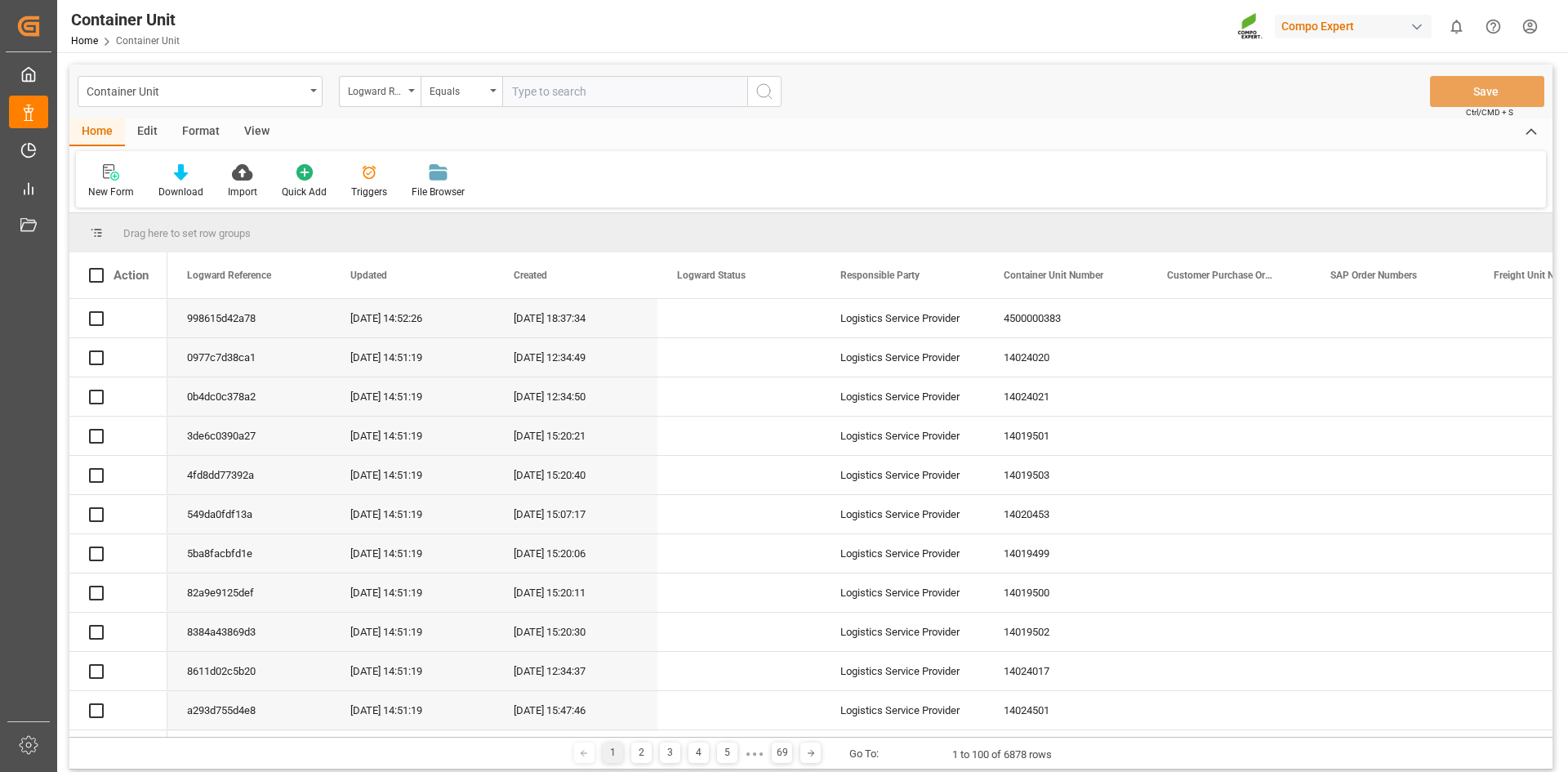 scroll, scrollTop: 0, scrollLeft: 0, axis: both 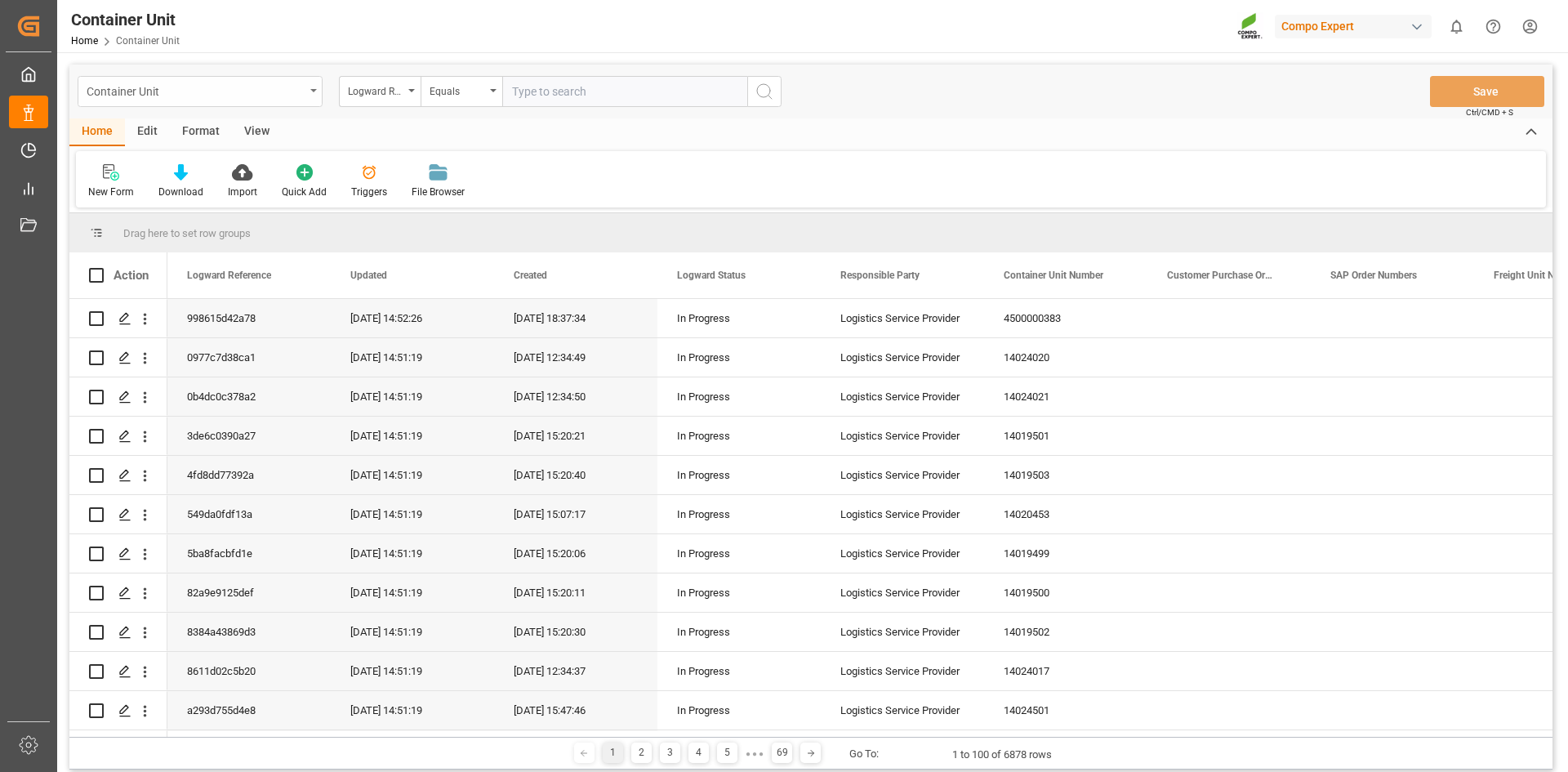 click on "Container Unit" at bounding box center (195, 90) 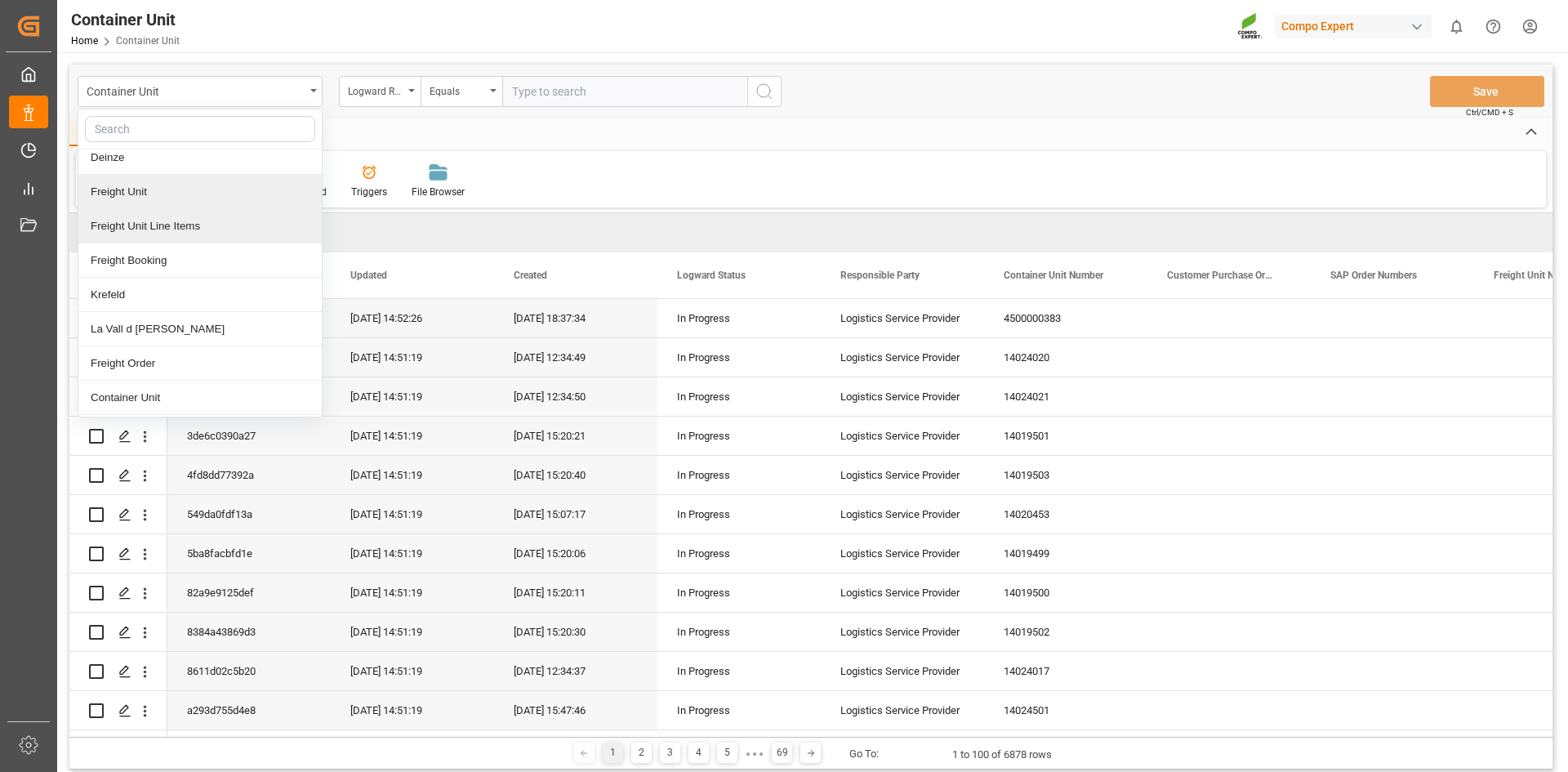 scroll, scrollTop: 50, scrollLeft: 0, axis: vertical 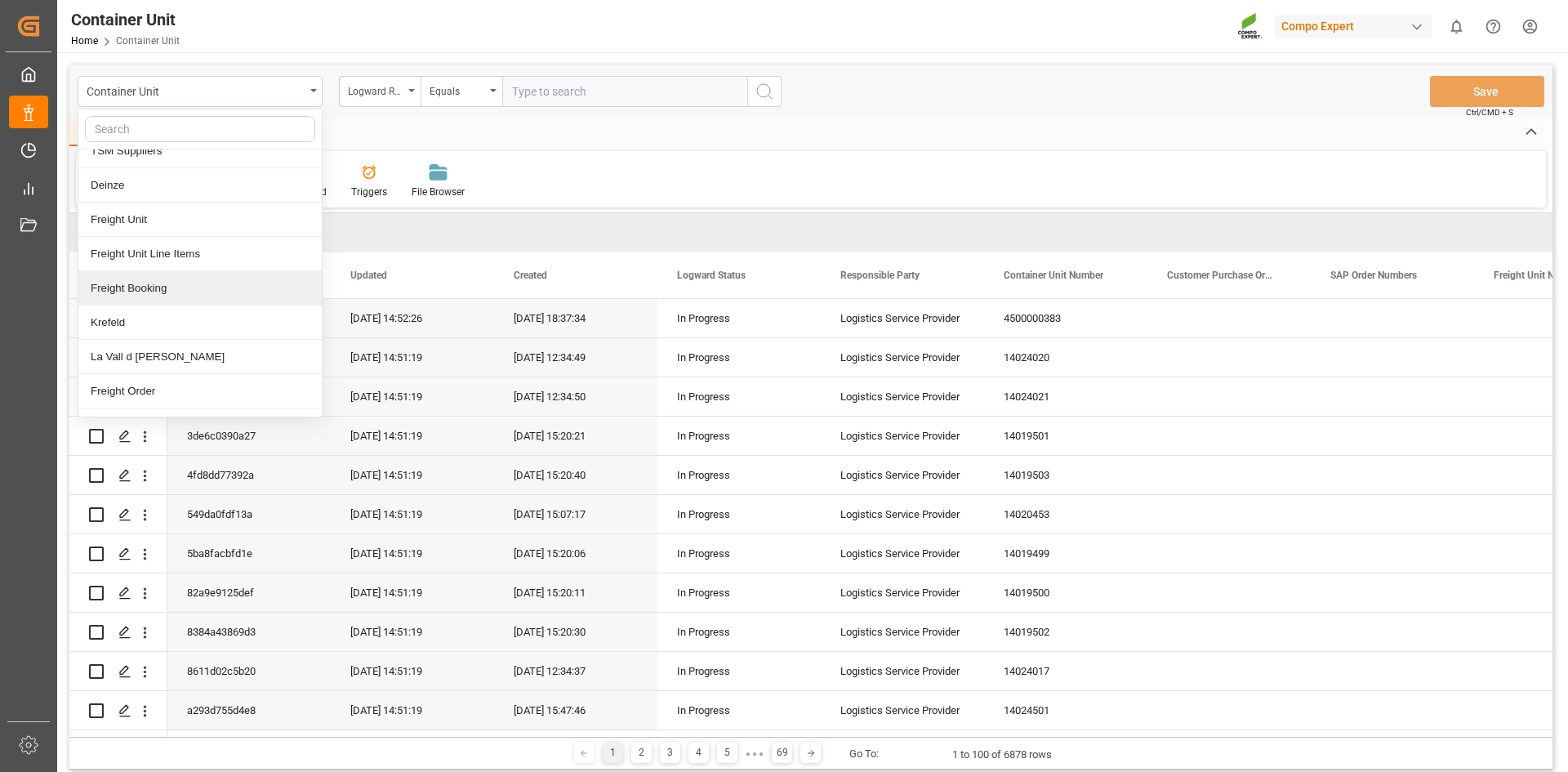 click on "Freight Booking" at bounding box center (200, 288) 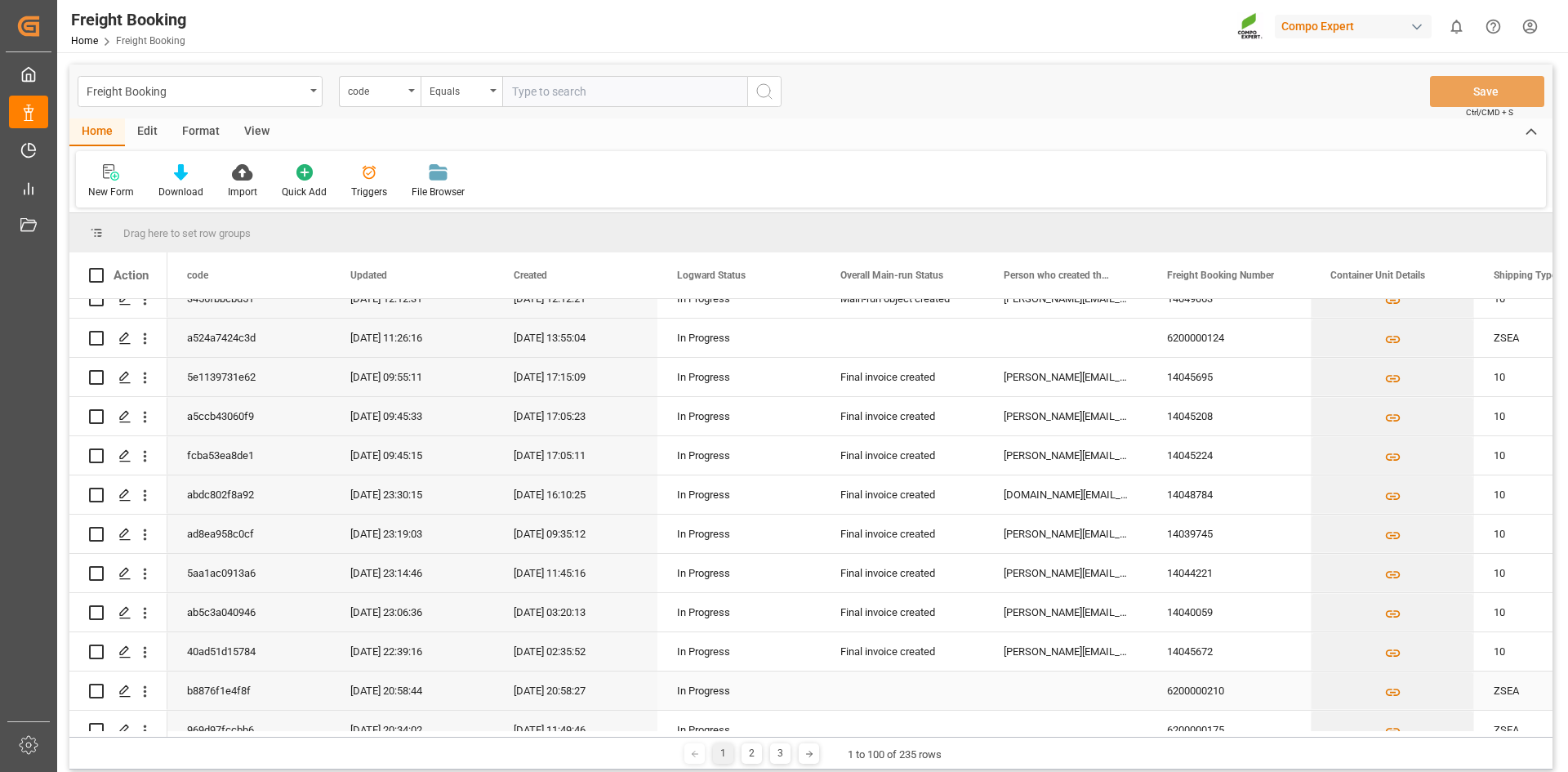 scroll, scrollTop: 3023, scrollLeft: 0, axis: vertical 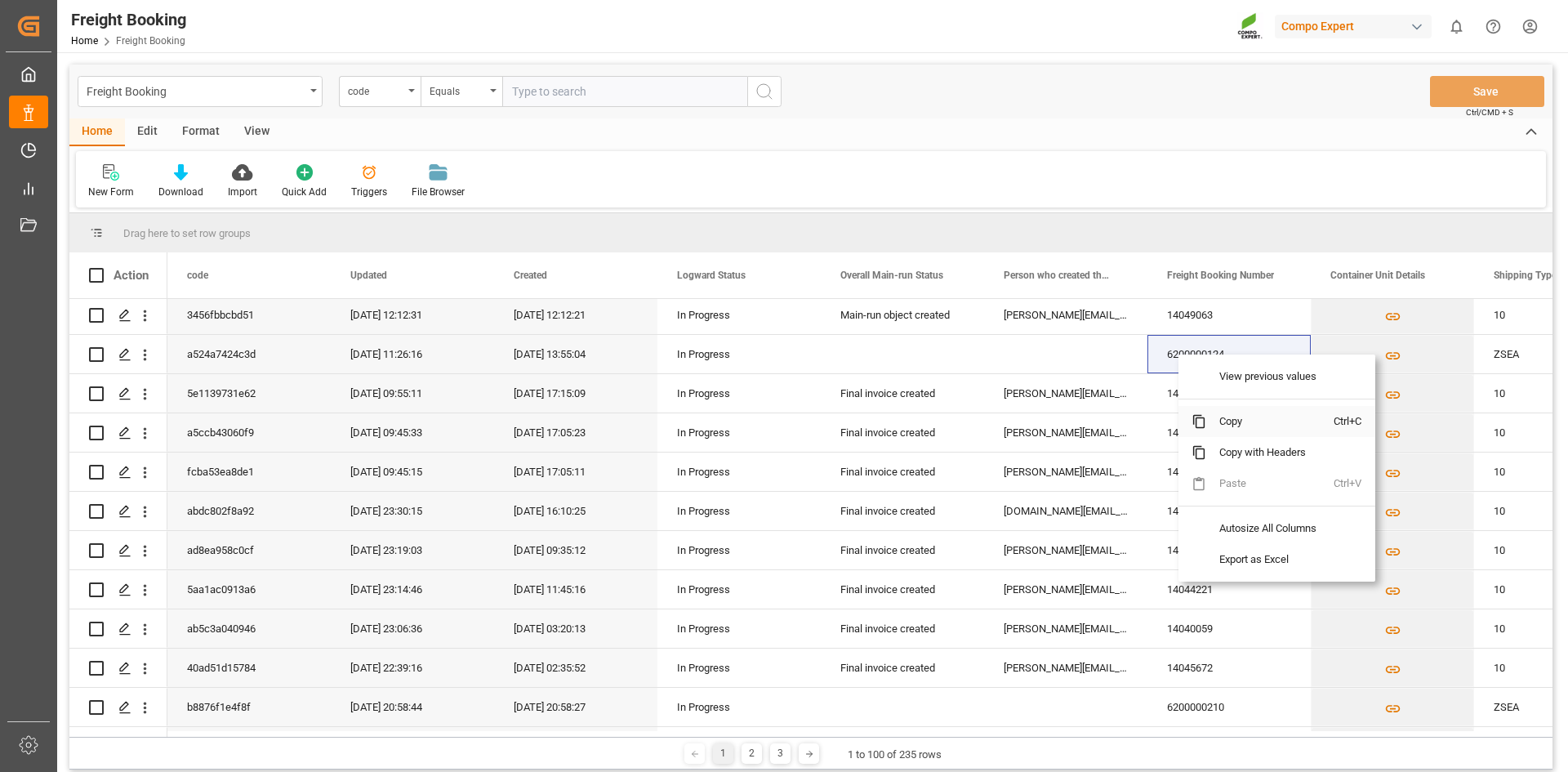click on "Copy" at bounding box center (1270, 422) 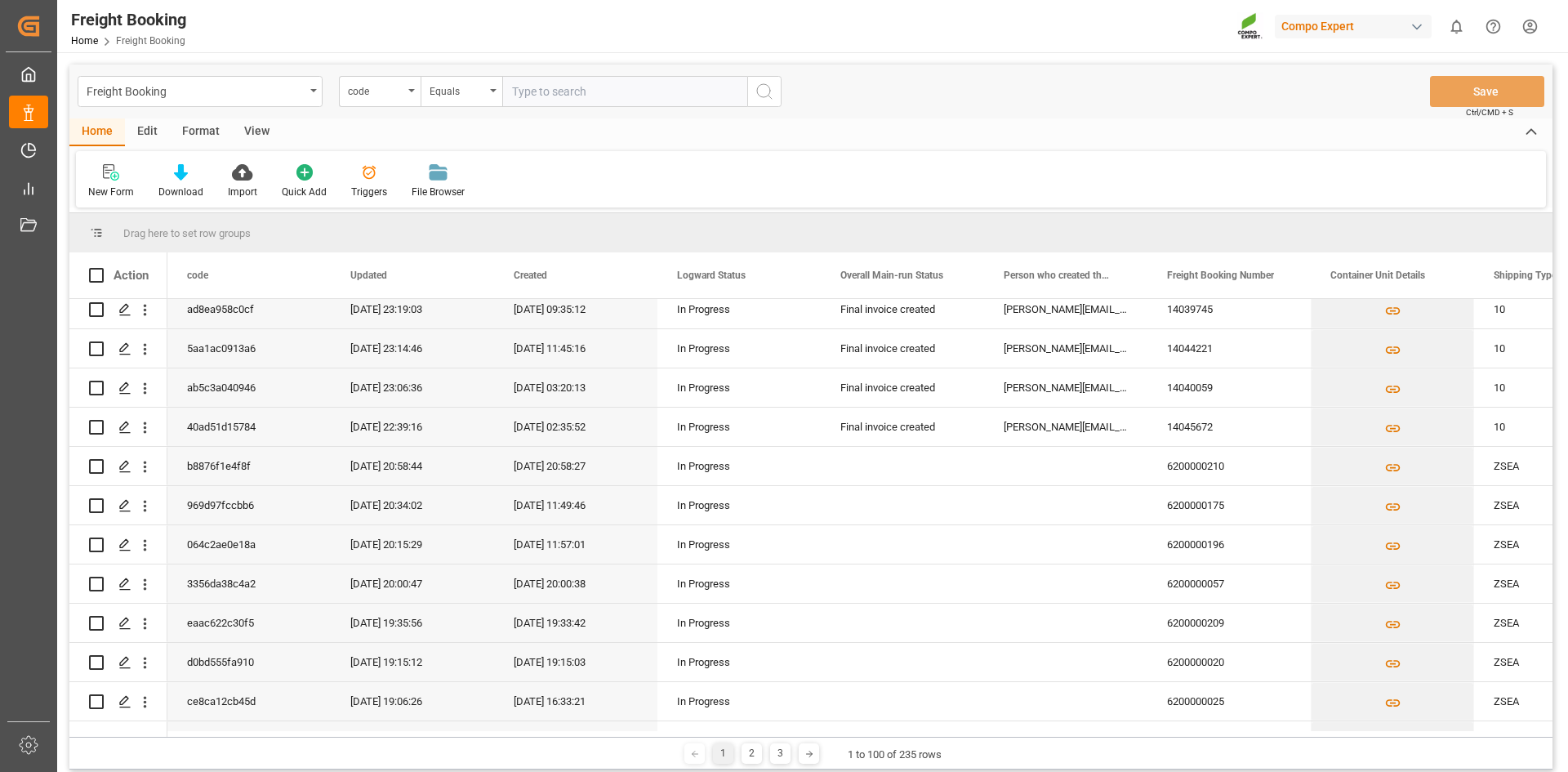 scroll, scrollTop: 3268, scrollLeft: 0, axis: vertical 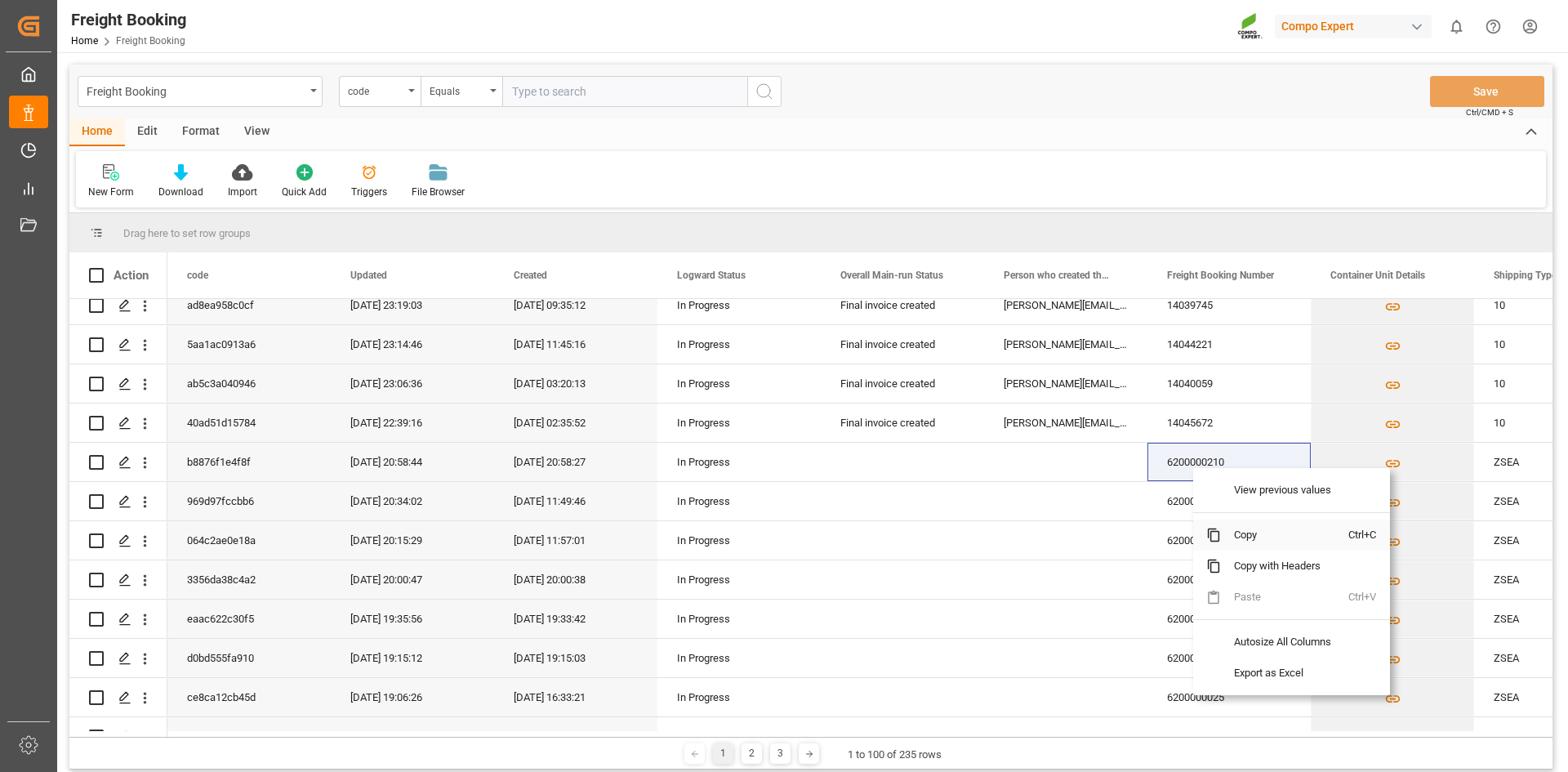 click at bounding box center [1214, 535] 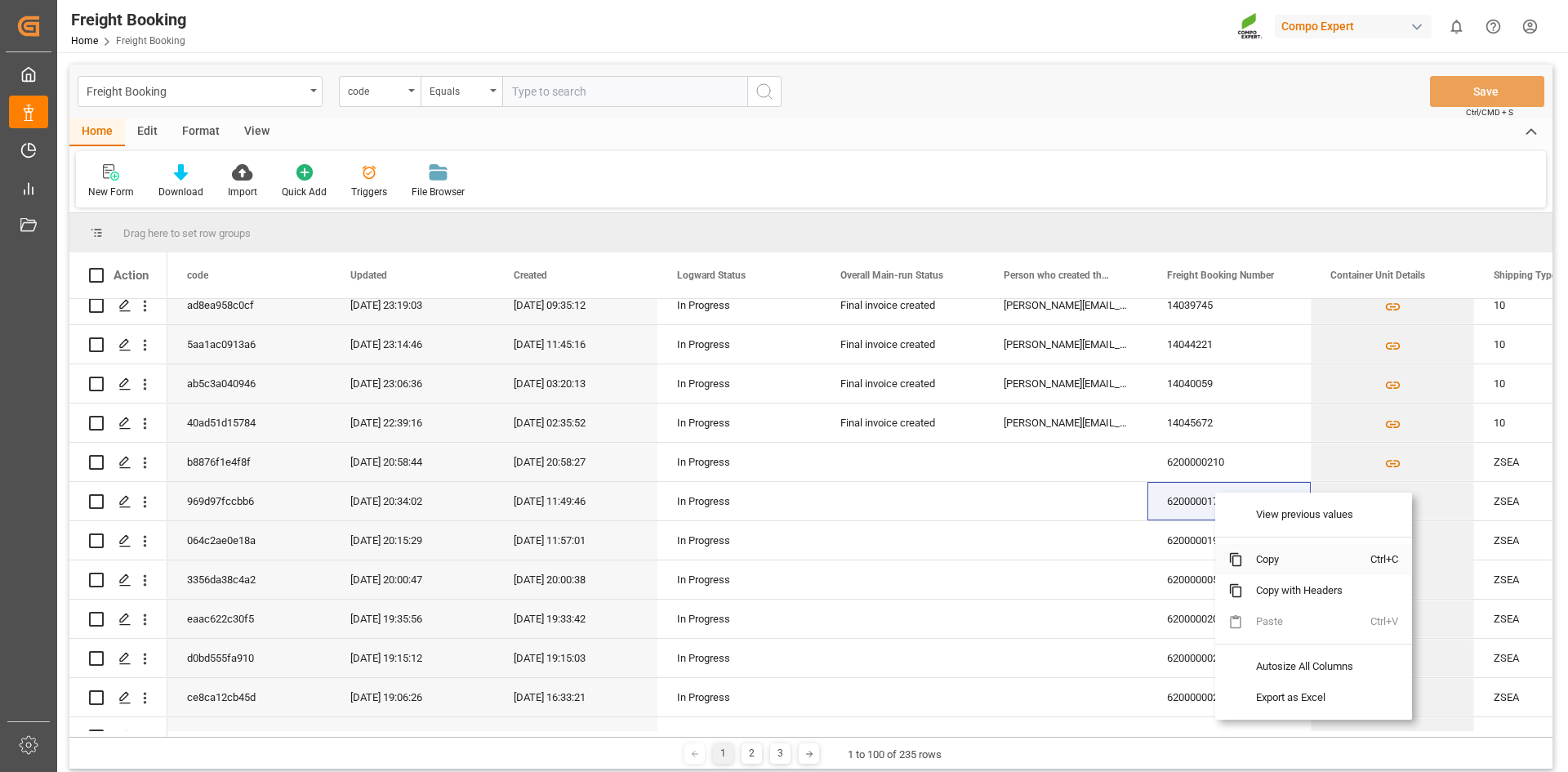 click at bounding box center (1236, 560) 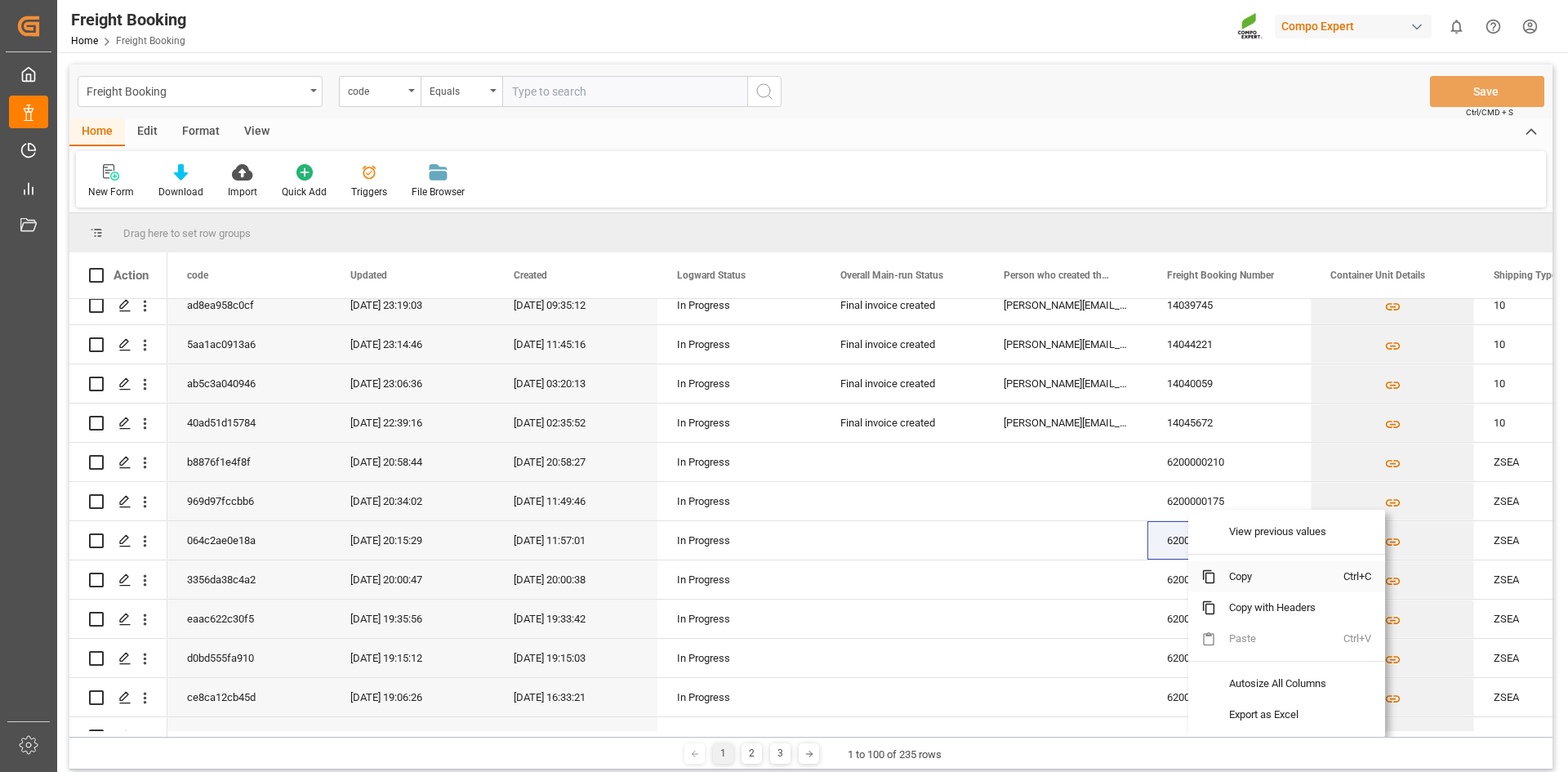 click on "Copy" at bounding box center (1280, 577) 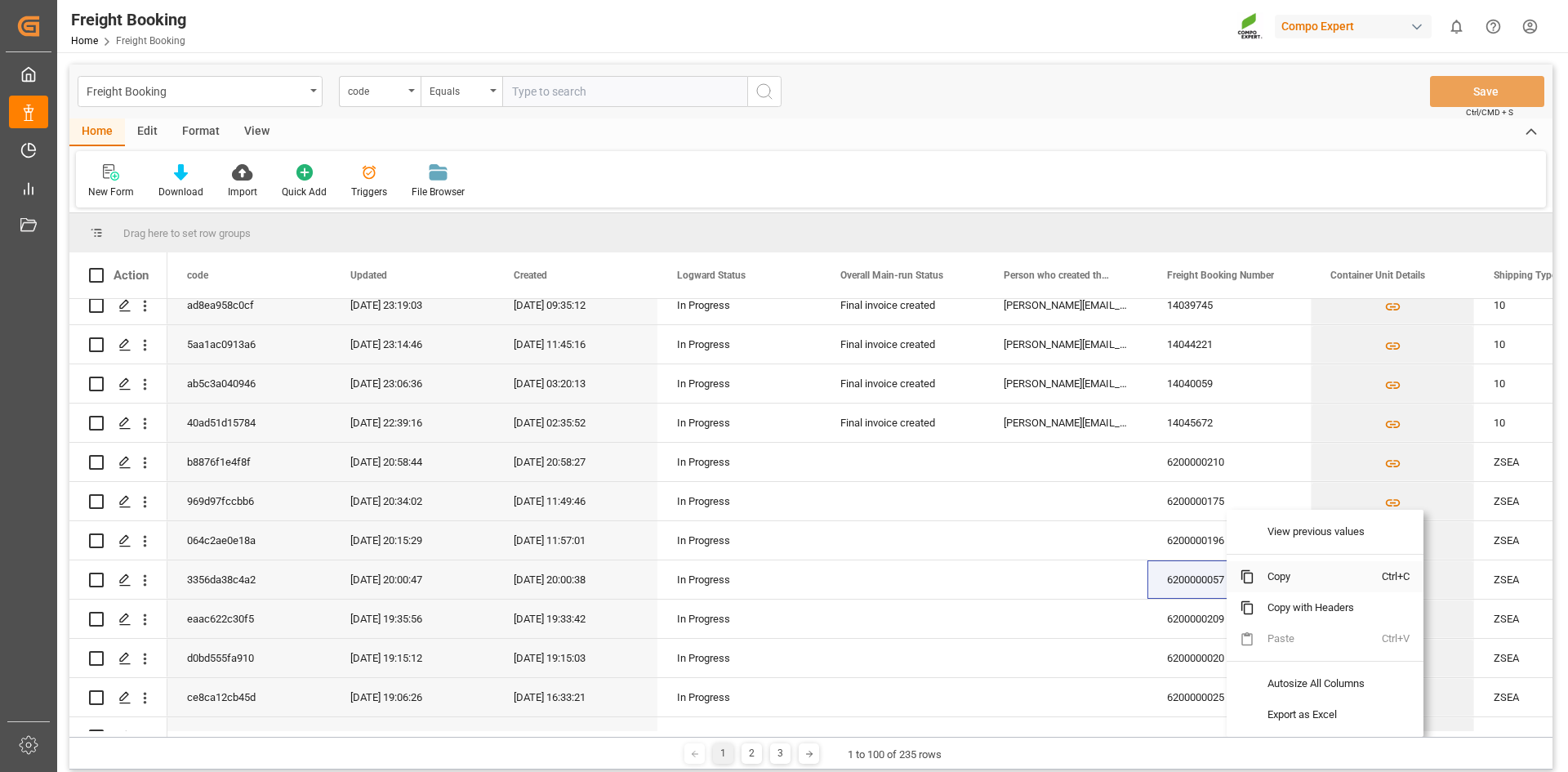 click at bounding box center (1247, 577) 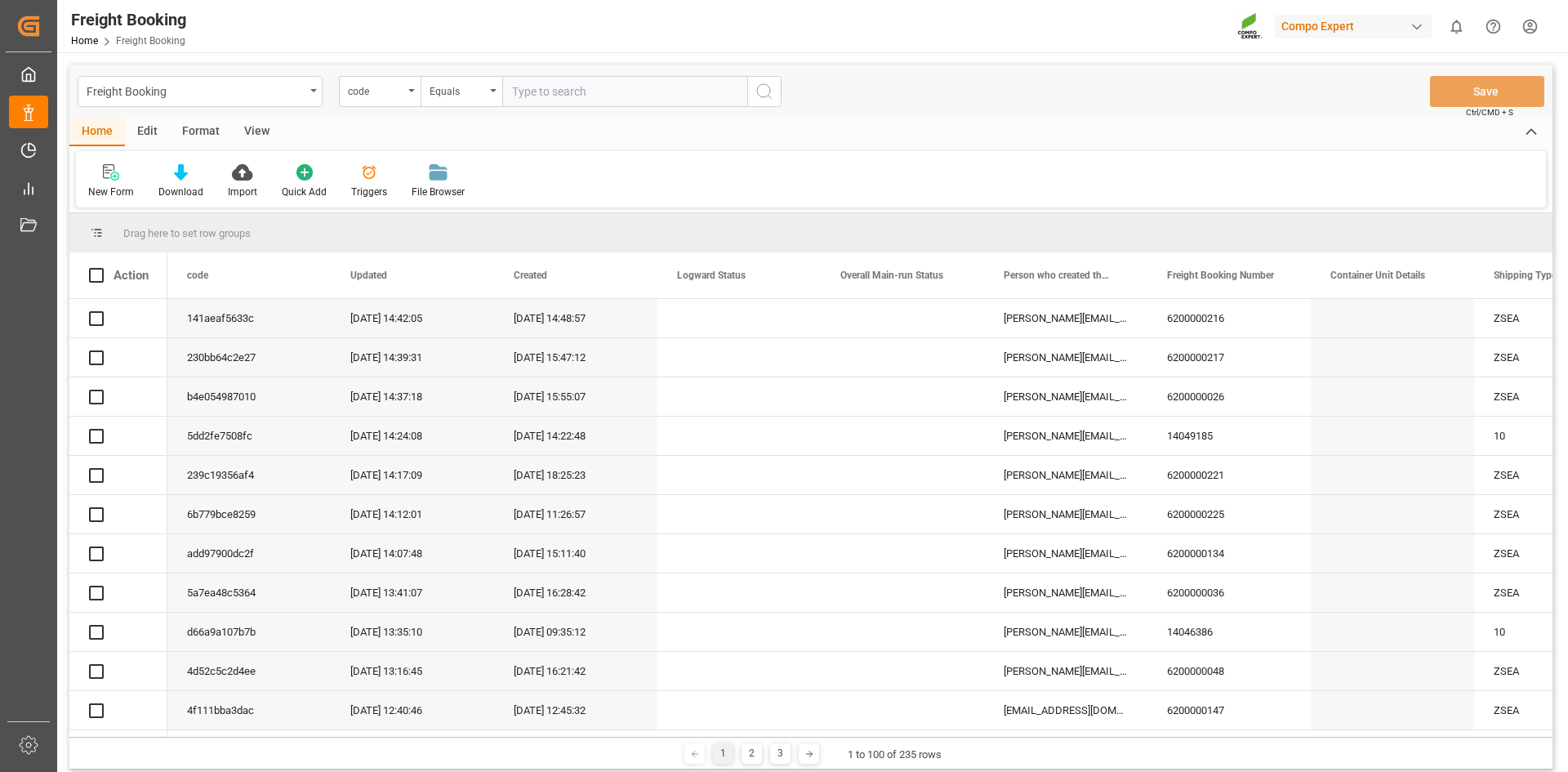 scroll, scrollTop: 0, scrollLeft: 0, axis: both 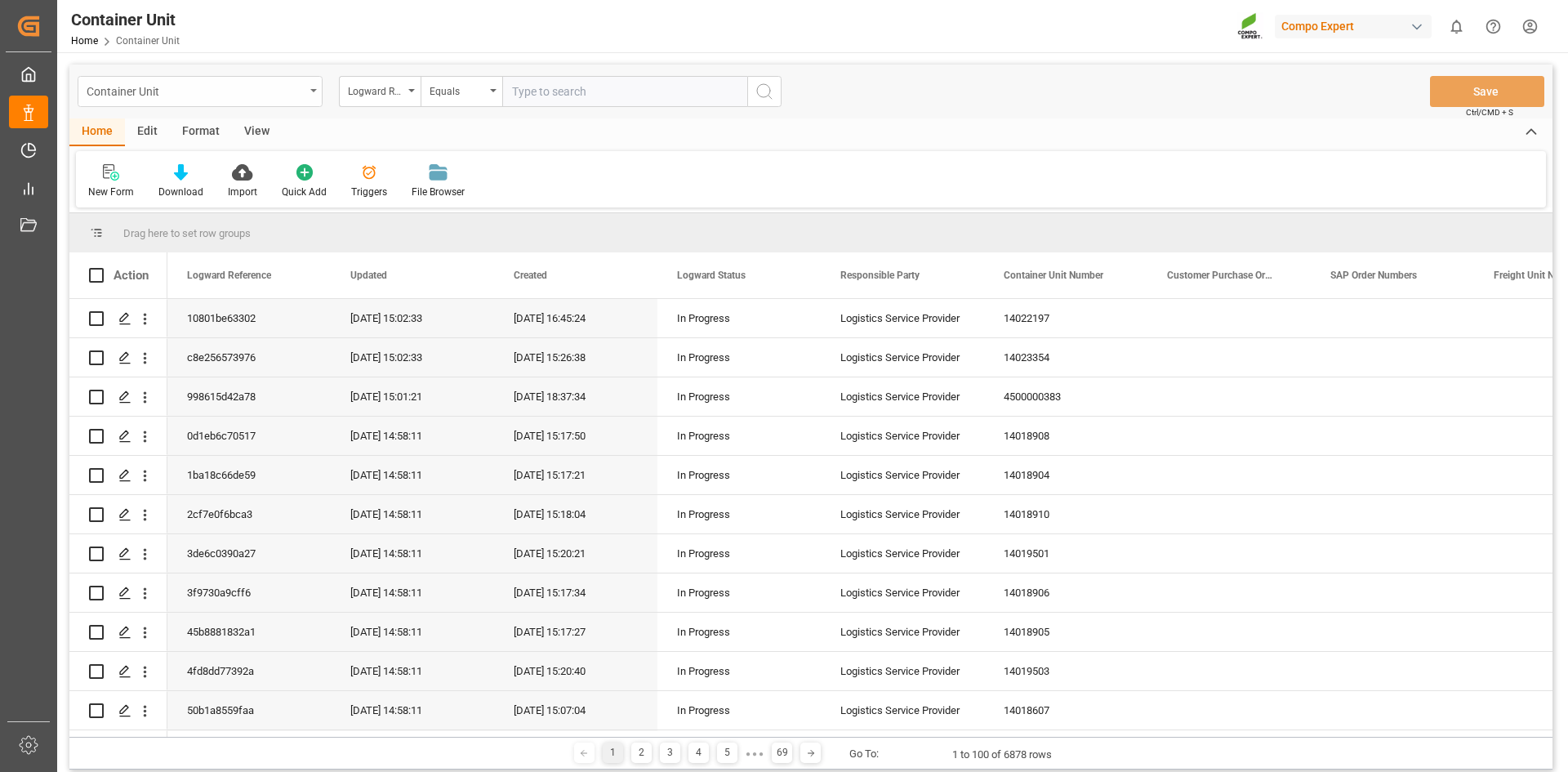 click on "Container Unit" at bounding box center [195, 90] 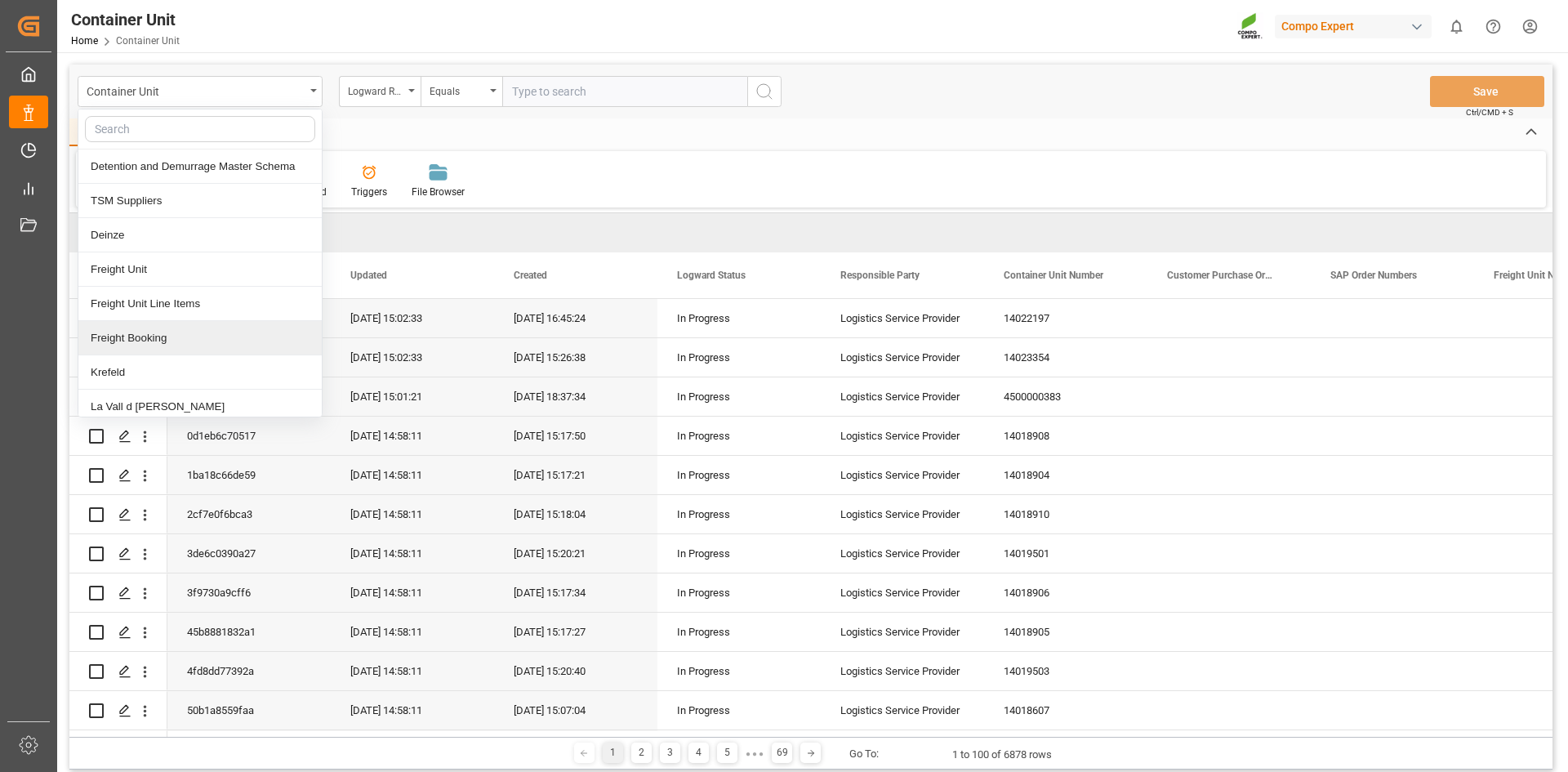 click on "Freight Booking" at bounding box center [200, 338] 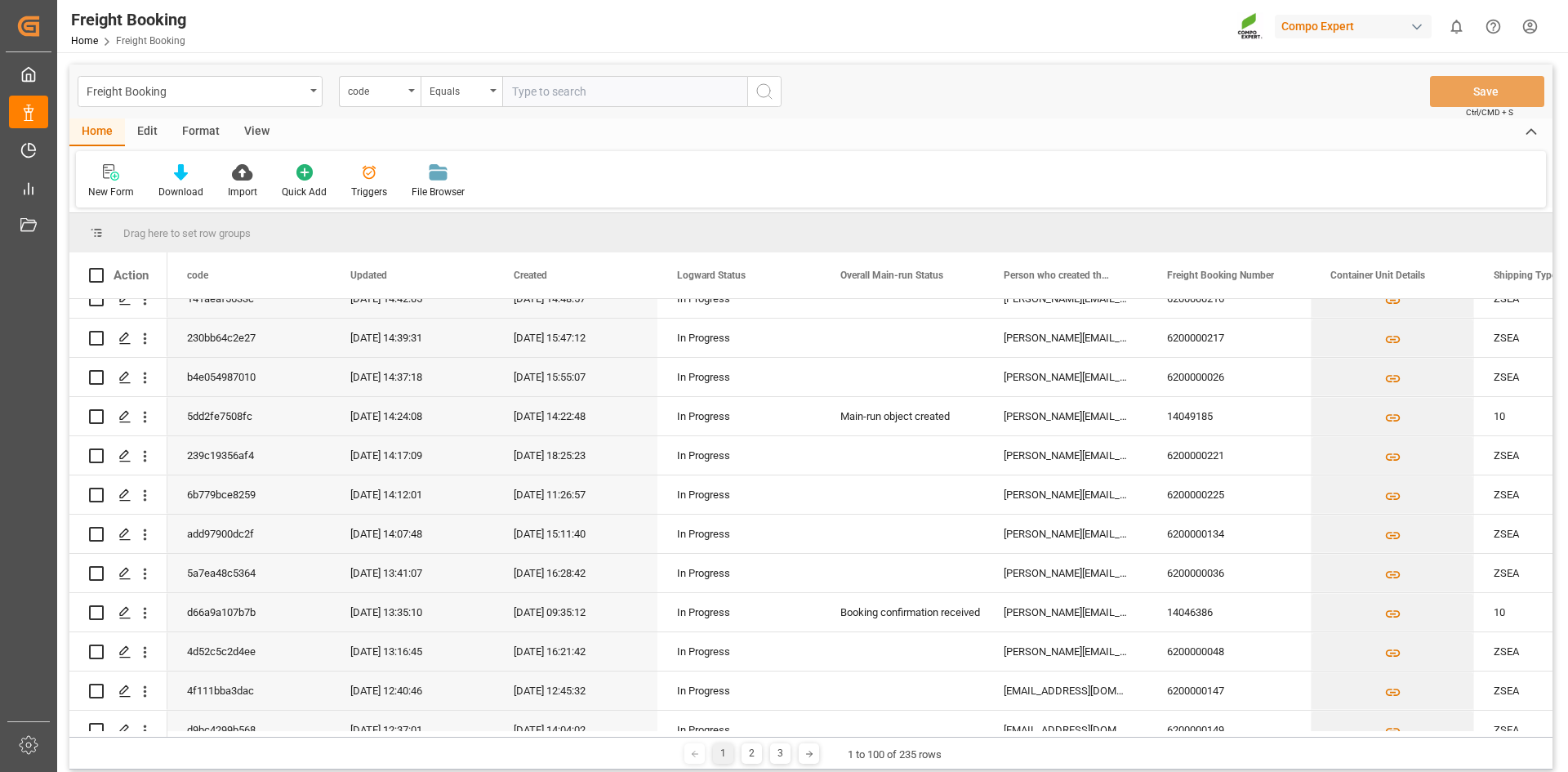 scroll, scrollTop: 0, scrollLeft: 0, axis: both 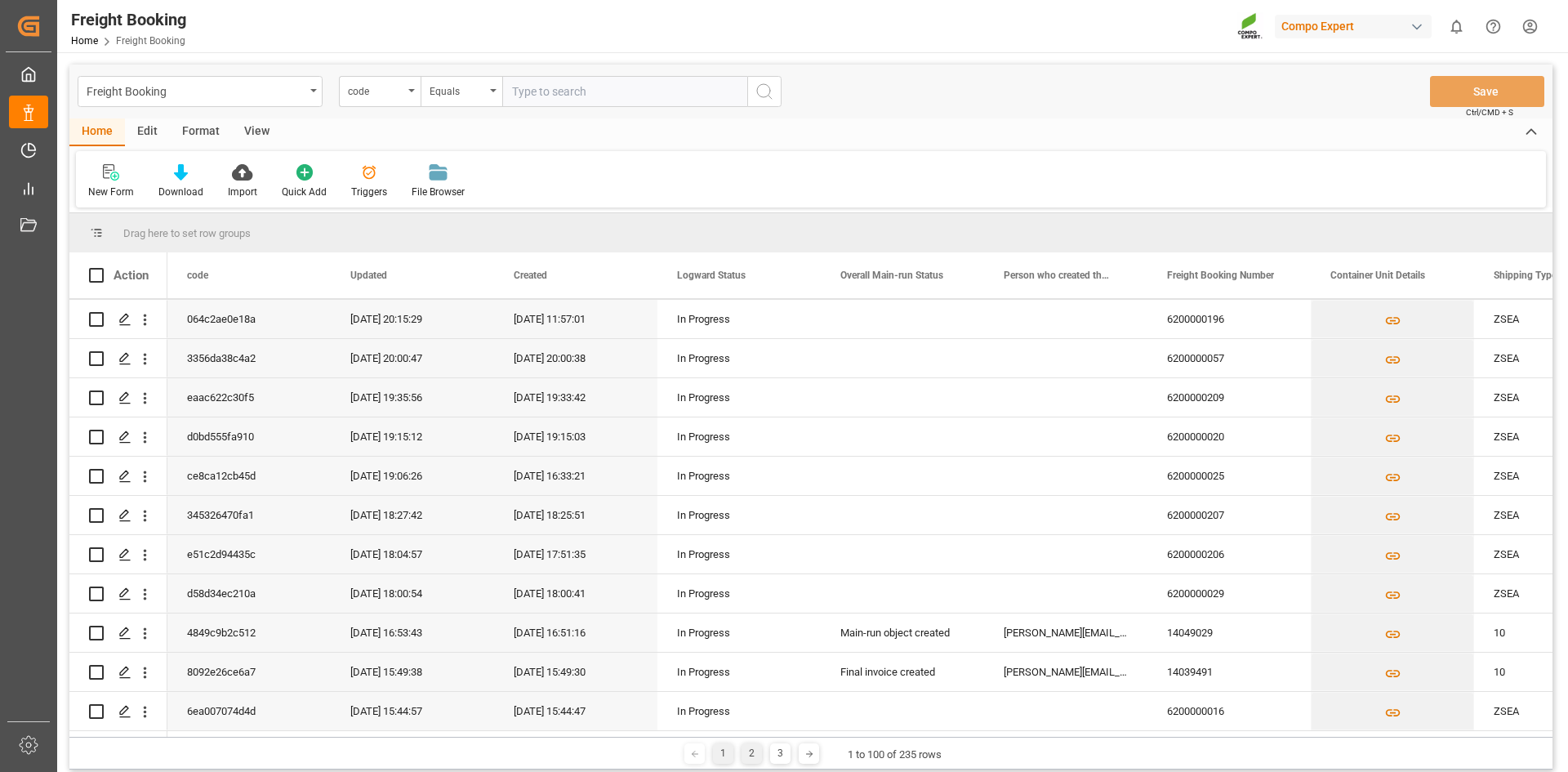 click on "2" at bounding box center (751, 753) 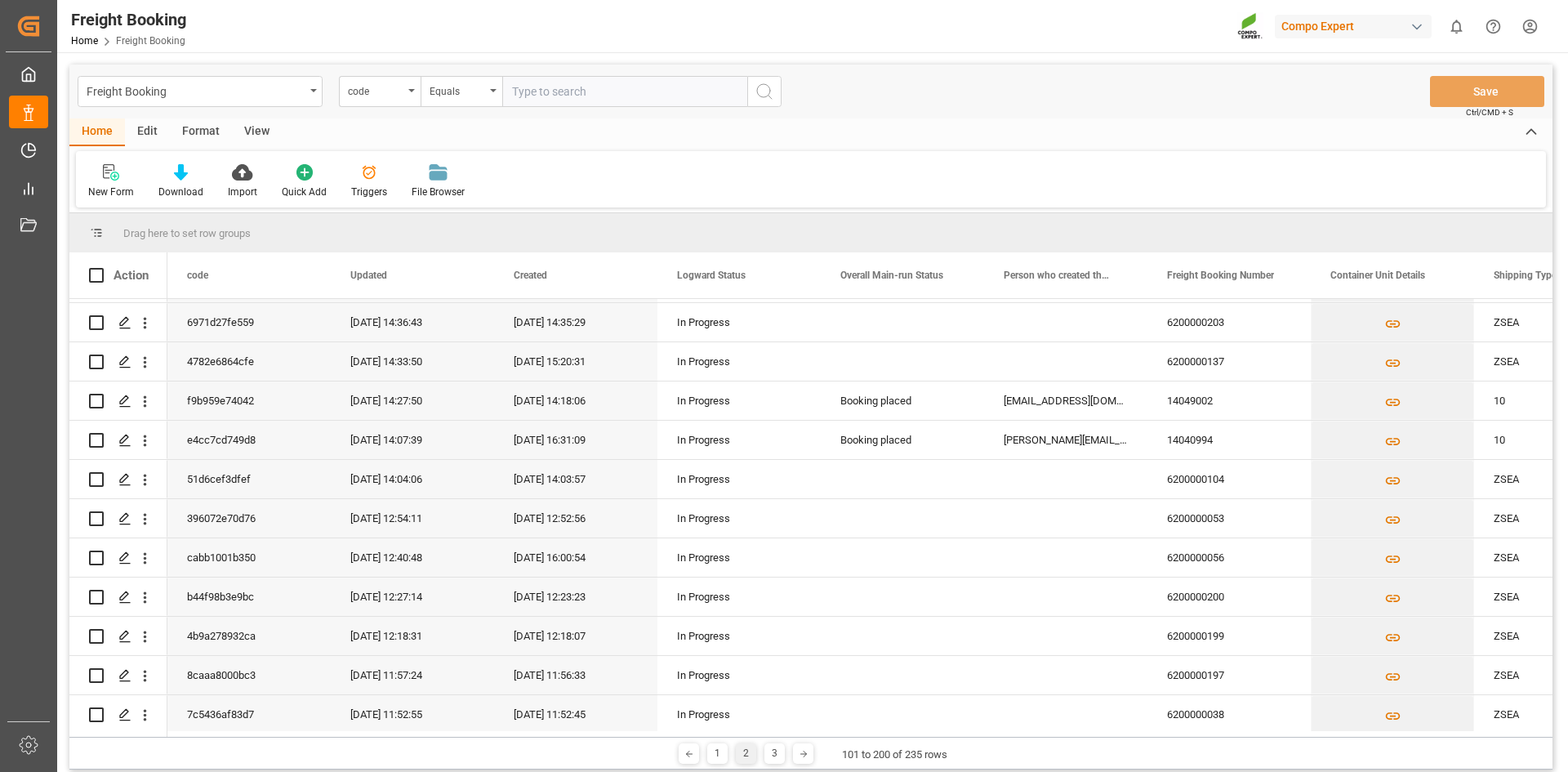 scroll, scrollTop: 0, scrollLeft: 0, axis: both 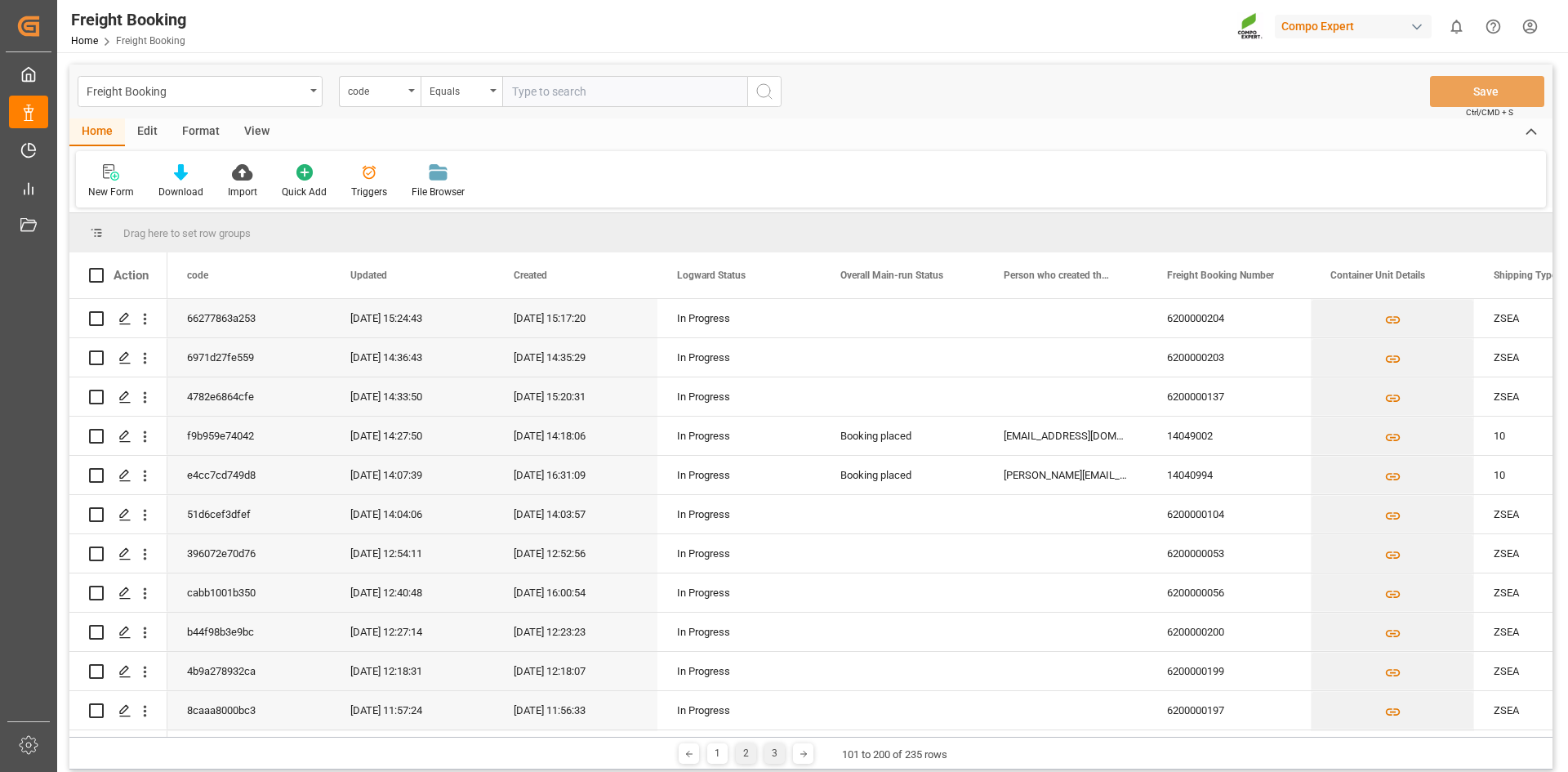 click on "3" at bounding box center (774, 753) 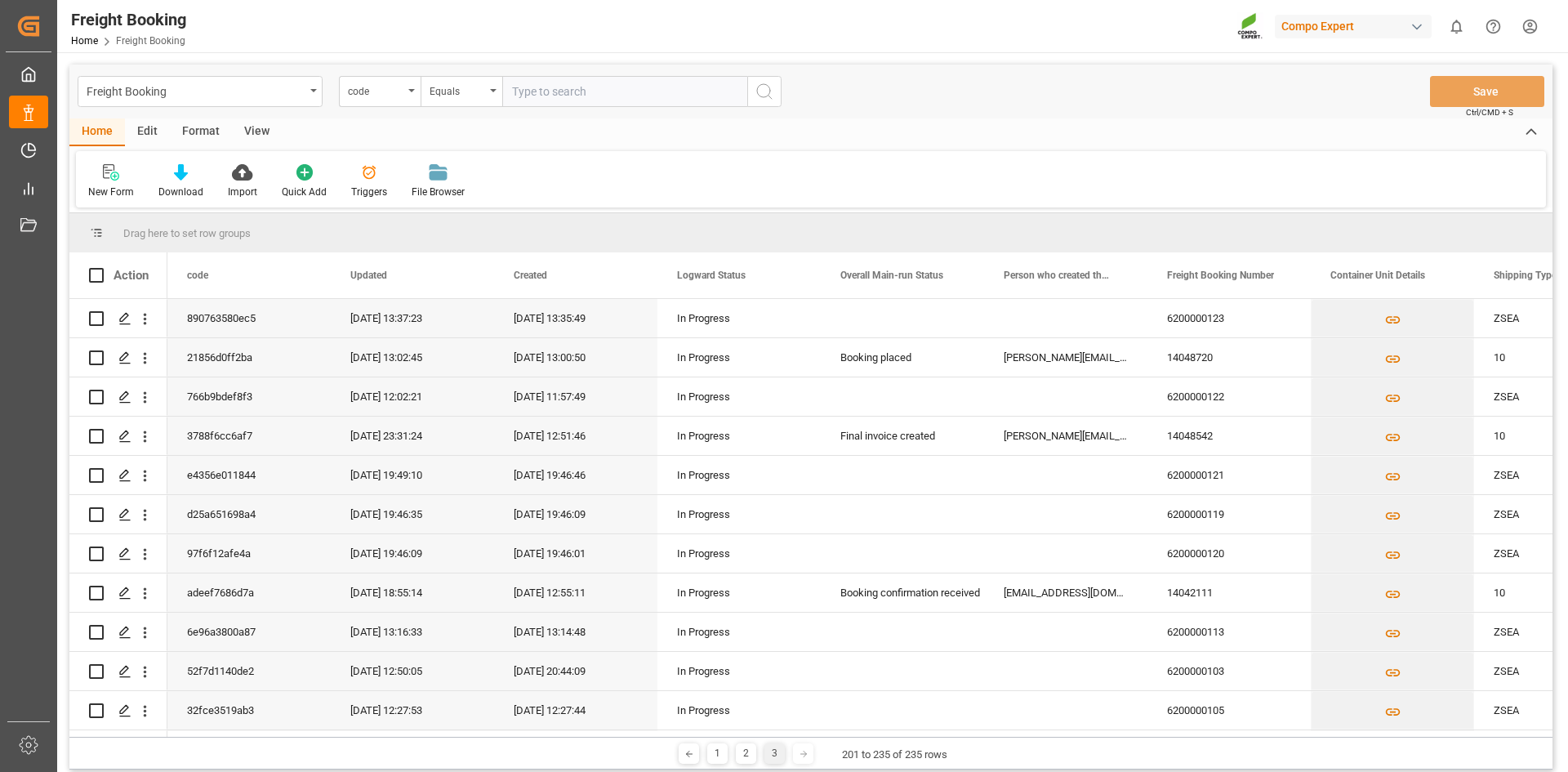 click at bounding box center [803, 753] 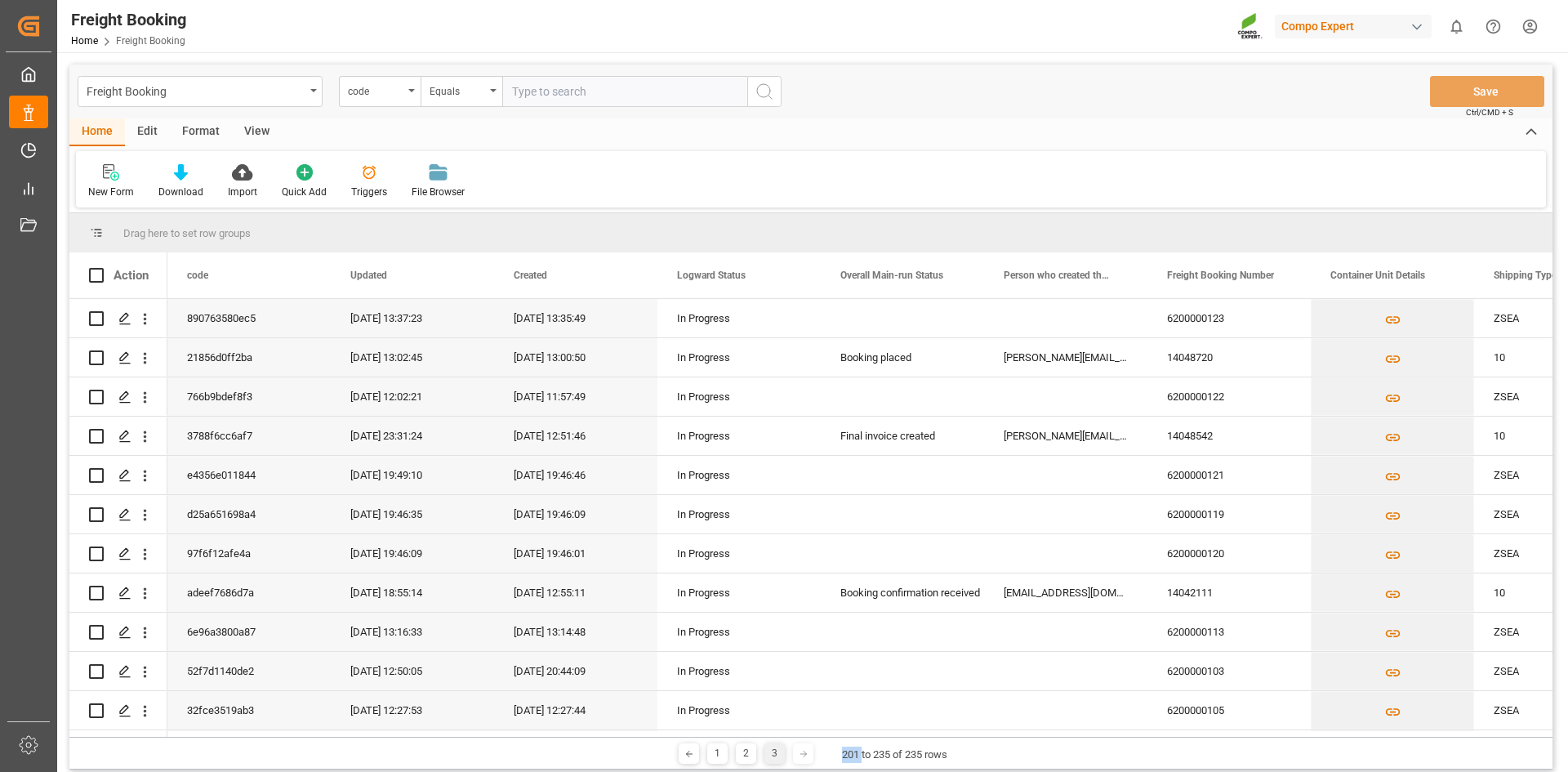 click 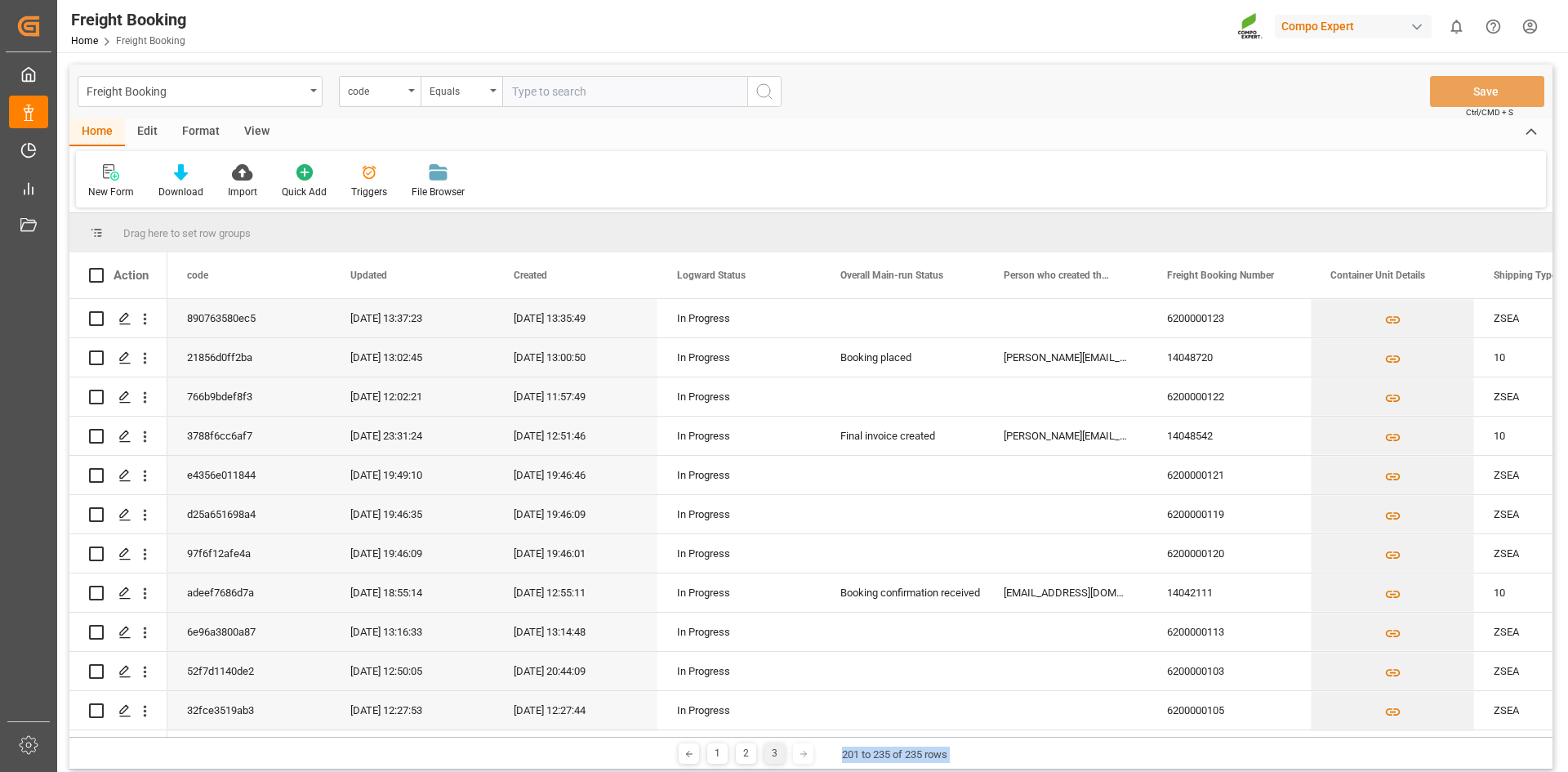 click 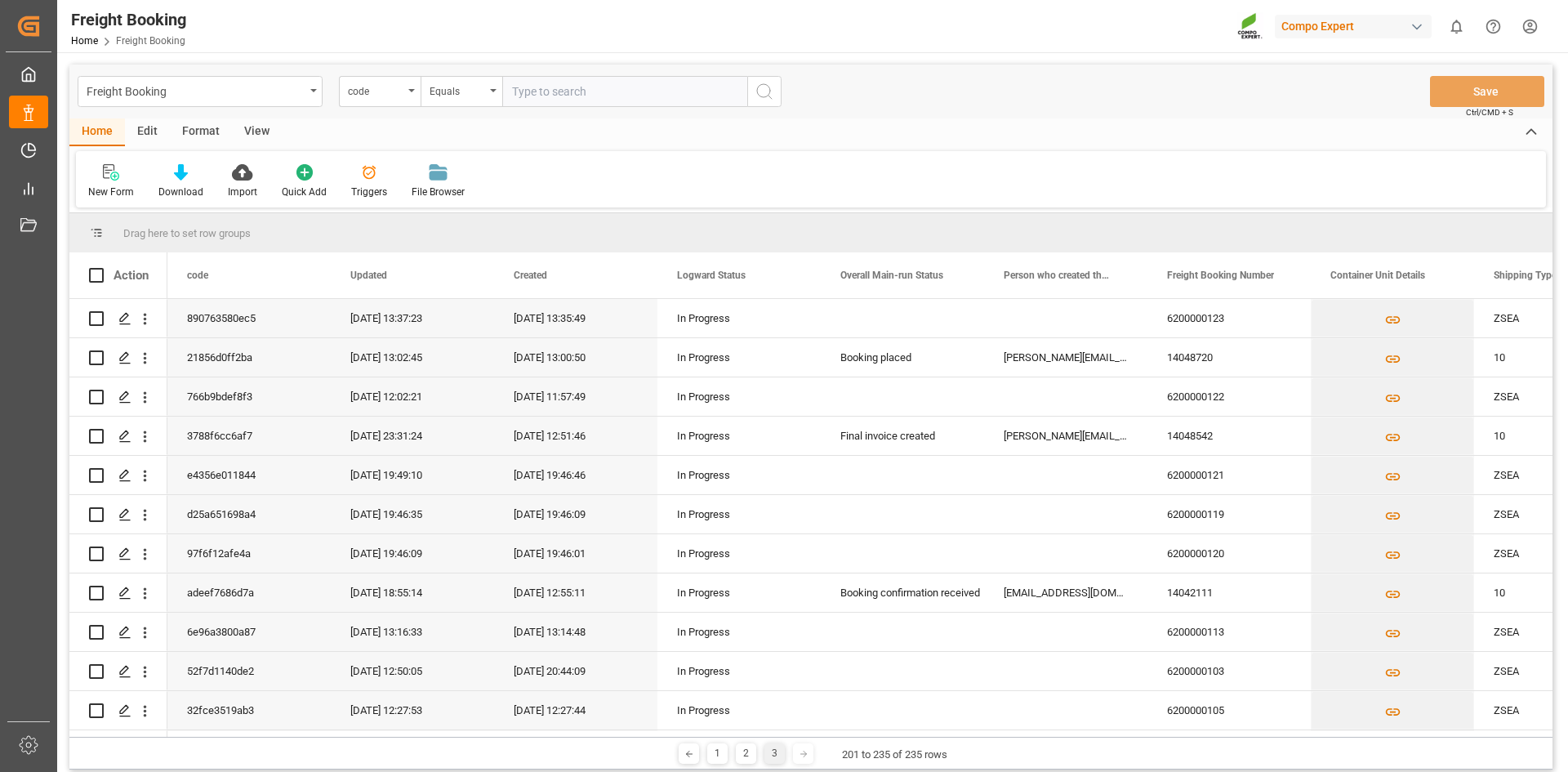 click 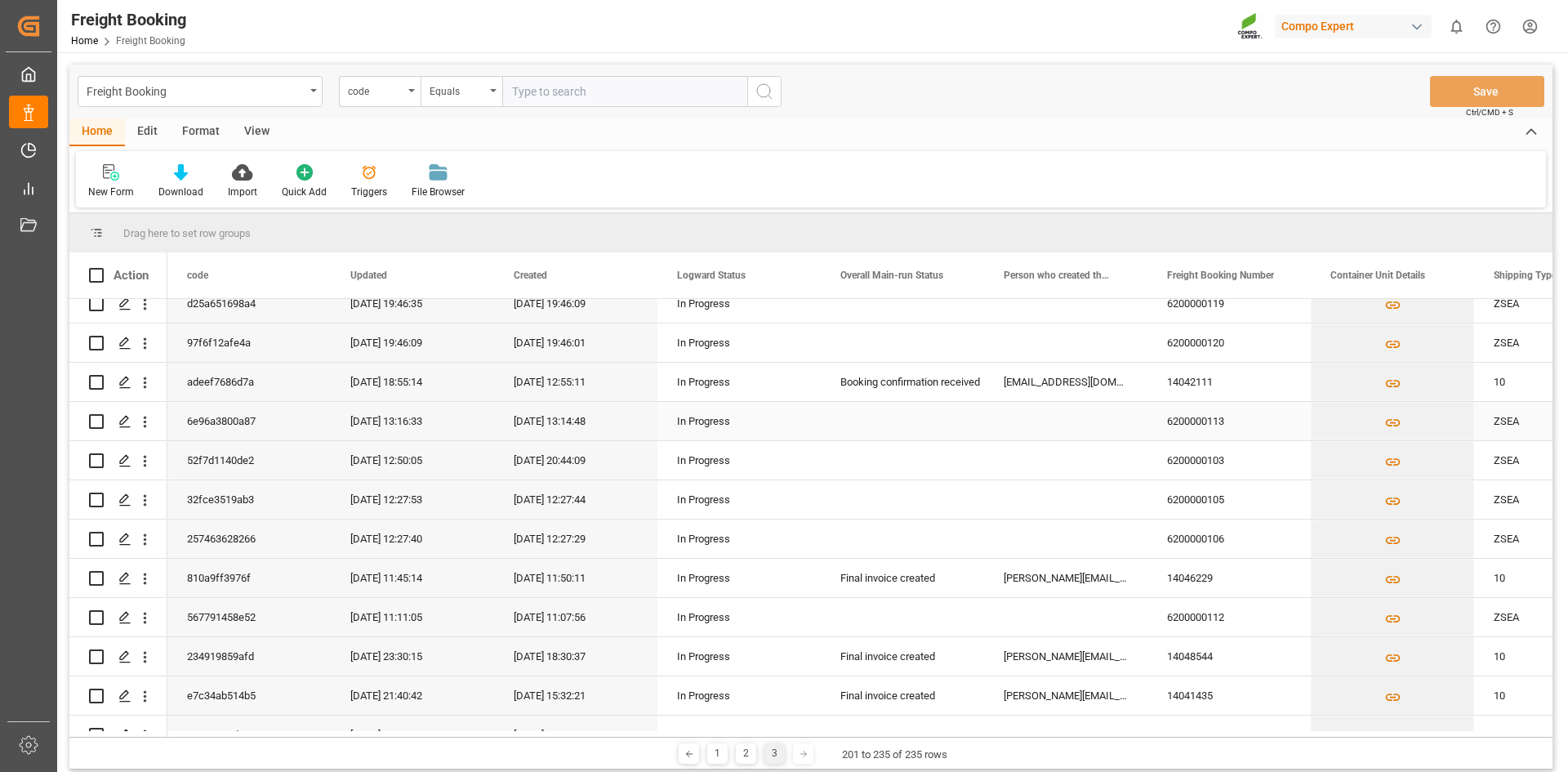 scroll, scrollTop: 0, scrollLeft: 0, axis: both 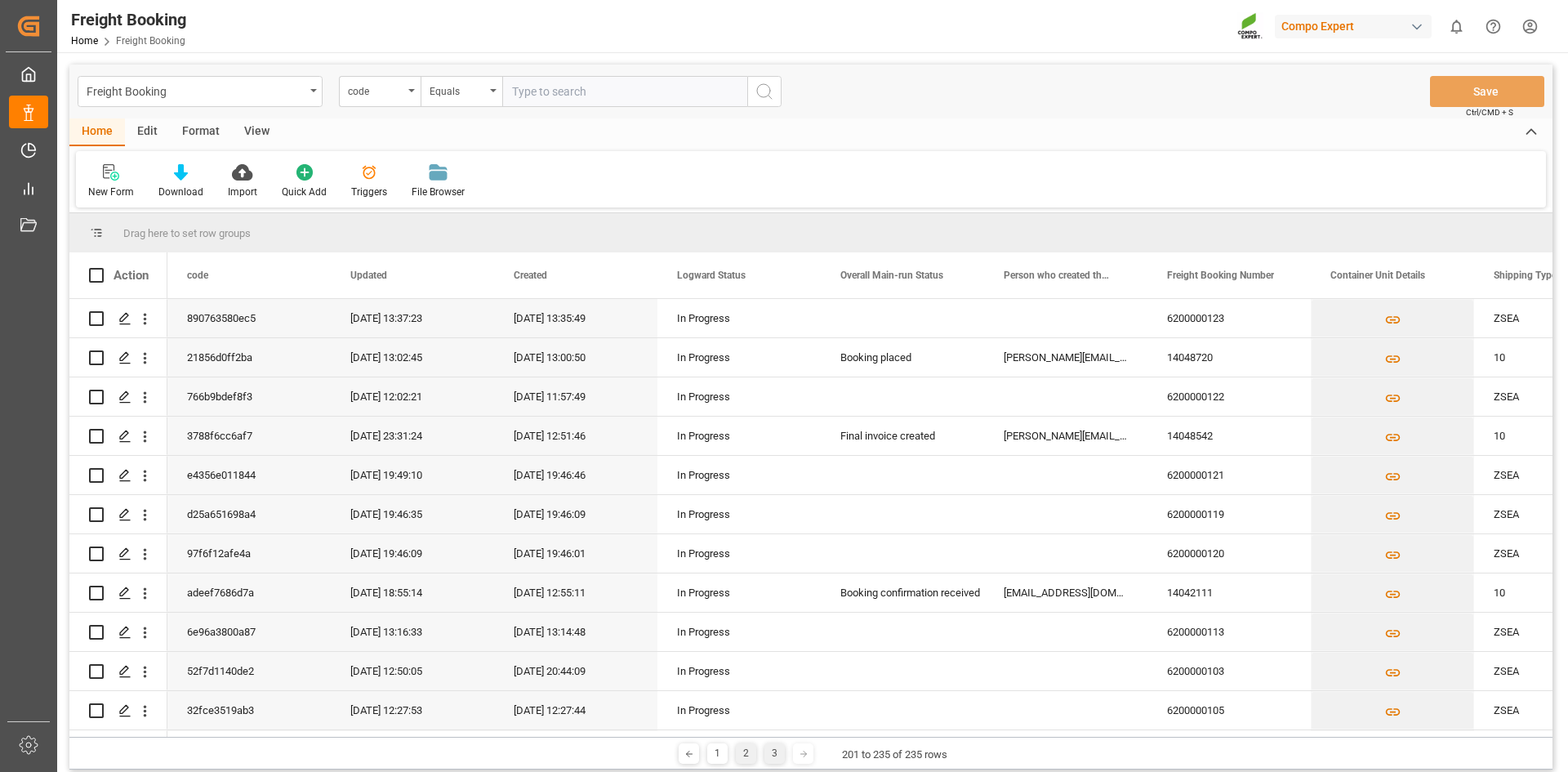 click on "2" at bounding box center [746, 753] 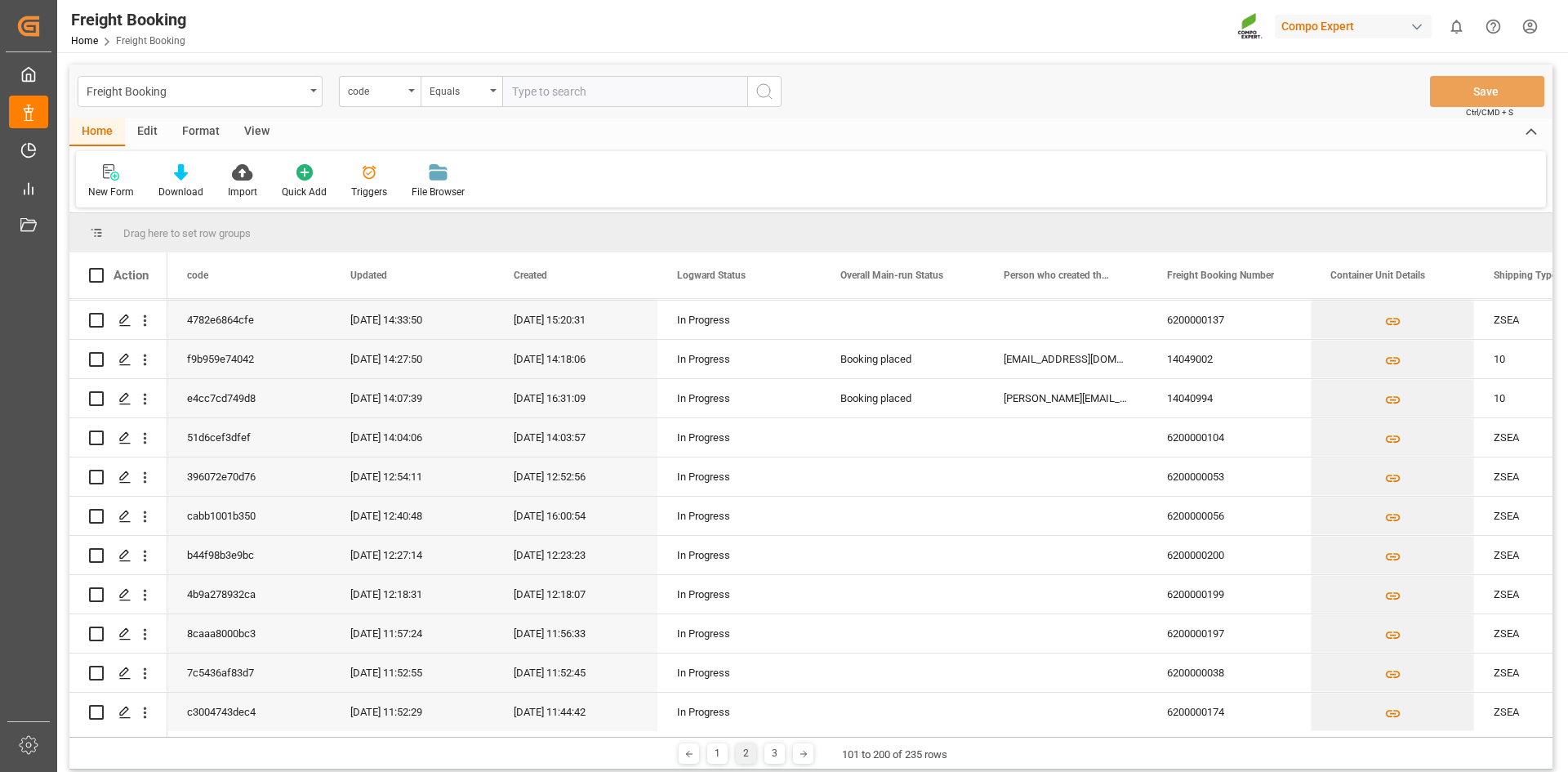 scroll, scrollTop: 0, scrollLeft: 0, axis: both 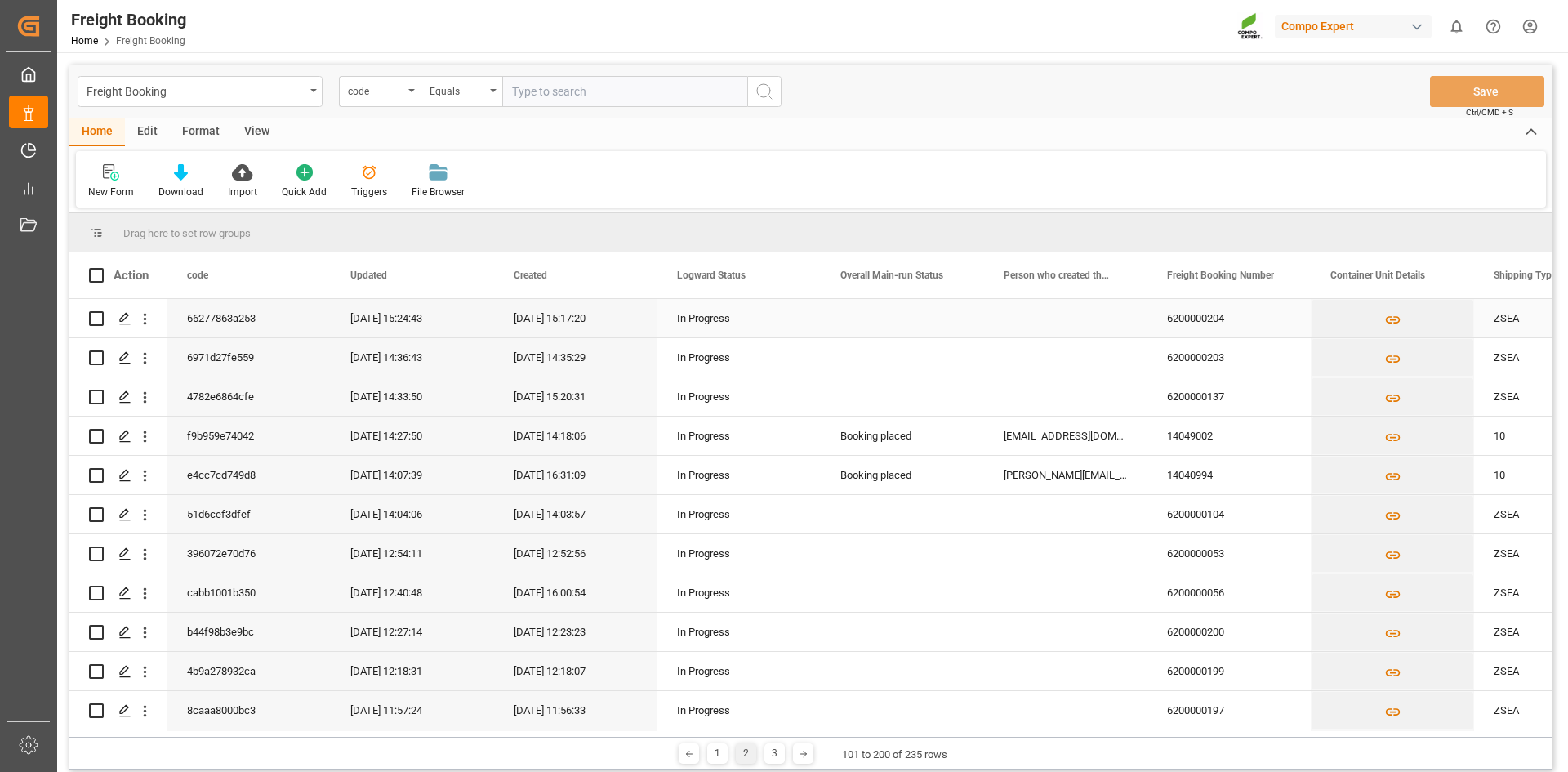 click on "6200000204" at bounding box center (1229, 318) 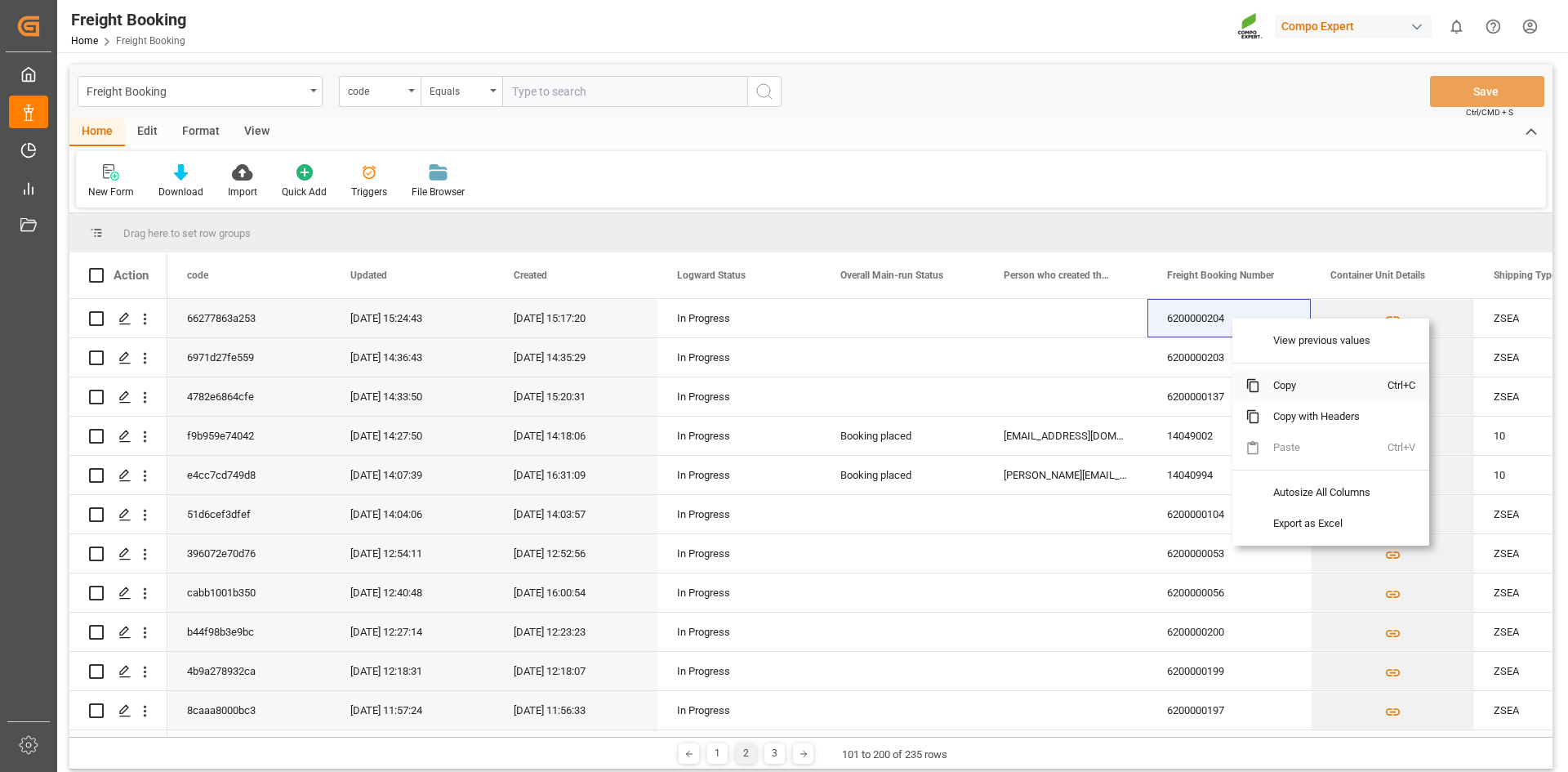 click on "Copy" at bounding box center (1324, 386) 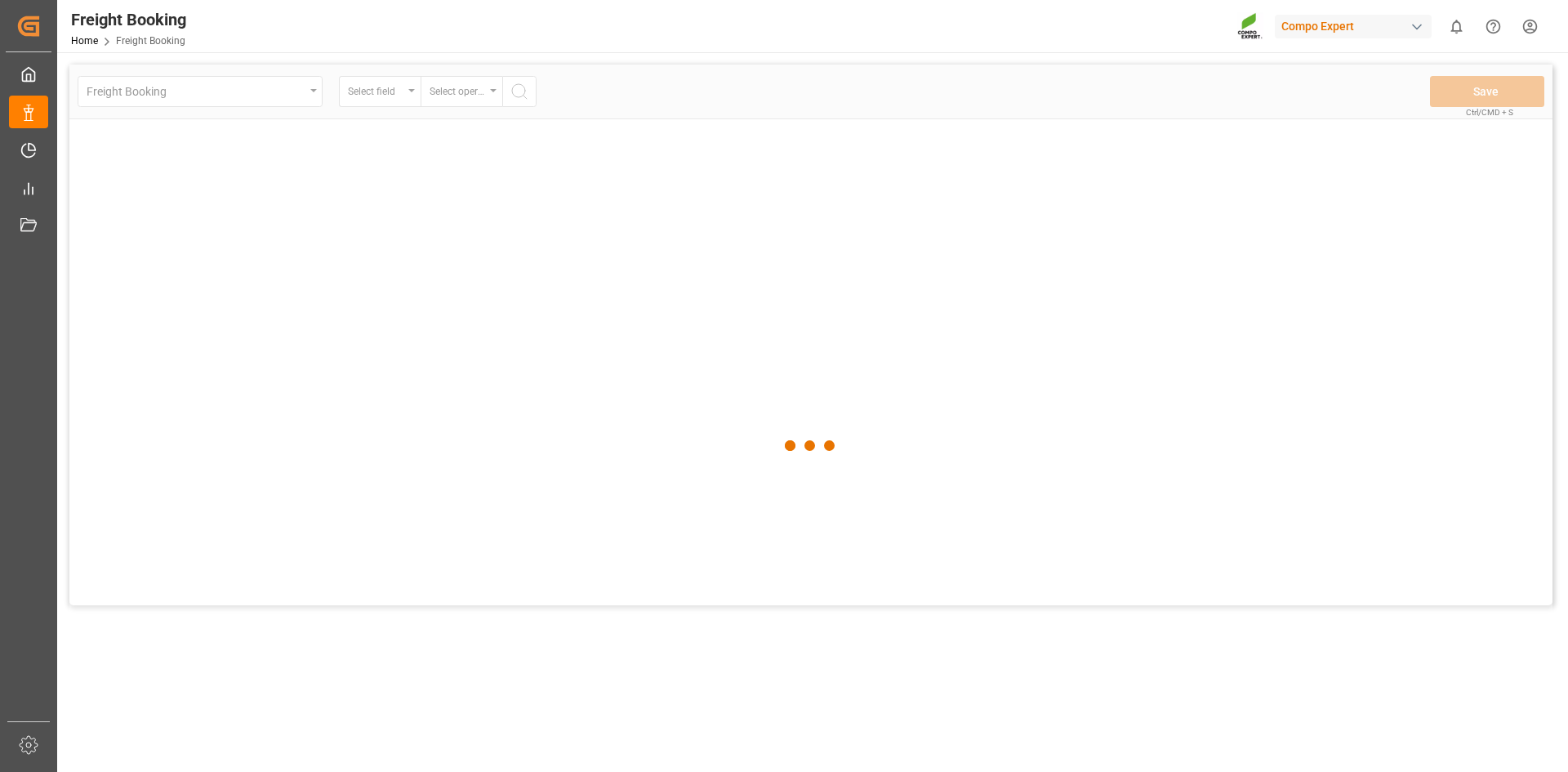 scroll, scrollTop: 0, scrollLeft: 0, axis: both 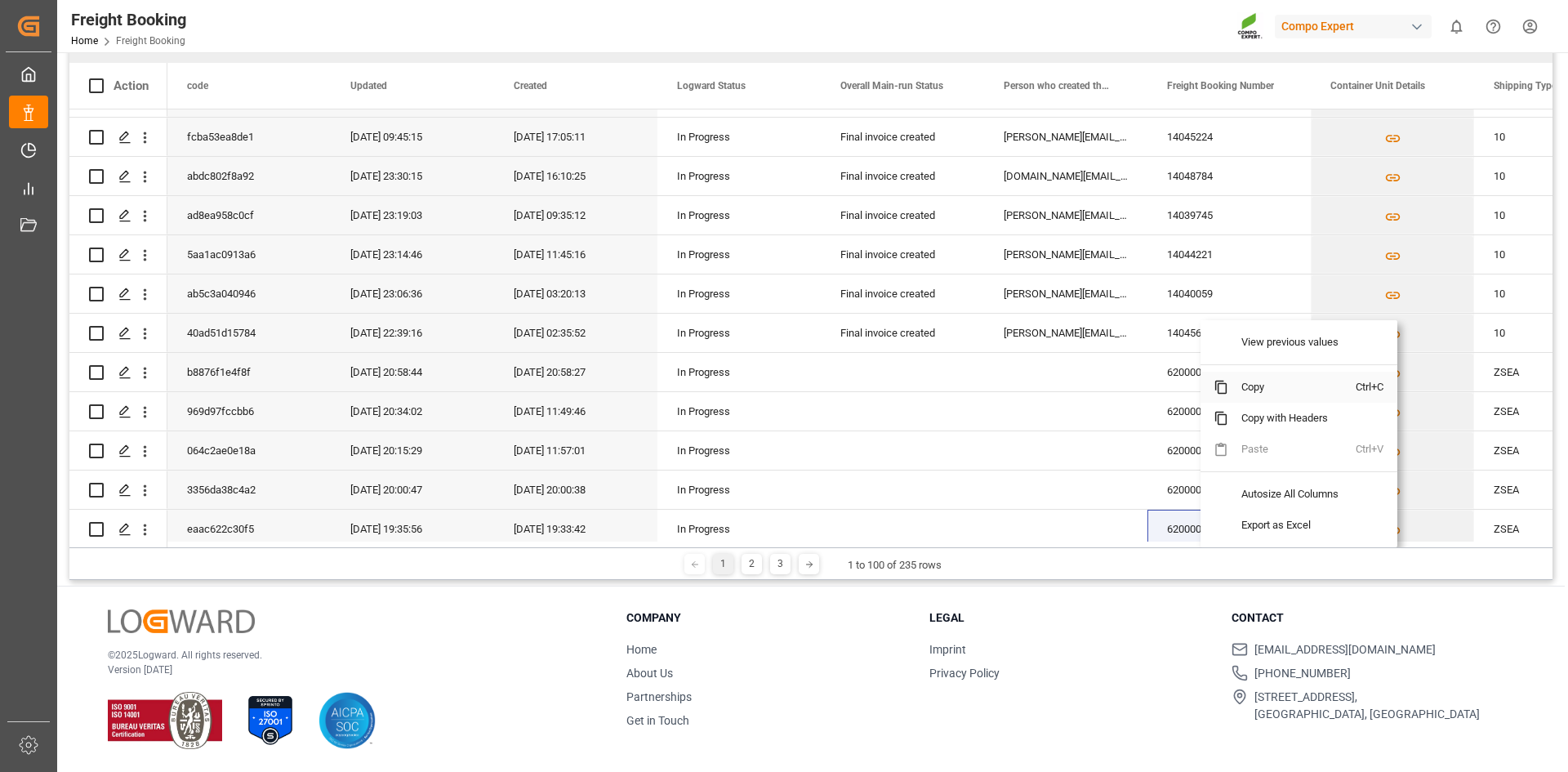 click on "Copy" at bounding box center (1292, 387) 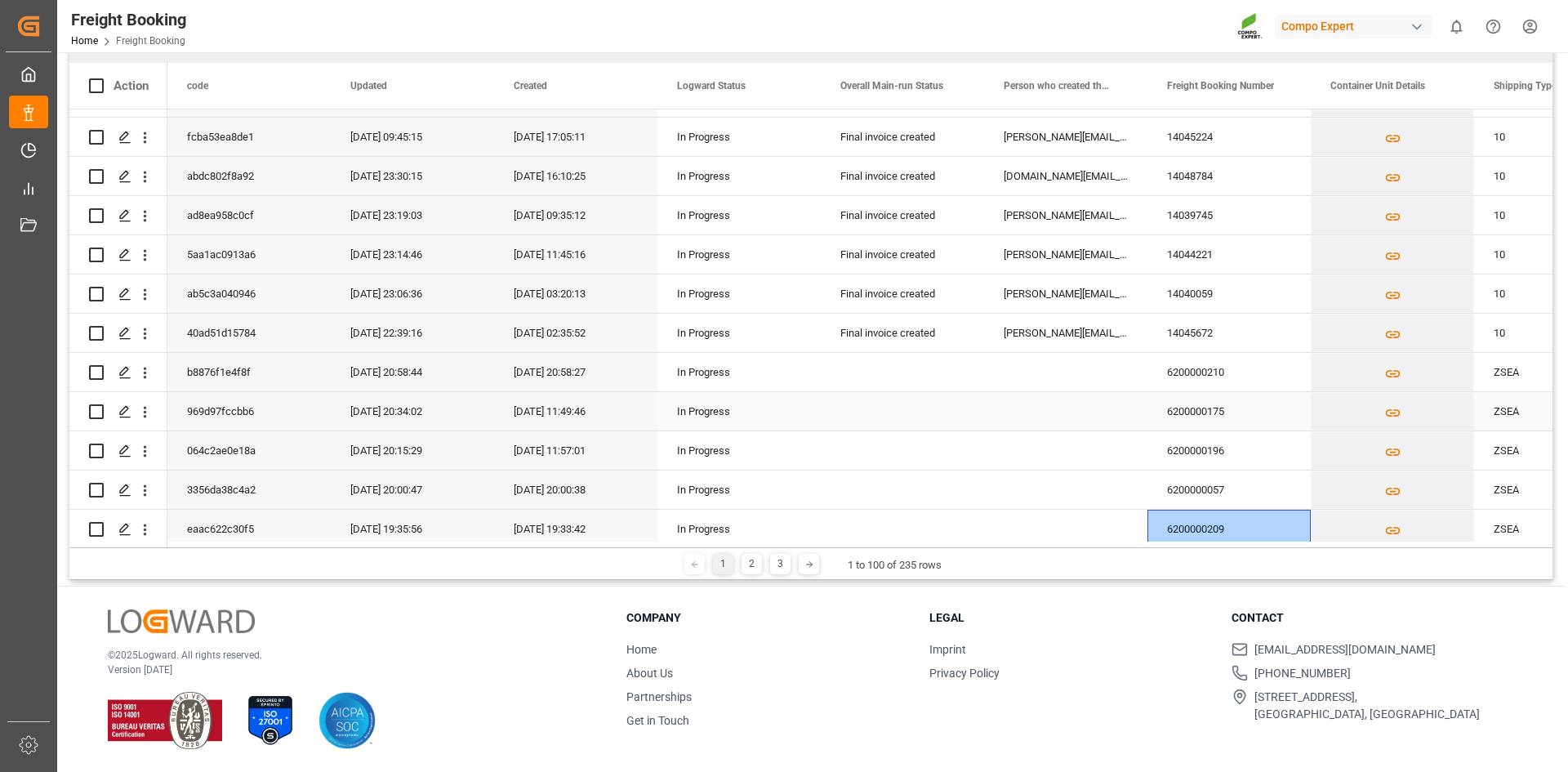 scroll, scrollTop: 3179, scrollLeft: 0, axis: vertical 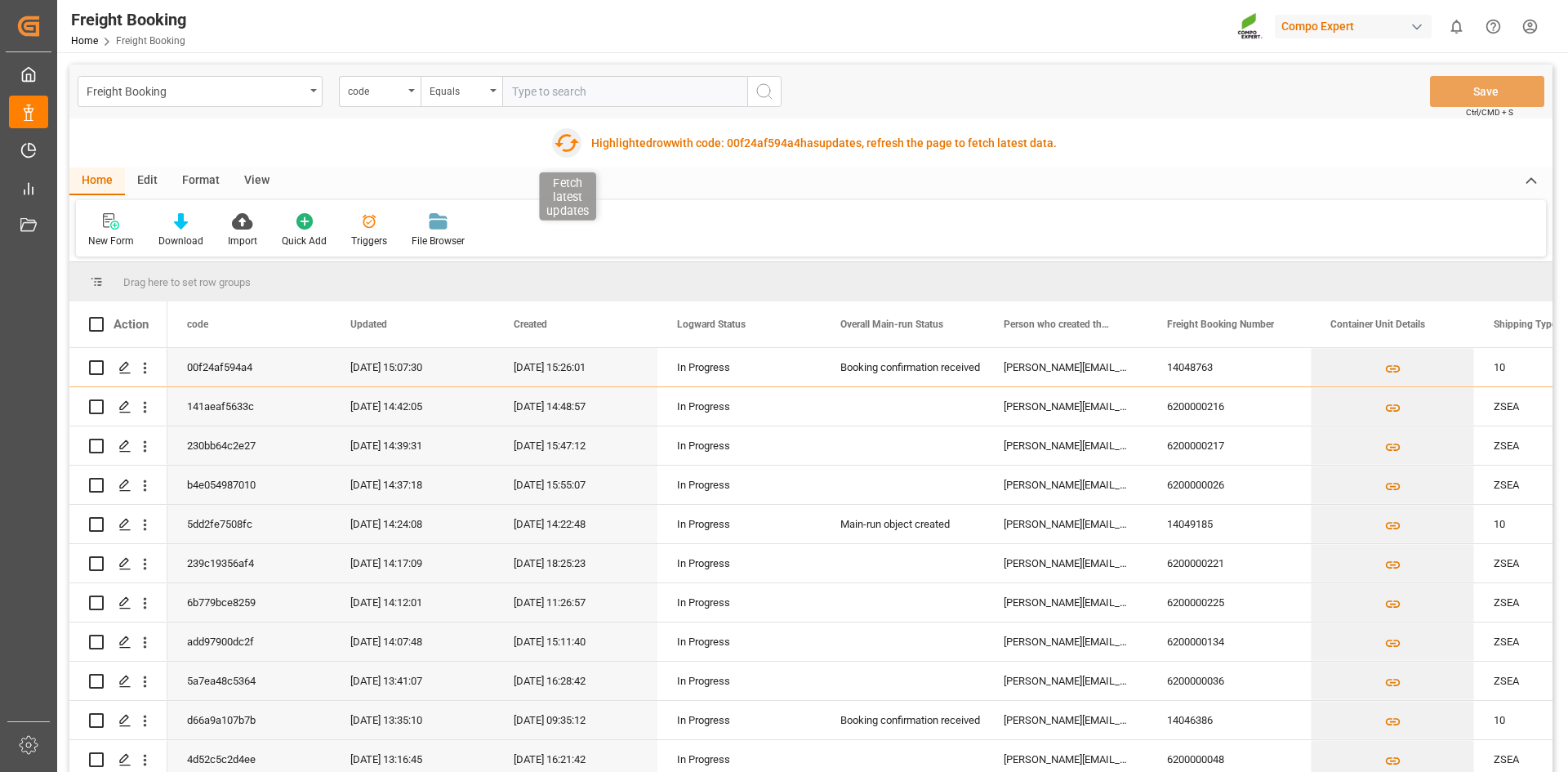 click 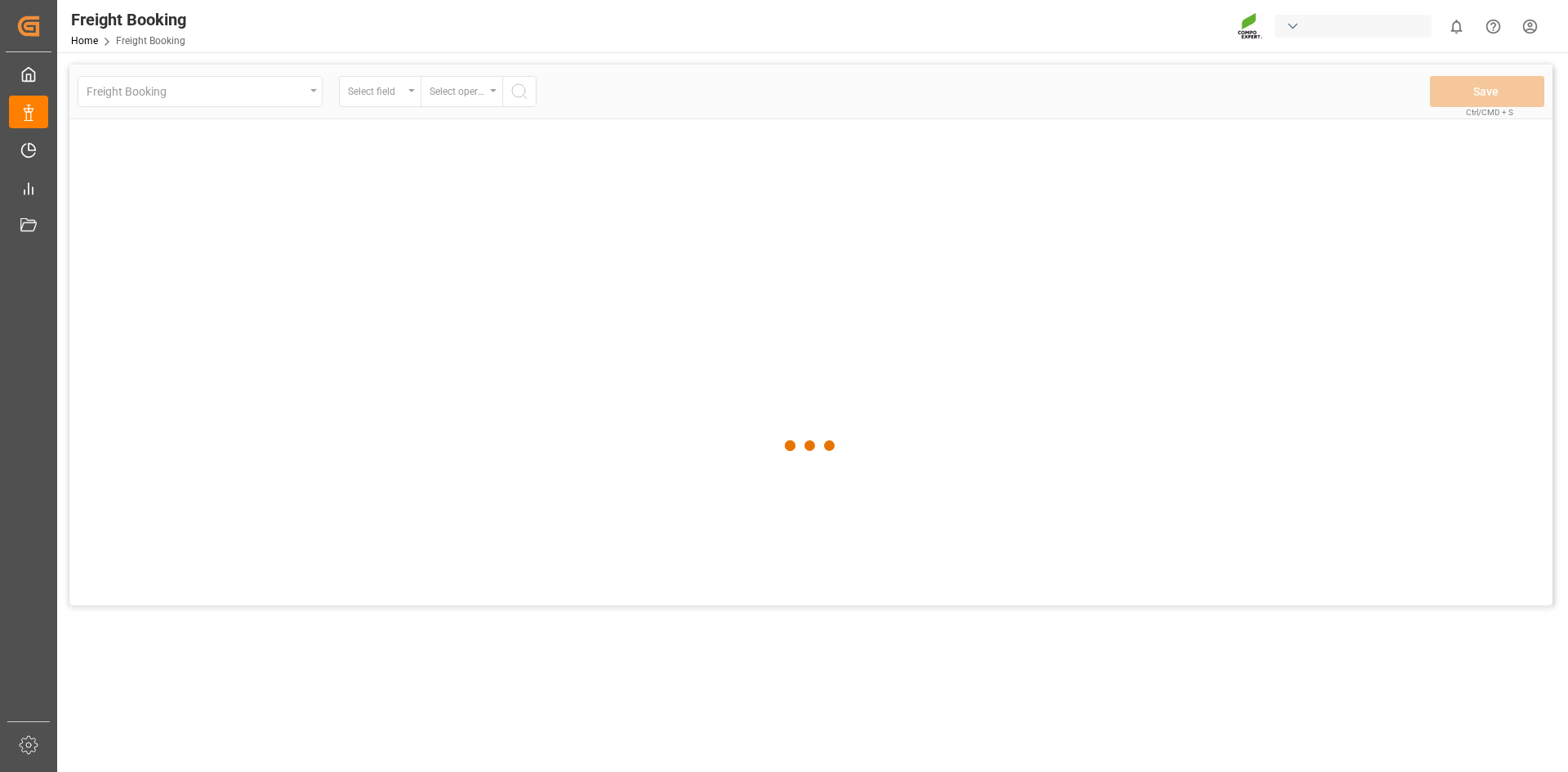 scroll, scrollTop: 0, scrollLeft: 0, axis: both 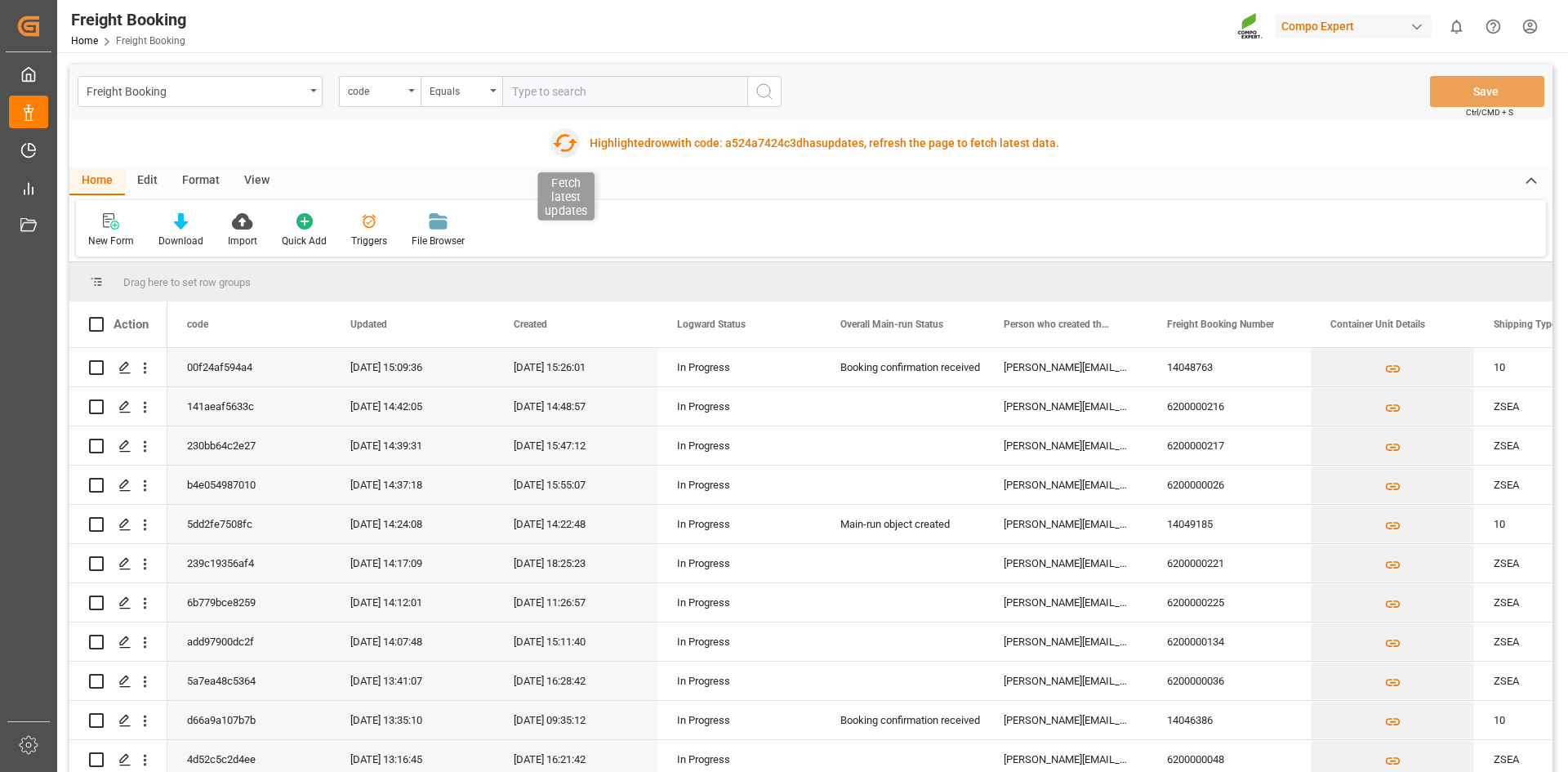 click 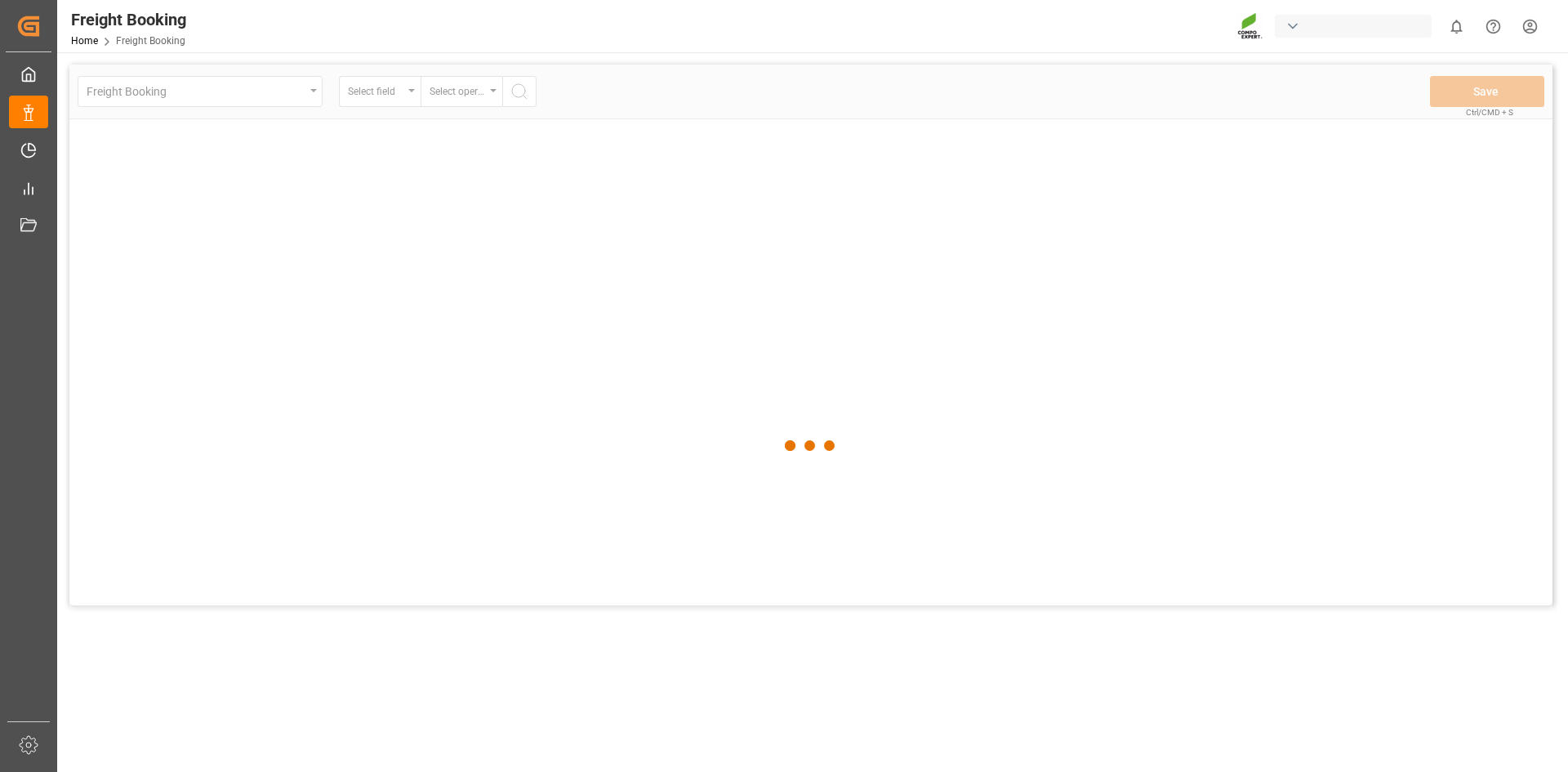 scroll, scrollTop: 0, scrollLeft: 0, axis: both 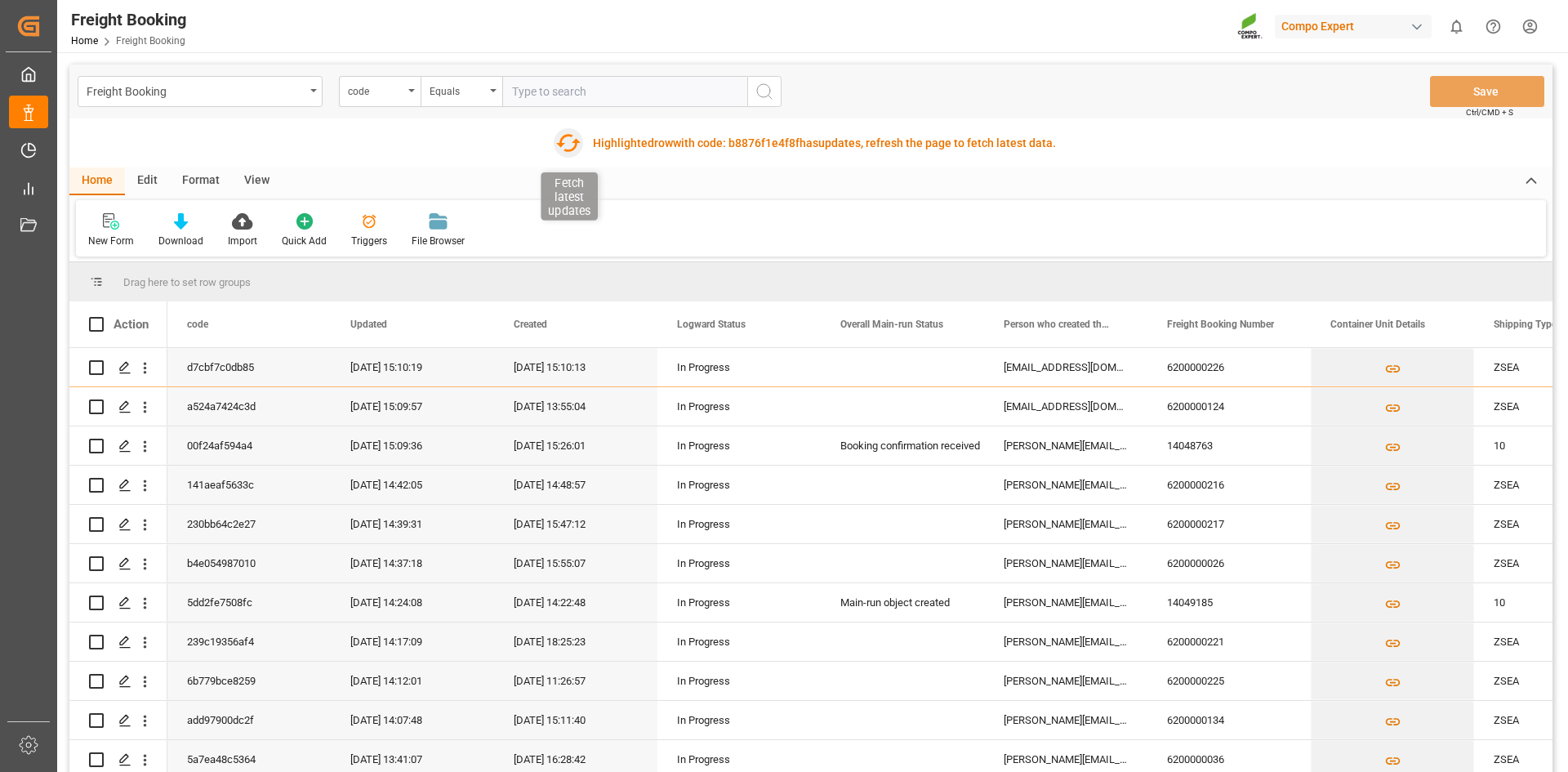 click 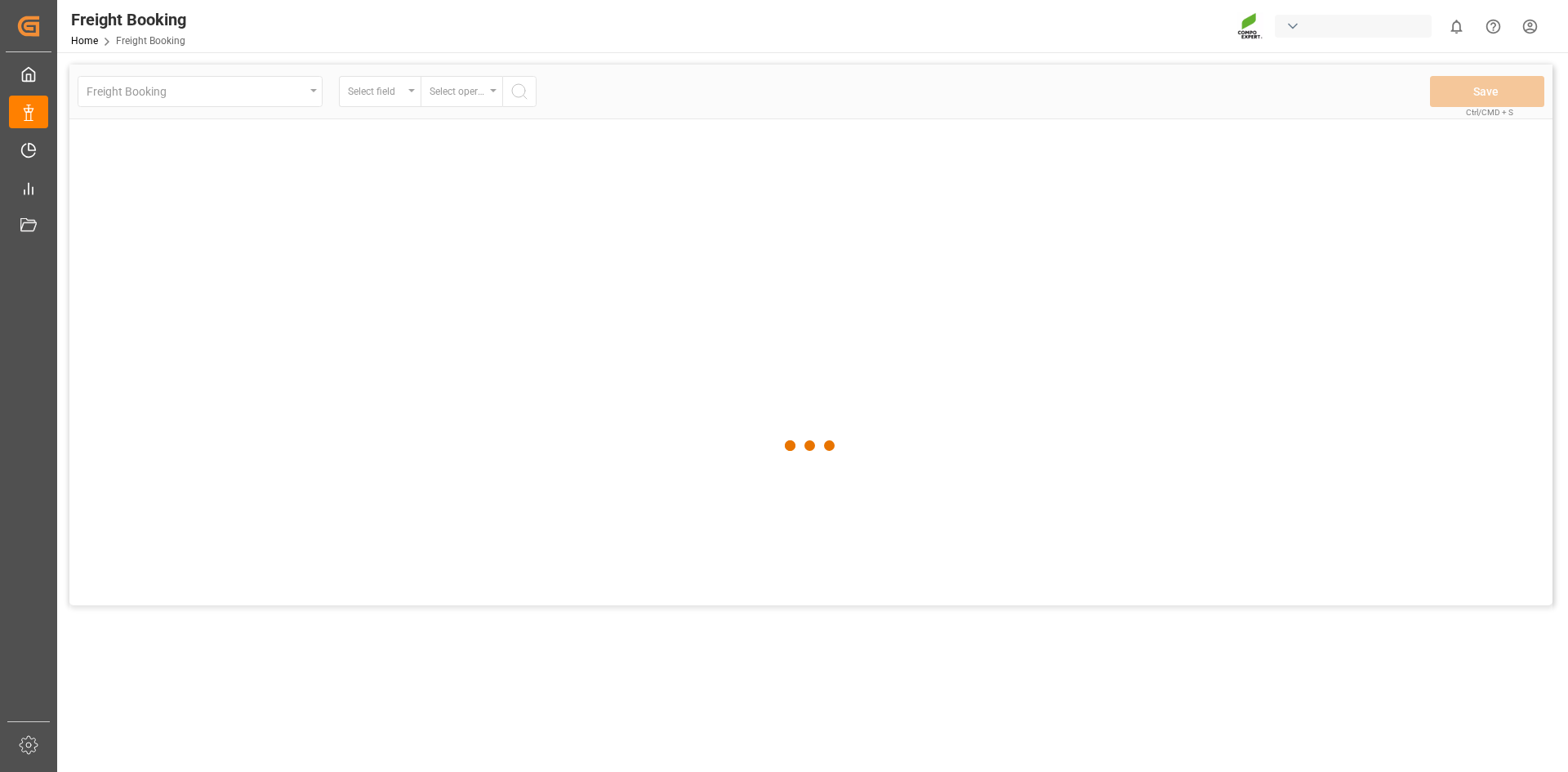 scroll, scrollTop: 0, scrollLeft: 0, axis: both 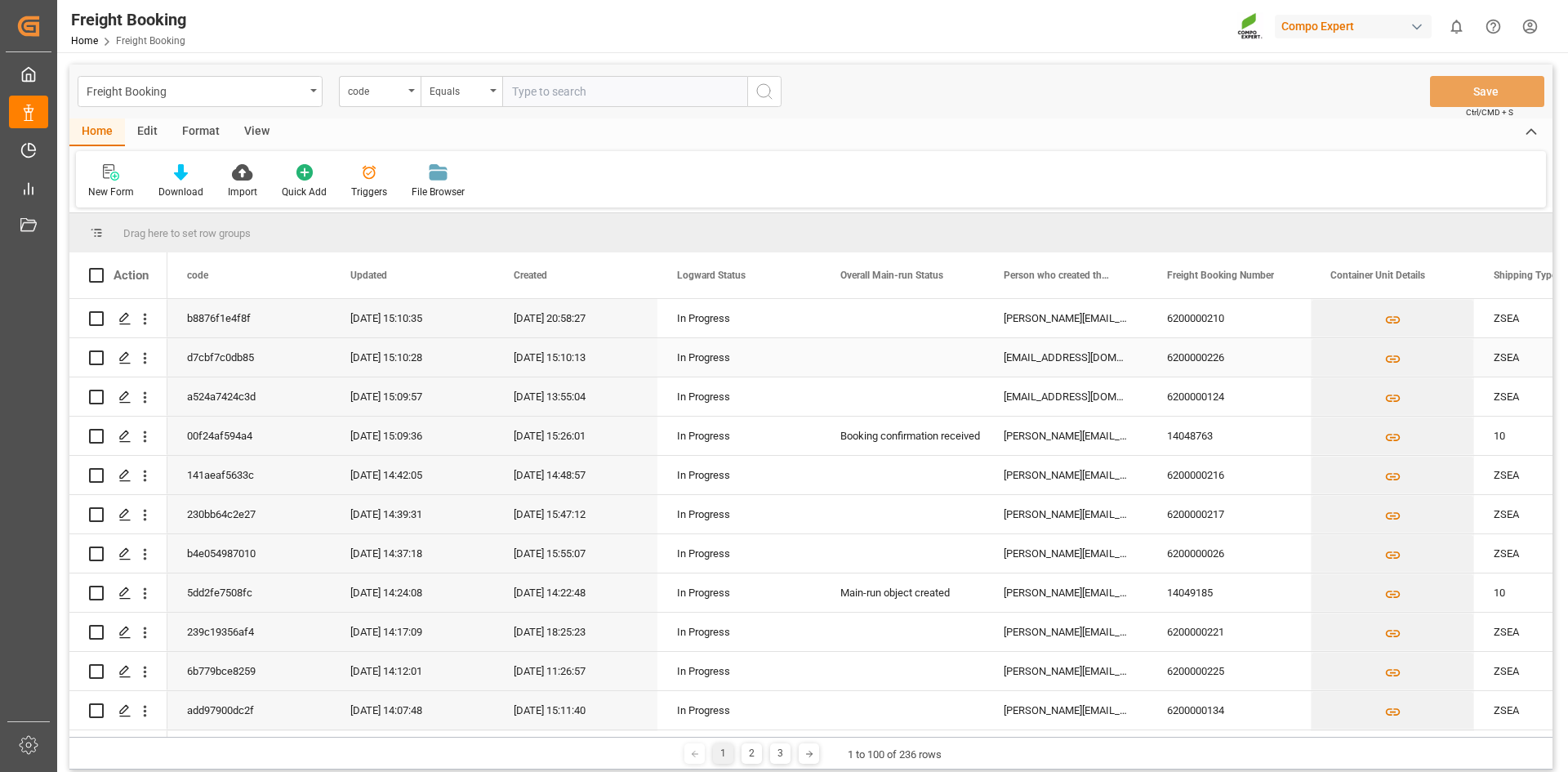 click on "Person who created the Object Mail Address" at bounding box center (1058, 275) 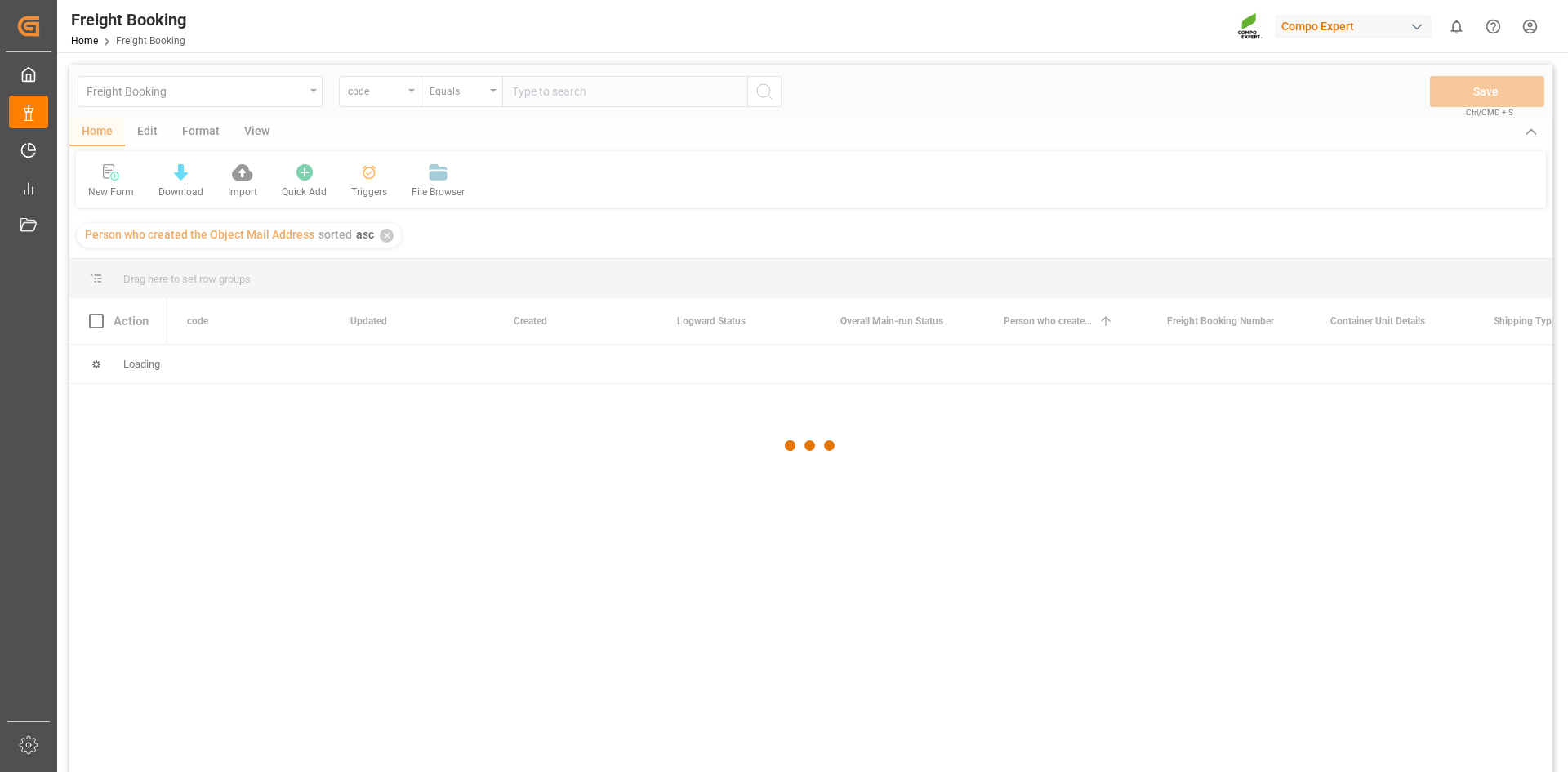 click at bounding box center [811, 445] 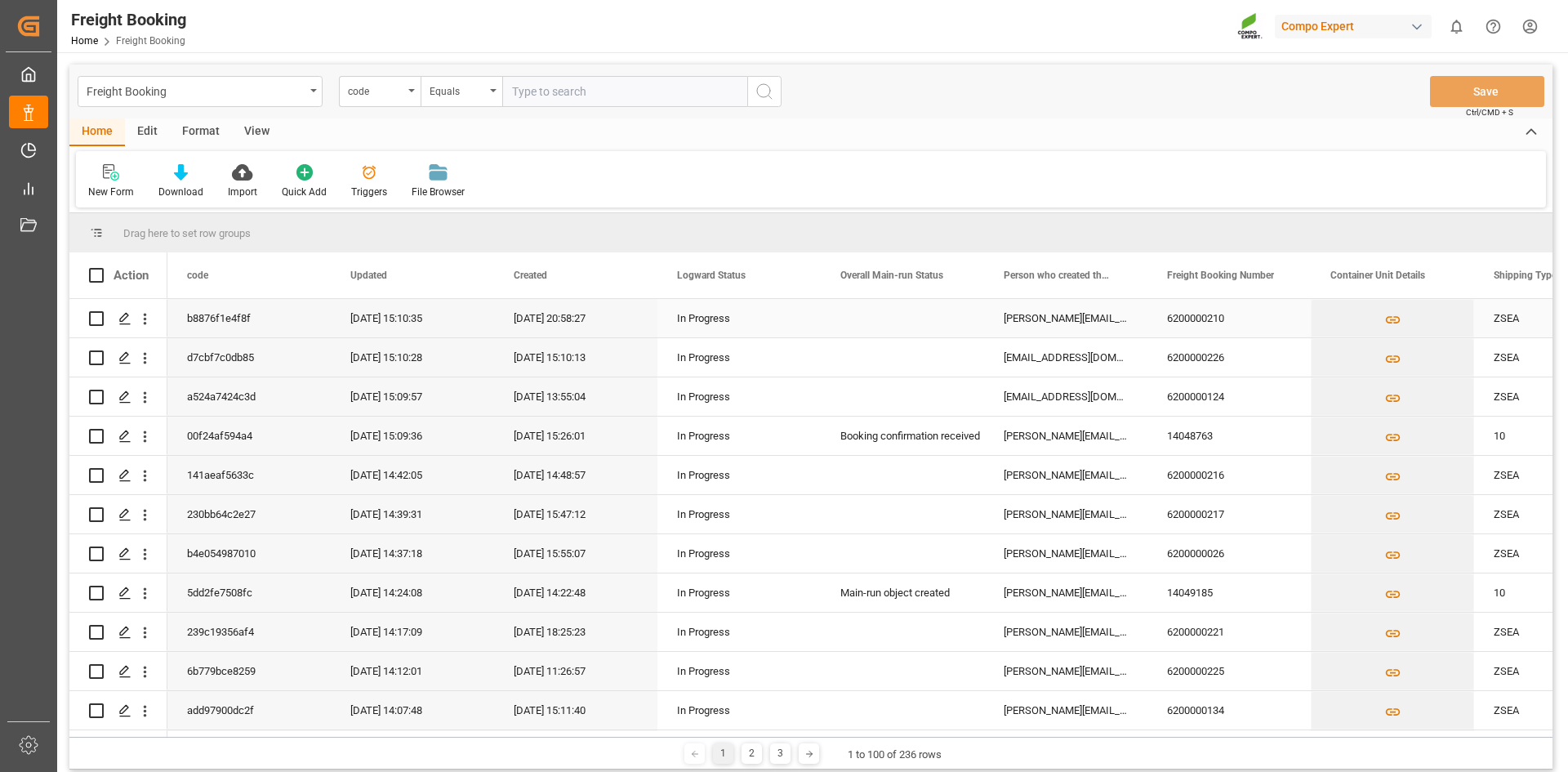 click on "[PERSON_NAME][EMAIL_ADDRESS][DOMAIN_NAME]" at bounding box center (1066, 318) 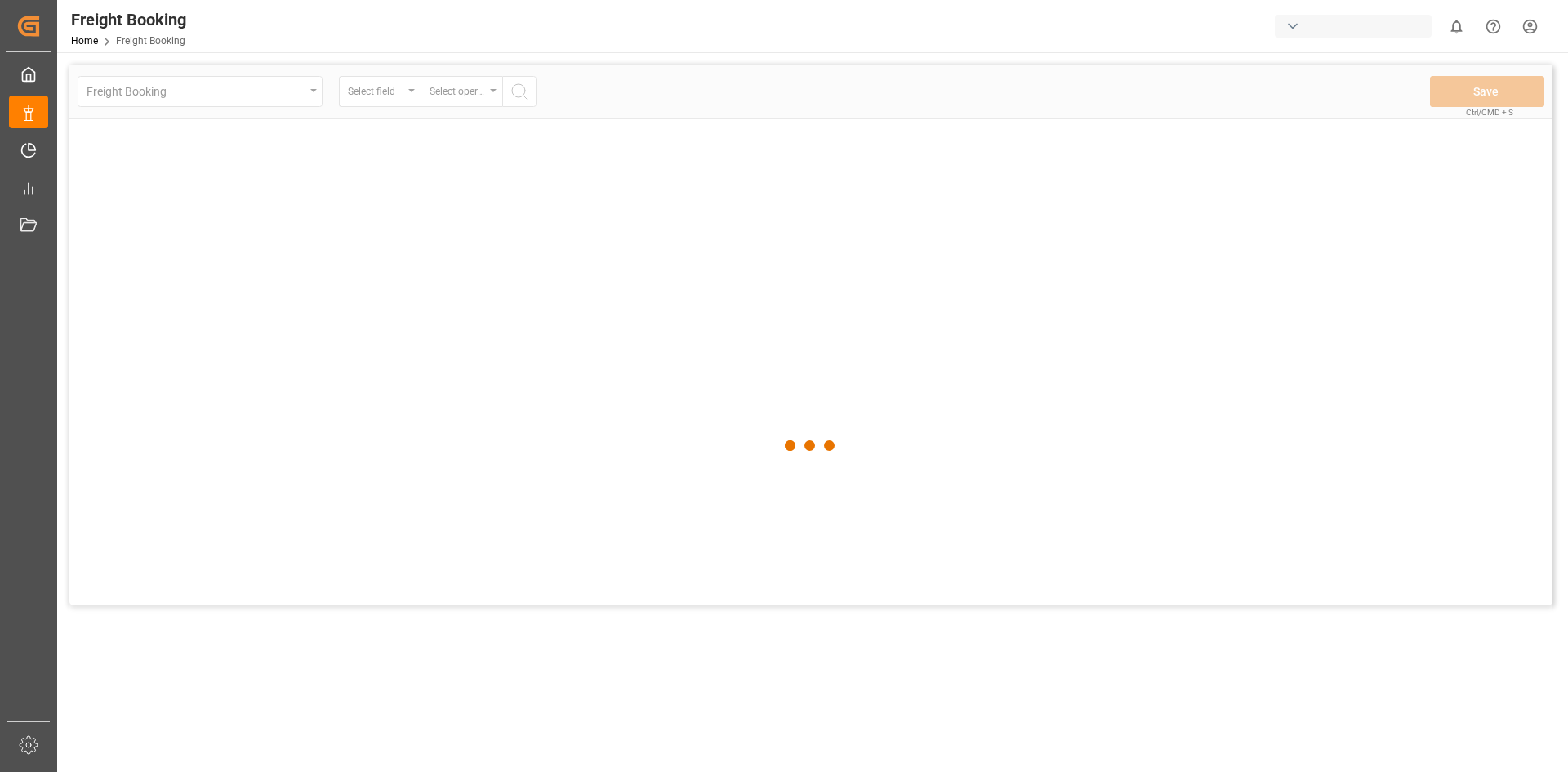 scroll, scrollTop: 0, scrollLeft: 0, axis: both 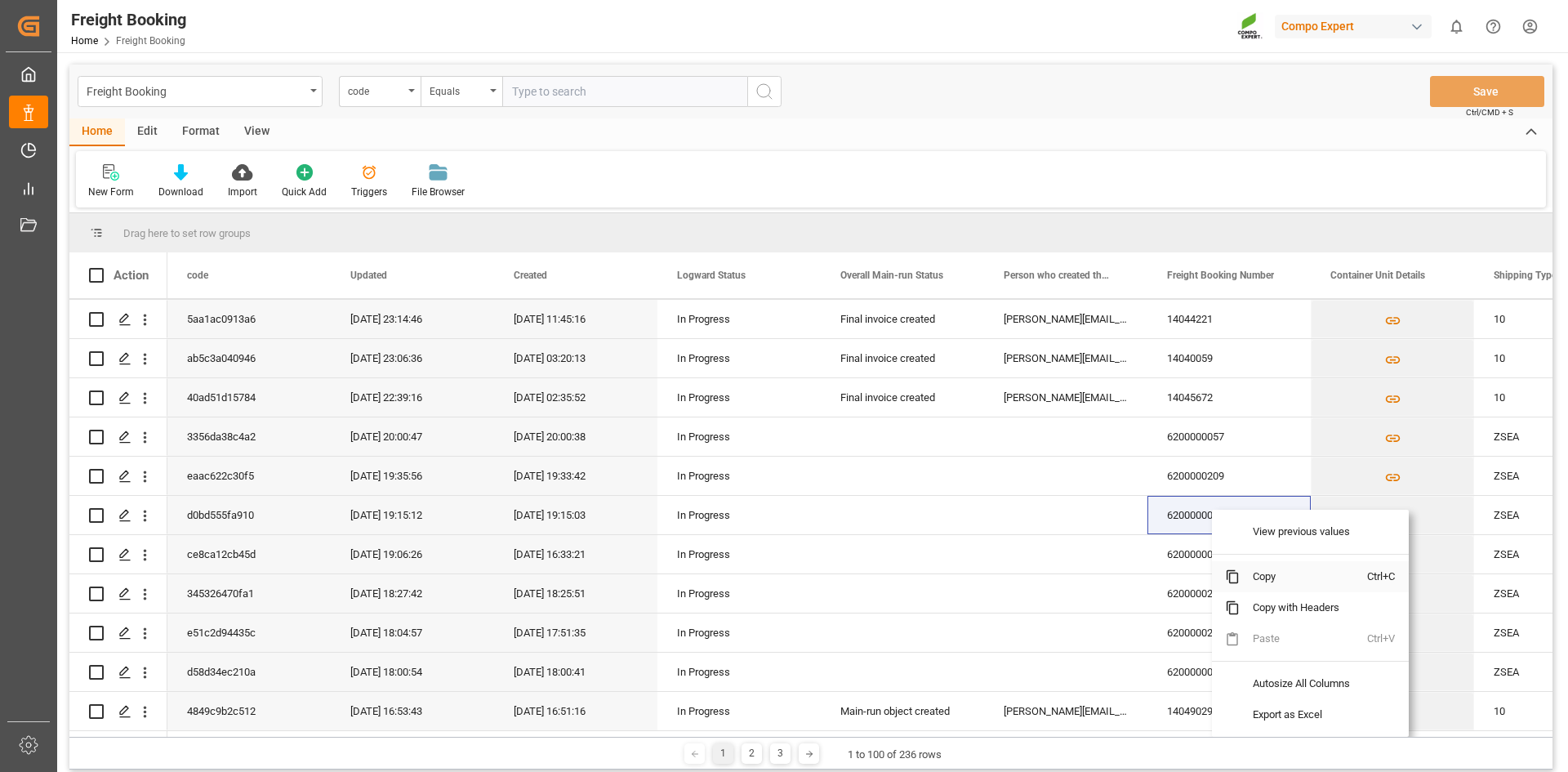 click on "Copy" at bounding box center [1303, 577] 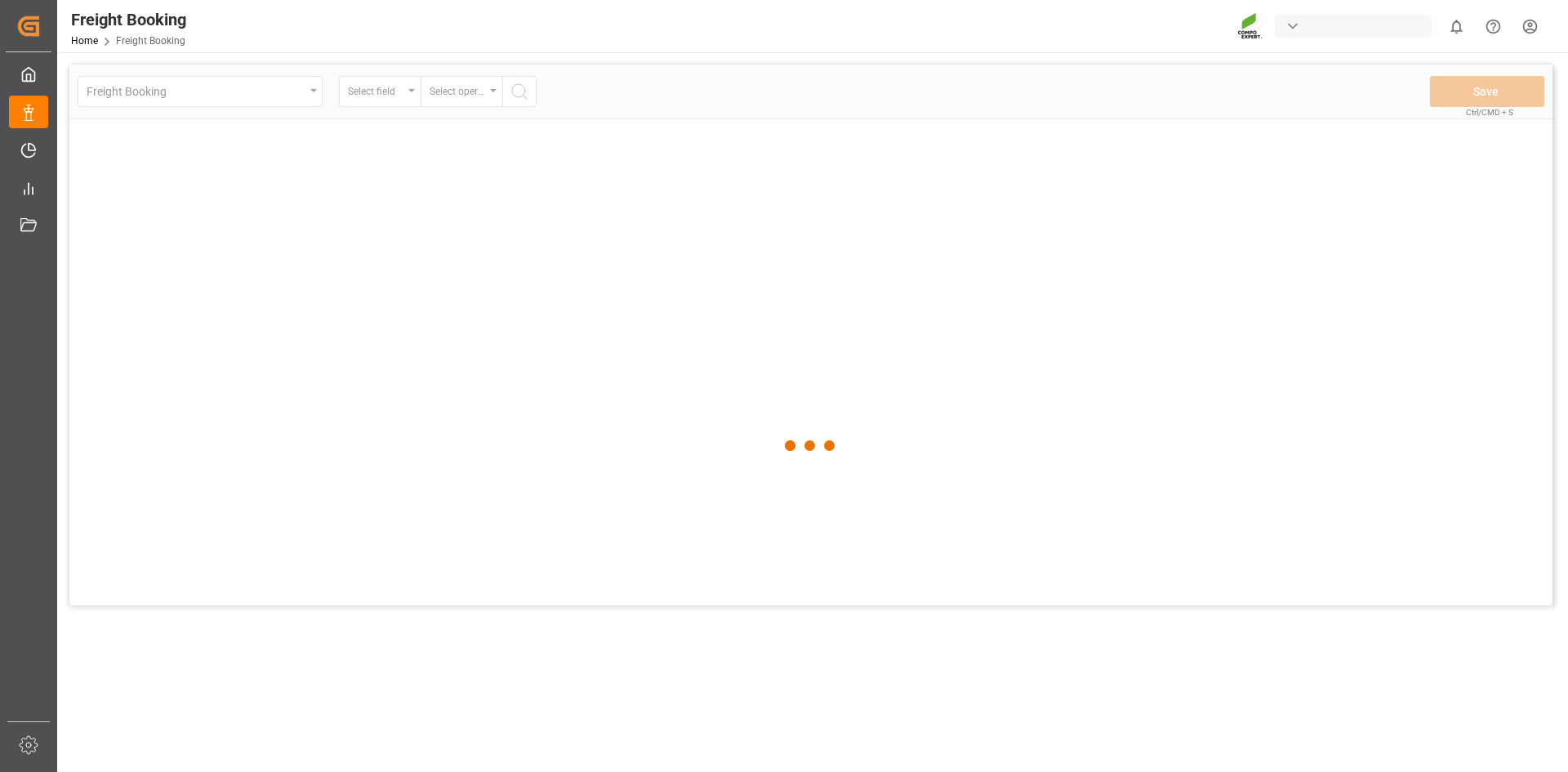 scroll, scrollTop: 0, scrollLeft: 0, axis: both 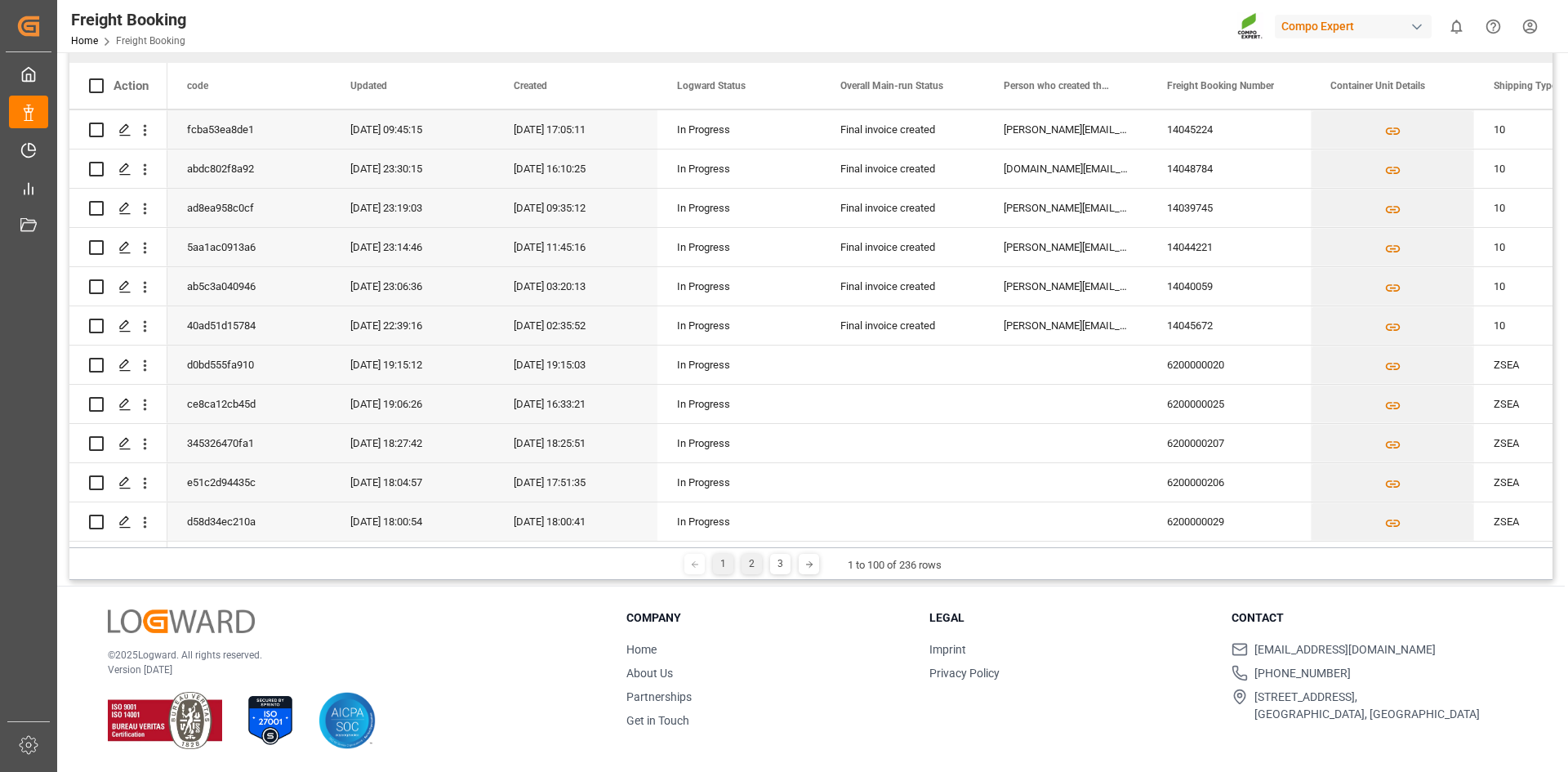 click on "2" at bounding box center [751, 564] 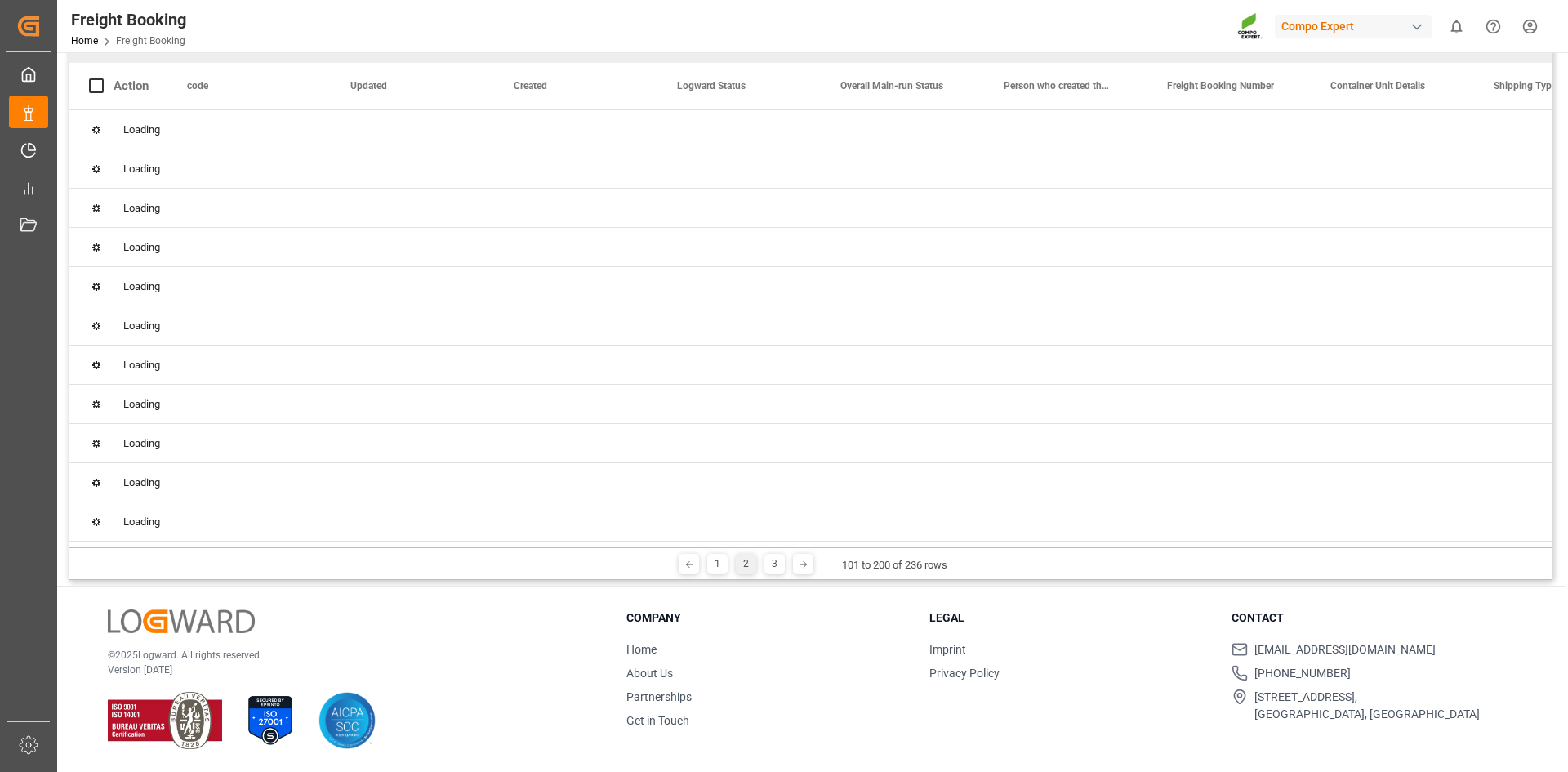 scroll, scrollTop: 0, scrollLeft: 0, axis: both 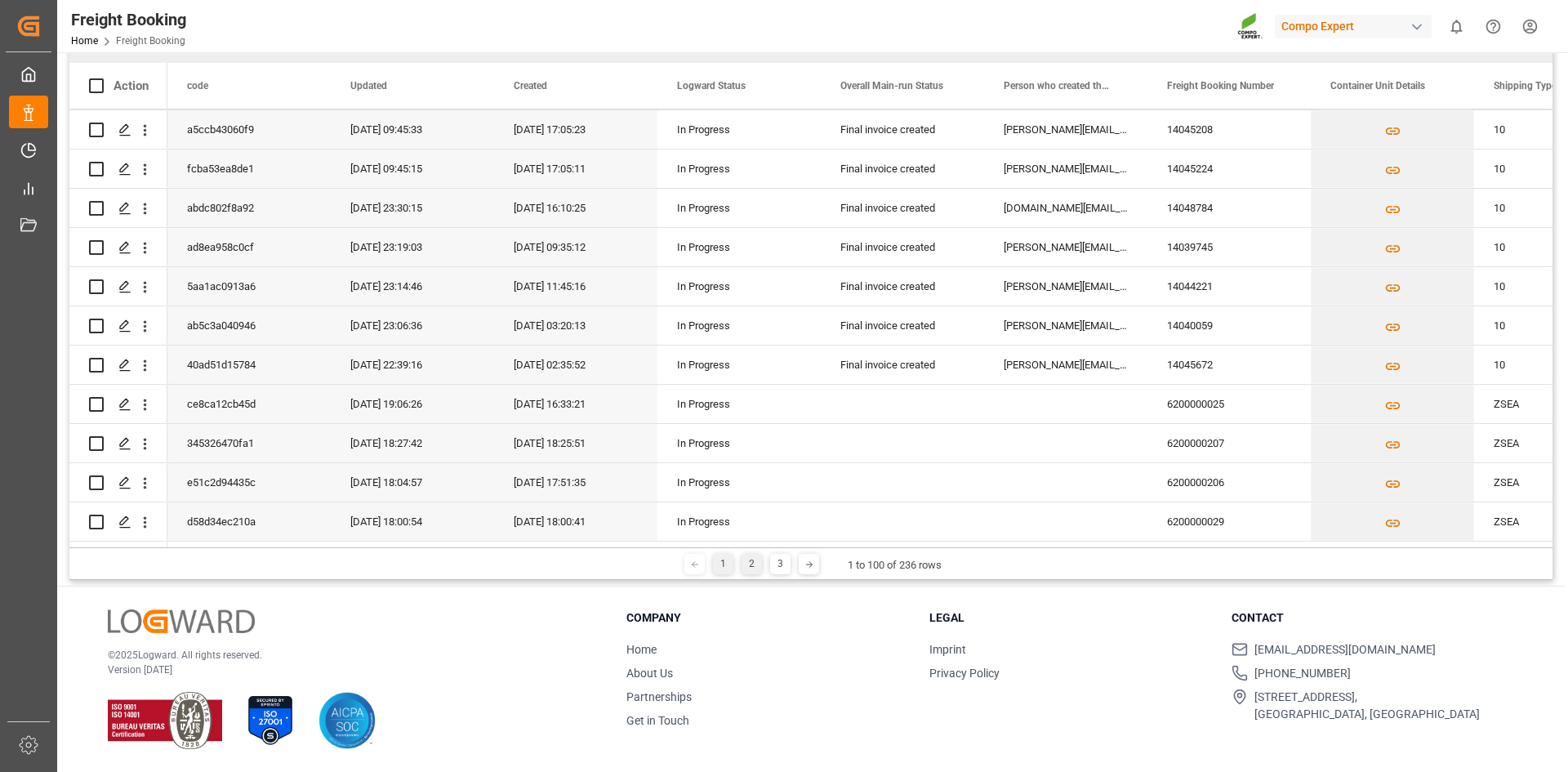 click on "2" at bounding box center [751, 564] 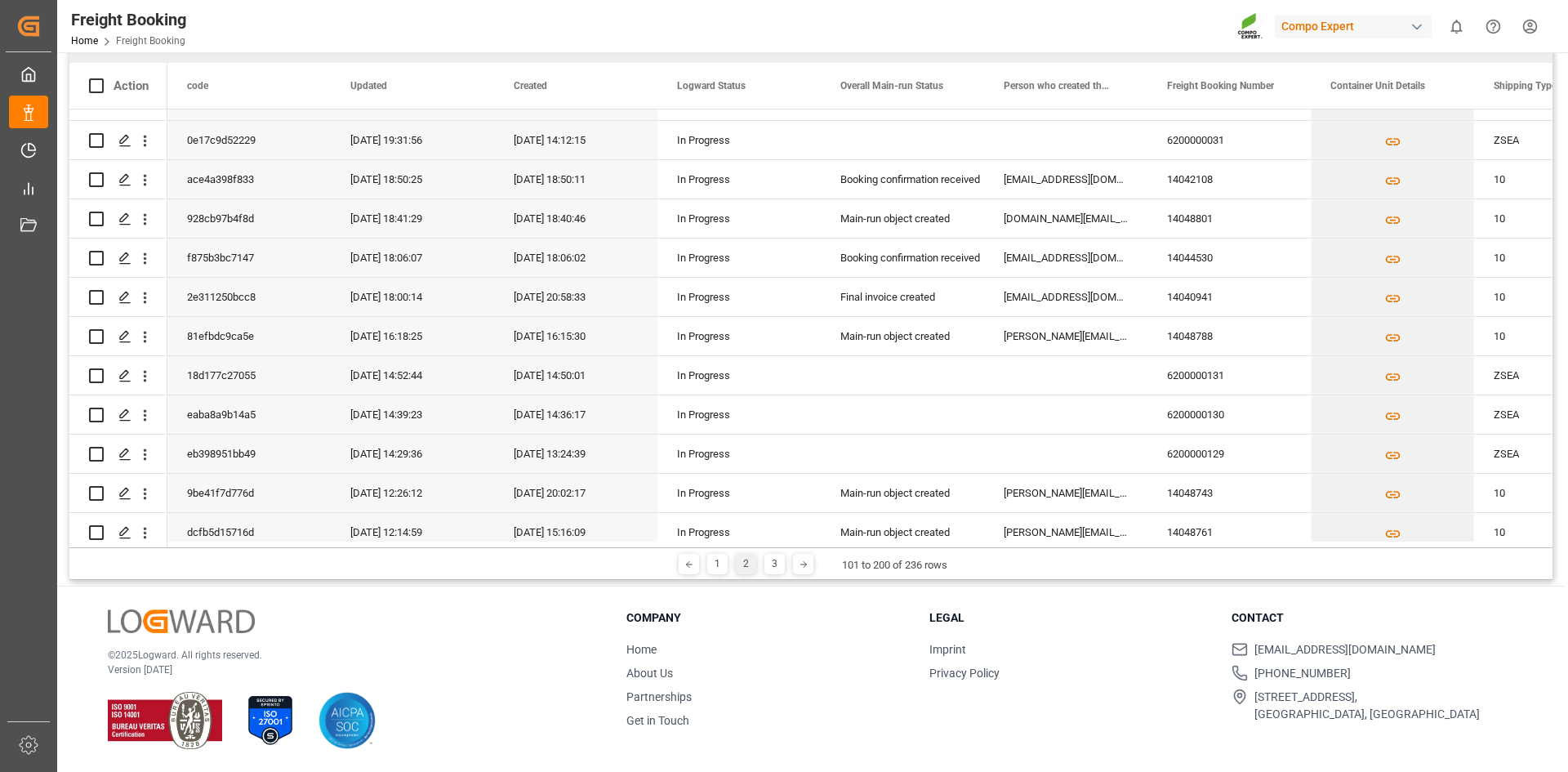 scroll, scrollTop: 3495, scrollLeft: 0, axis: vertical 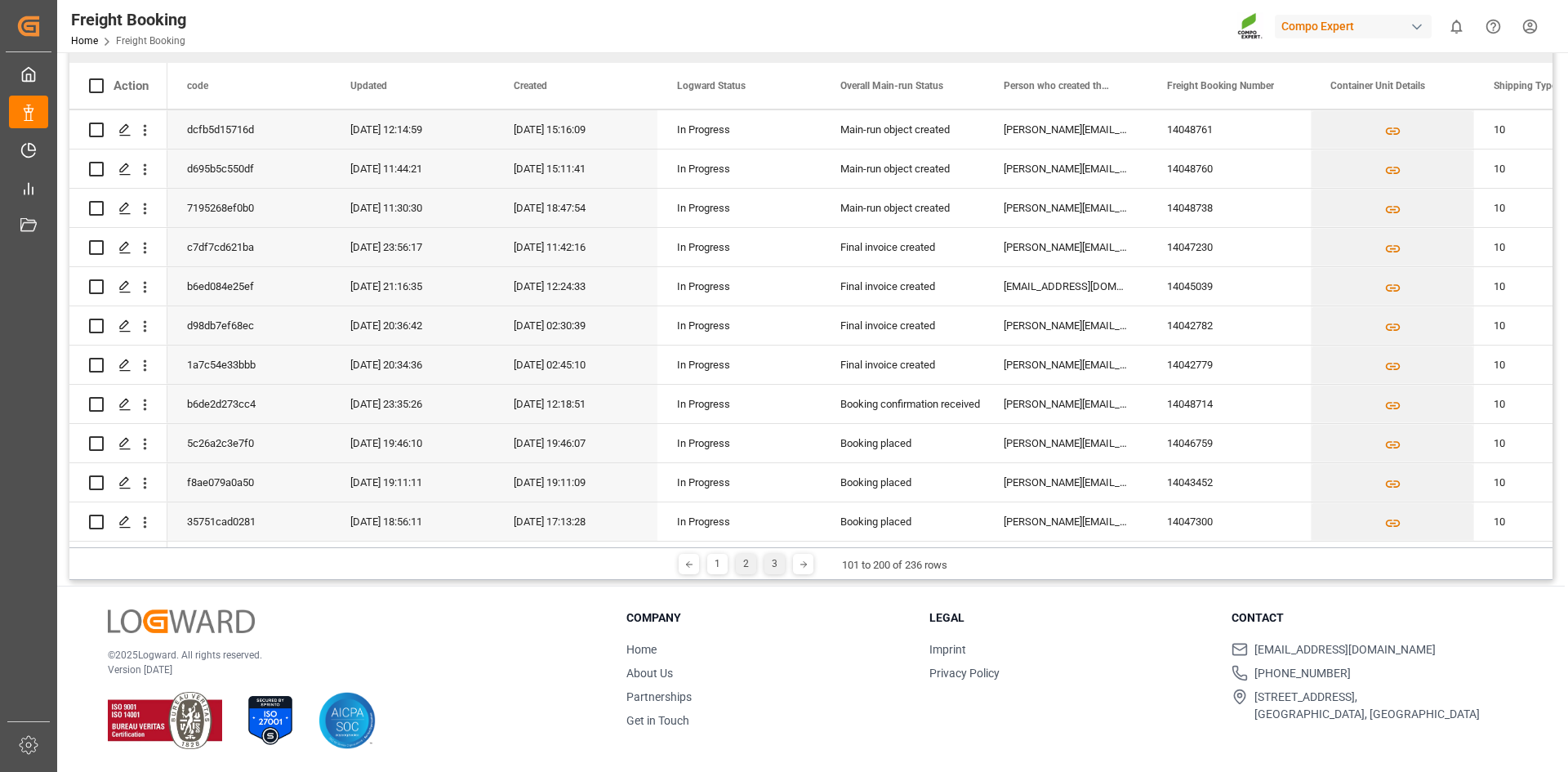 click on "3" at bounding box center (774, 564) 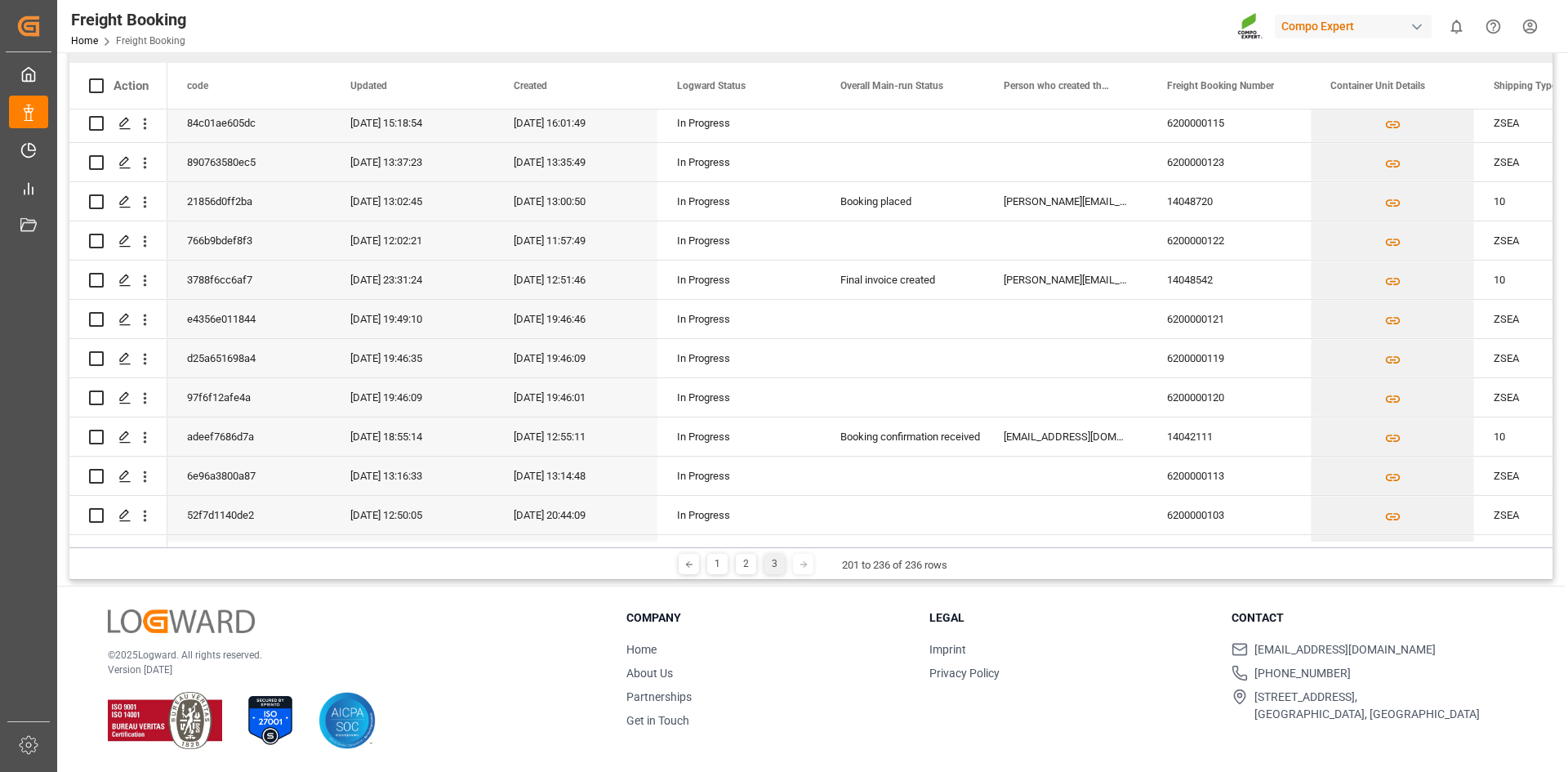 scroll, scrollTop: 0, scrollLeft: 0, axis: both 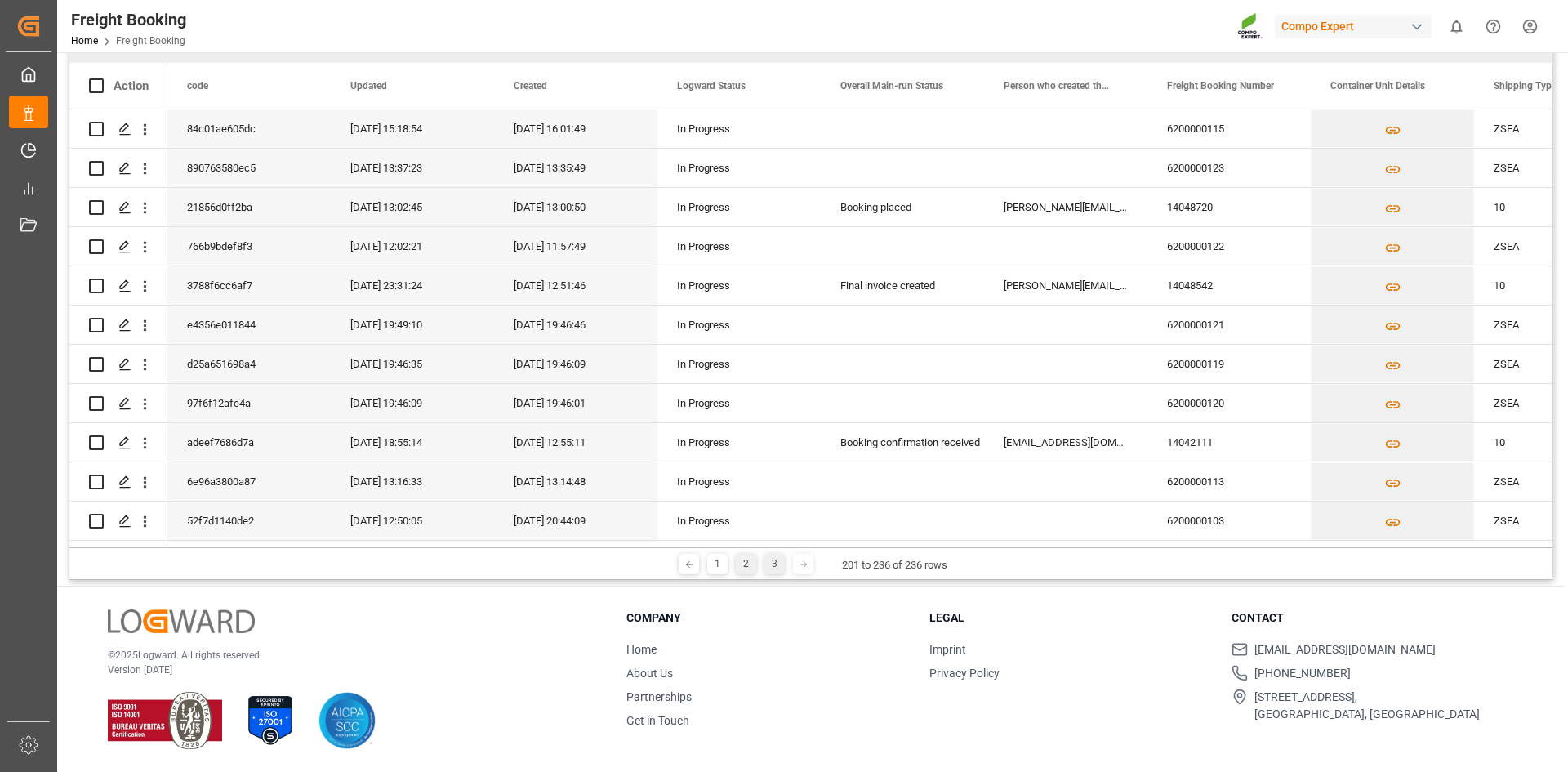 click on "2" at bounding box center [746, 564] 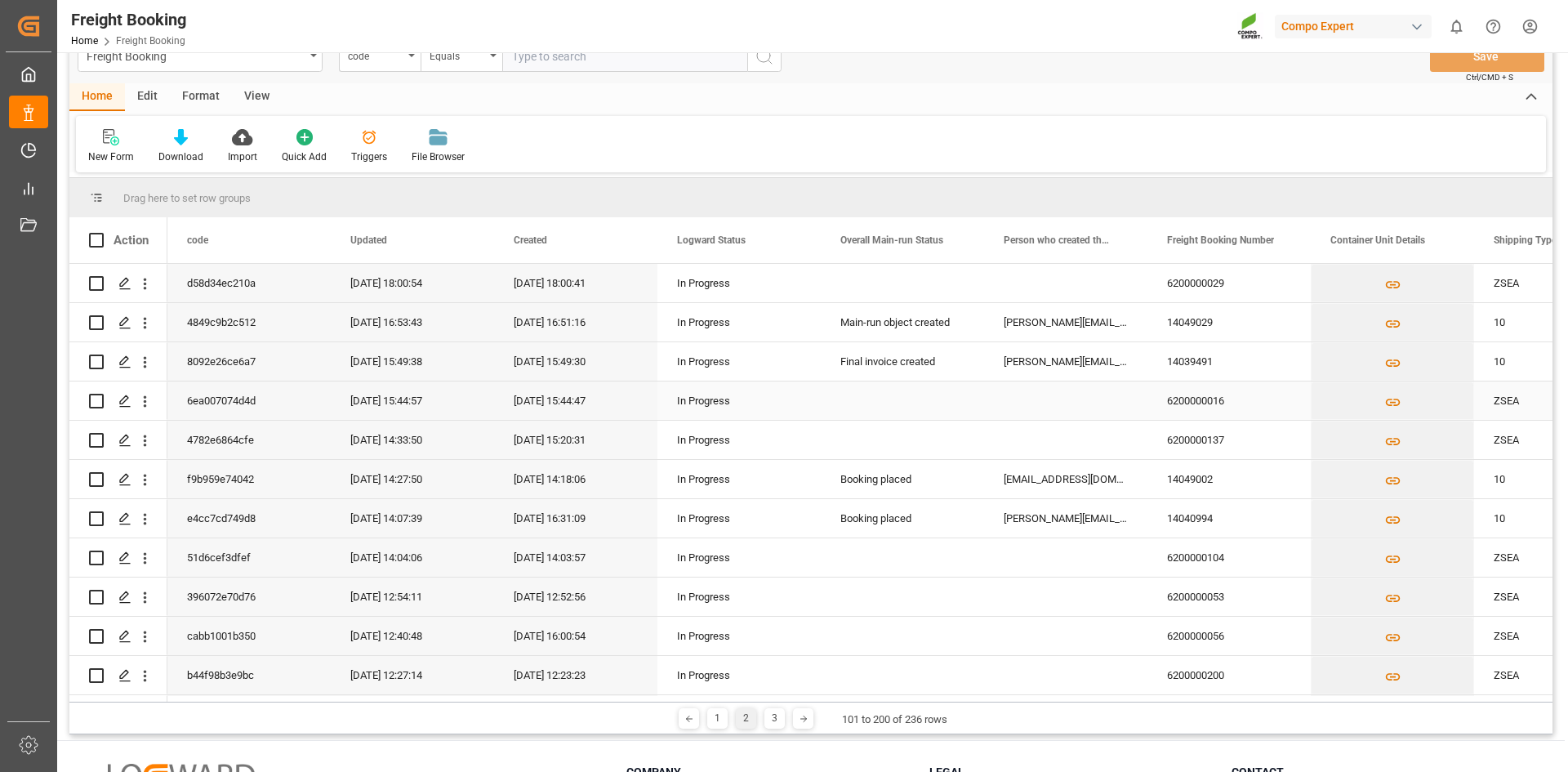 scroll, scrollTop: 0, scrollLeft: 0, axis: both 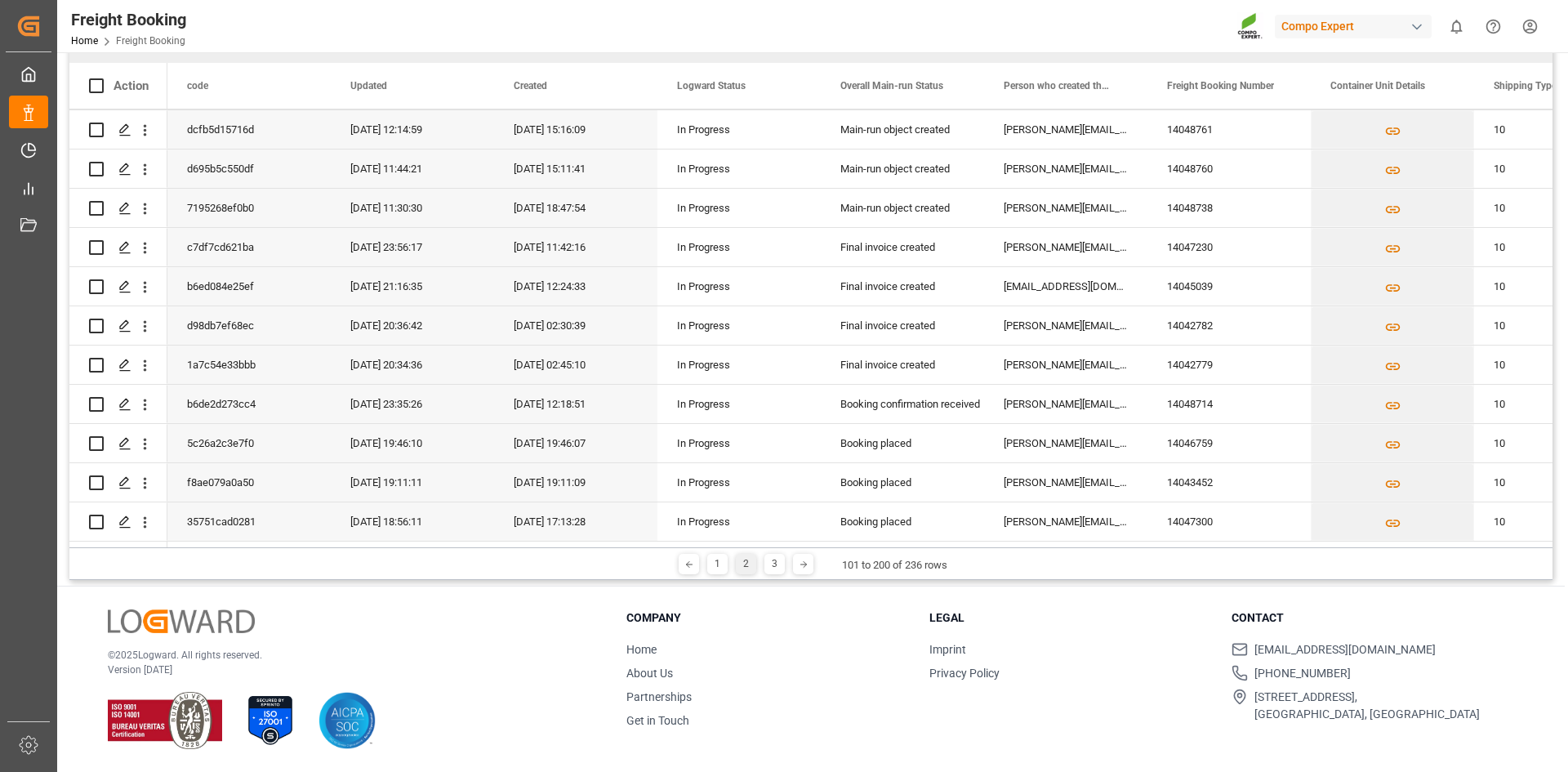 click on "1 2 3" at bounding box center (746, 564) 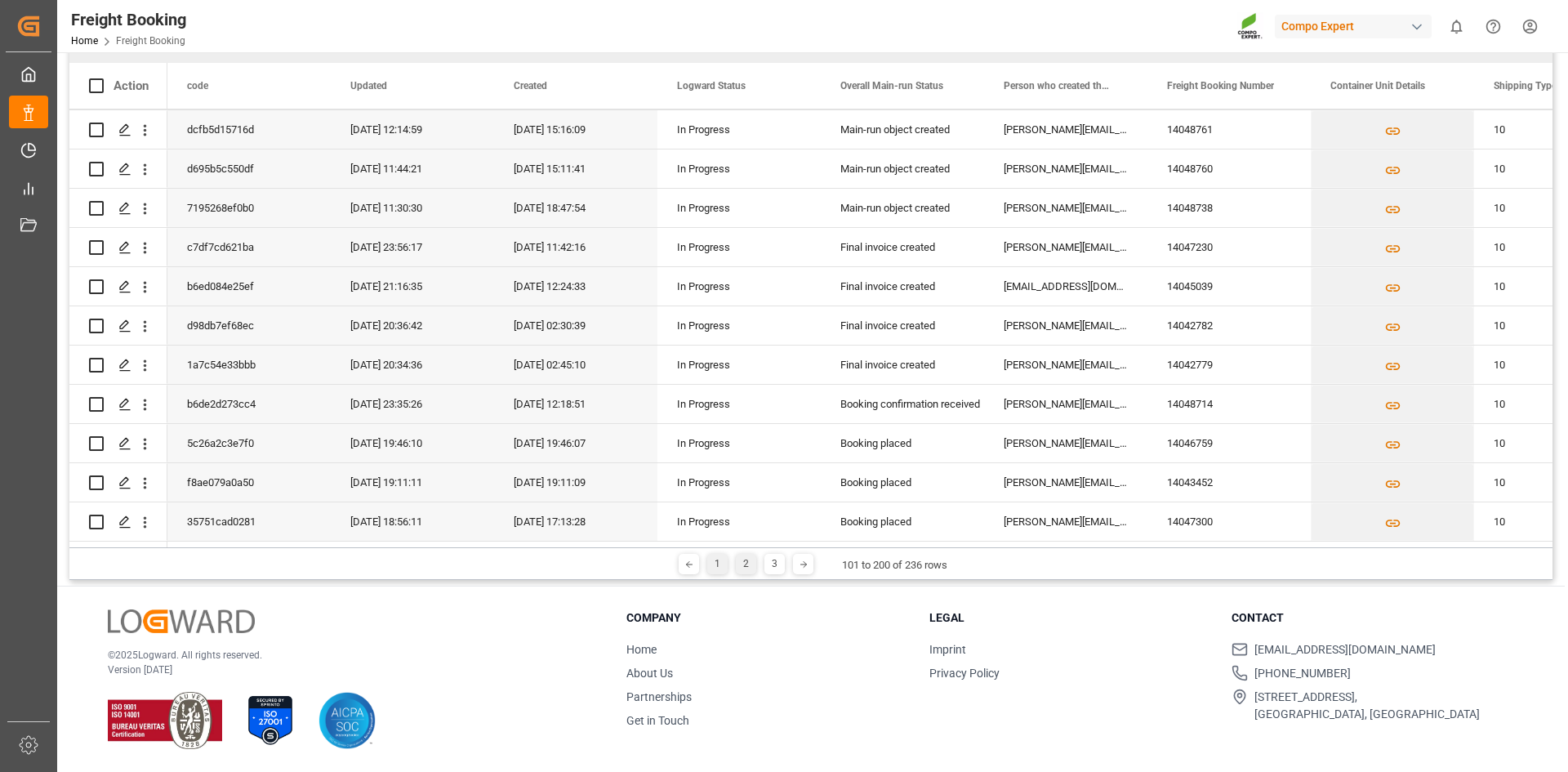 click on "1" at bounding box center (717, 564) 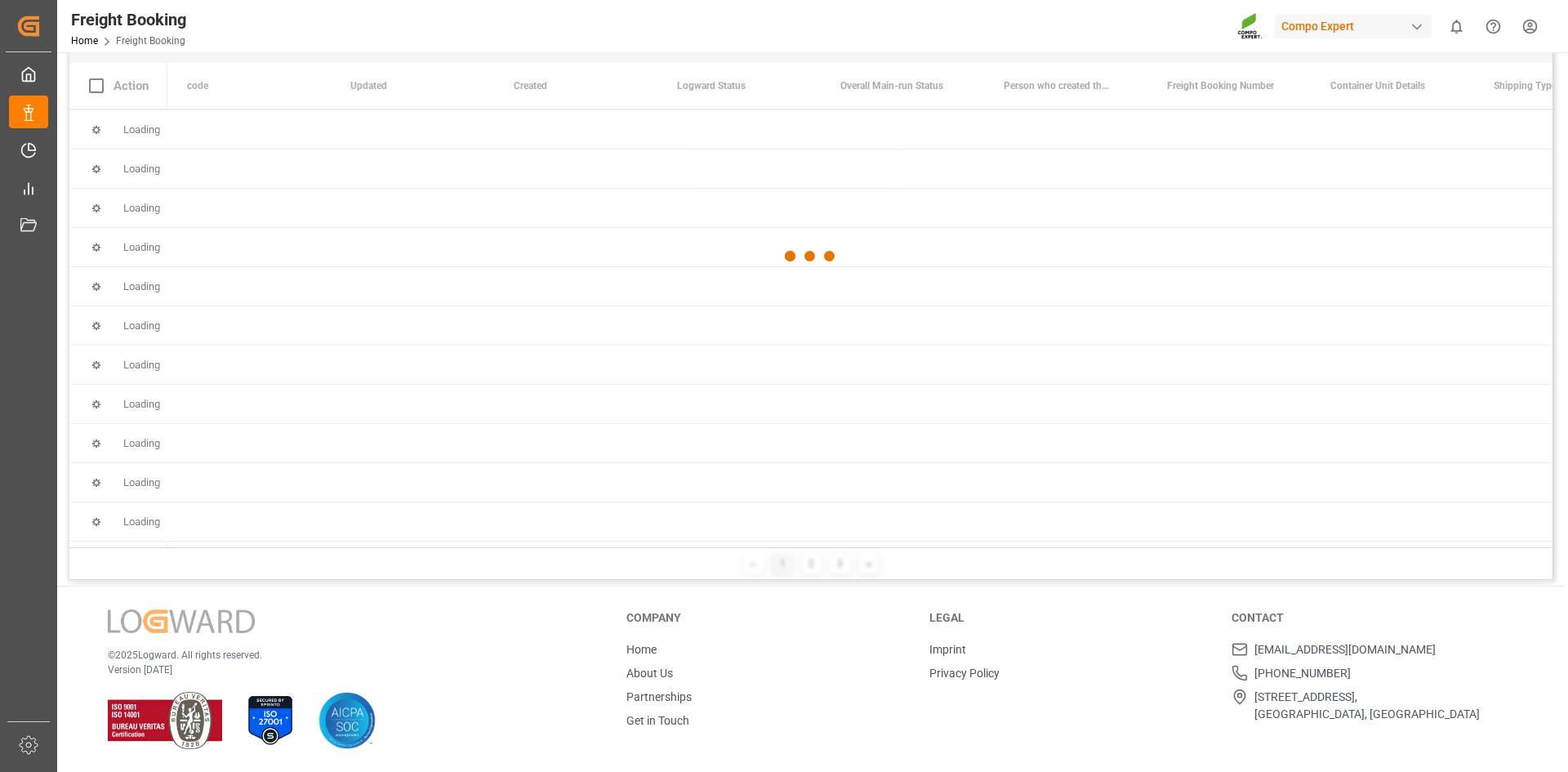scroll, scrollTop: 0, scrollLeft: 0, axis: both 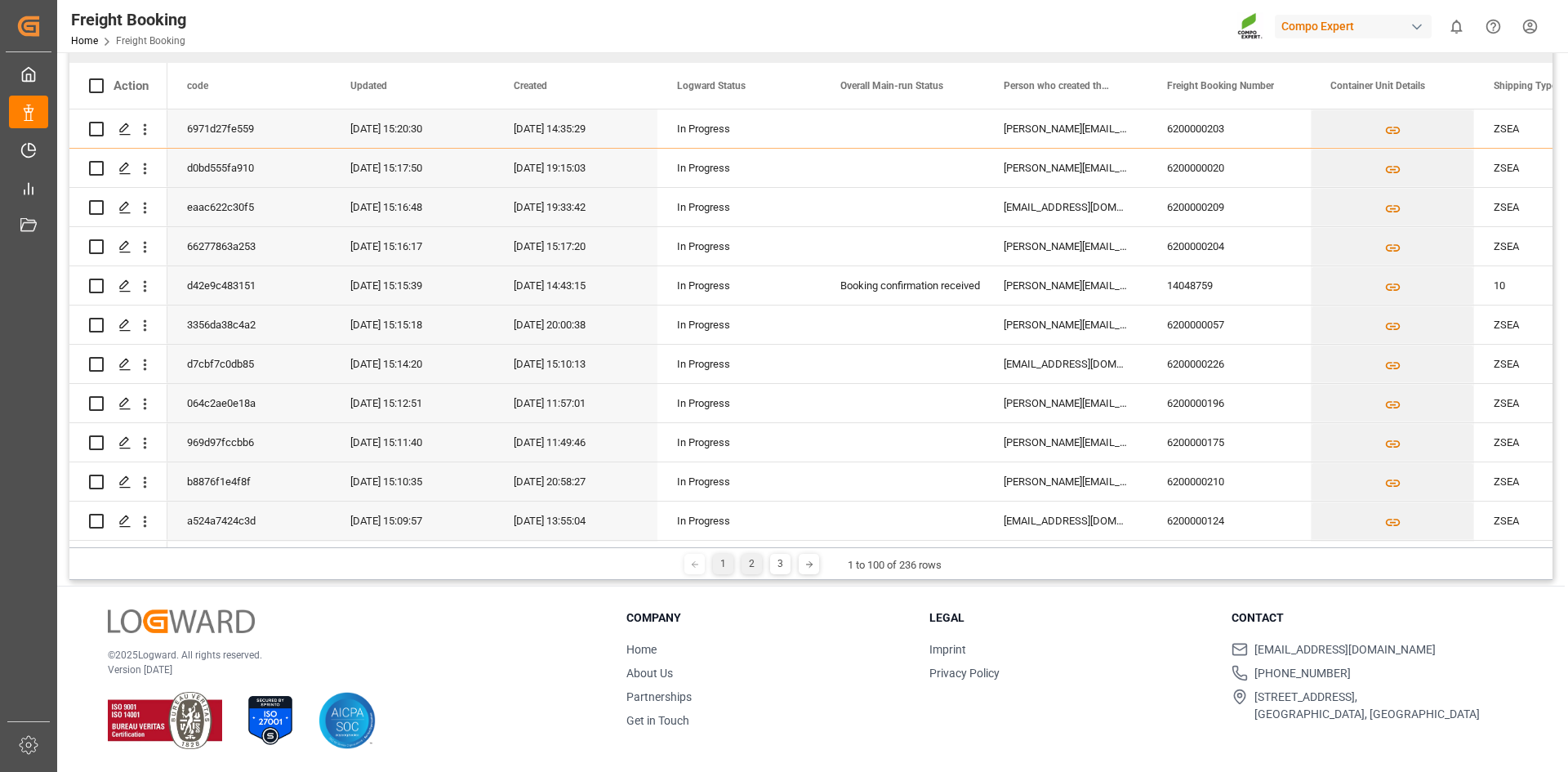 click on "2" at bounding box center [751, 564] 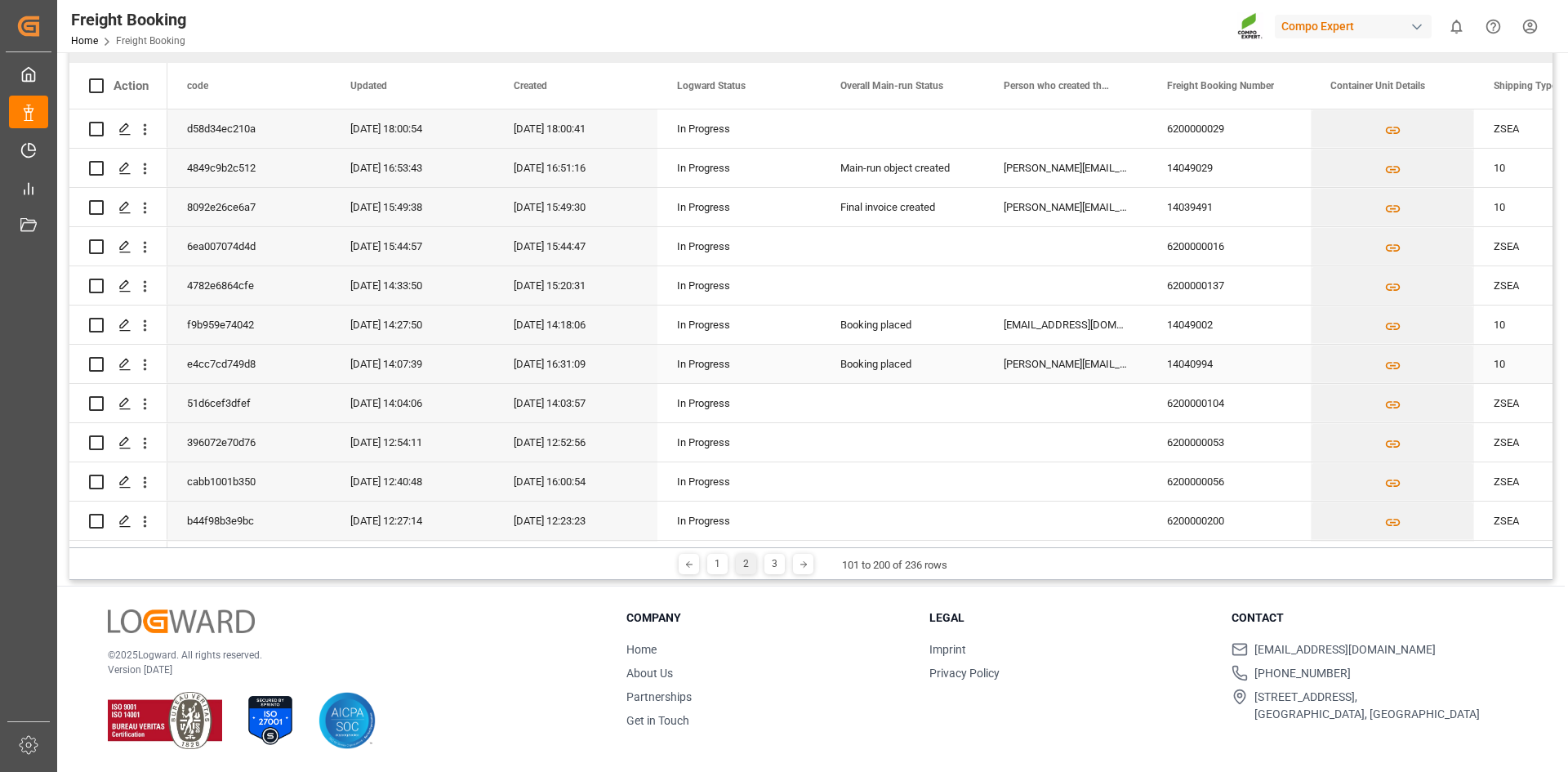 scroll, scrollTop: 0, scrollLeft: 0, axis: both 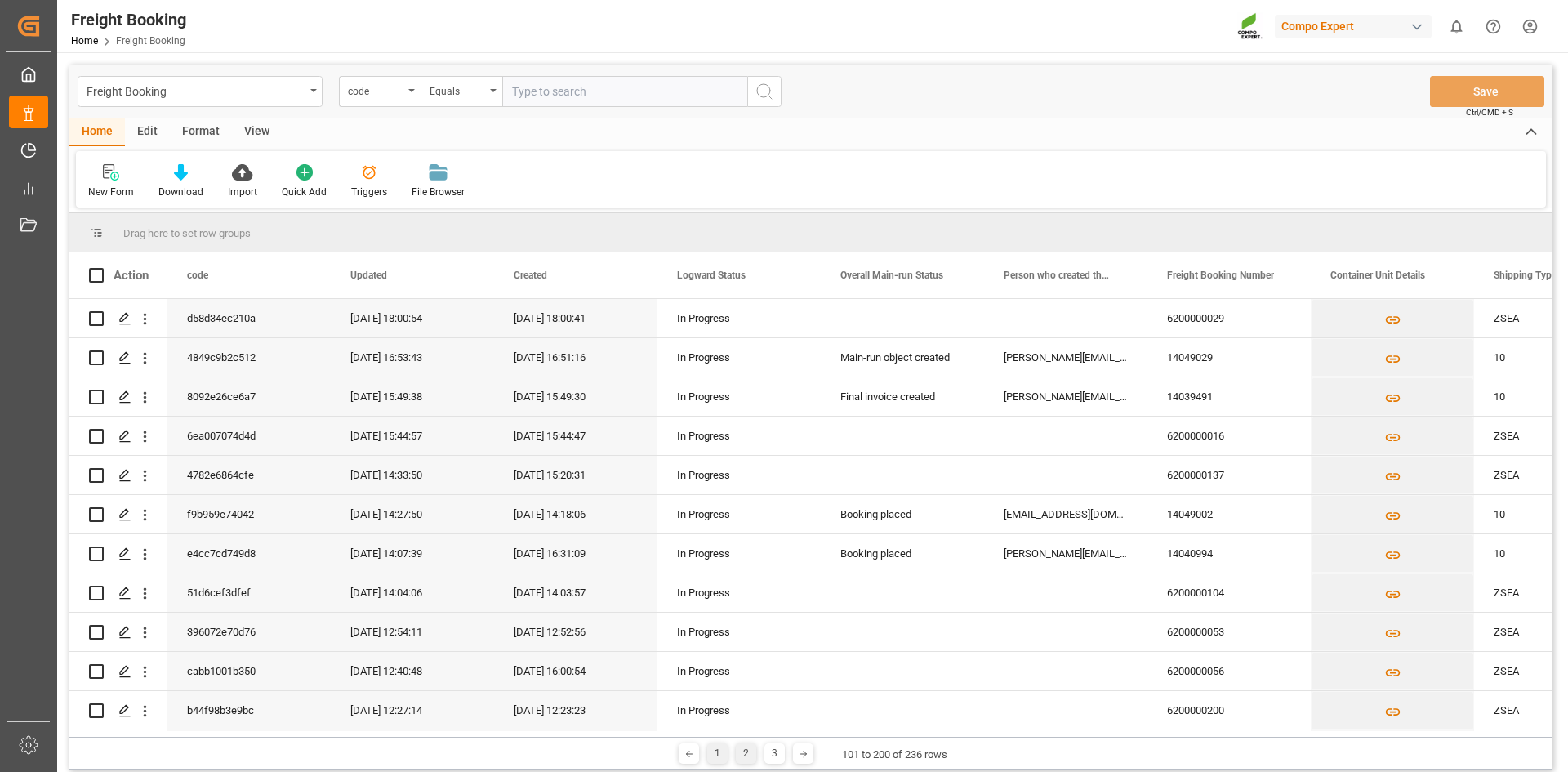 click on "1" at bounding box center [717, 753] 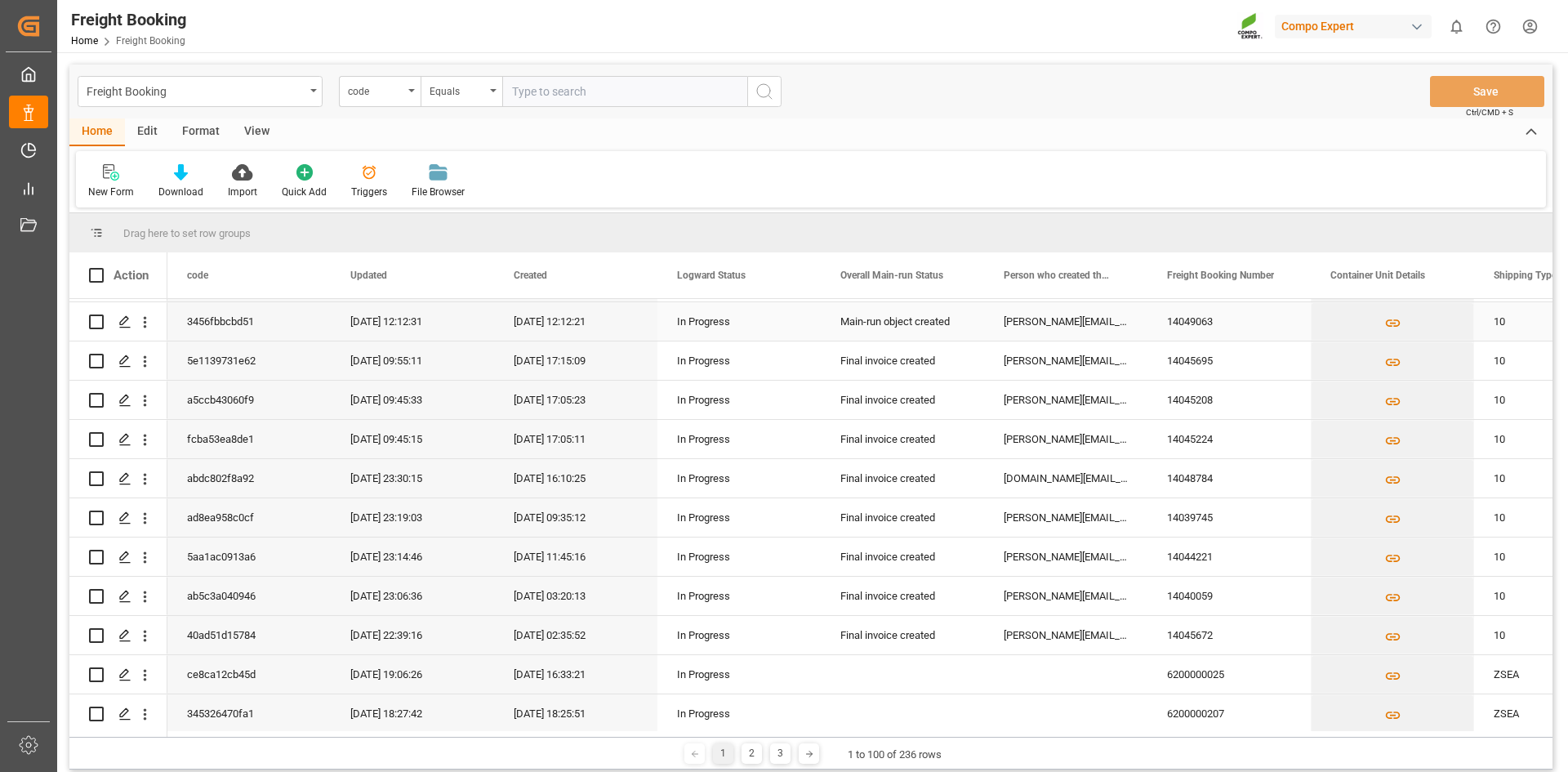 scroll, scrollTop: 3495, scrollLeft: 0, axis: vertical 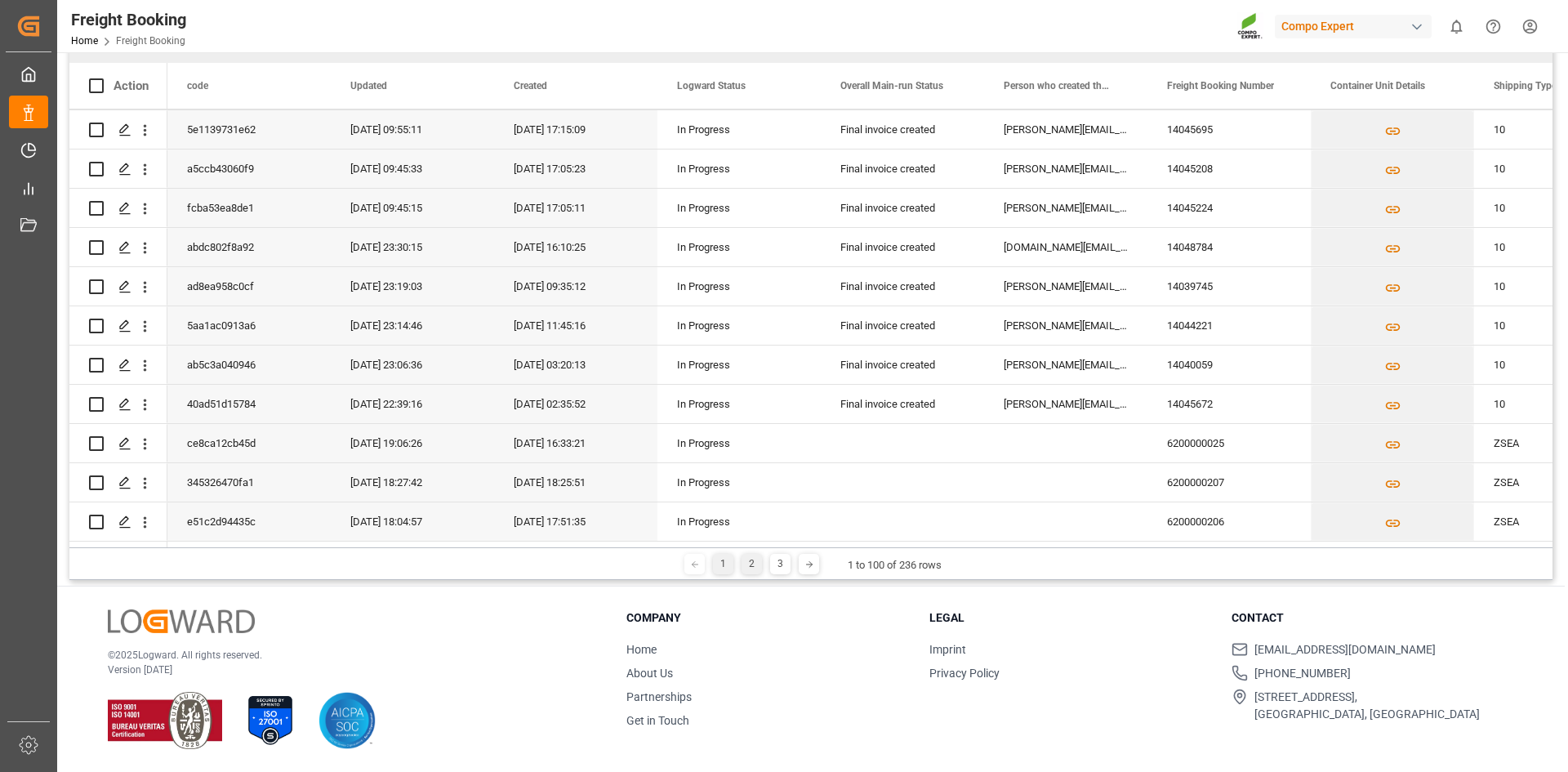 click on "2" at bounding box center [751, 564] 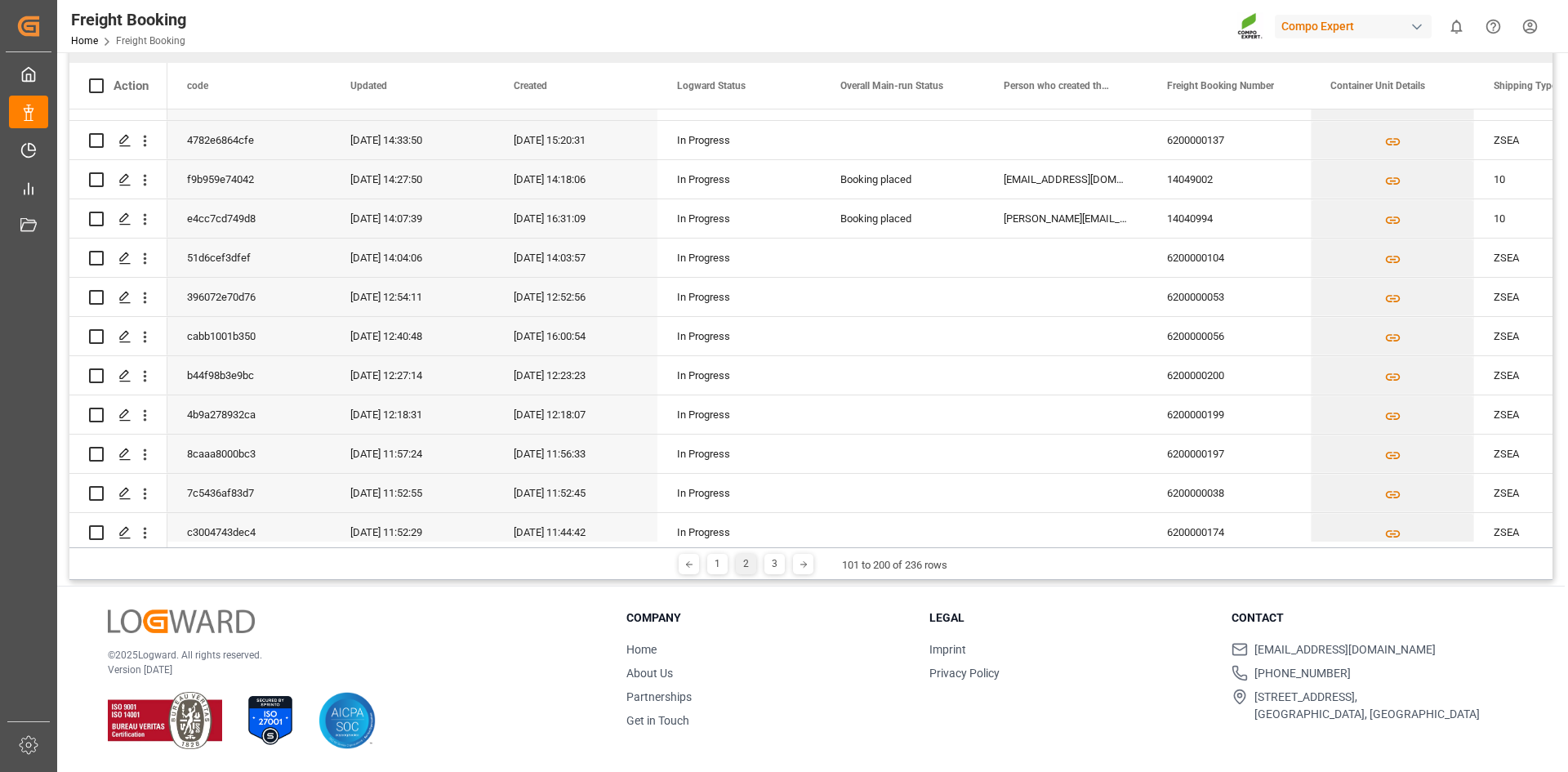 scroll, scrollTop: 0, scrollLeft: 0, axis: both 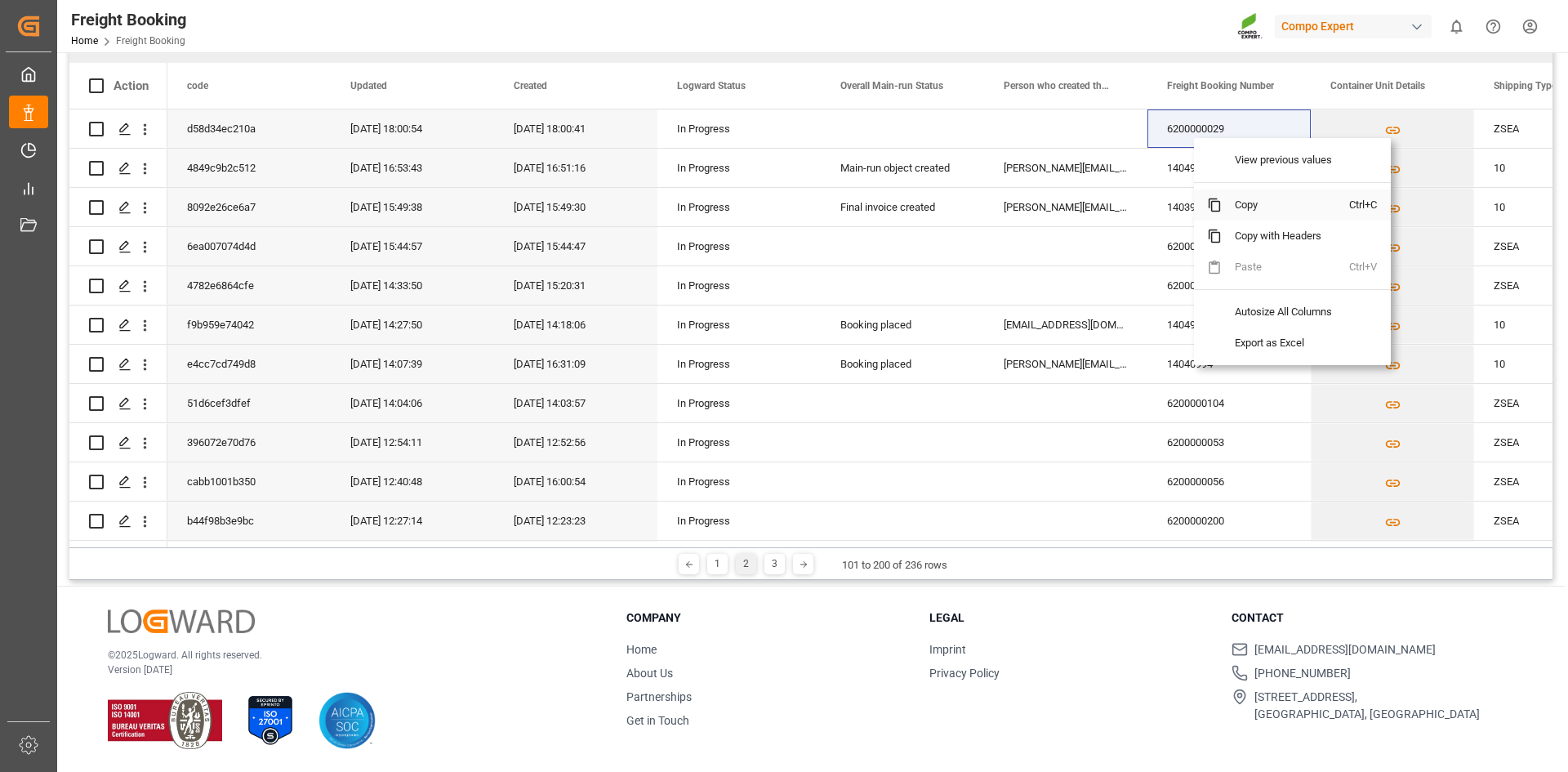 click on "Copy" at bounding box center (1285, 205) 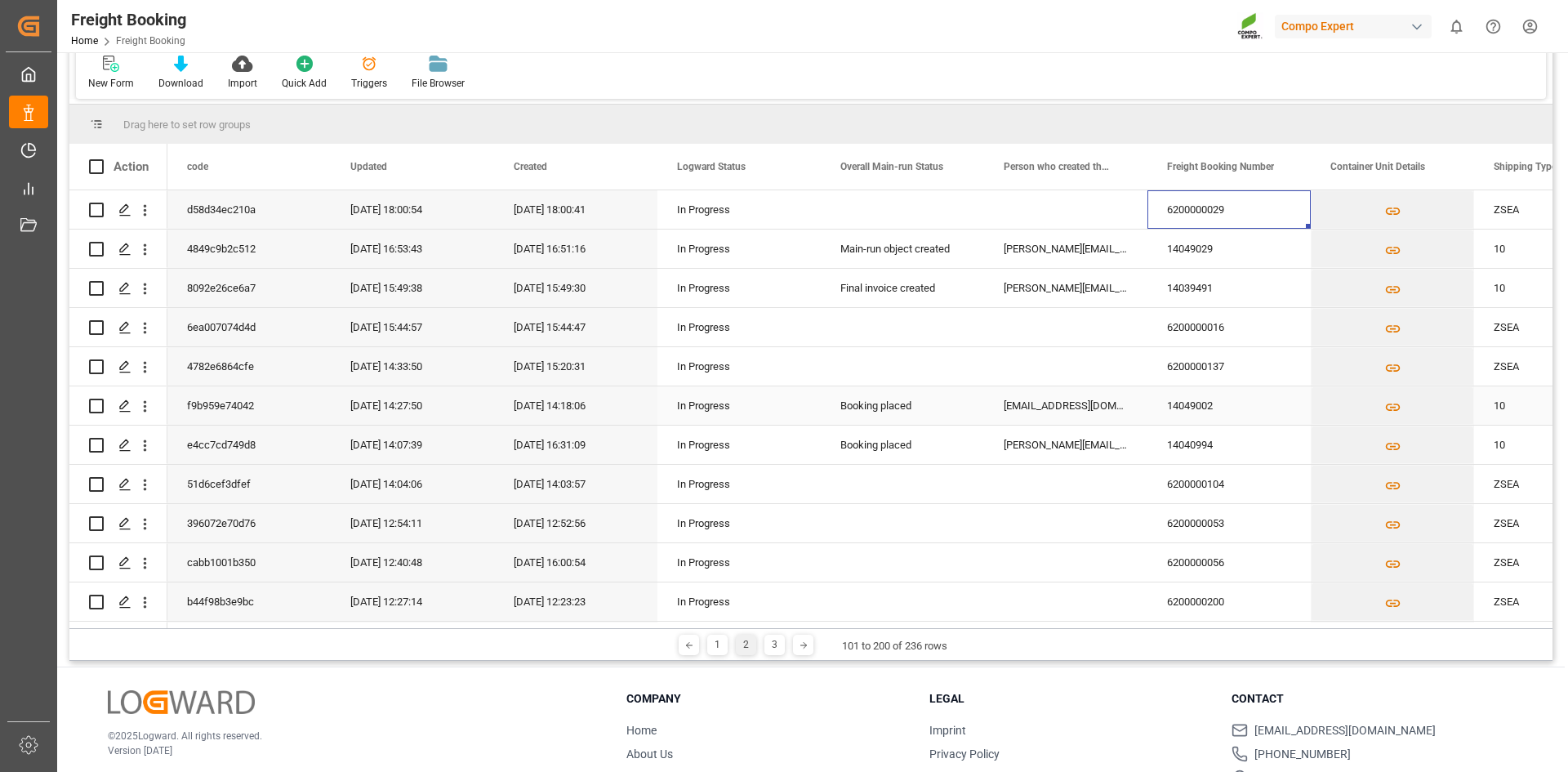 scroll, scrollTop: 108, scrollLeft: 0, axis: vertical 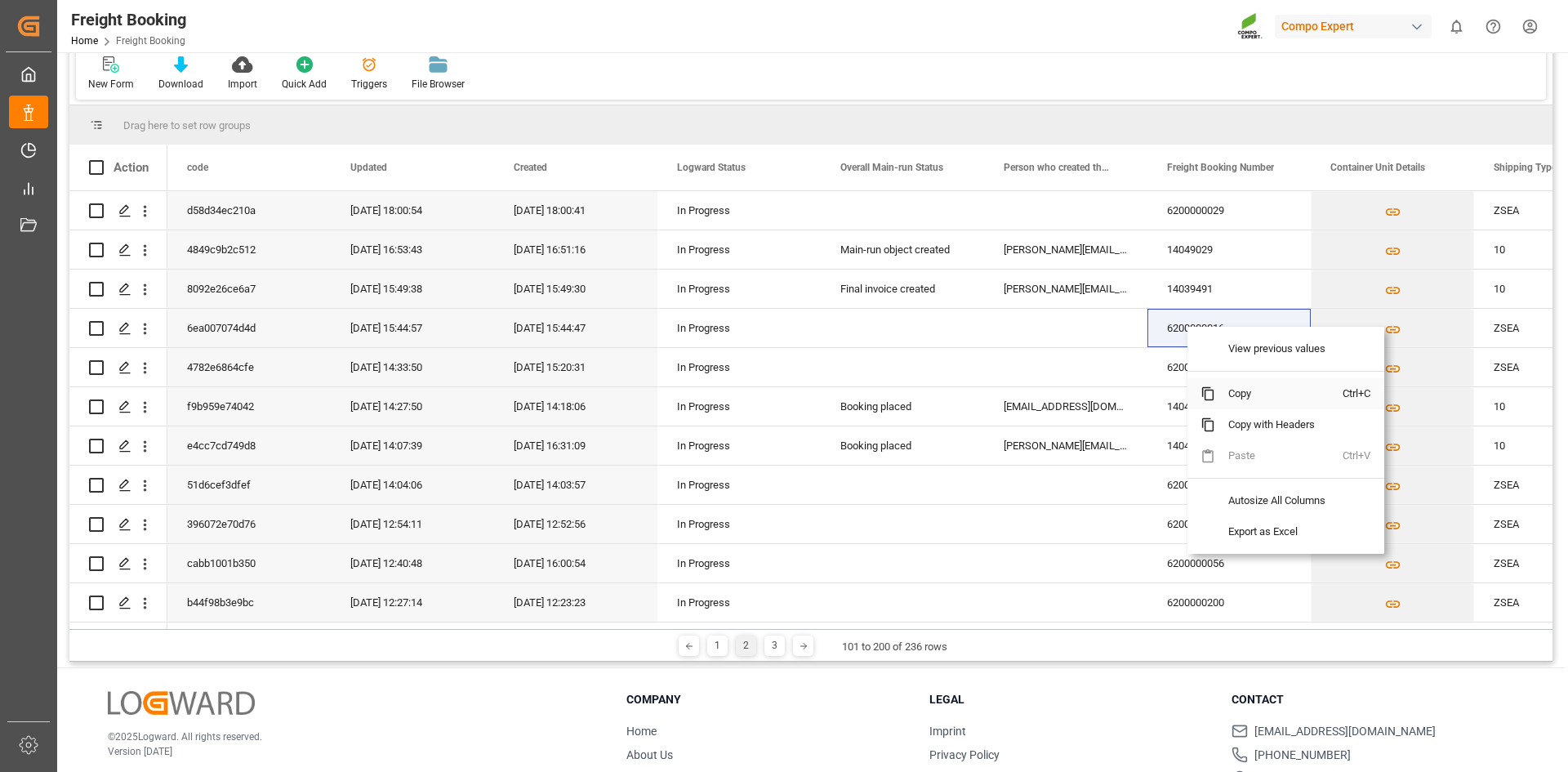 click on "Copy" at bounding box center [1279, 394] 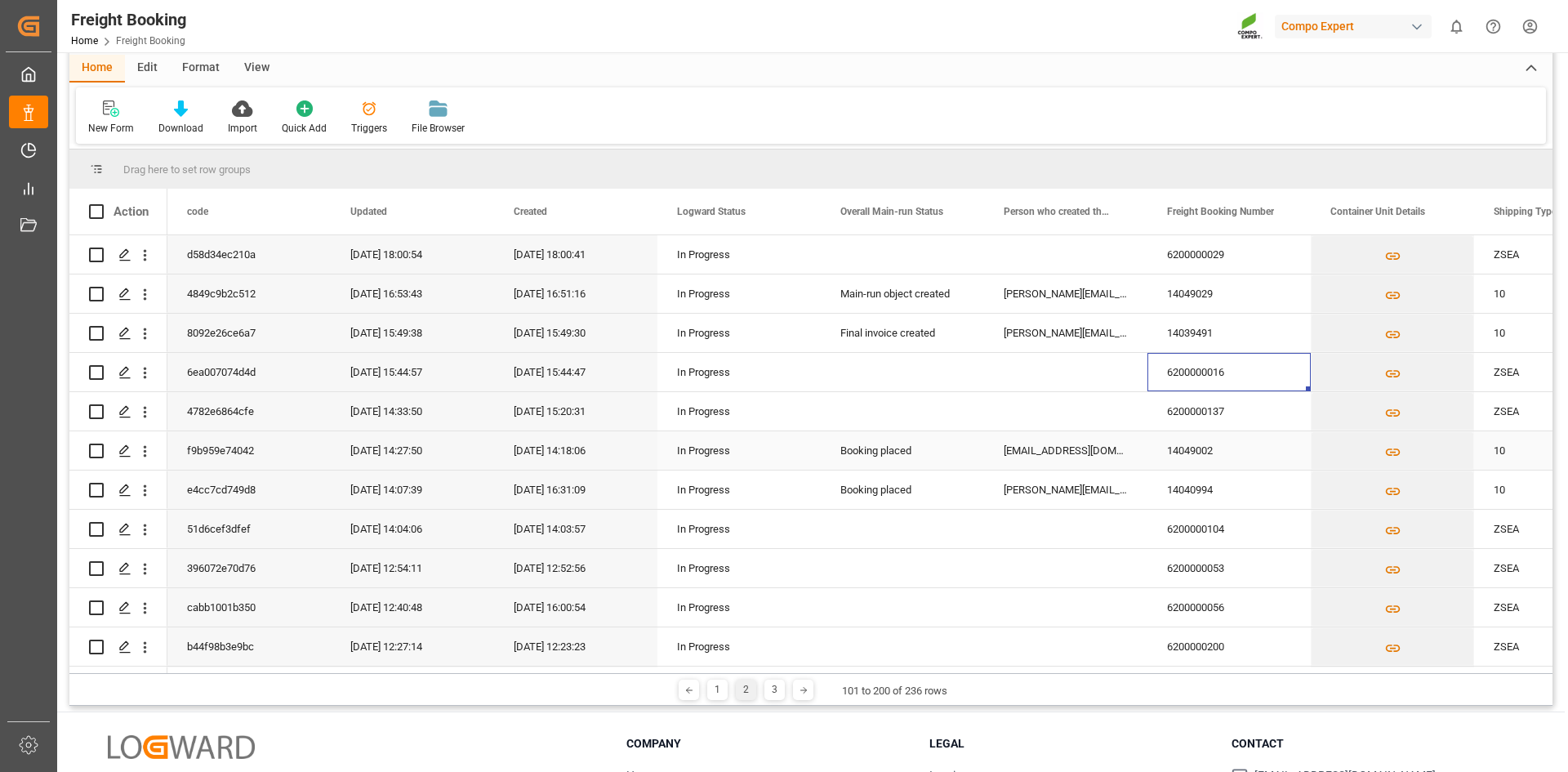 scroll, scrollTop: 26, scrollLeft: 0, axis: vertical 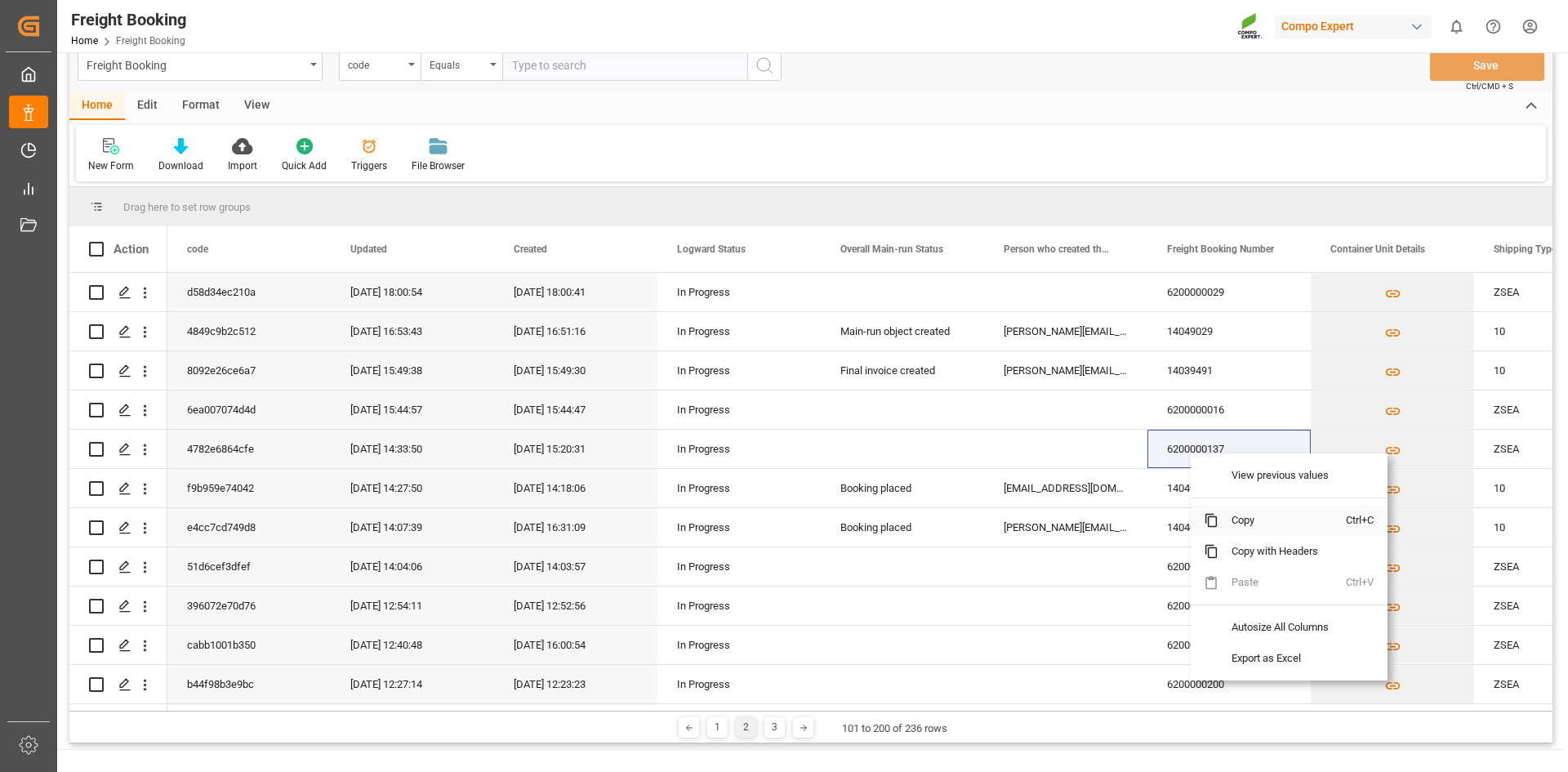 click on "Copy" at bounding box center (1282, 520) 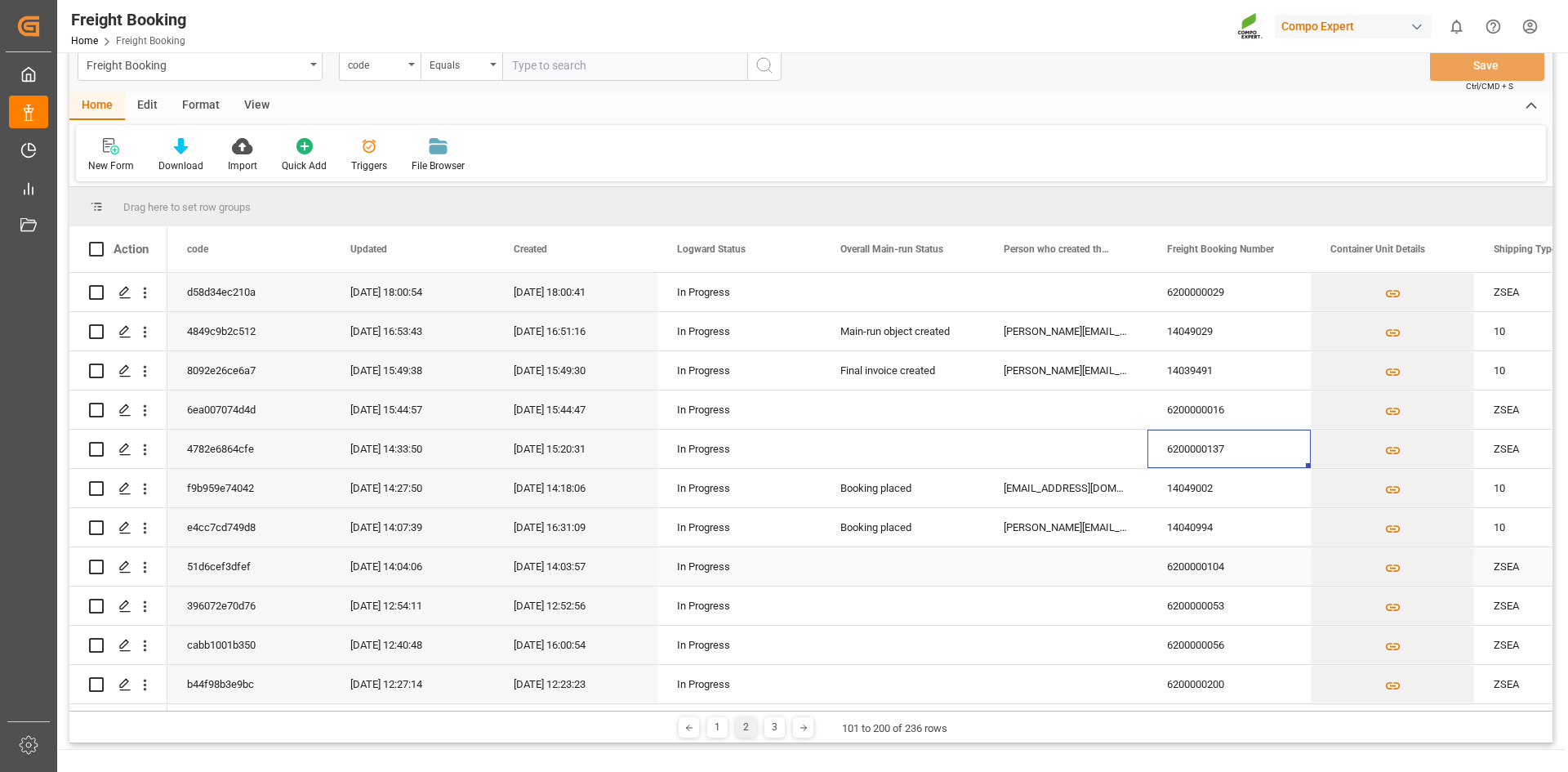 scroll, scrollTop: 82, scrollLeft: 0, axis: vertical 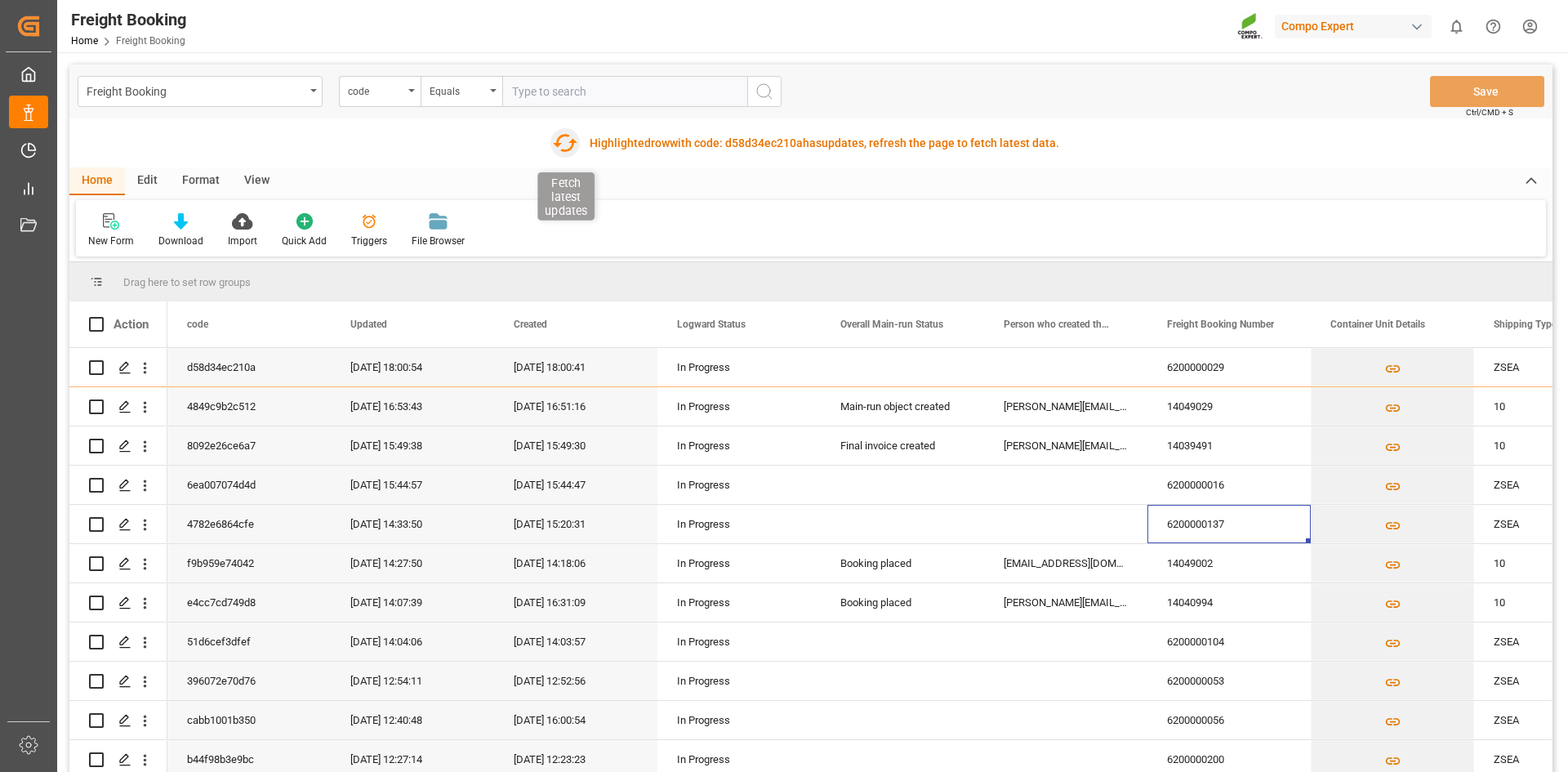 click 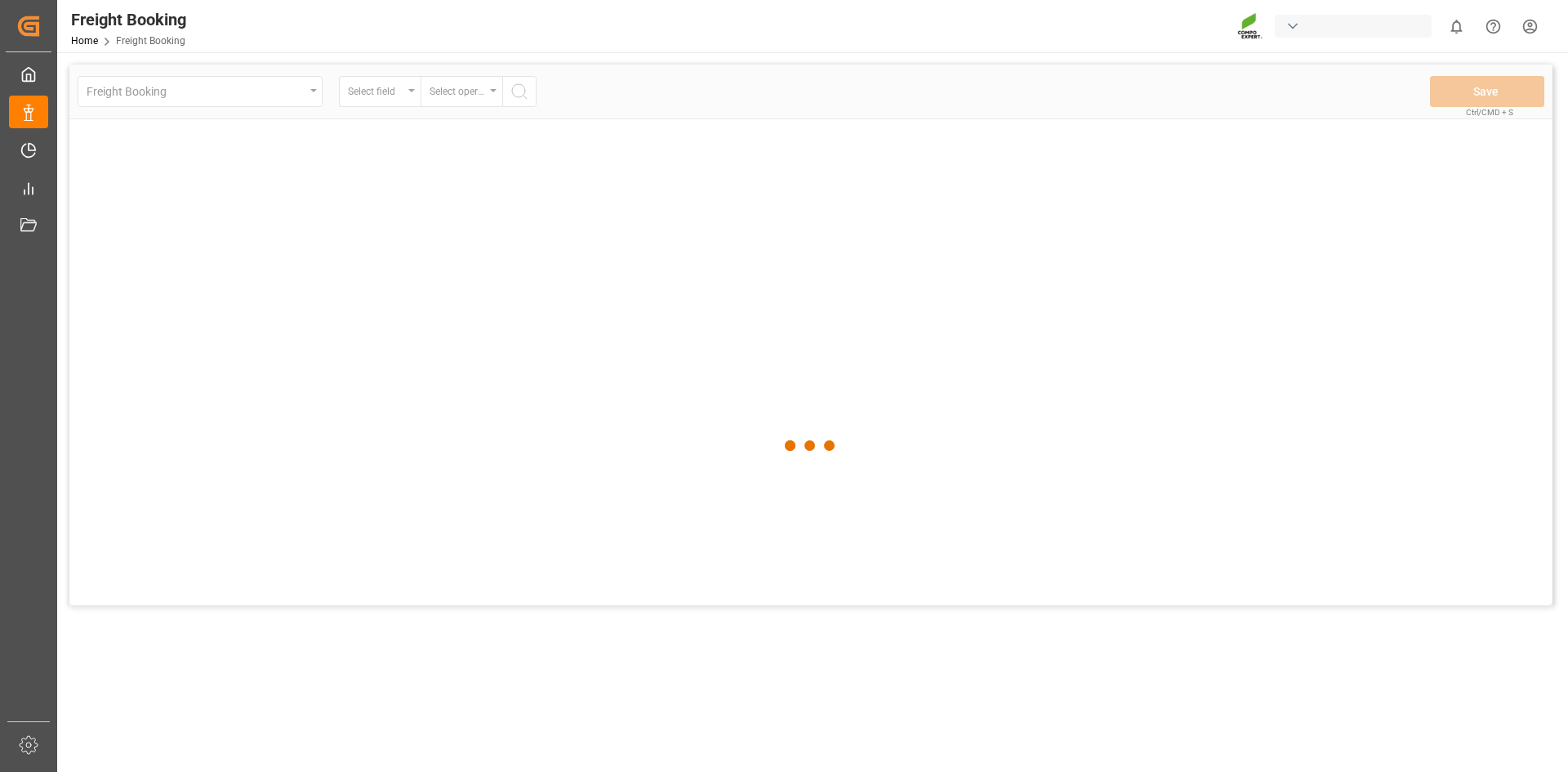 scroll, scrollTop: 0, scrollLeft: 0, axis: both 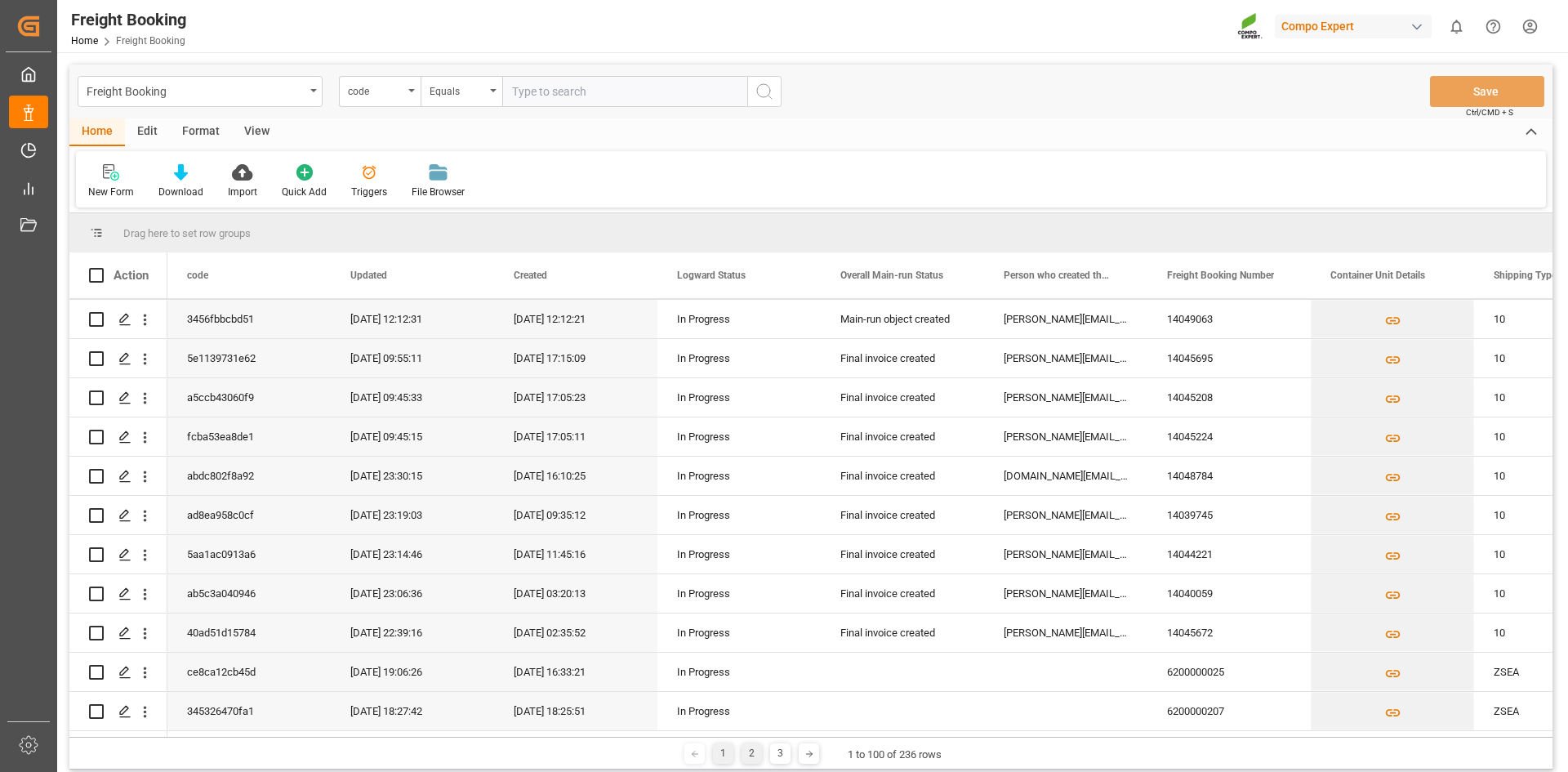 click on "2" at bounding box center (751, 753) 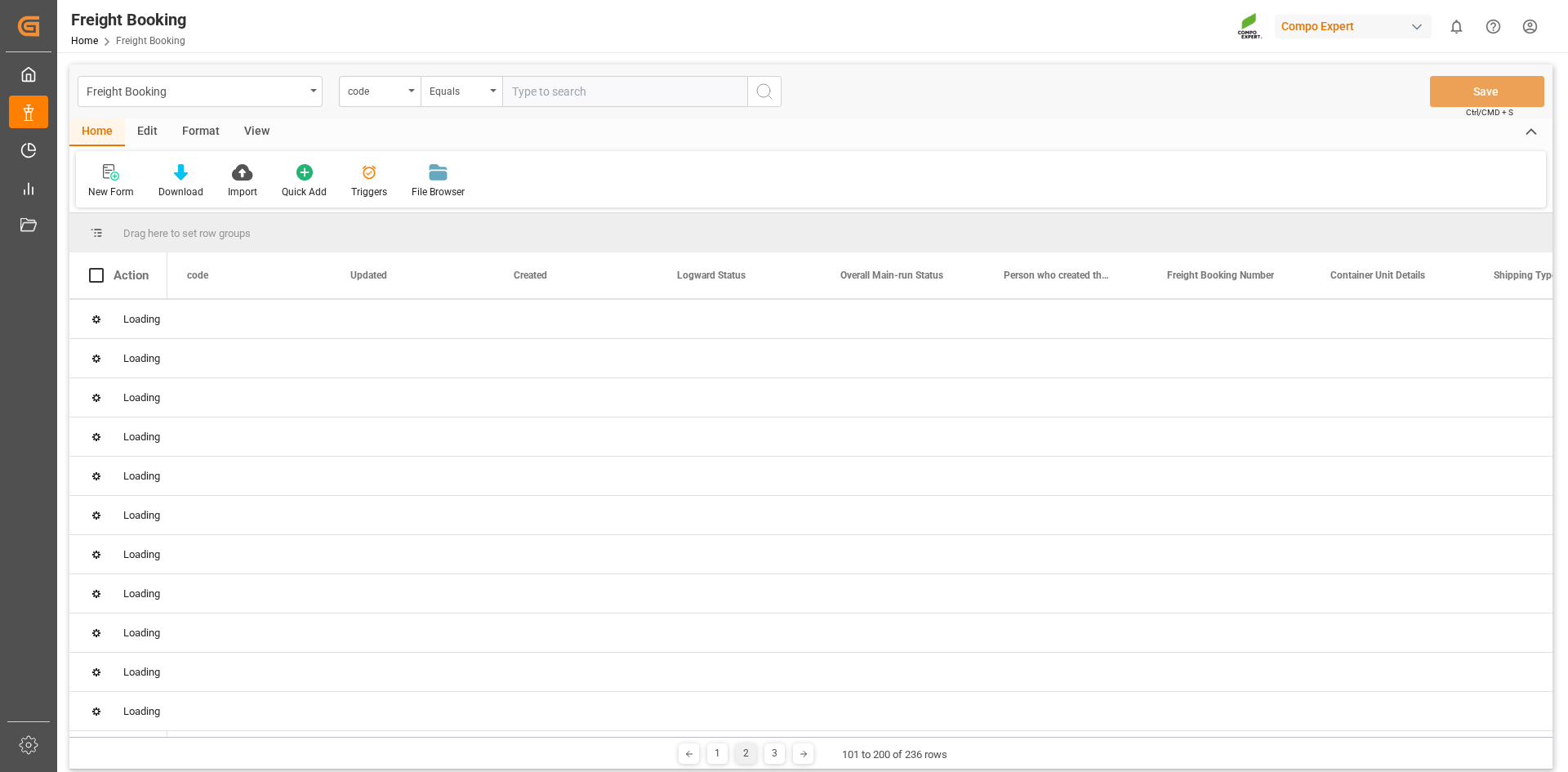 scroll, scrollTop: 0, scrollLeft: 0, axis: both 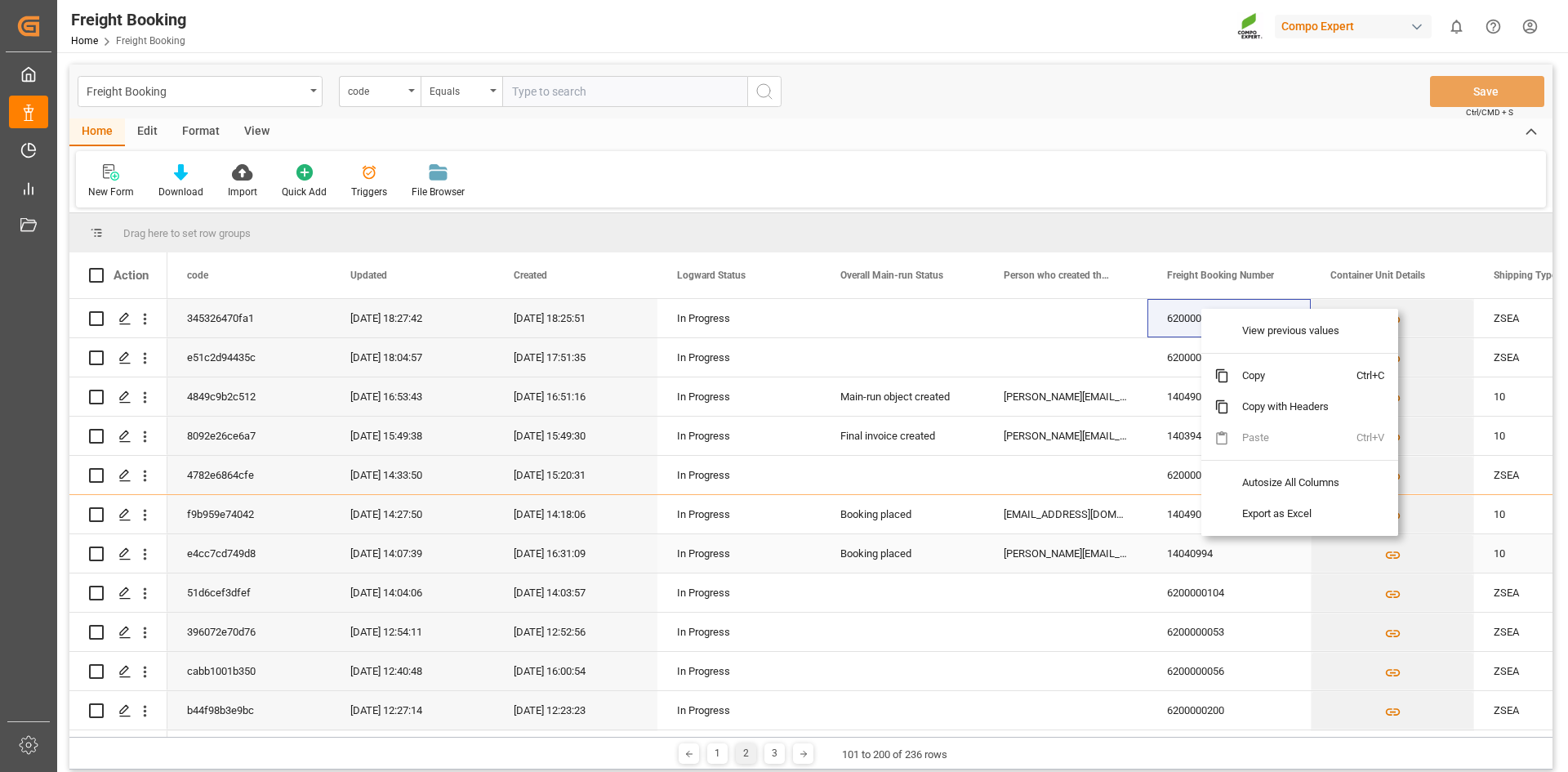 click on "[PERSON_NAME][EMAIL_ADDRESS][DOMAIN_NAME]" at bounding box center [1066, 553] 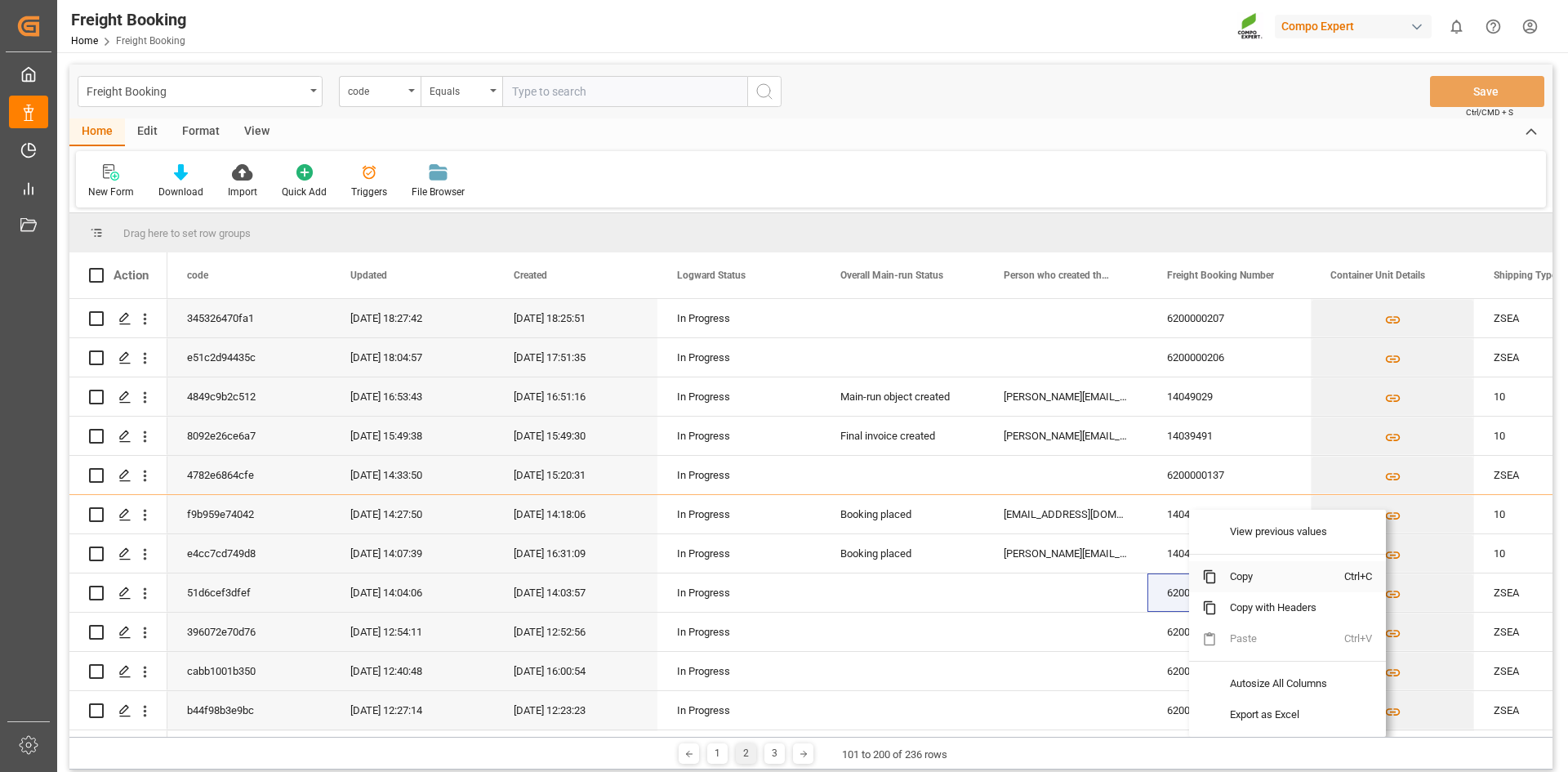click on "Copy" at bounding box center [1281, 577] 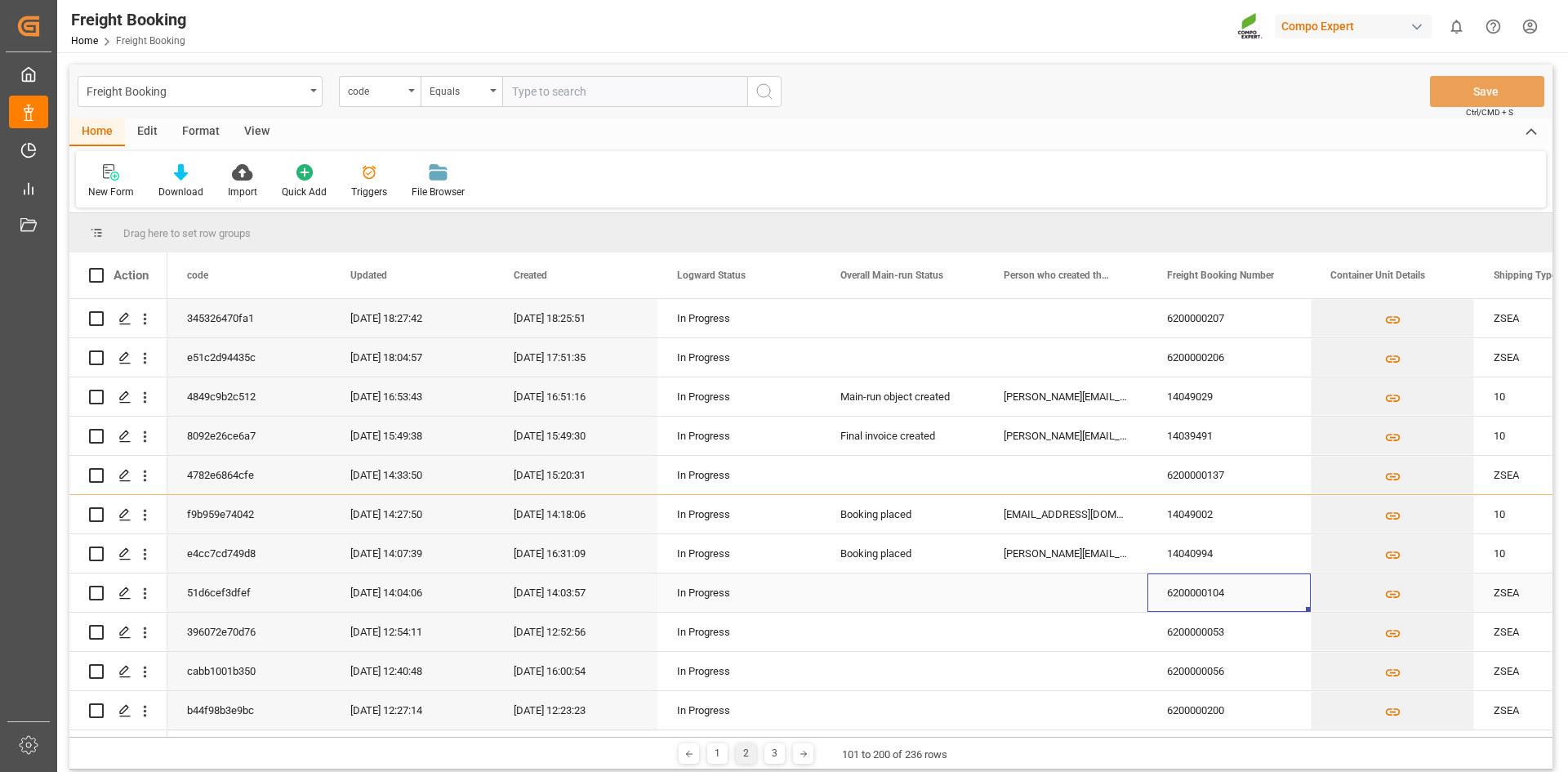 scroll, scrollTop: 82, scrollLeft: 0, axis: vertical 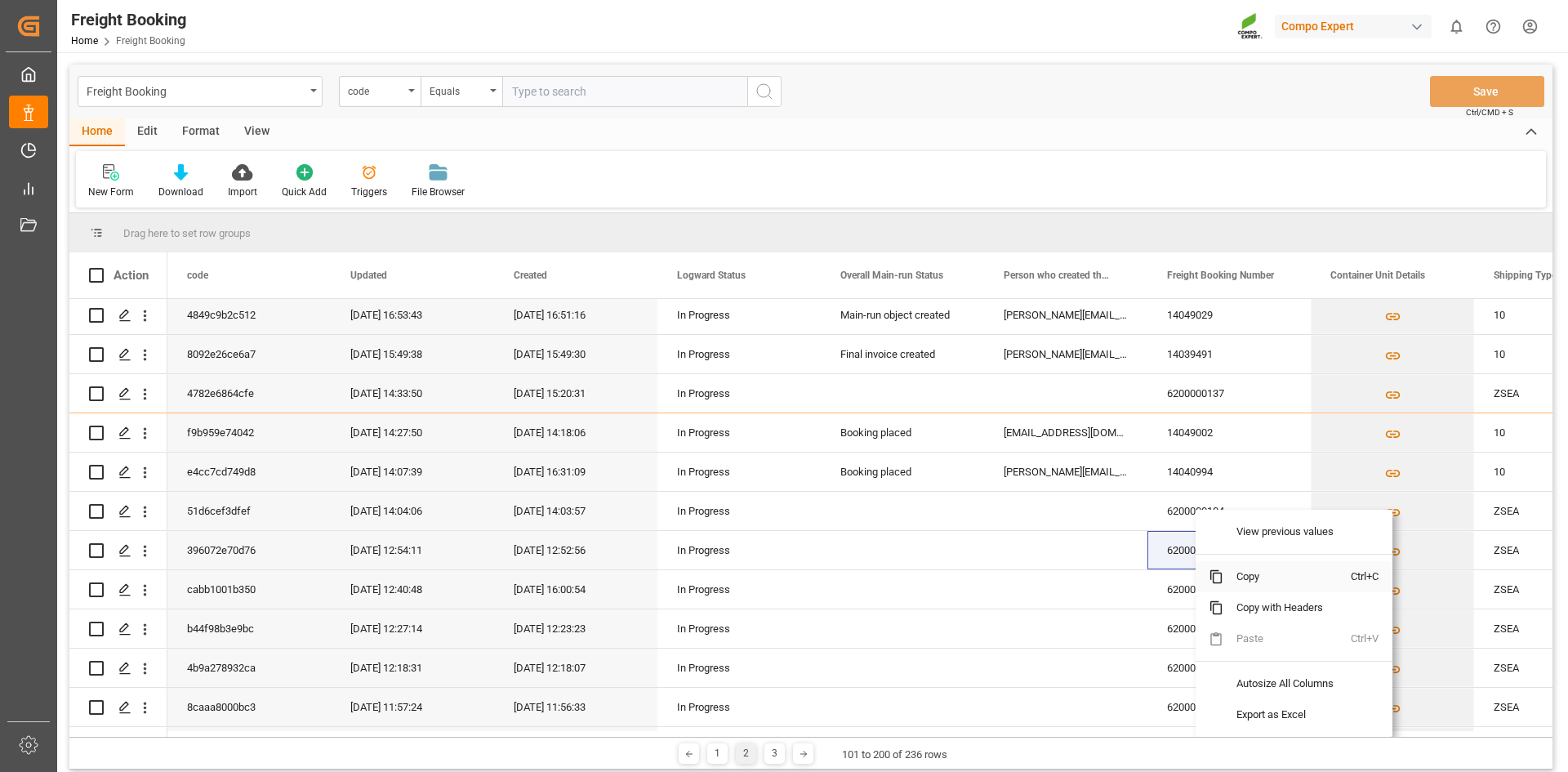 click on "Copy" at bounding box center (1287, 577) 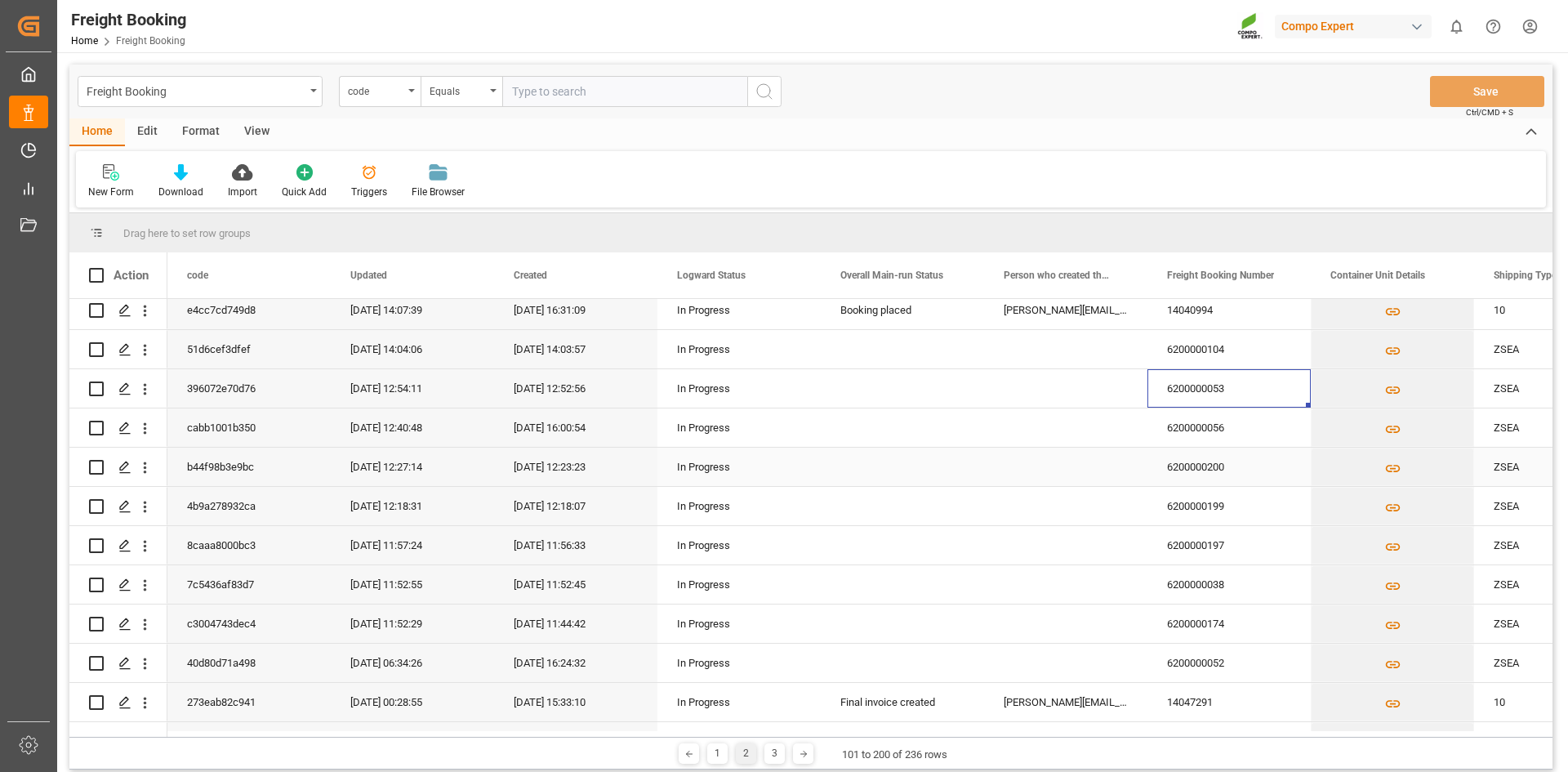 scroll, scrollTop: 245, scrollLeft: 0, axis: vertical 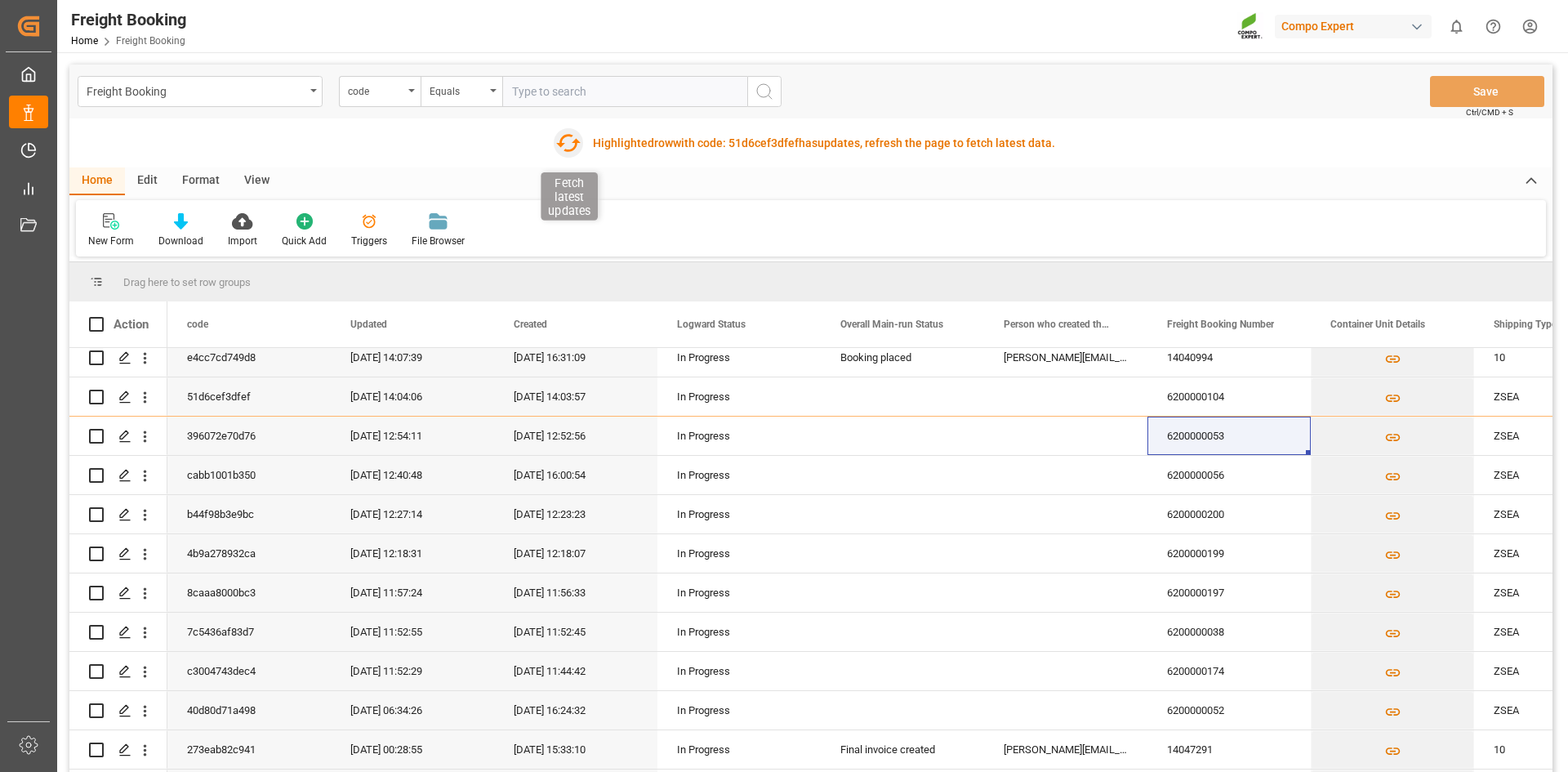 click 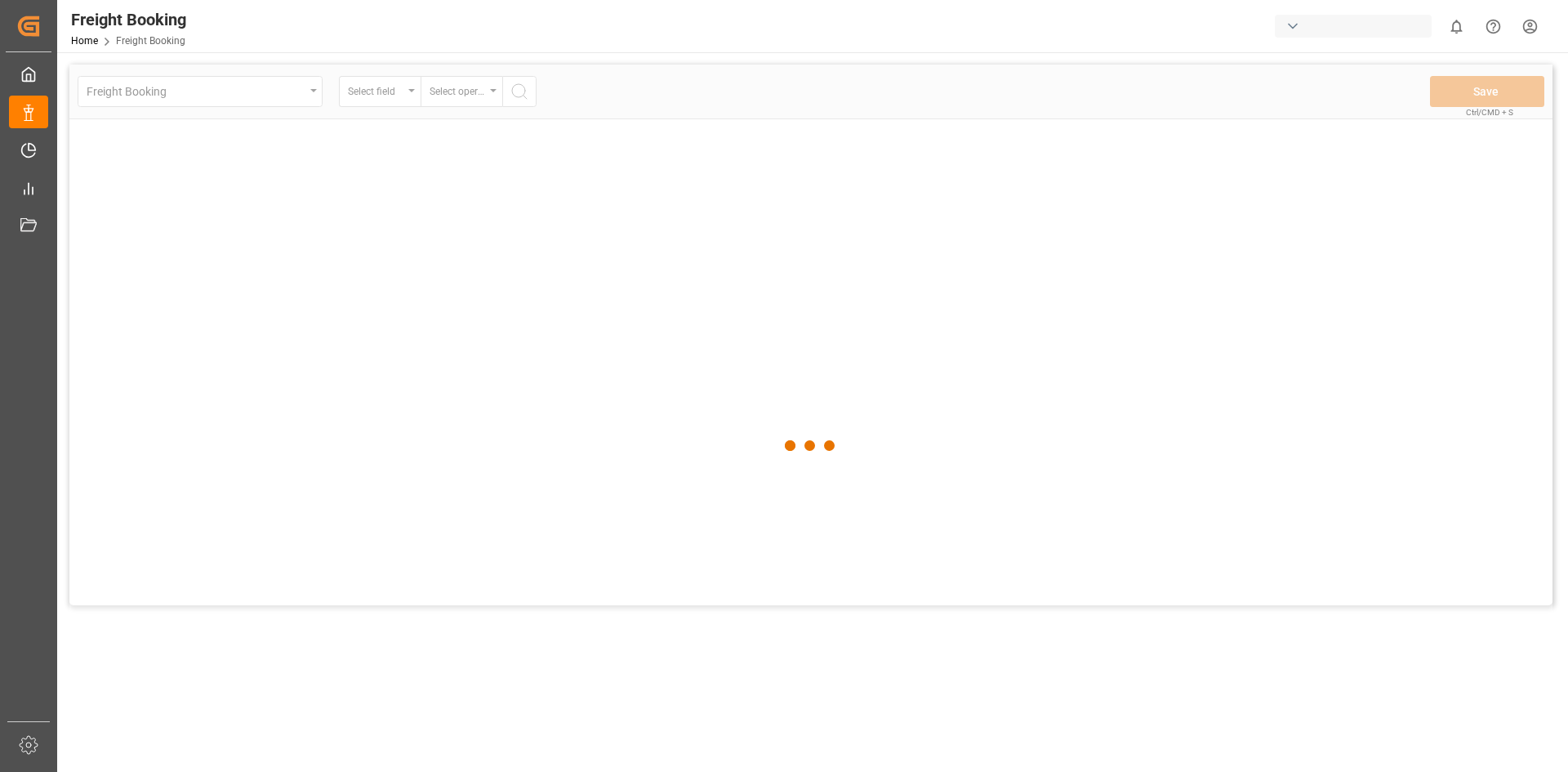 scroll, scrollTop: 0, scrollLeft: 0, axis: both 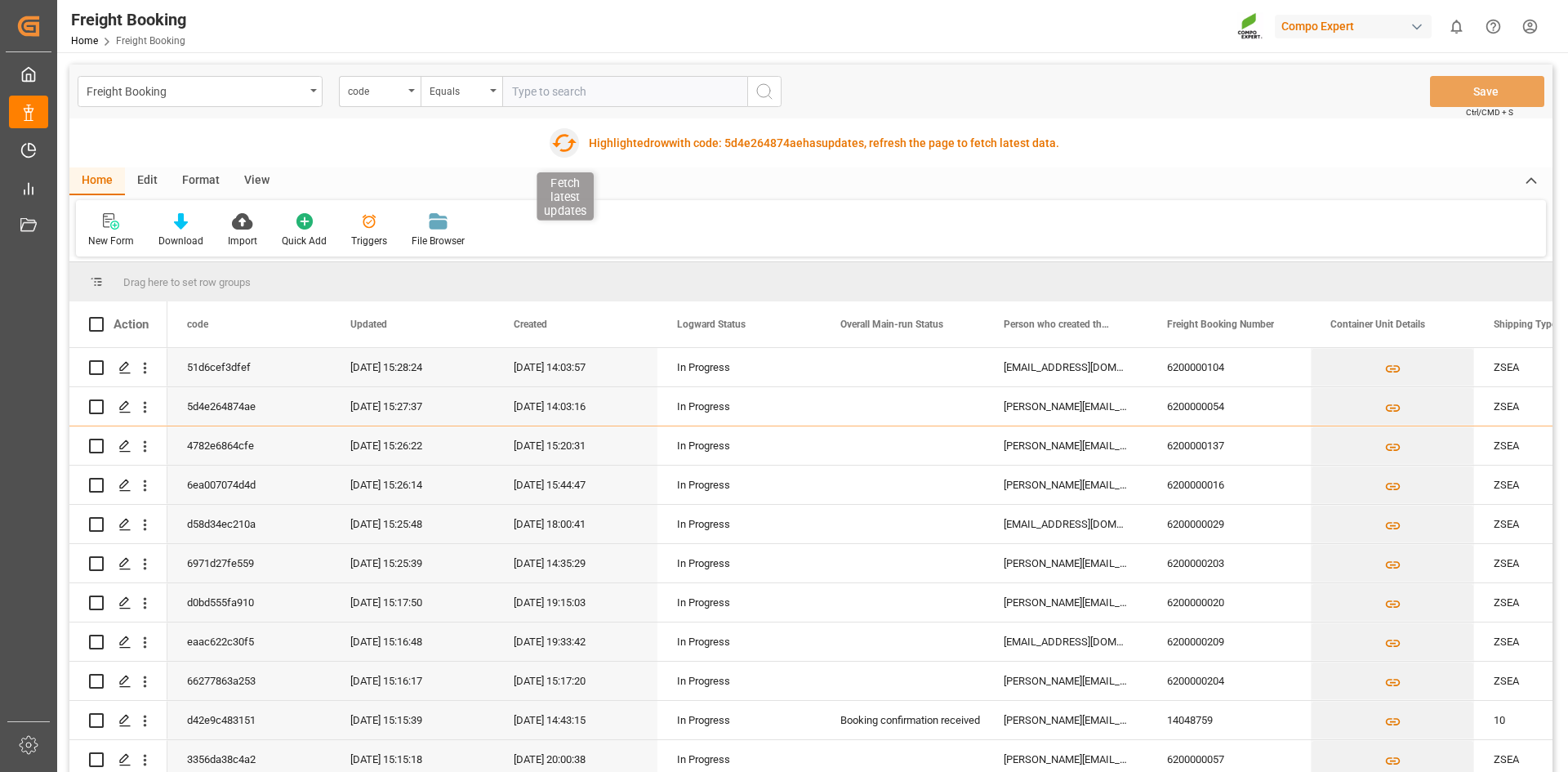 click 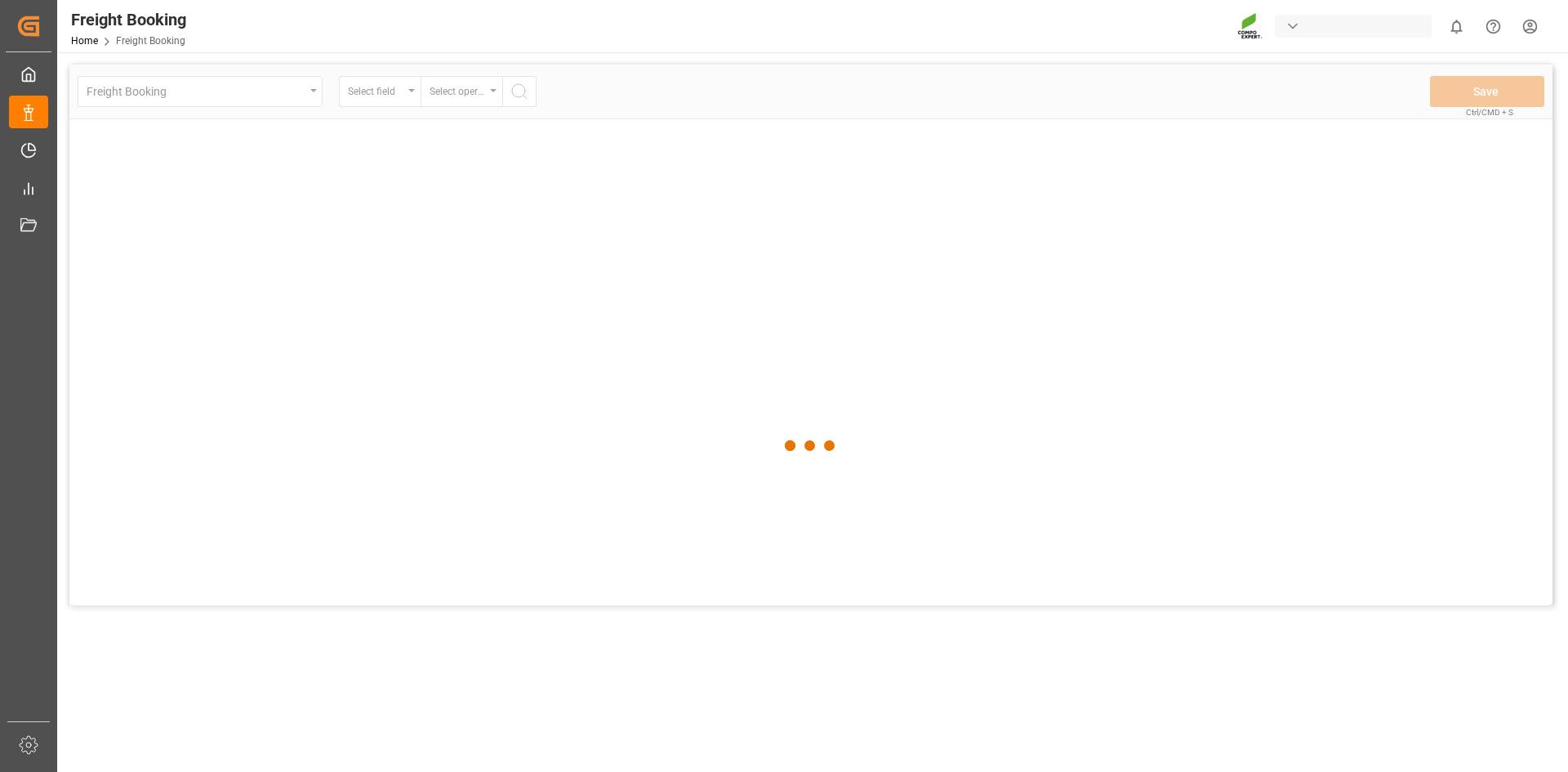 scroll, scrollTop: 0, scrollLeft: 0, axis: both 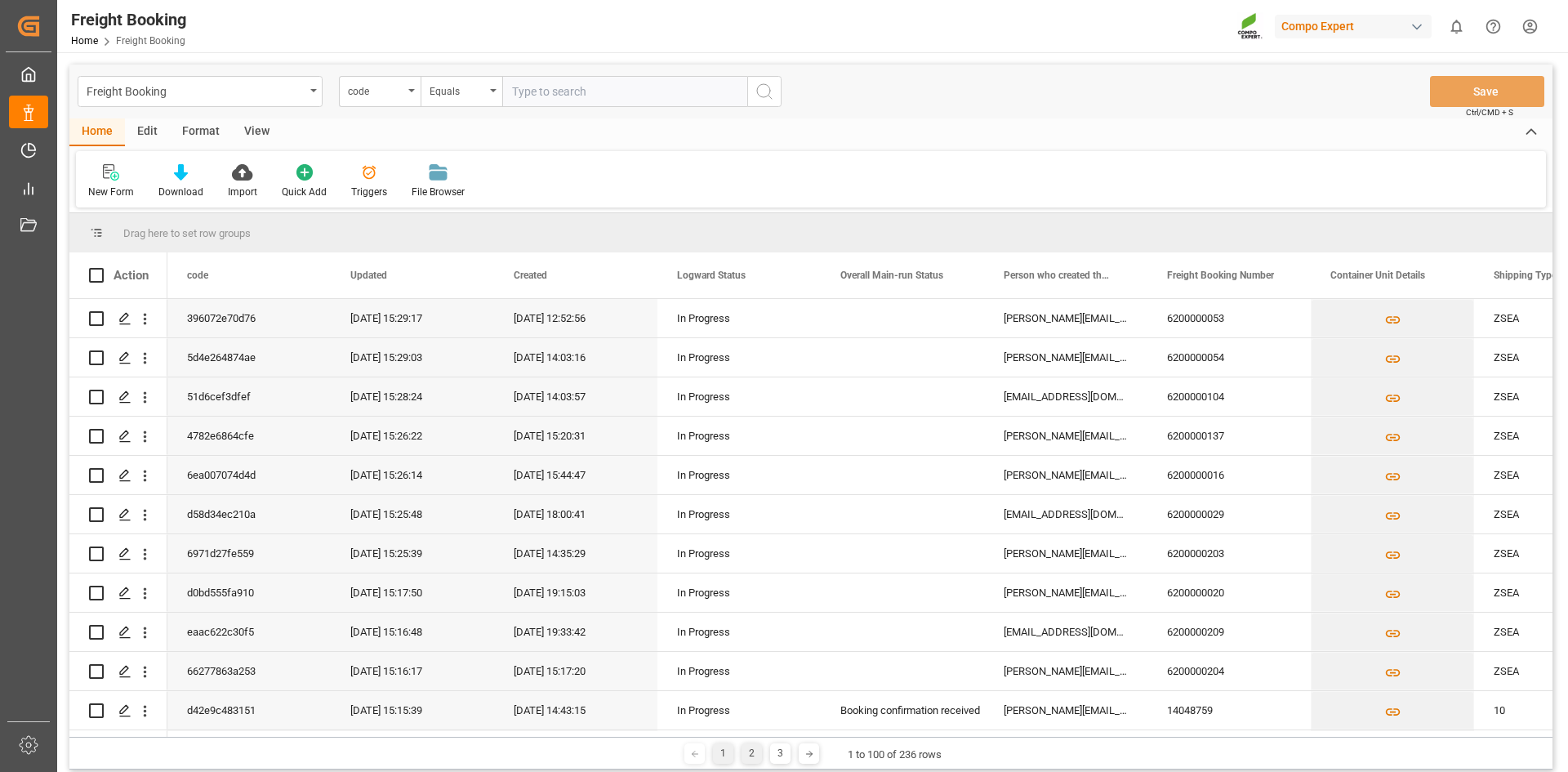 click on "2" at bounding box center (751, 753) 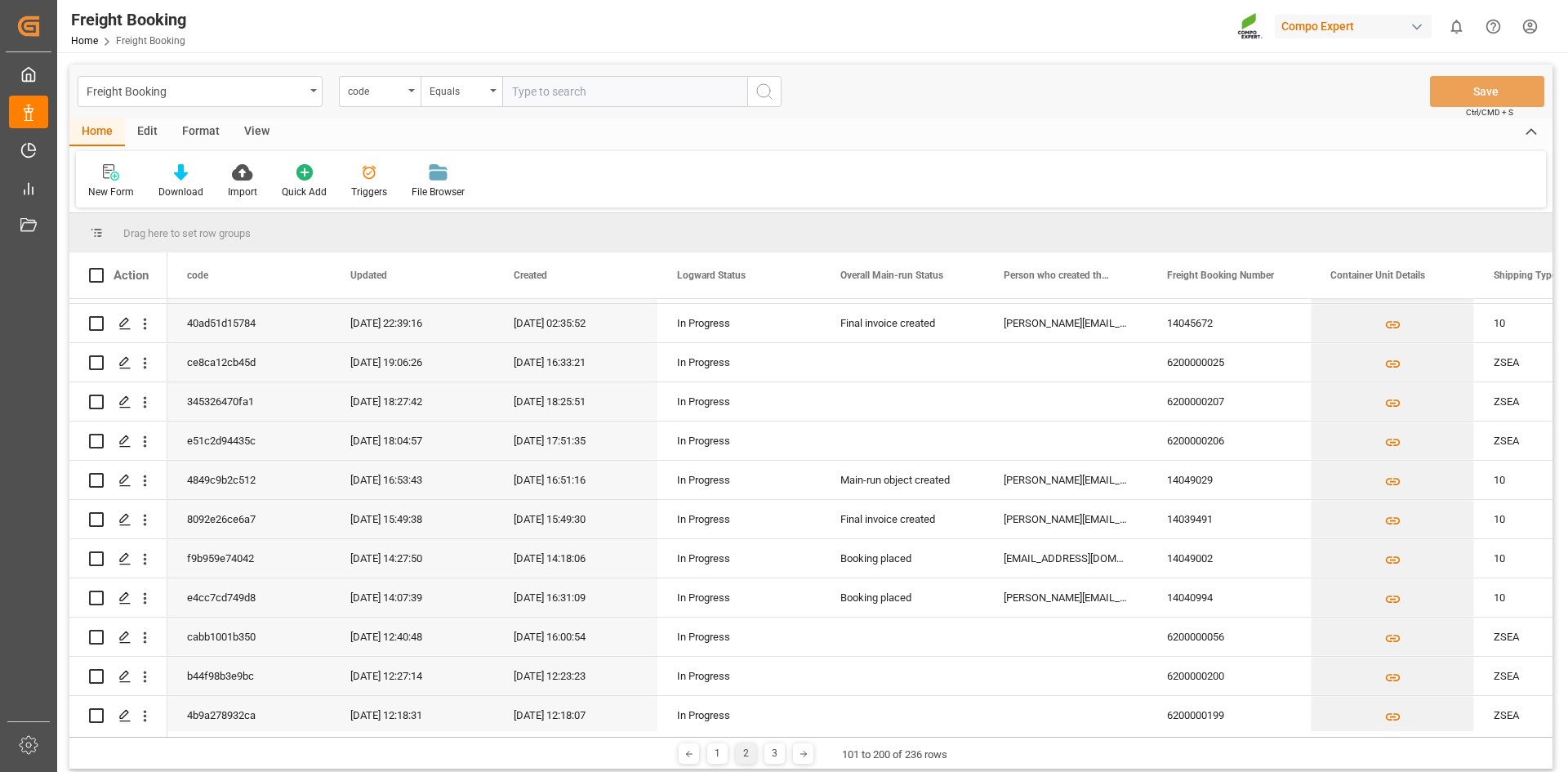 scroll, scrollTop: 0, scrollLeft: 0, axis: both 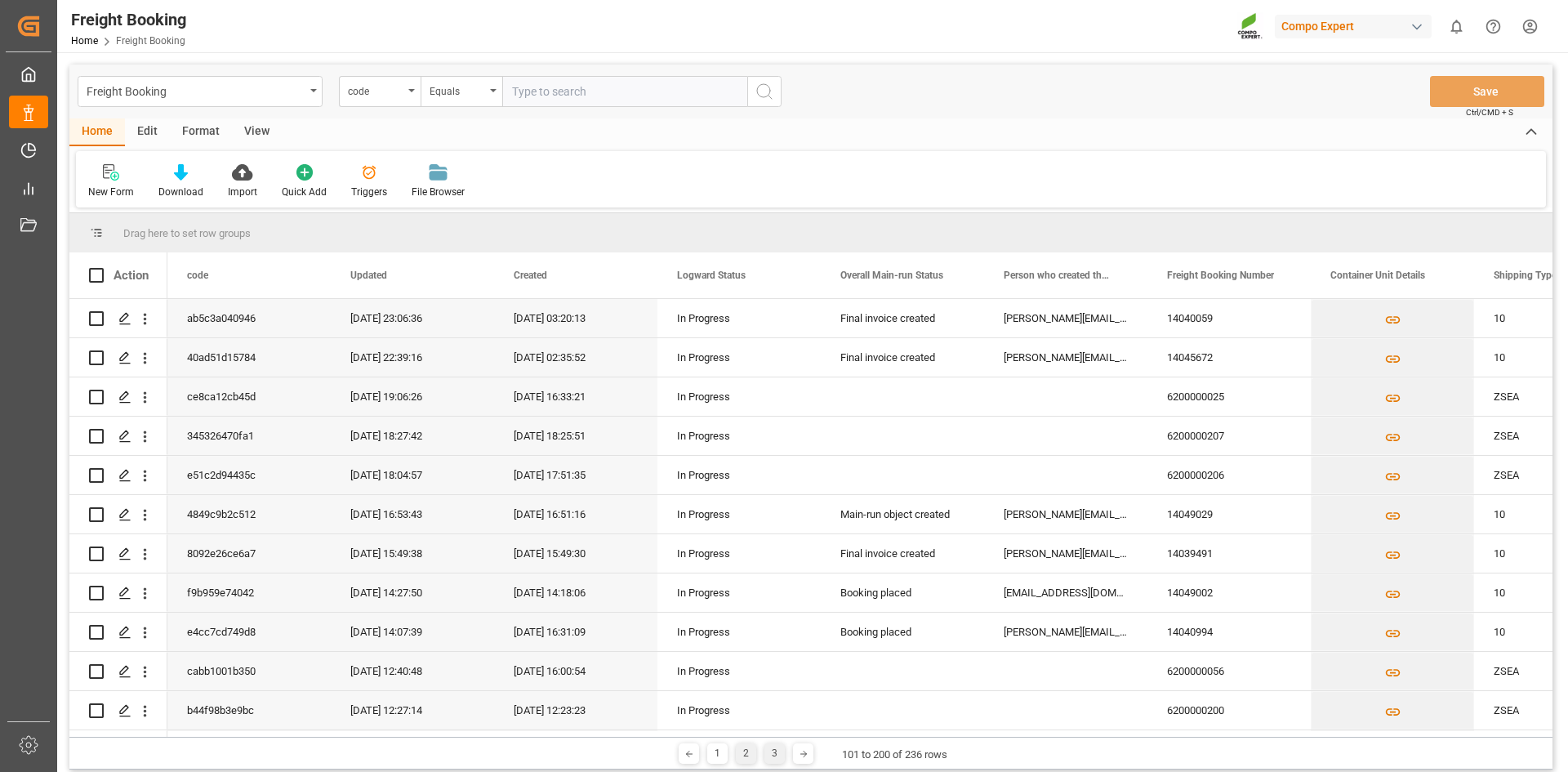 click on "3" at bounding box center [774, 753] 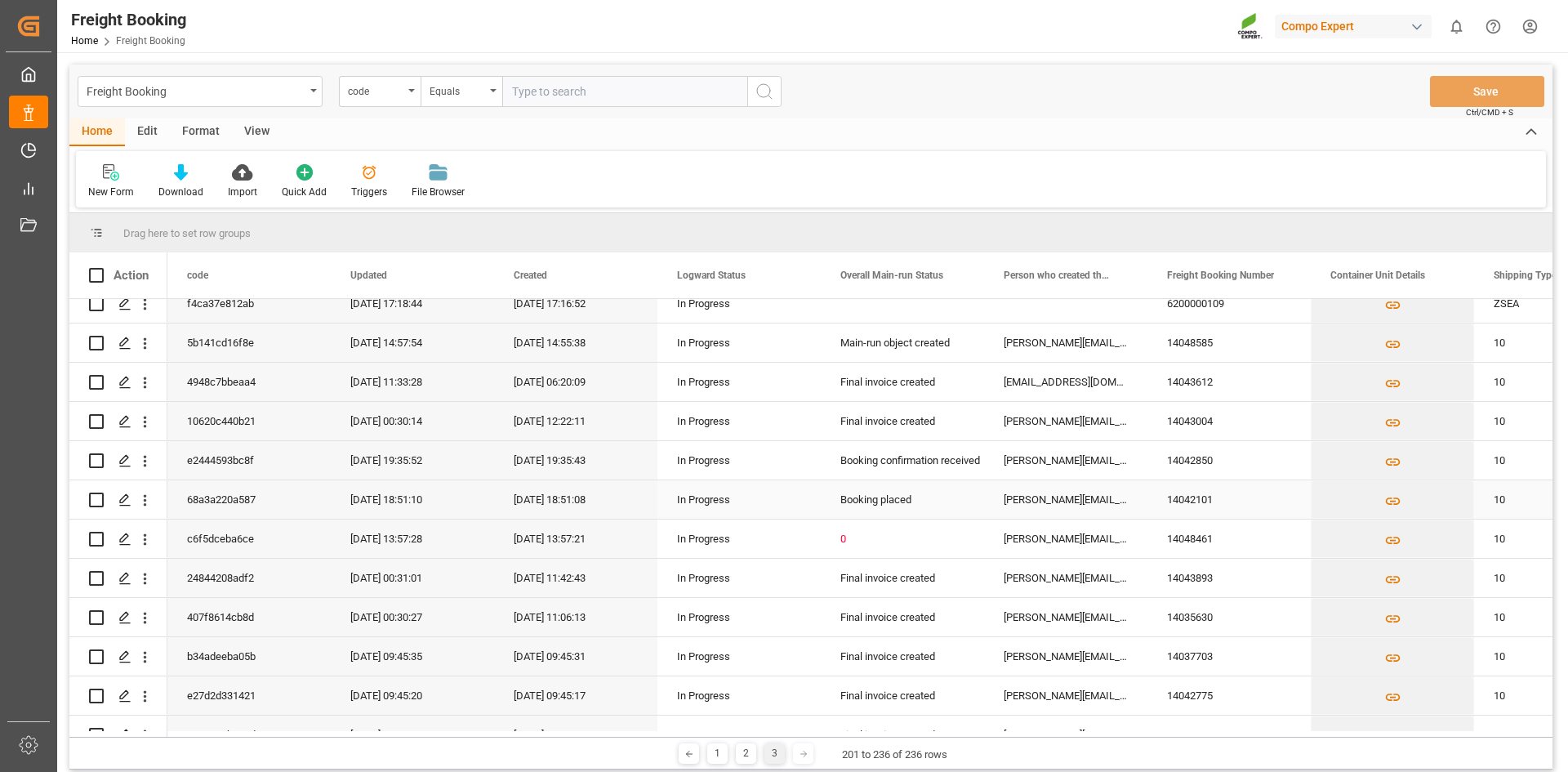 scroll, scrollTop: 985, scrollLeft: 0, axis: vertical 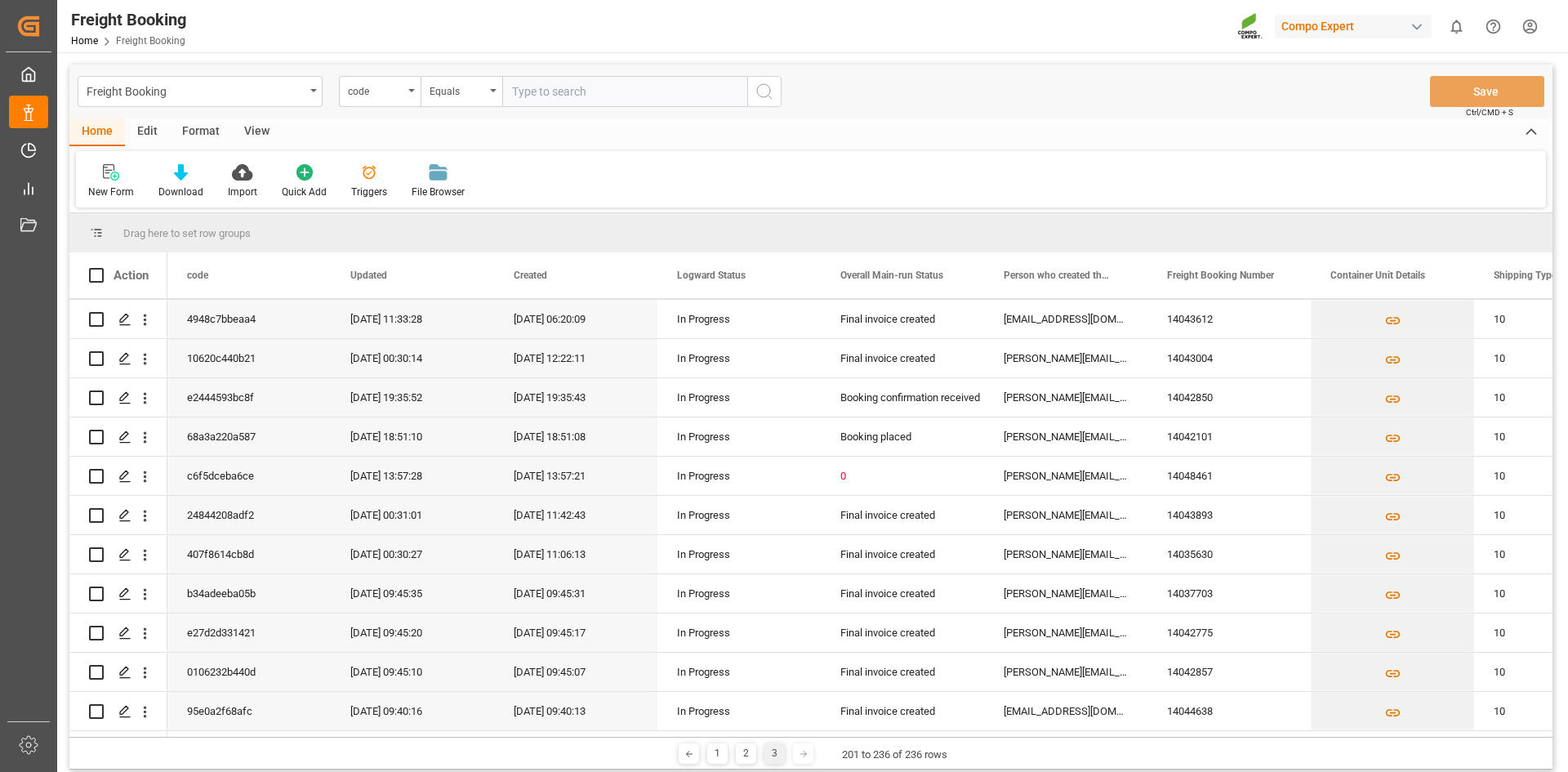 drag, startPoint x: 1553, startPoint y: 623, endPoint x: 1536, endPoint y: 511, distance: 113.28283 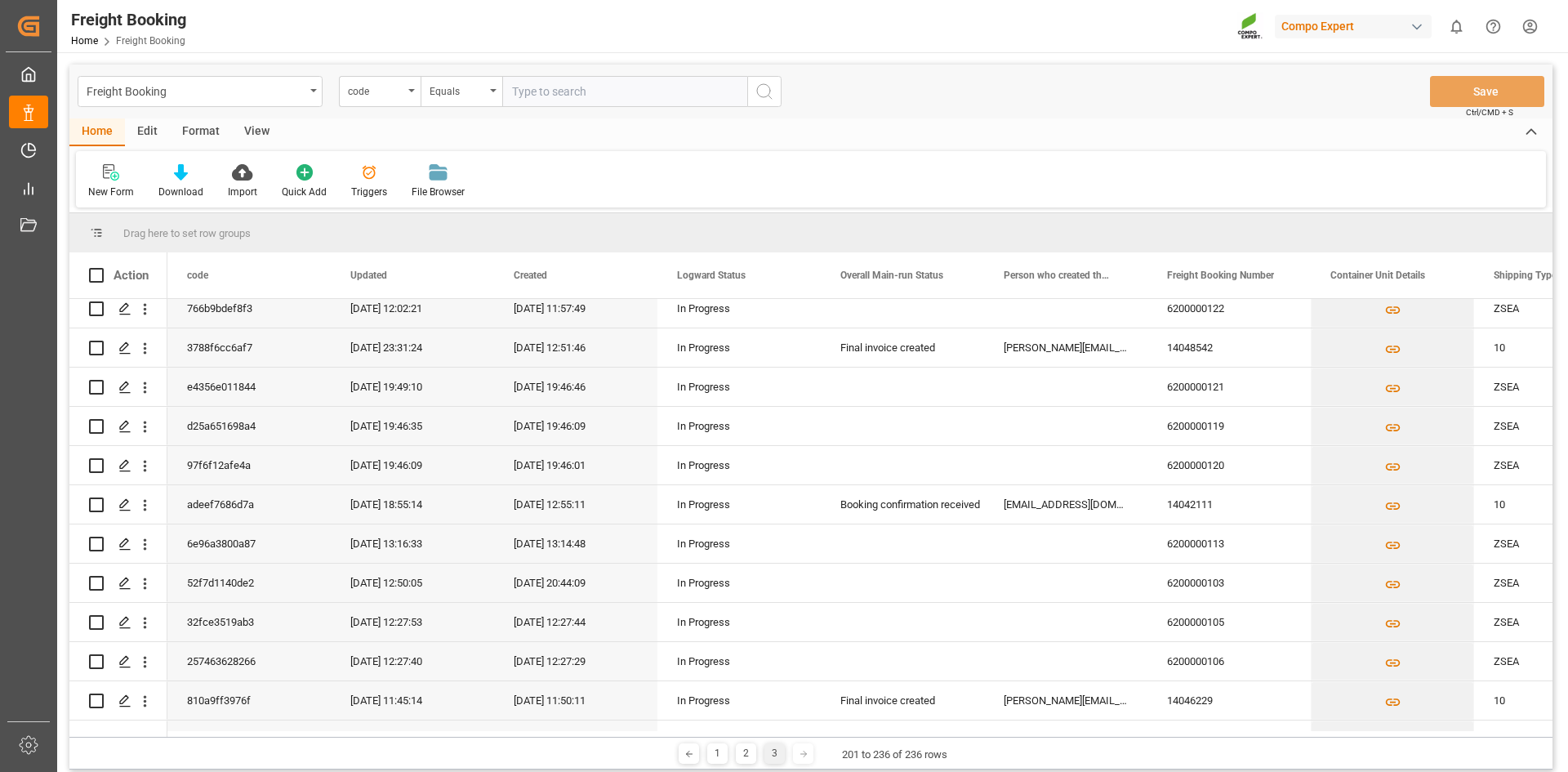 scroll, scrollTop: 0, scrollLeft: 0, axis: both 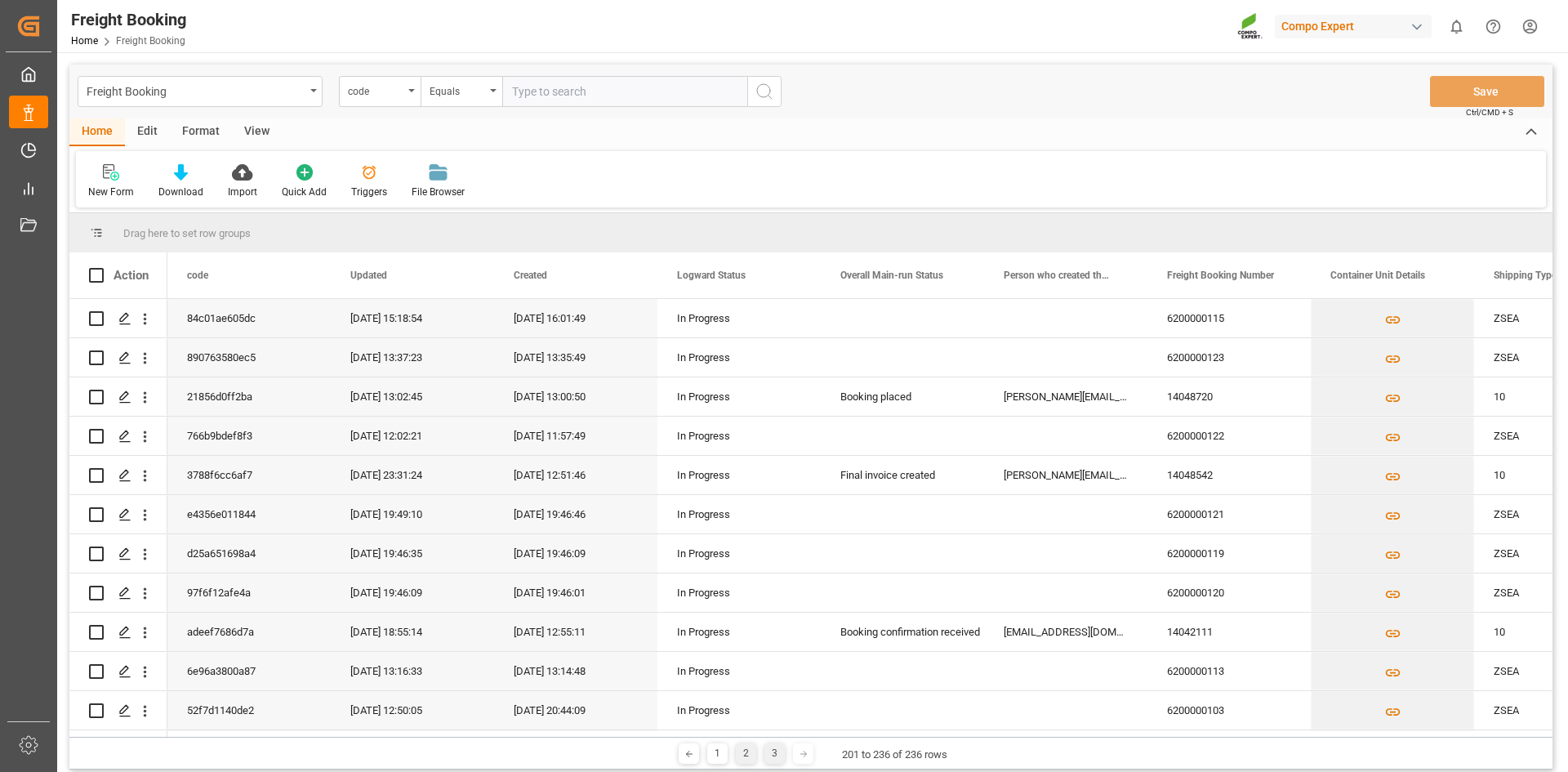 click on "2" at bounding box center [746, 753] 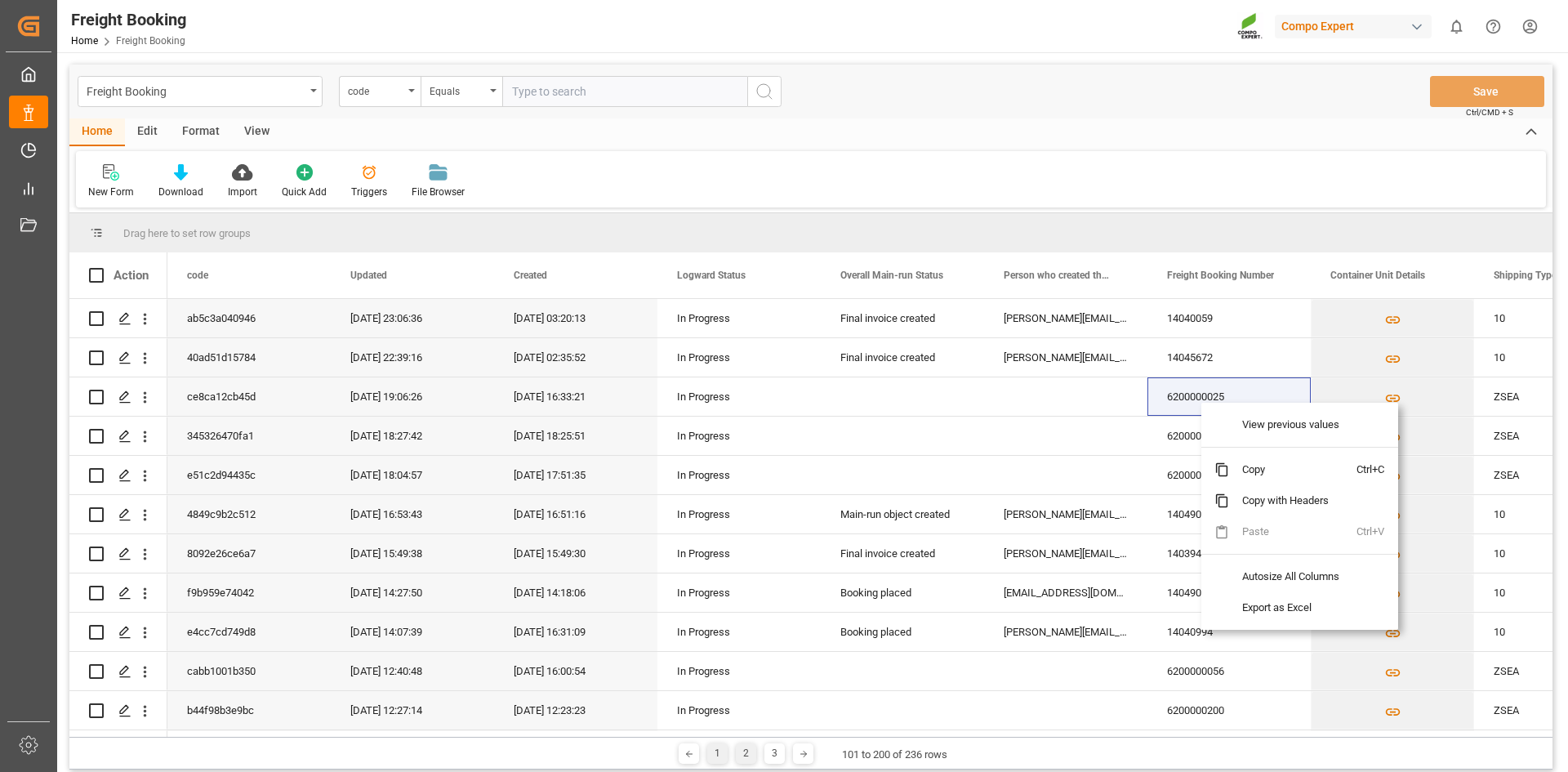 click on "1" at bounding box center (717, 753) 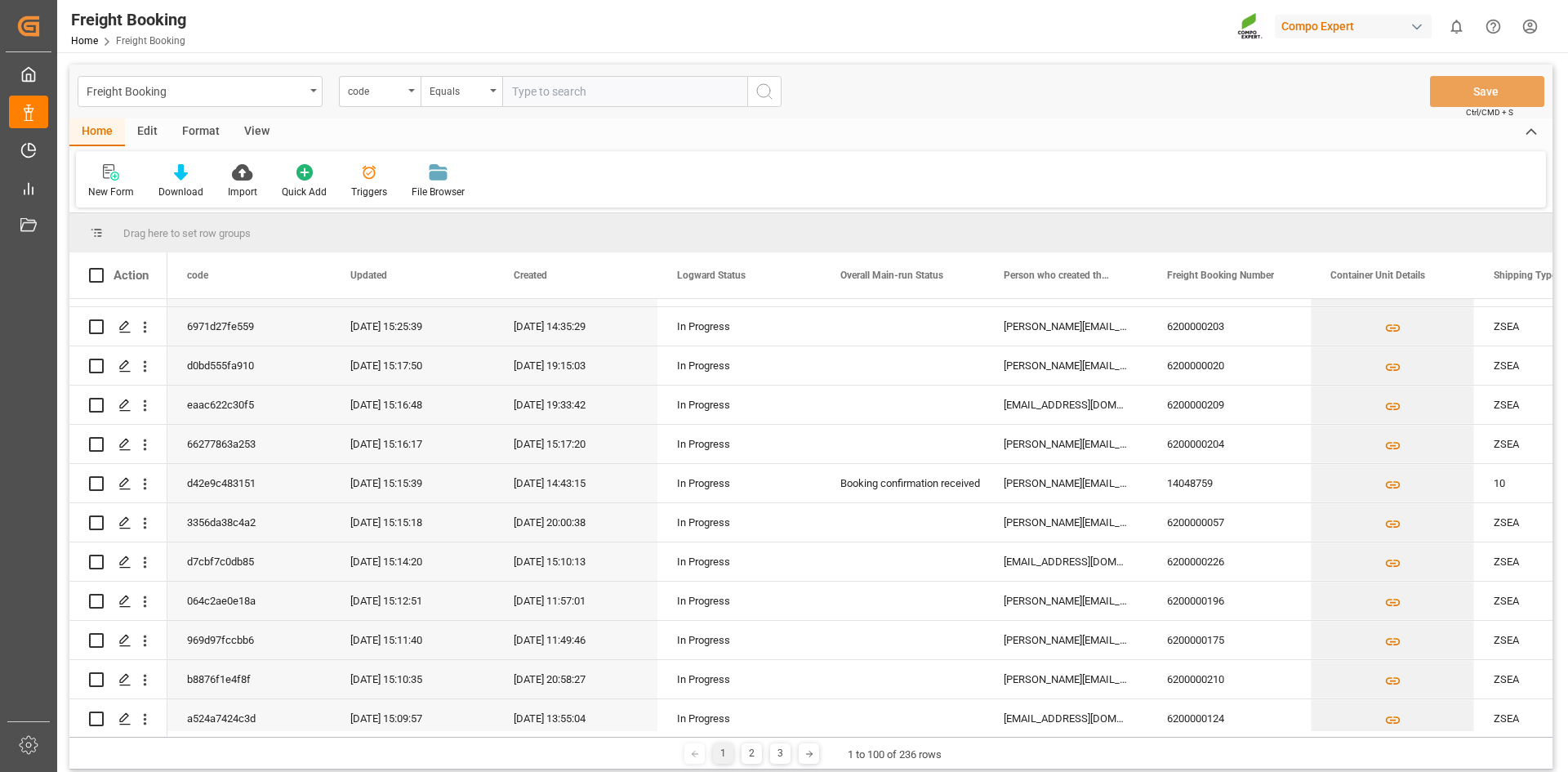 scroll, scrollTop: 0, scrollLeft: 0, axis: both 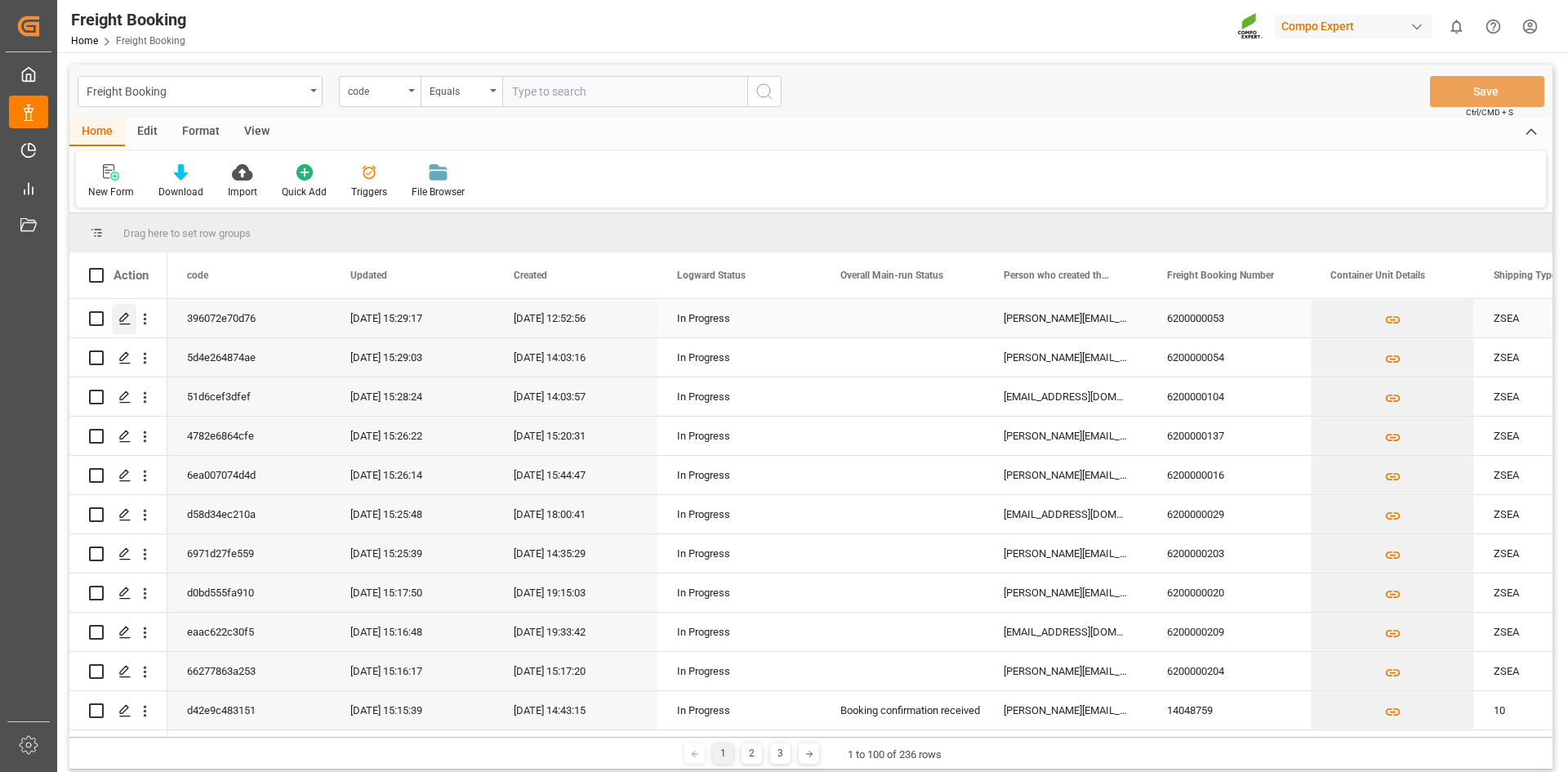 click at bounding box center [124, 319] 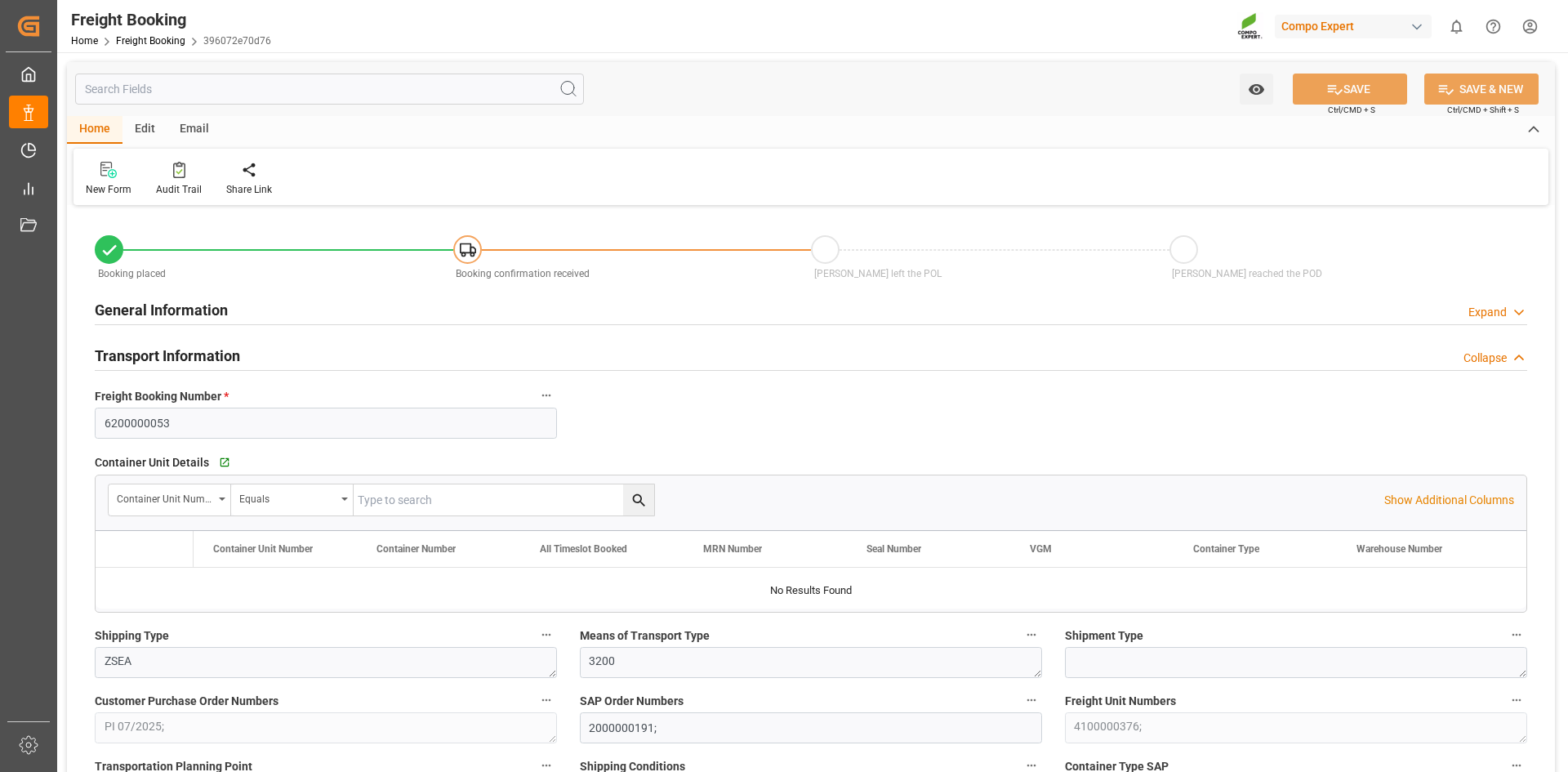 type on "9352016" 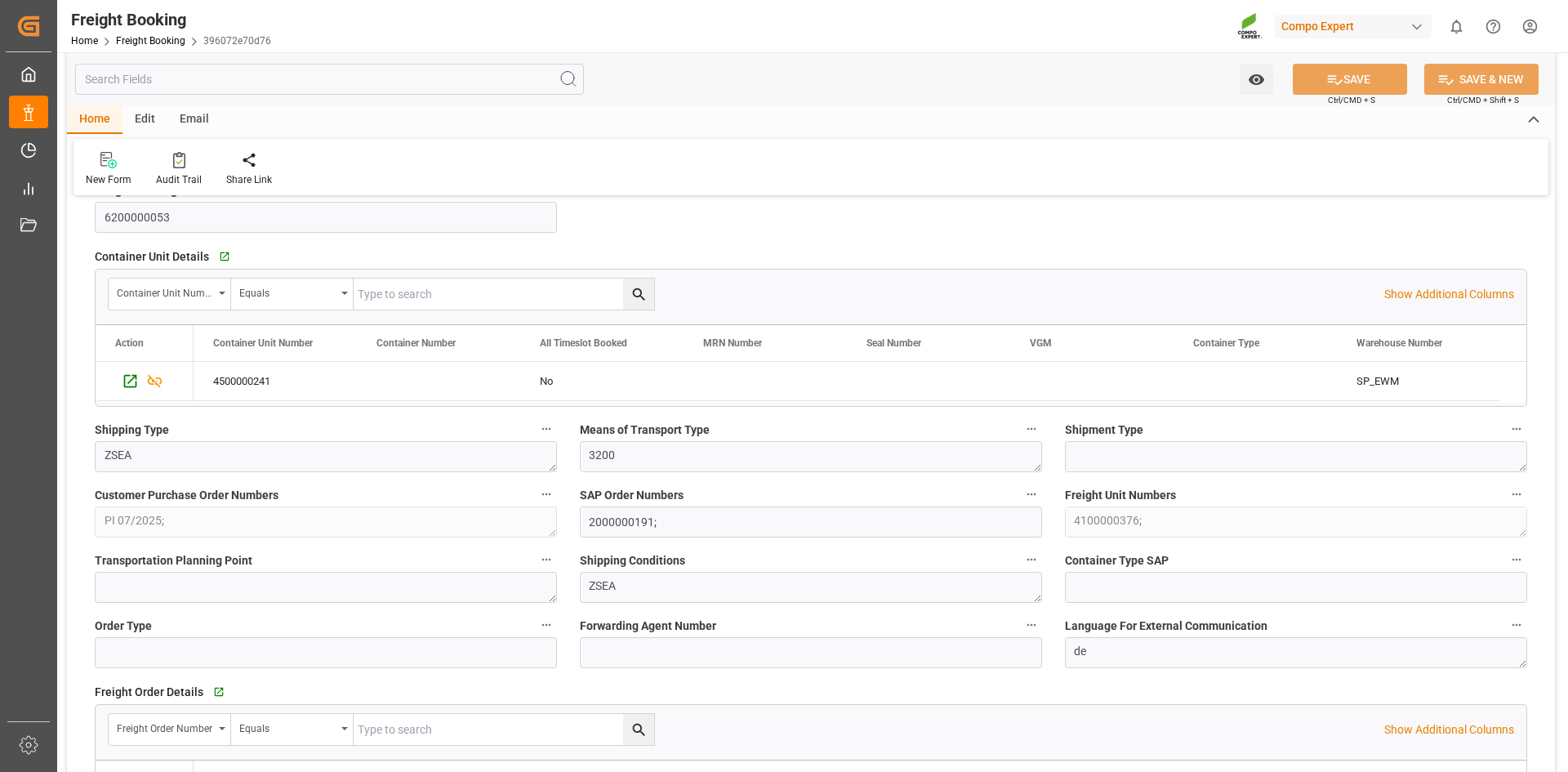 scroll, scrollTop: 245, scrollLeft: 0, axis: vertical 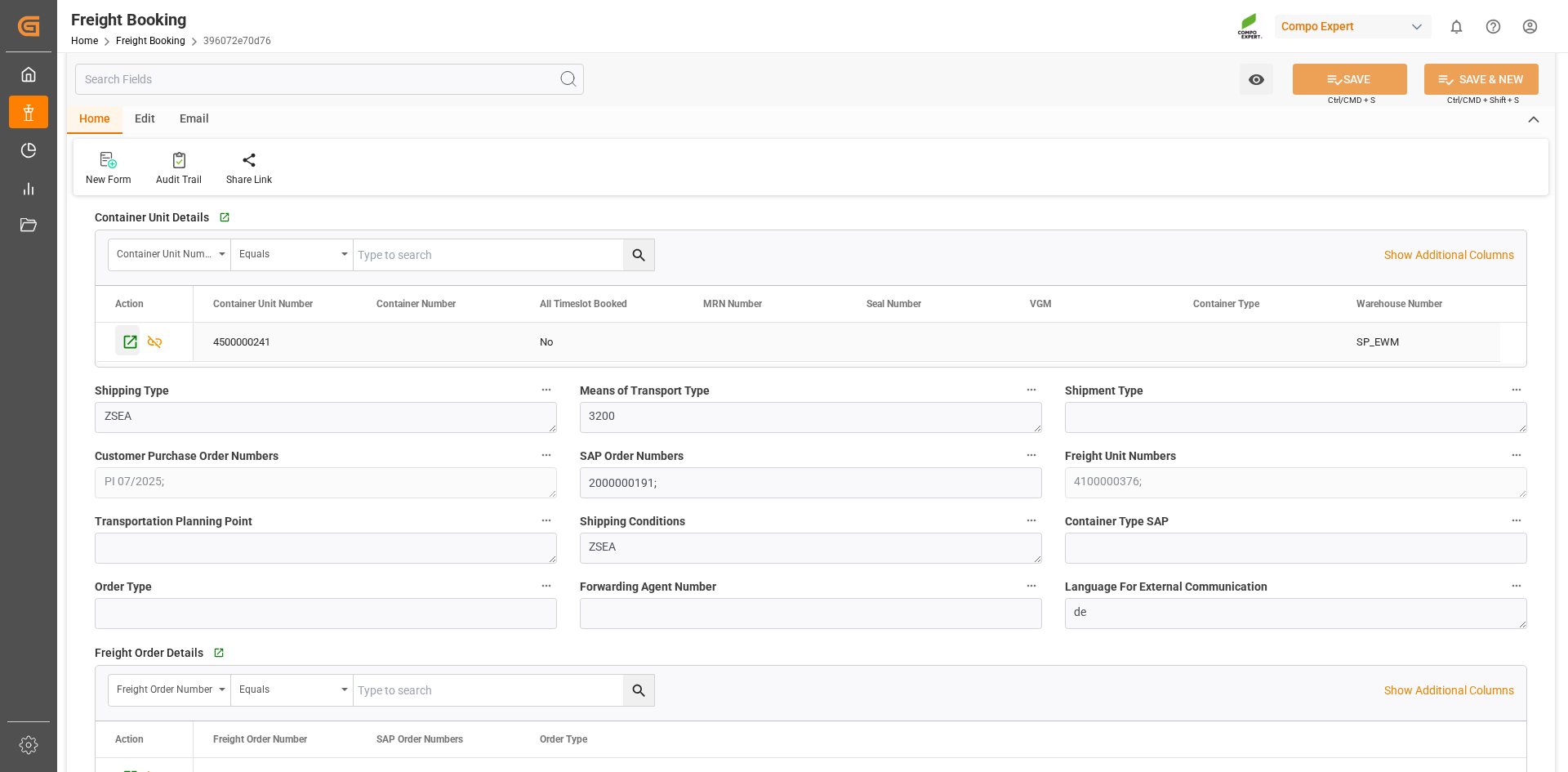click 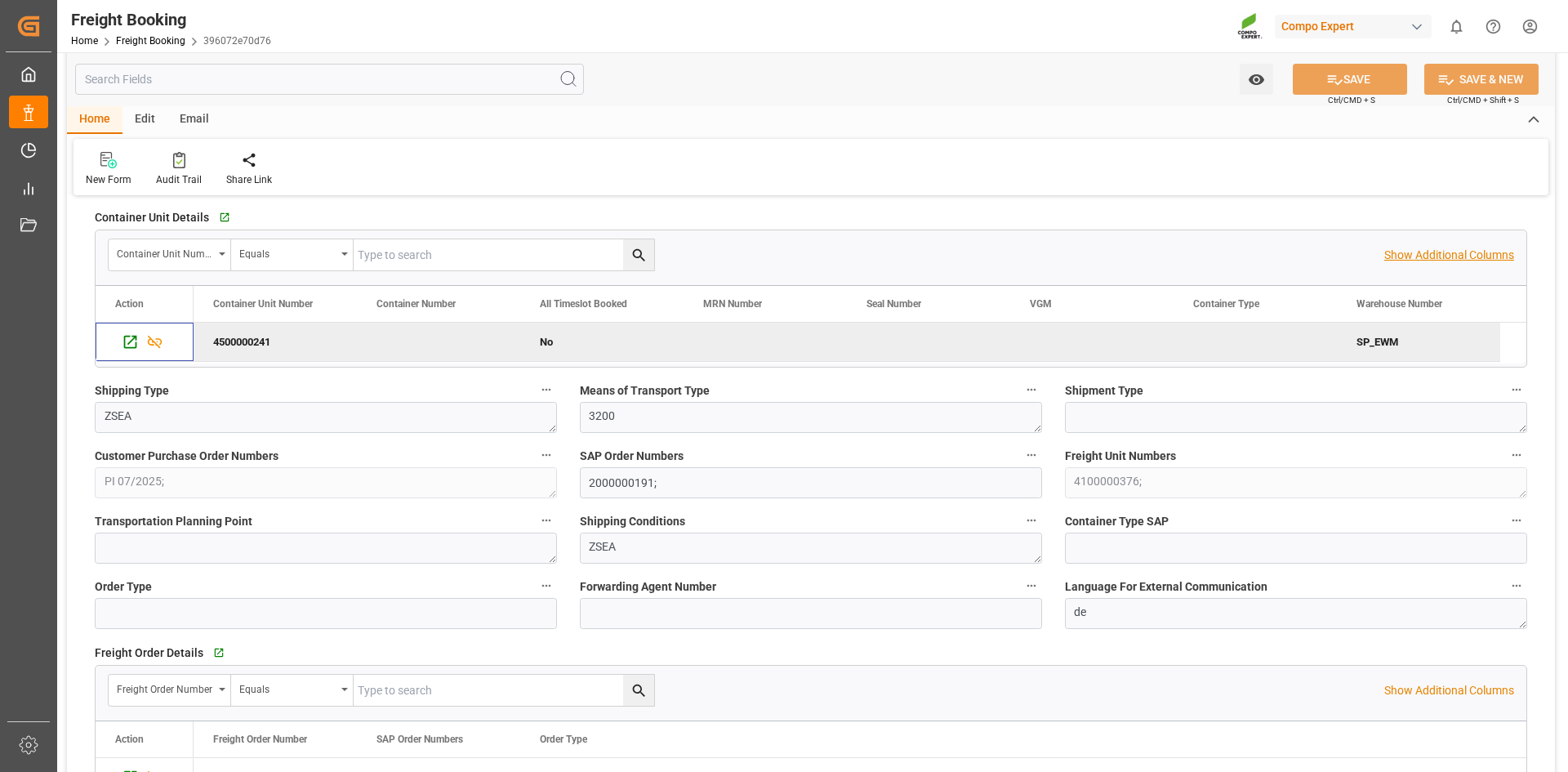 click on "Show Additional Columns" at bounding box center (1449, 255) 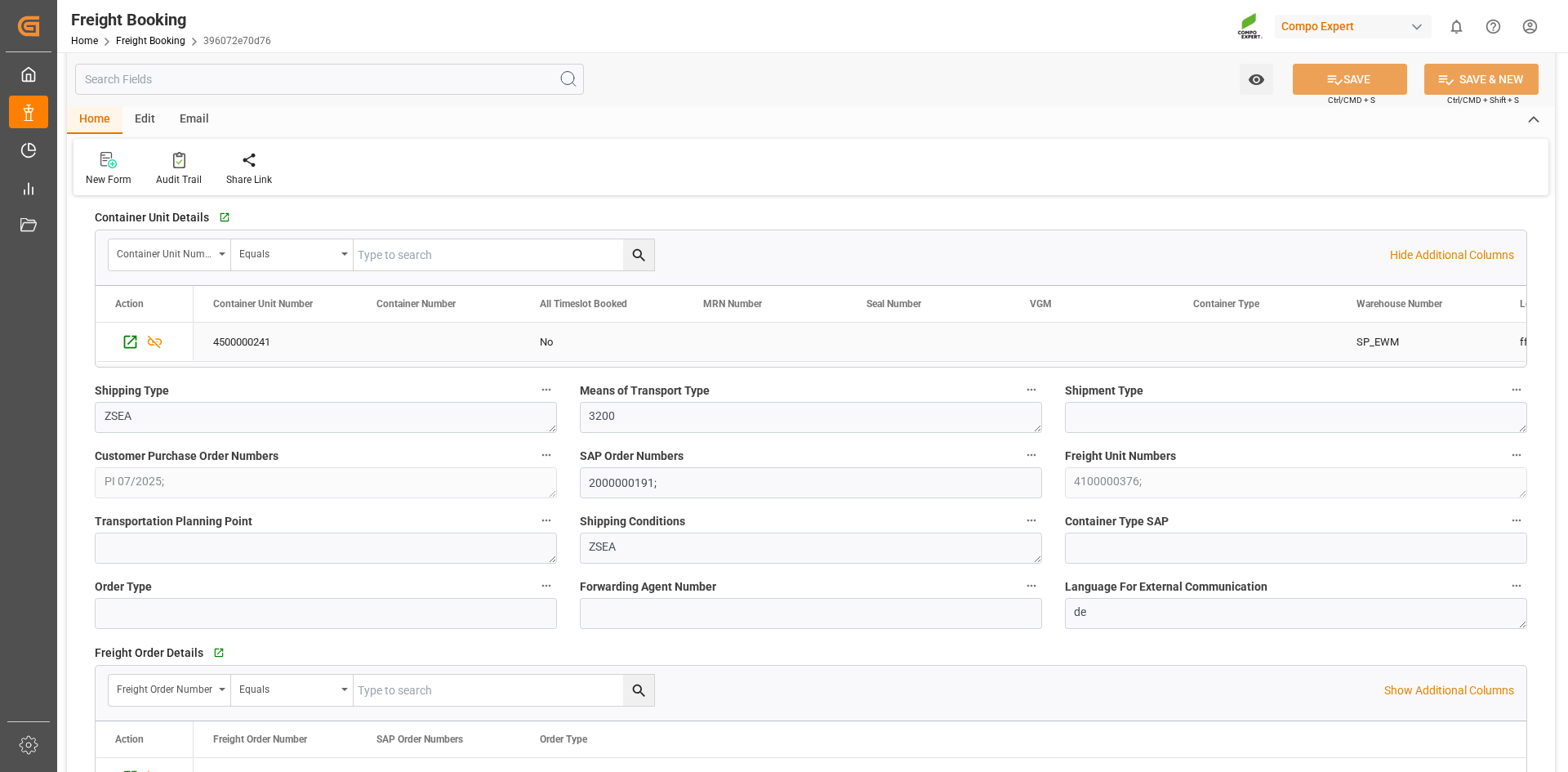 drag, startPoint x: 755, startPoint y: 341, endPoint x: 817, endPoint y: 328, distance: 63.348244 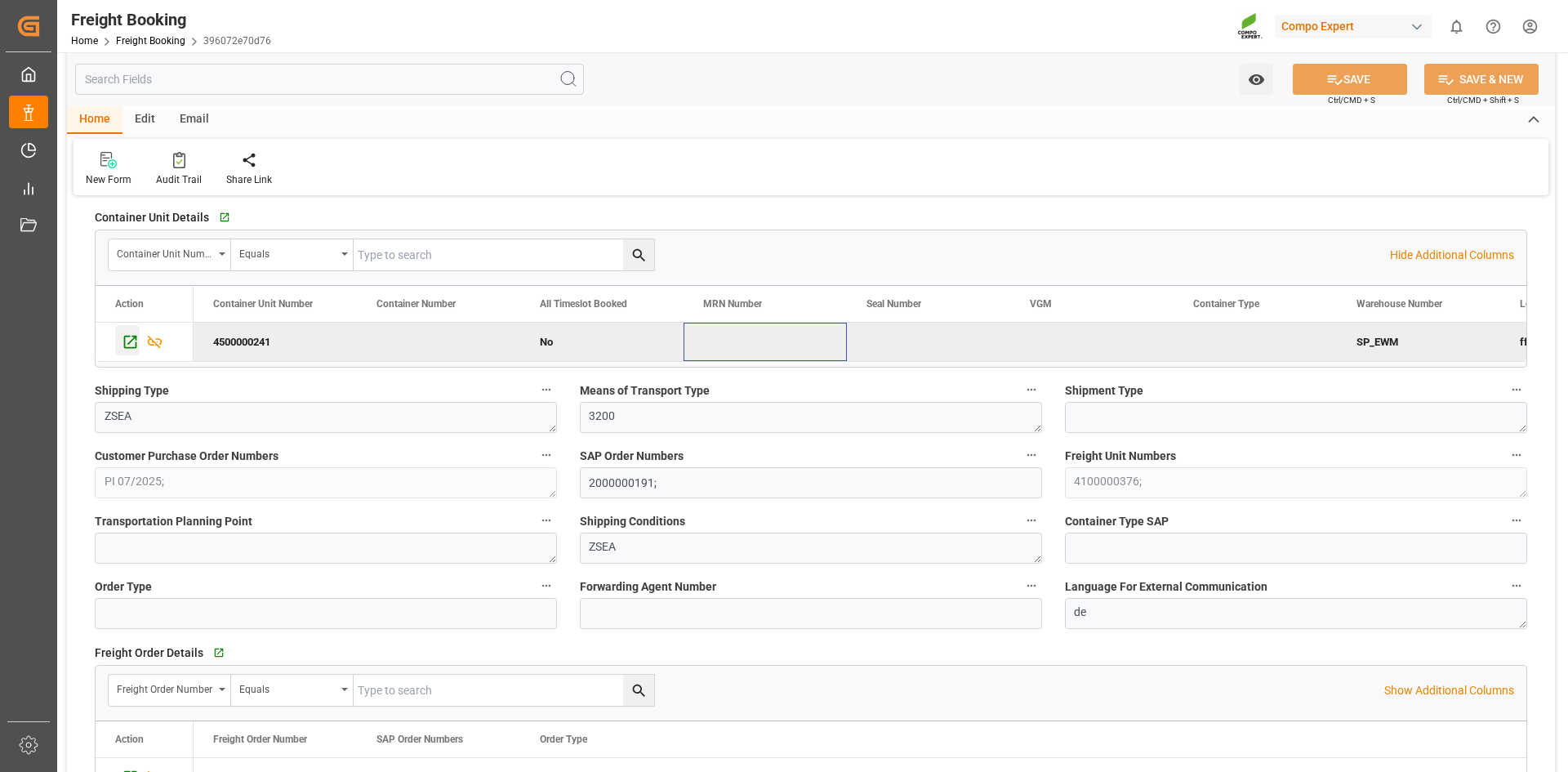 click 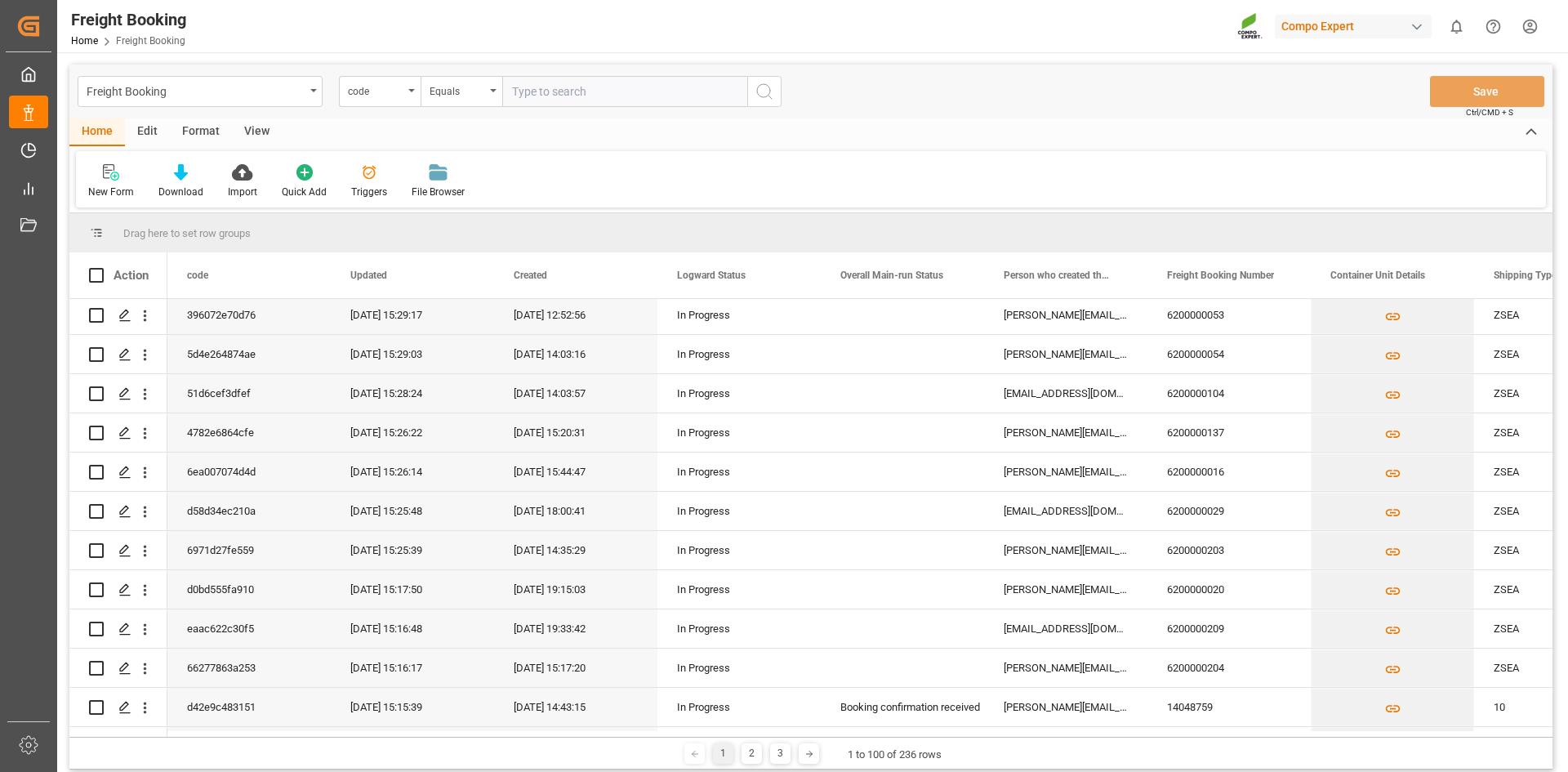scroll, scrollTop: 0, scrollLeft: 0, axis: both 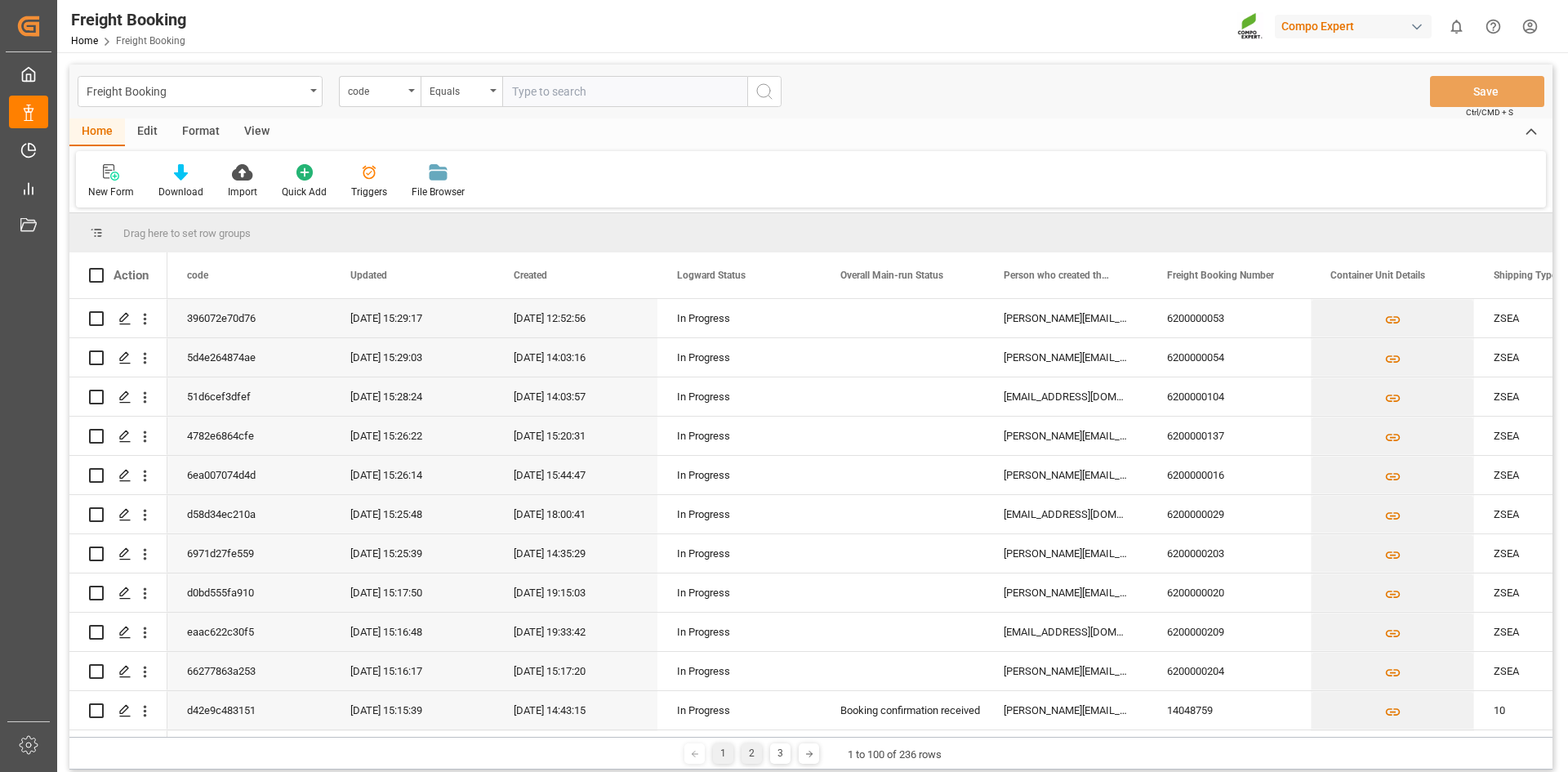 click on "2" at bounding box center (751, 753) 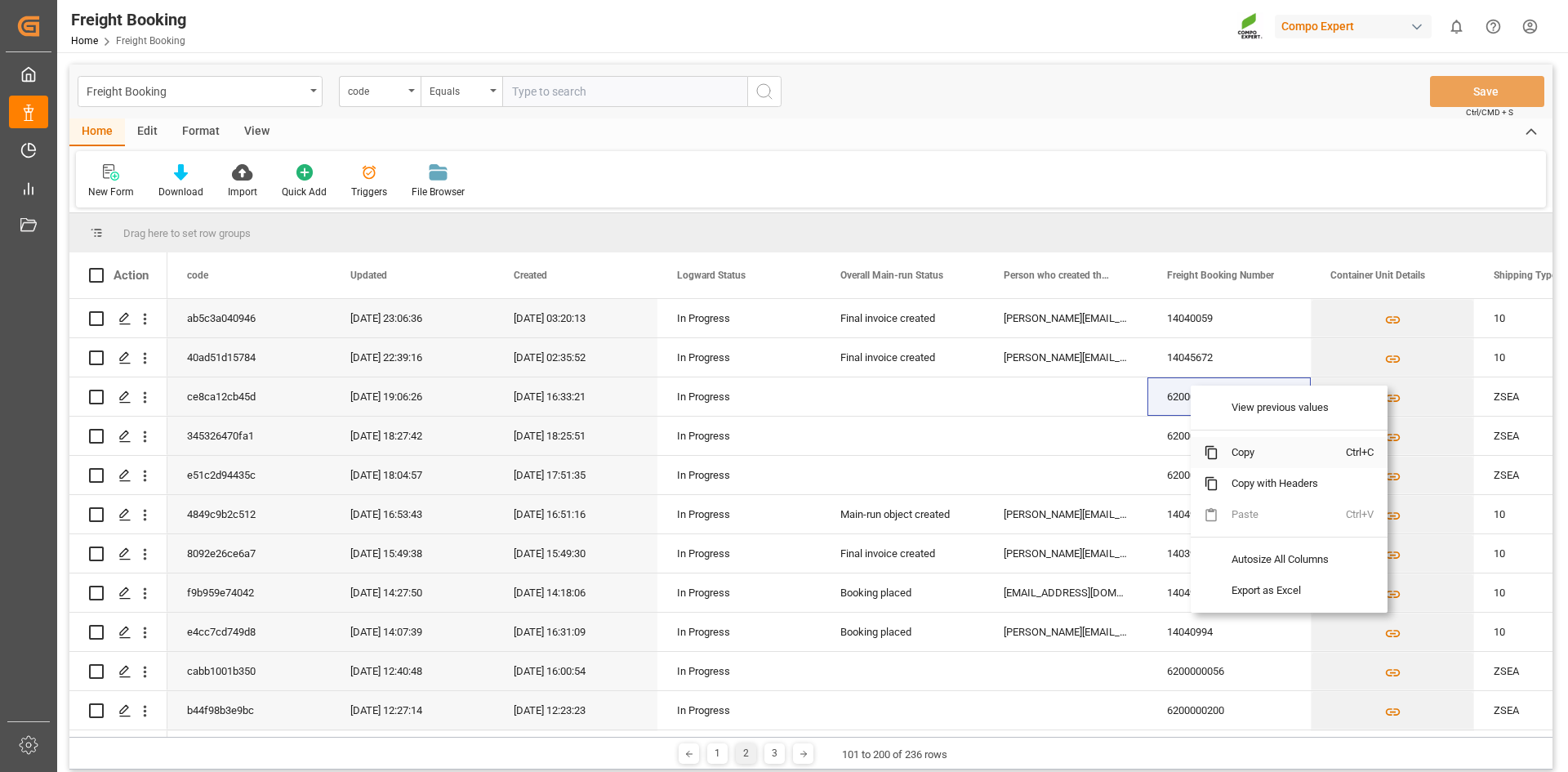 click on "Copy" at bounding box center (1282, 453) 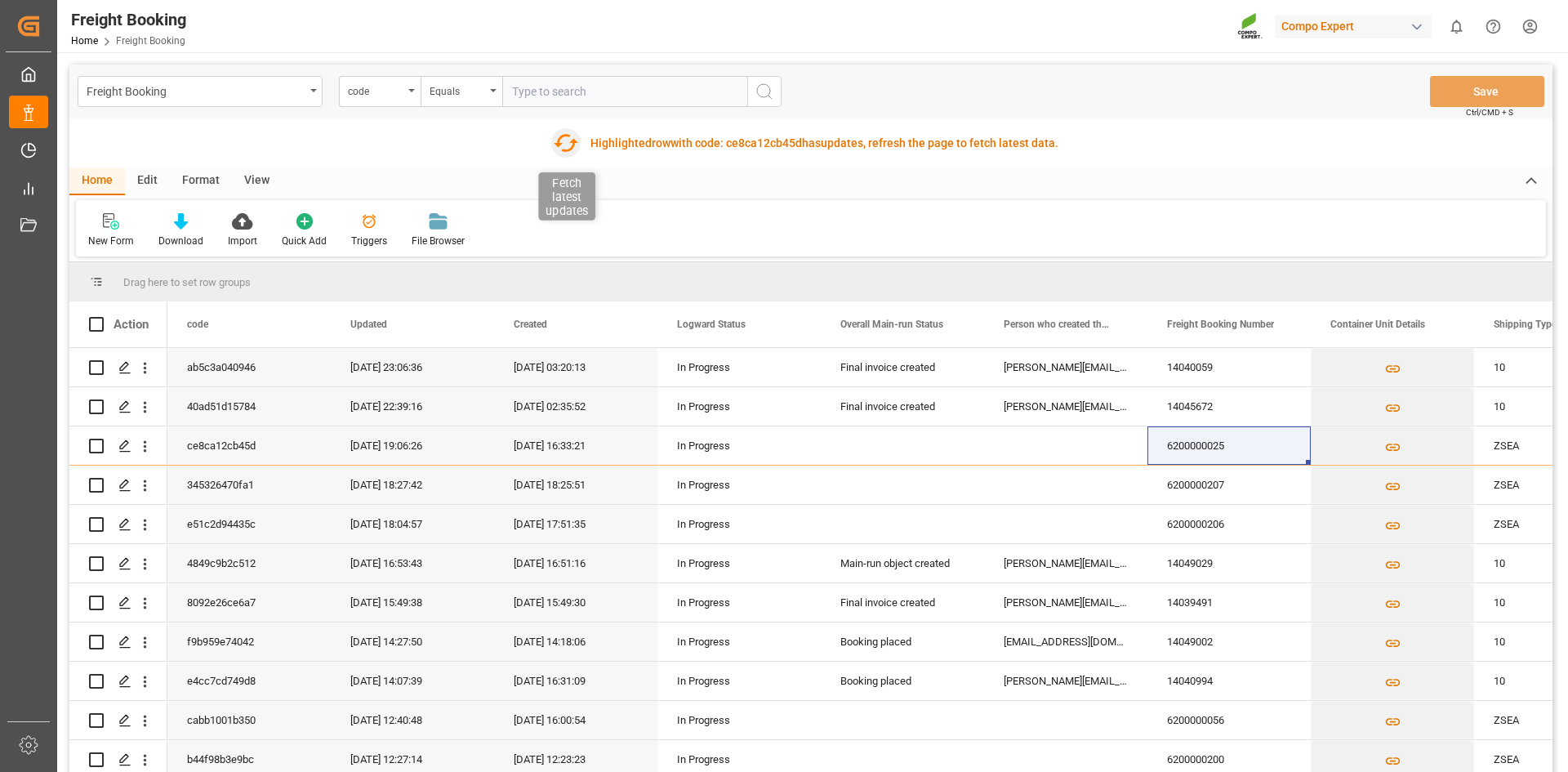 click 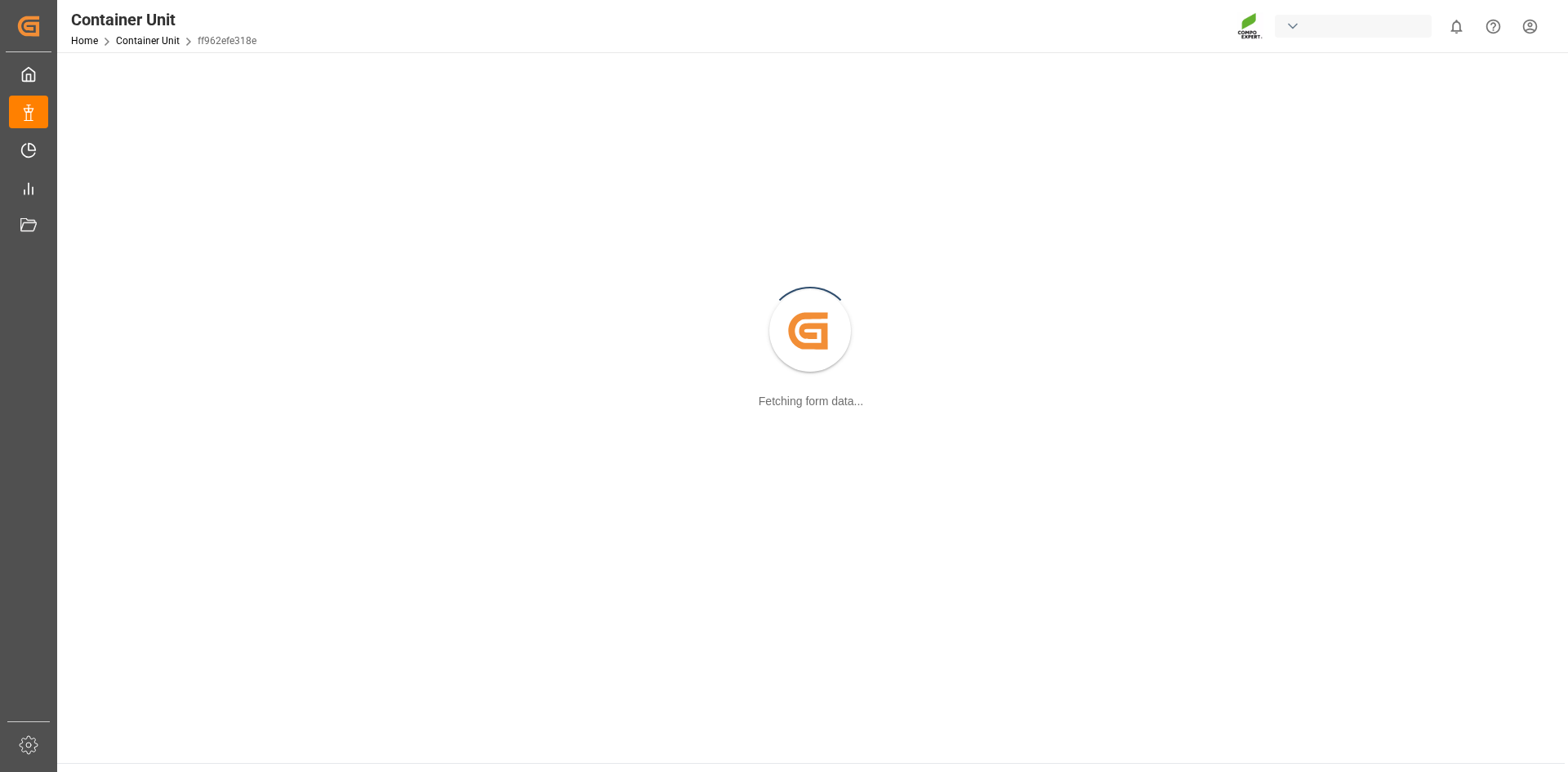 scroll, scrollTop: 0, scrollLeft: 0, axis: both 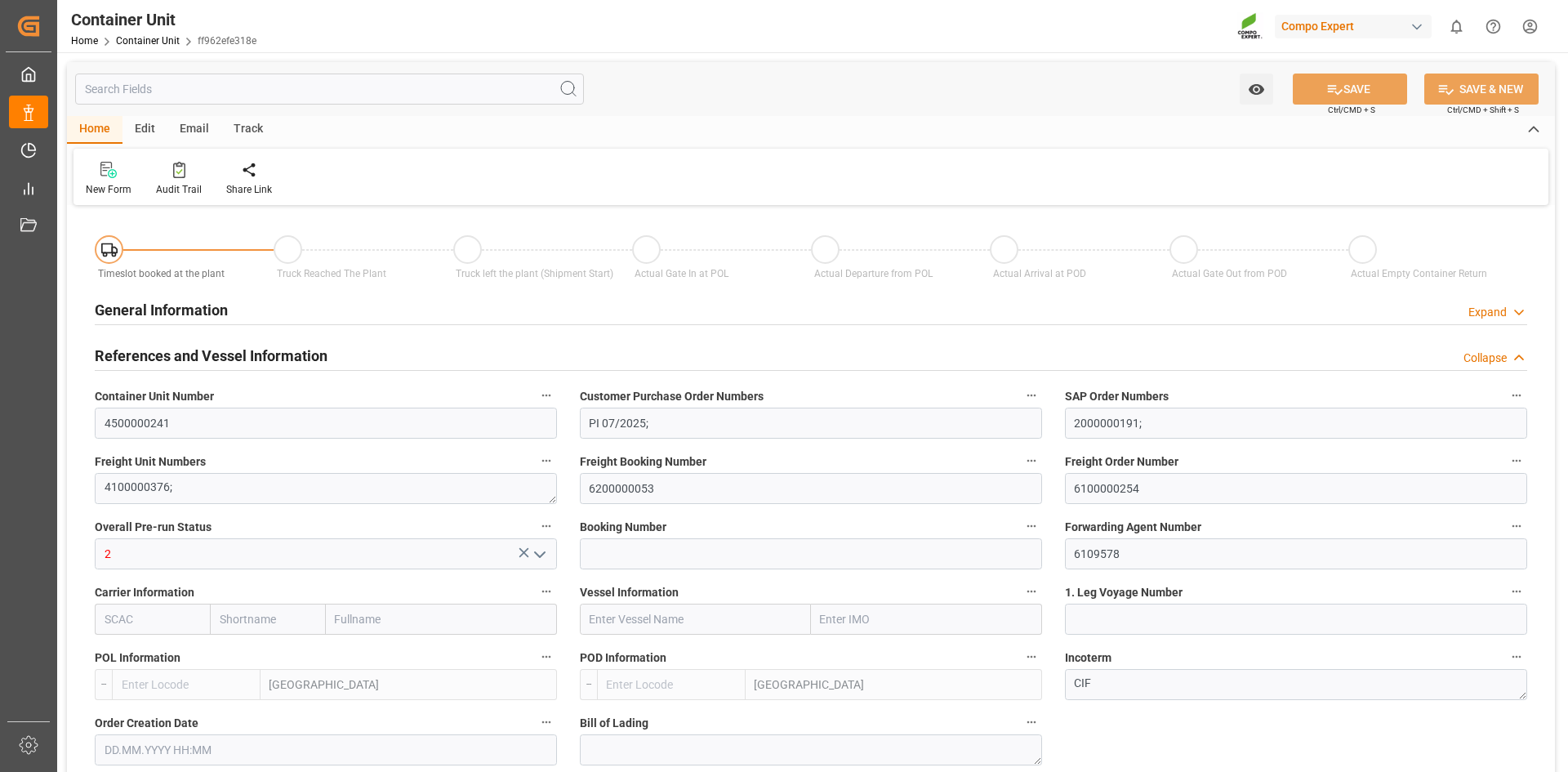 type on "DEHAM" 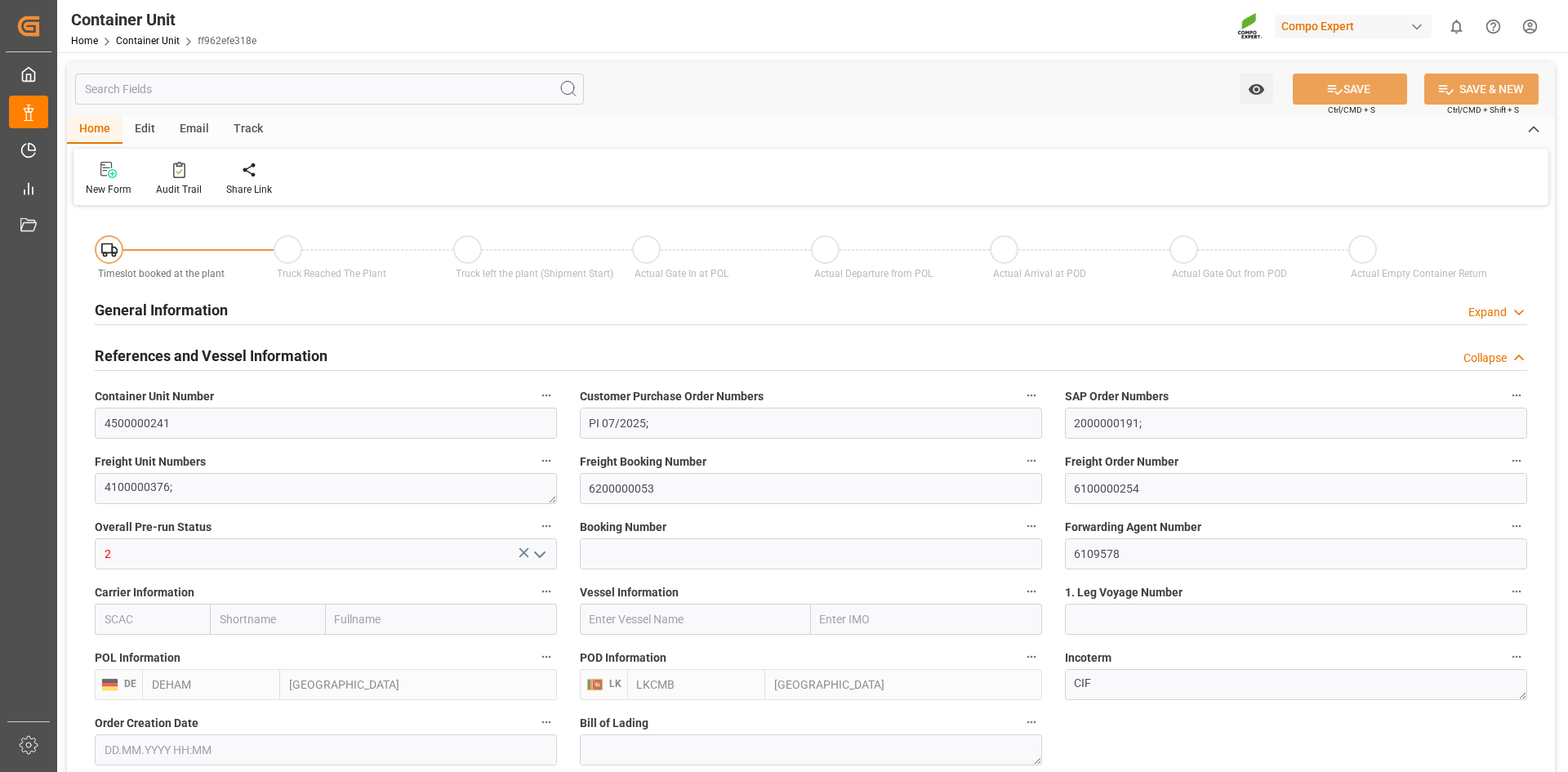 type on "31.07.2025" 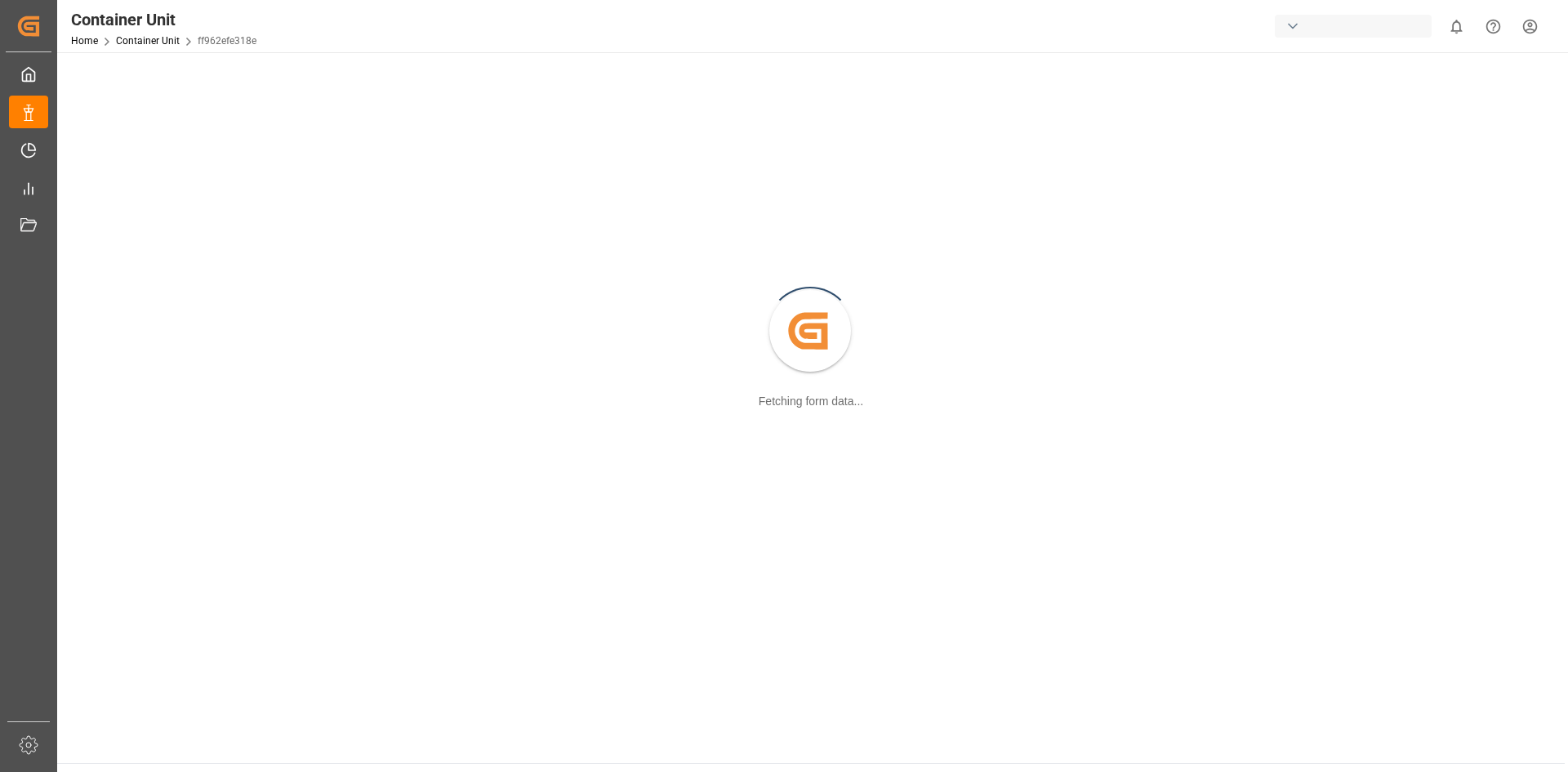 scroll, scrollTop: 0, scrollLeft: 0, axis: both 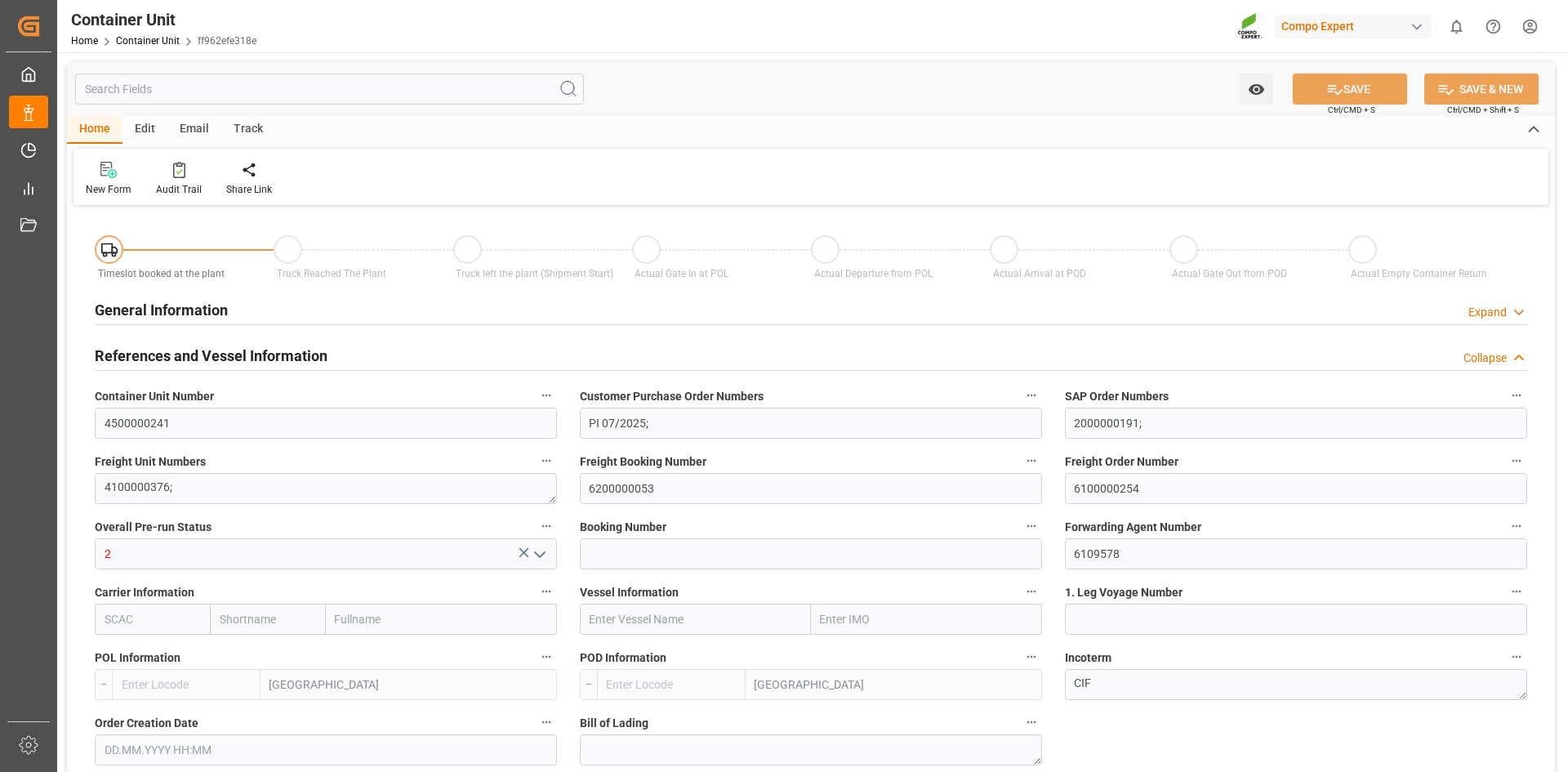 type on "DEHAM" 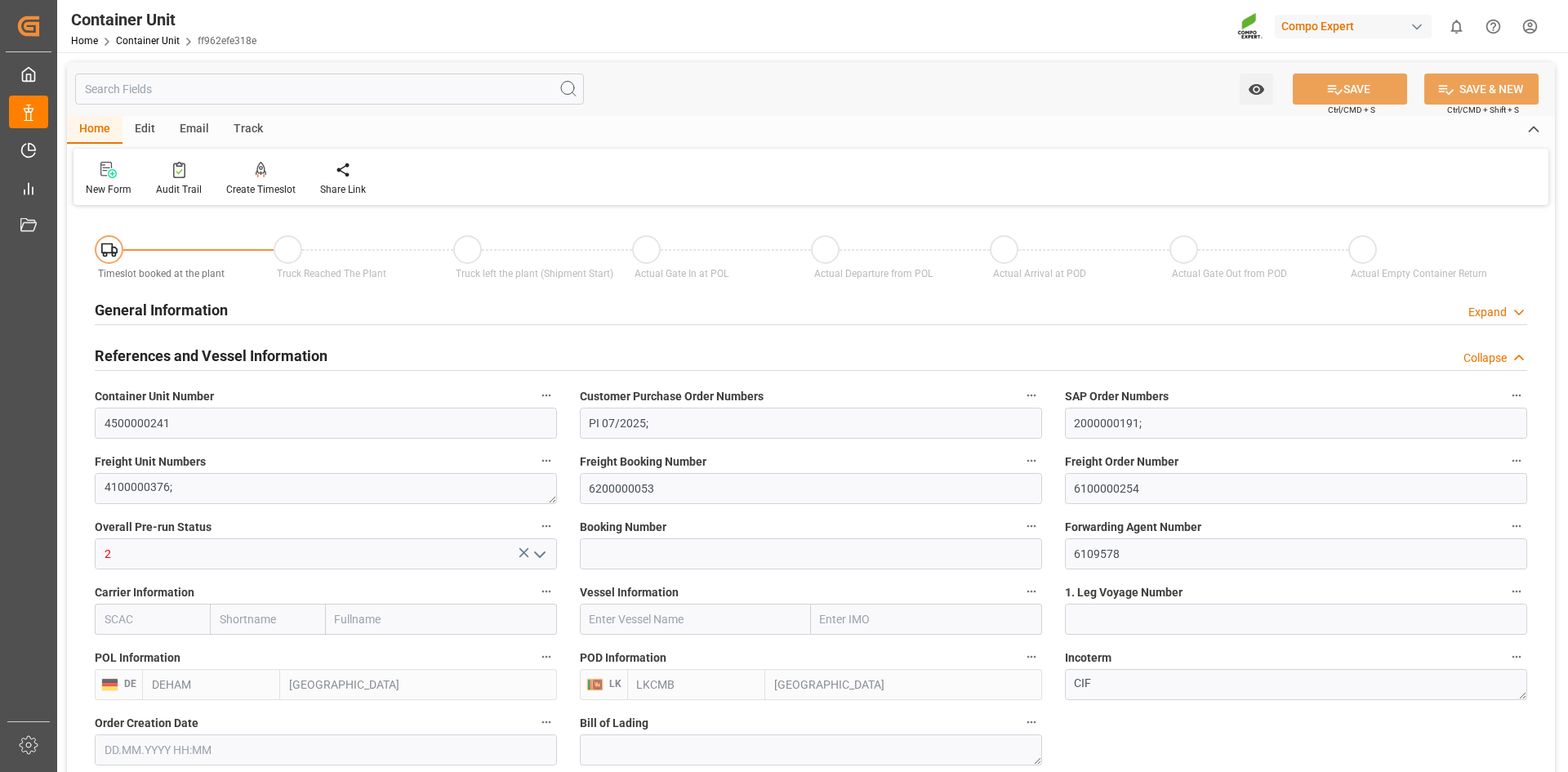type on "31.07.2025" 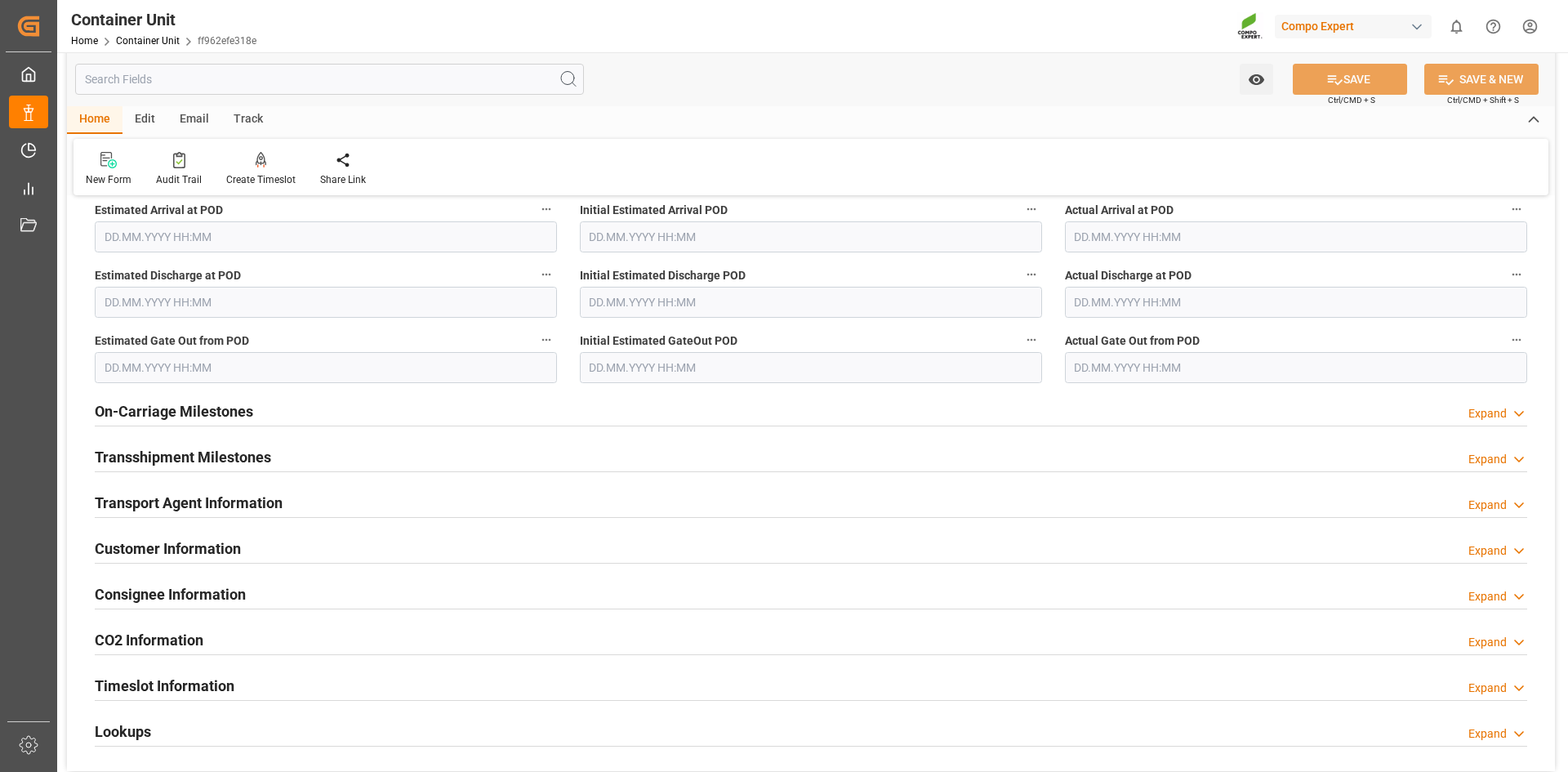 scroll, scrollTop: 2349, scrollLeft: 0, axis: vertical 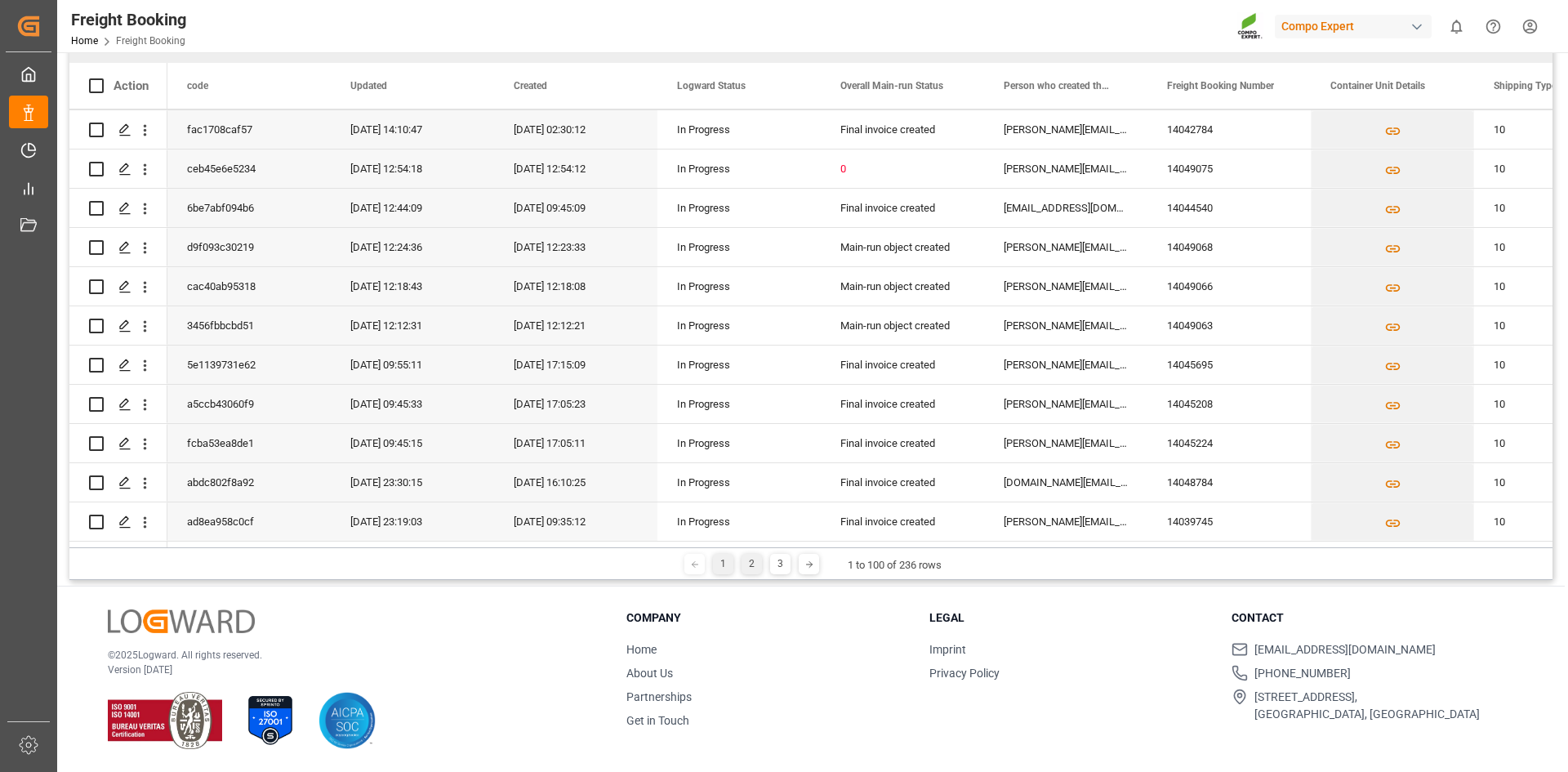 click on "2" at bounding box center (751, 564) 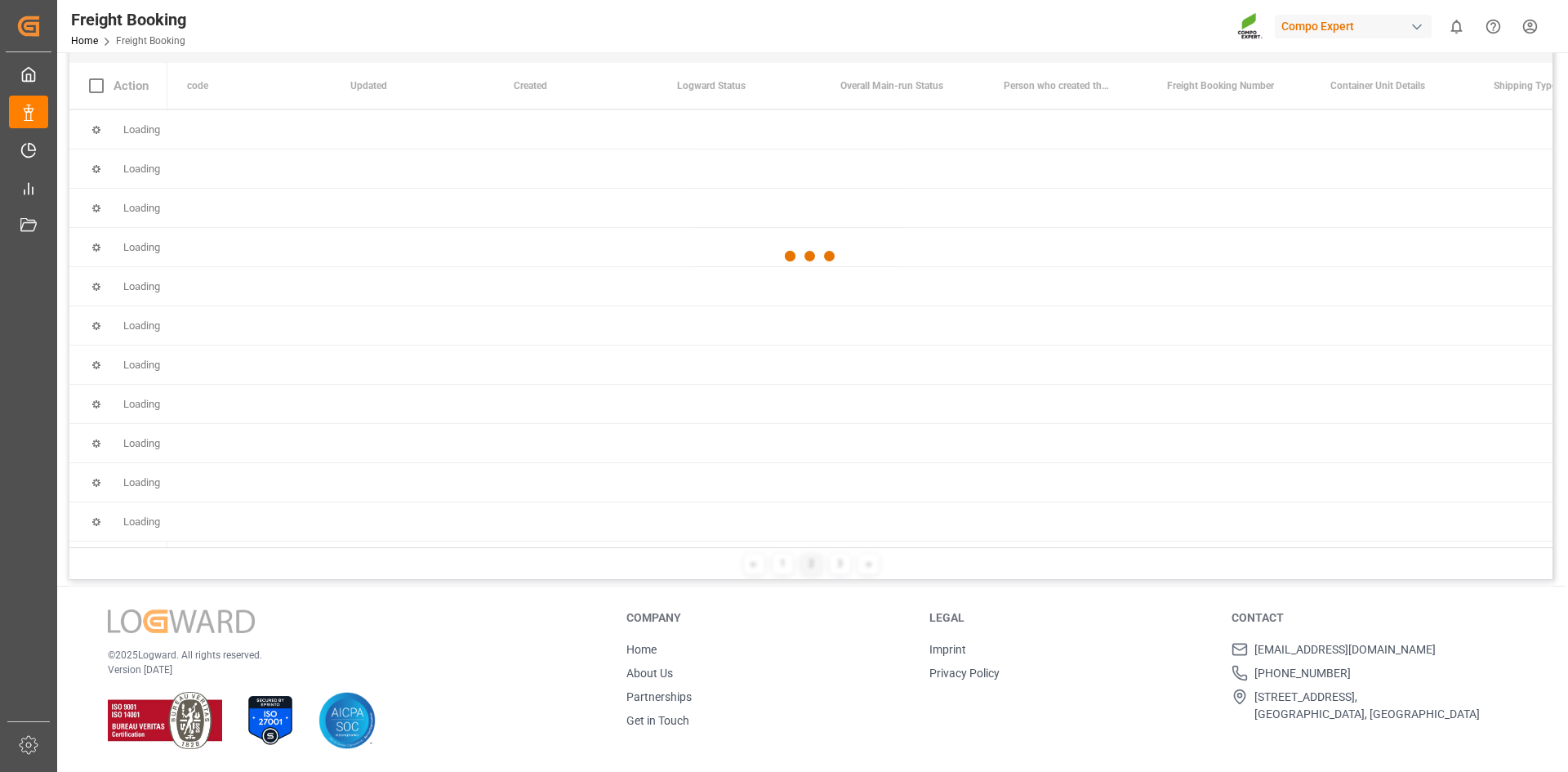 scroll, scrollTop: 0, scrollLeft: 0, axis: both 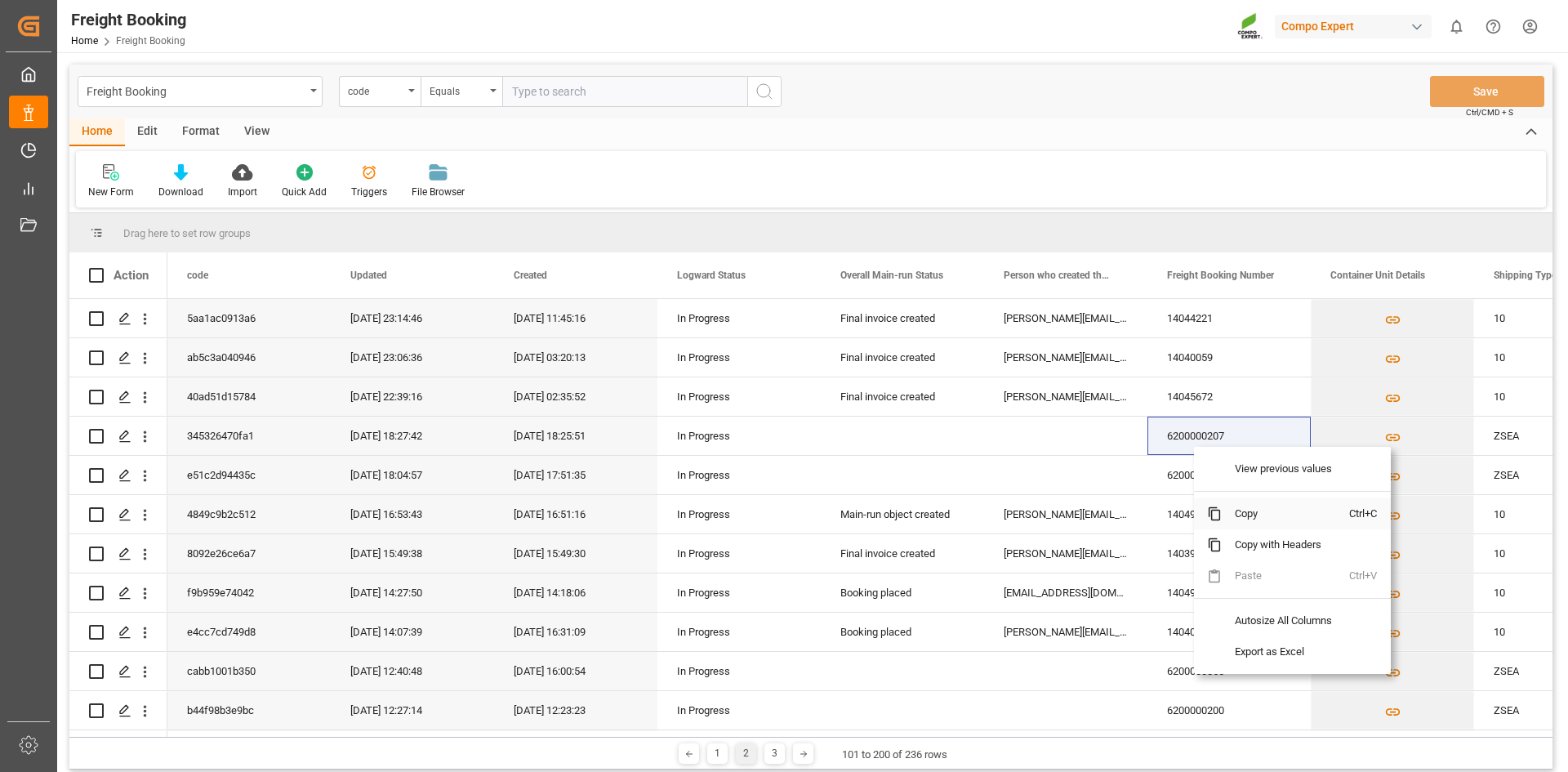 click on "Copy" at bounding box center (1285, 514) 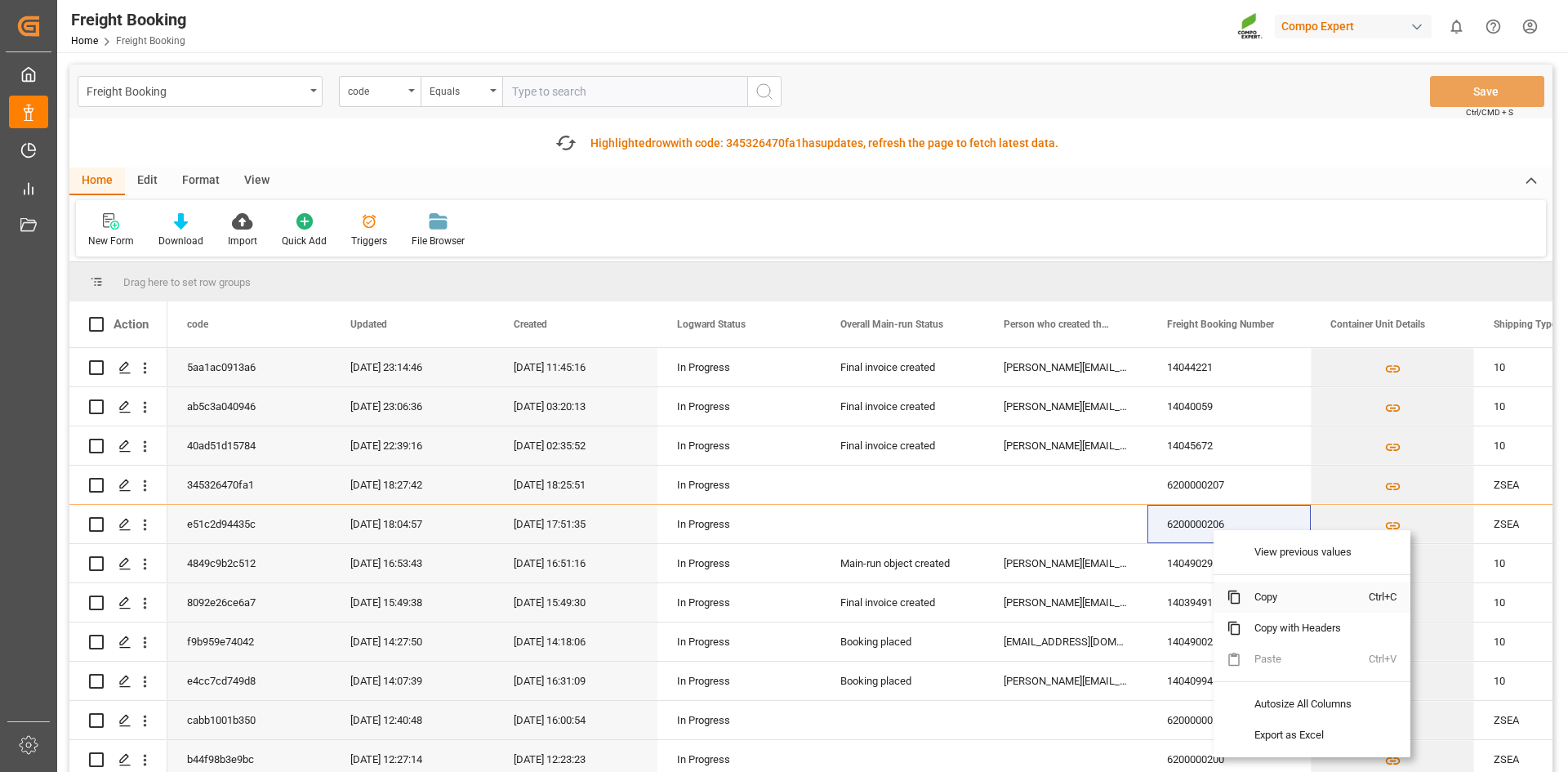 click on "Copy" at bounding box center [1305, 597] 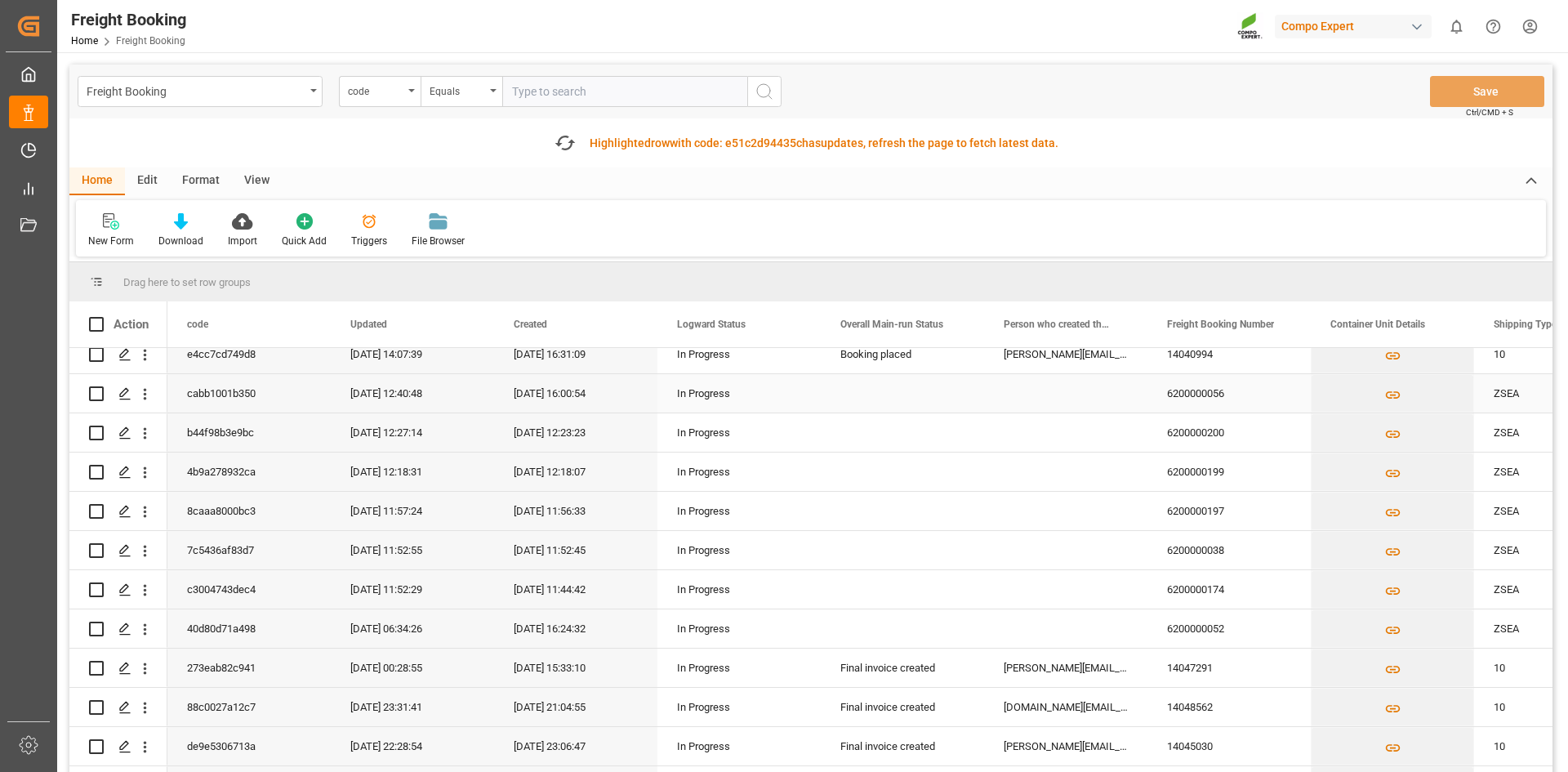 scroll, scrollTop: 0, scrollLeft: 0, axis: both 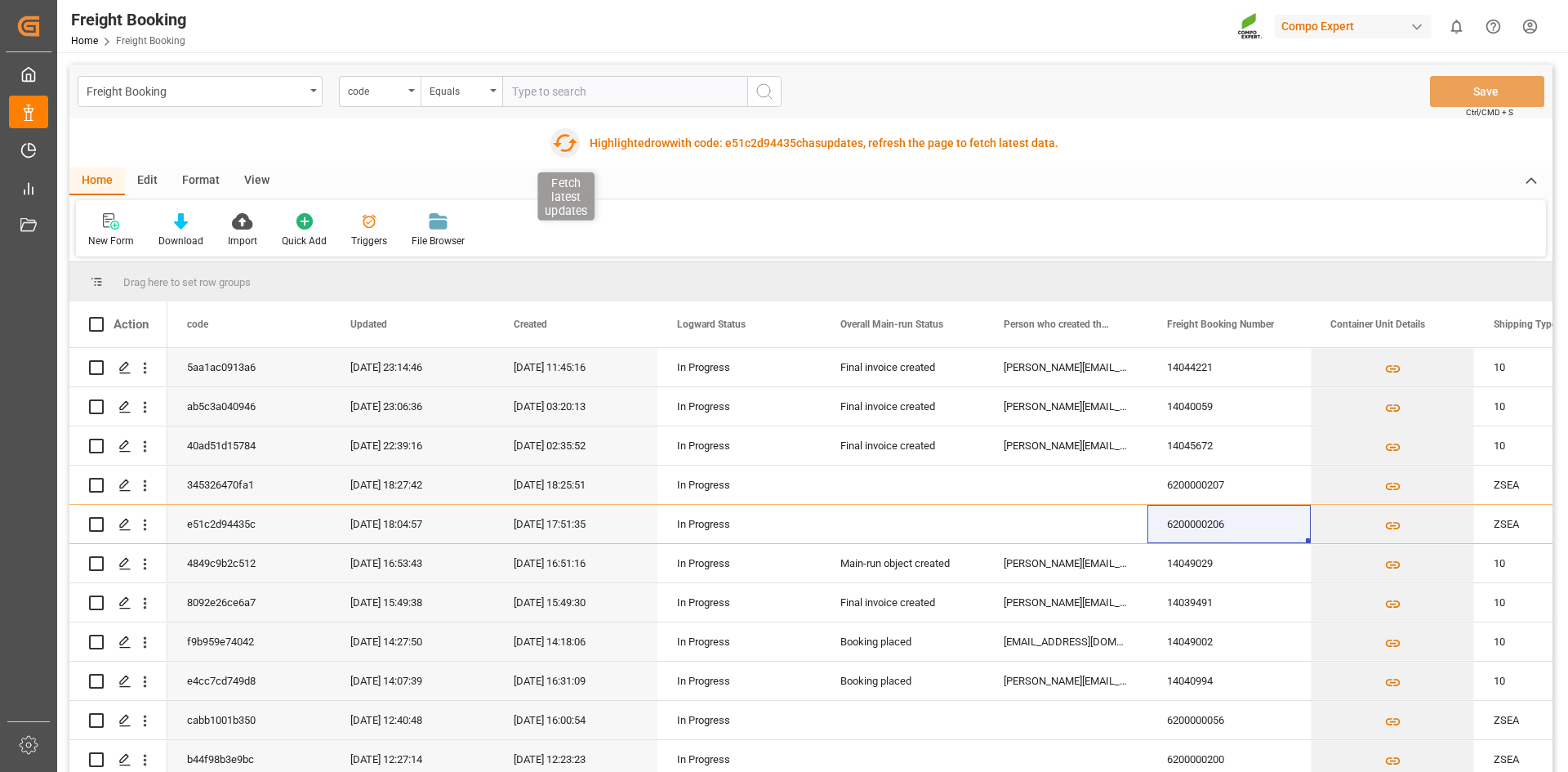 click 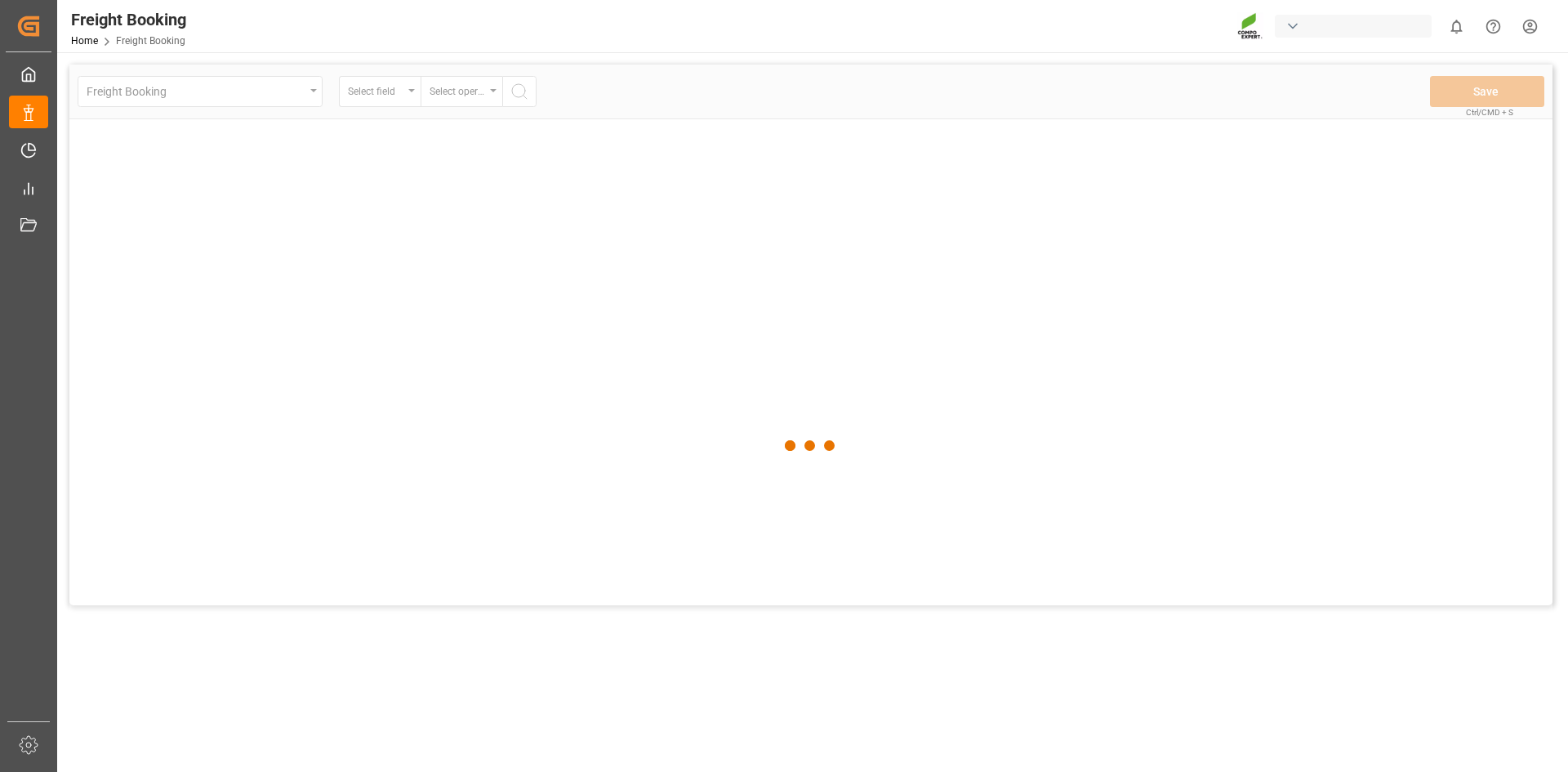 scroll, scrollTop: 0, scrollLeft: 0, axis: both 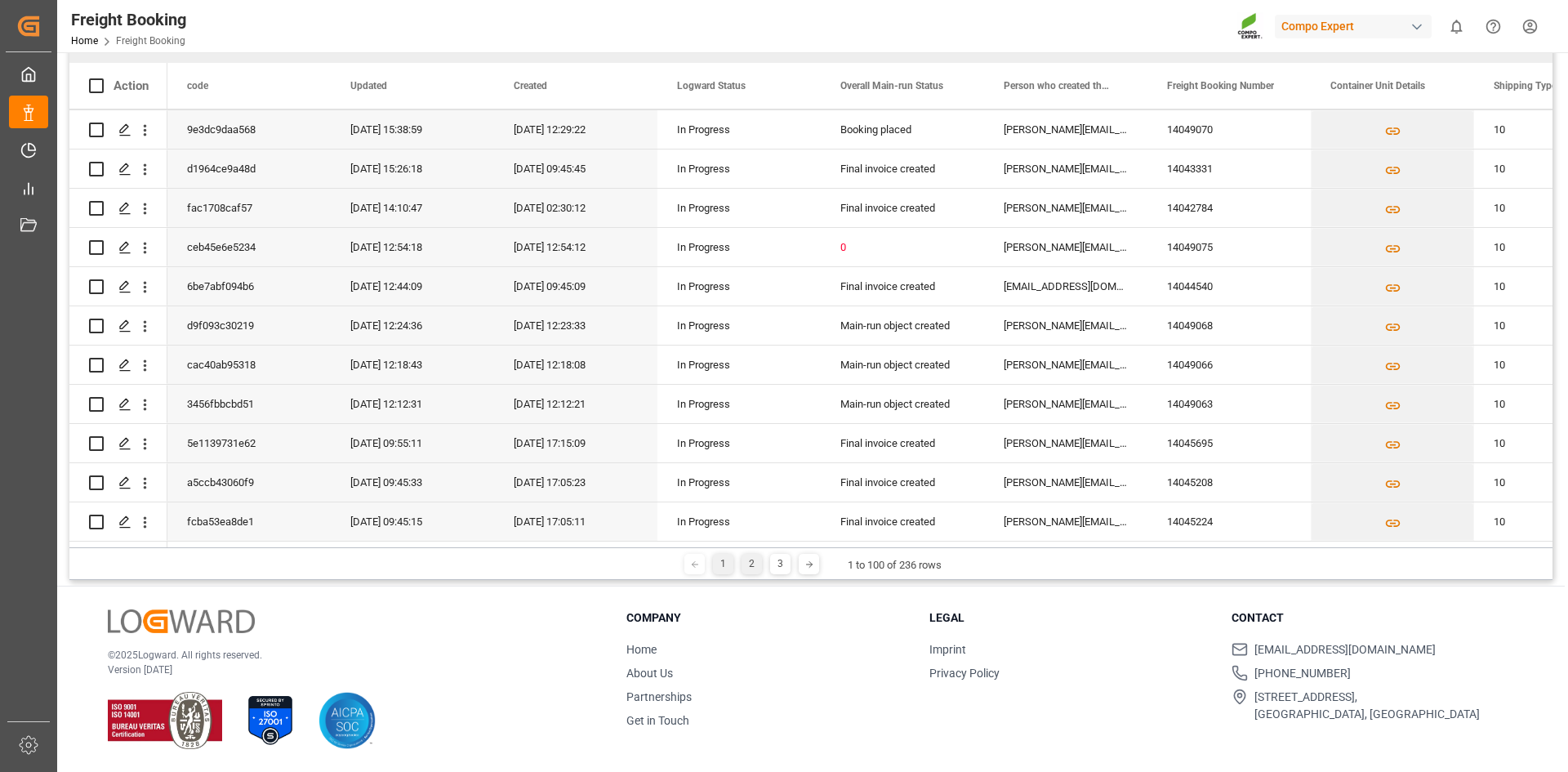 click on "2" at bounding box center [751, 564] 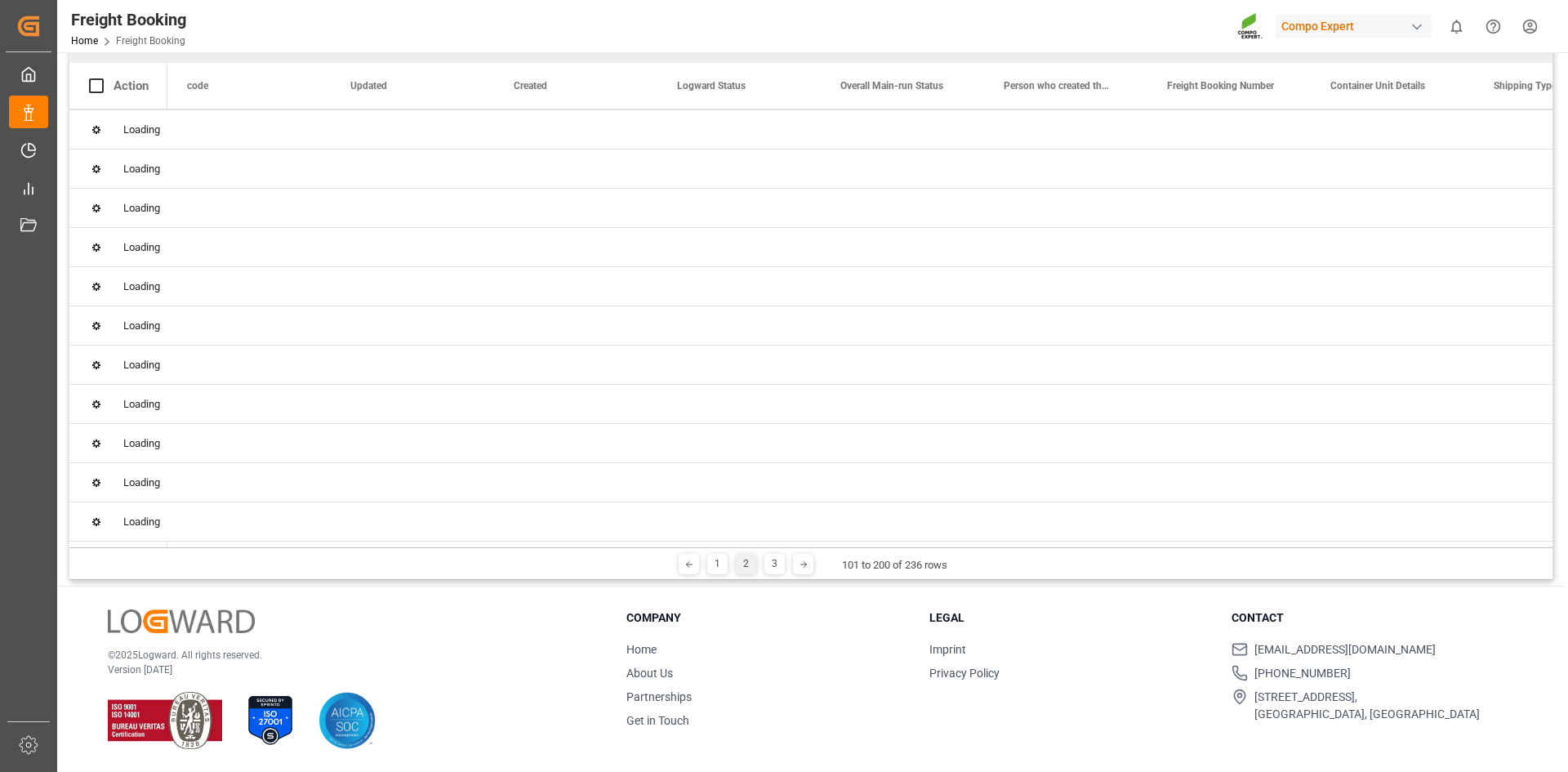 scroll, scrollTop: 0, scrollLeft: 0, axis: both 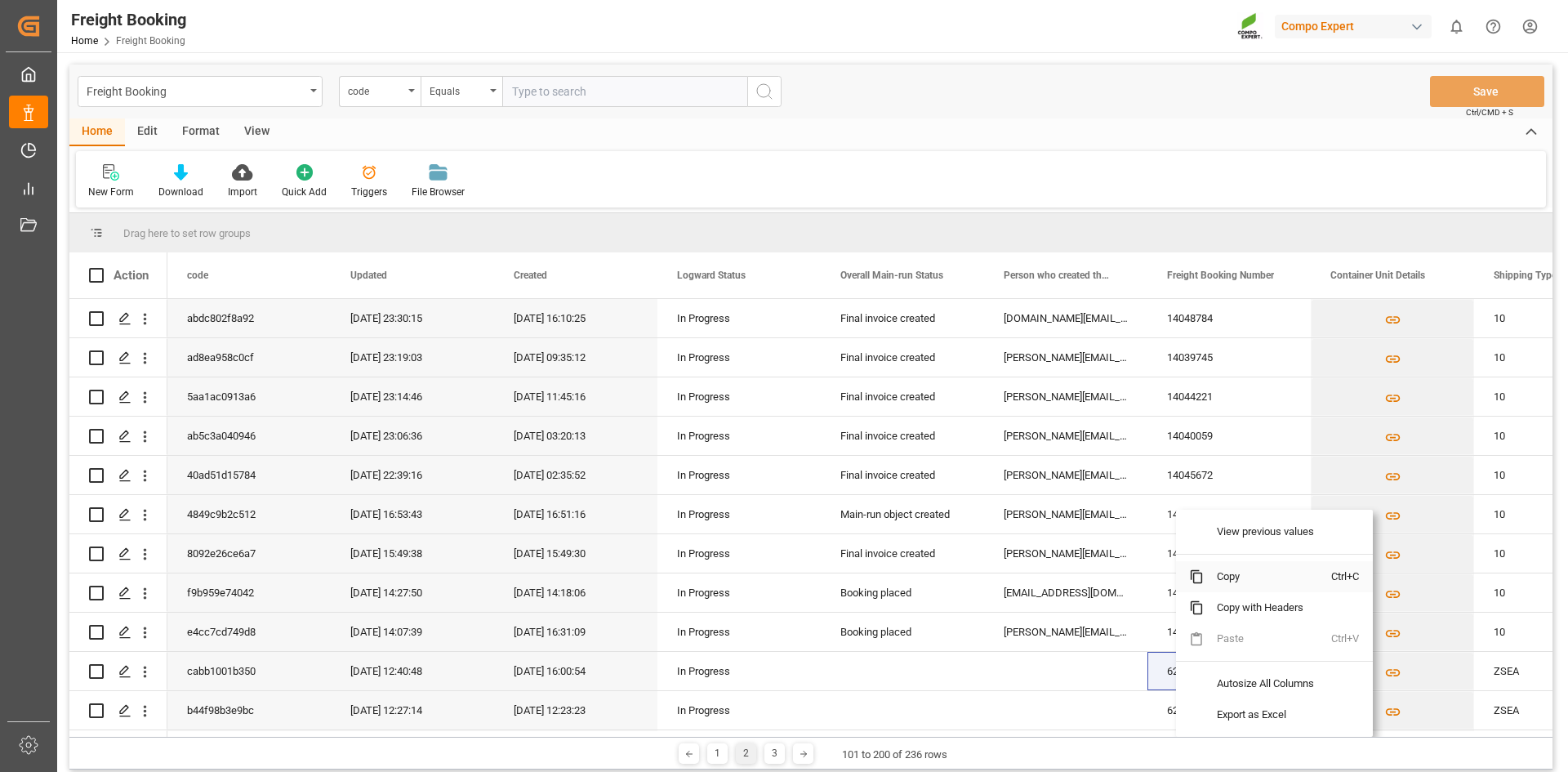 click on "Copy" at bounding box center (1267, 577) 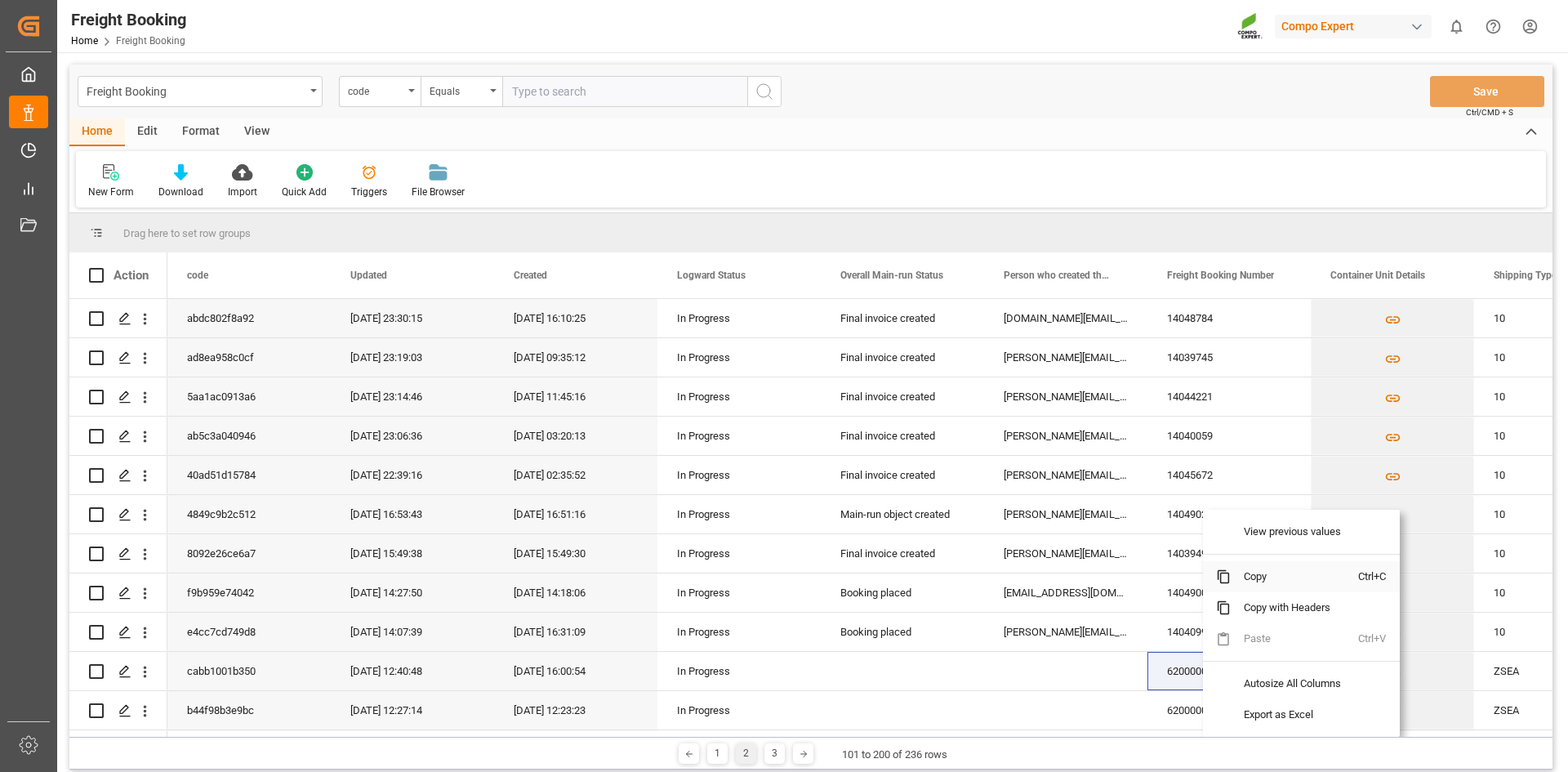 click on "Copy" at bounding box center [1294, 577] 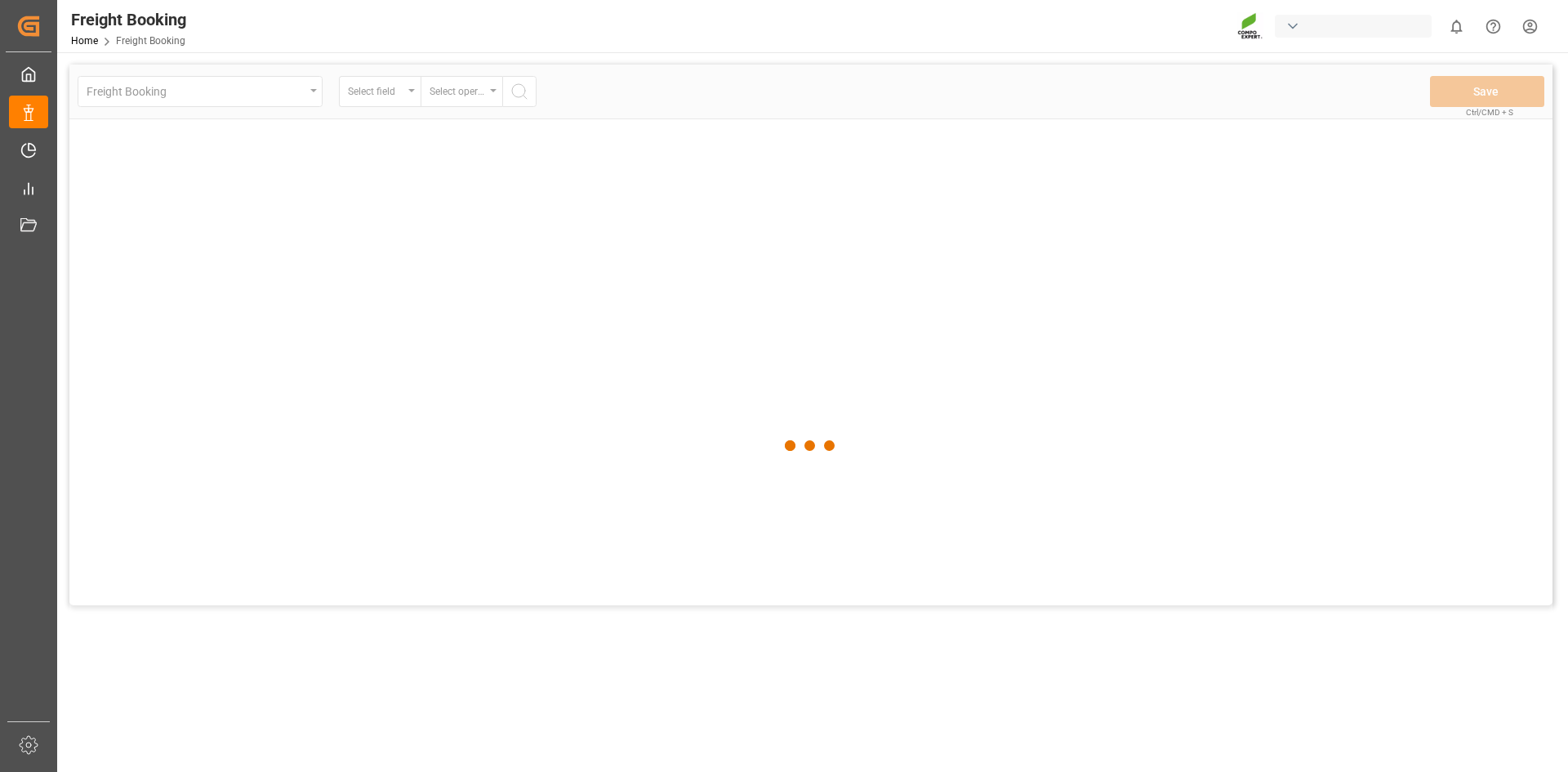 scroll, scrollTop: 0, scrollLeft: 0, axis: both 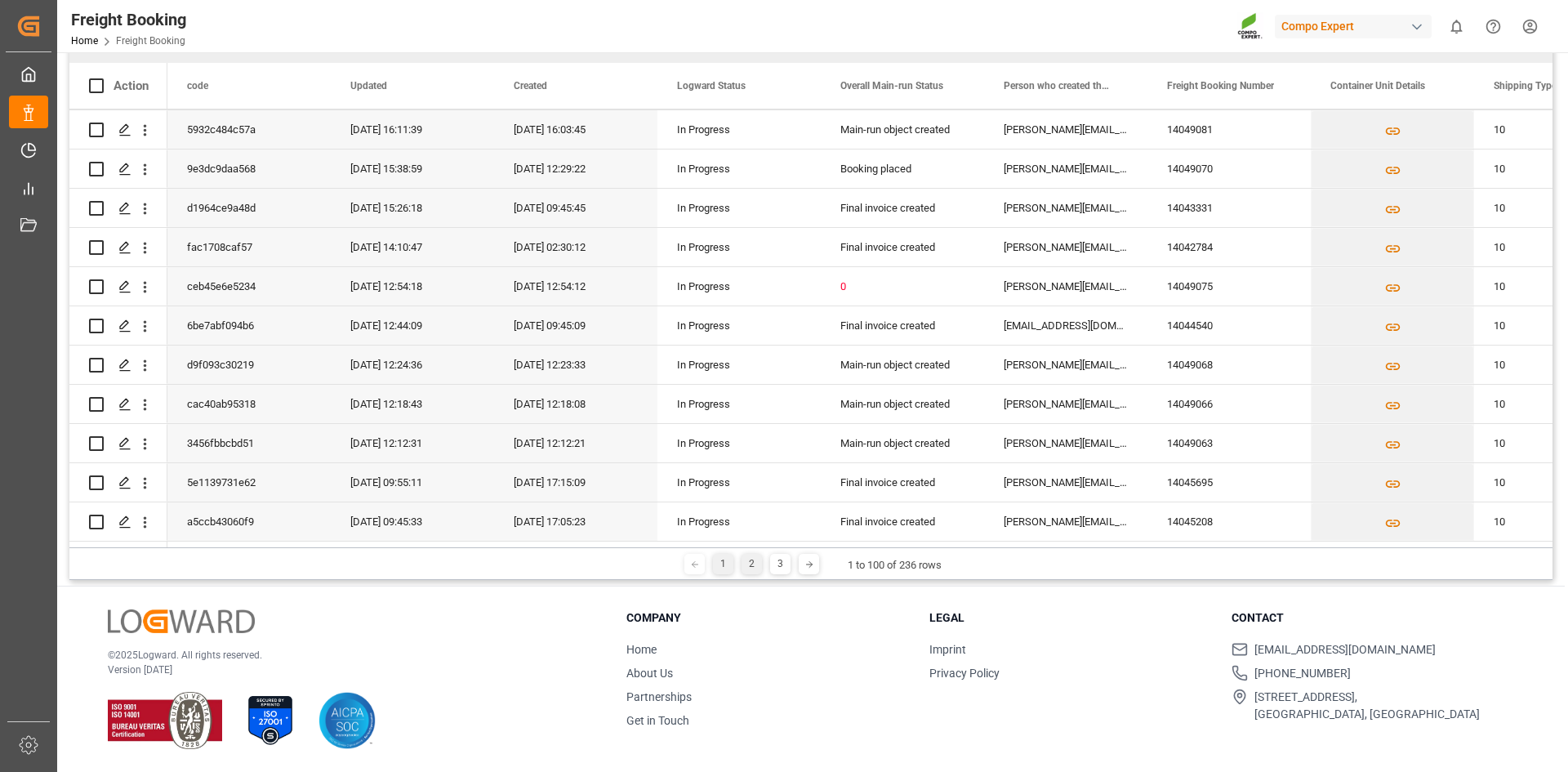 click on "2" at bounding box center [751, 564] 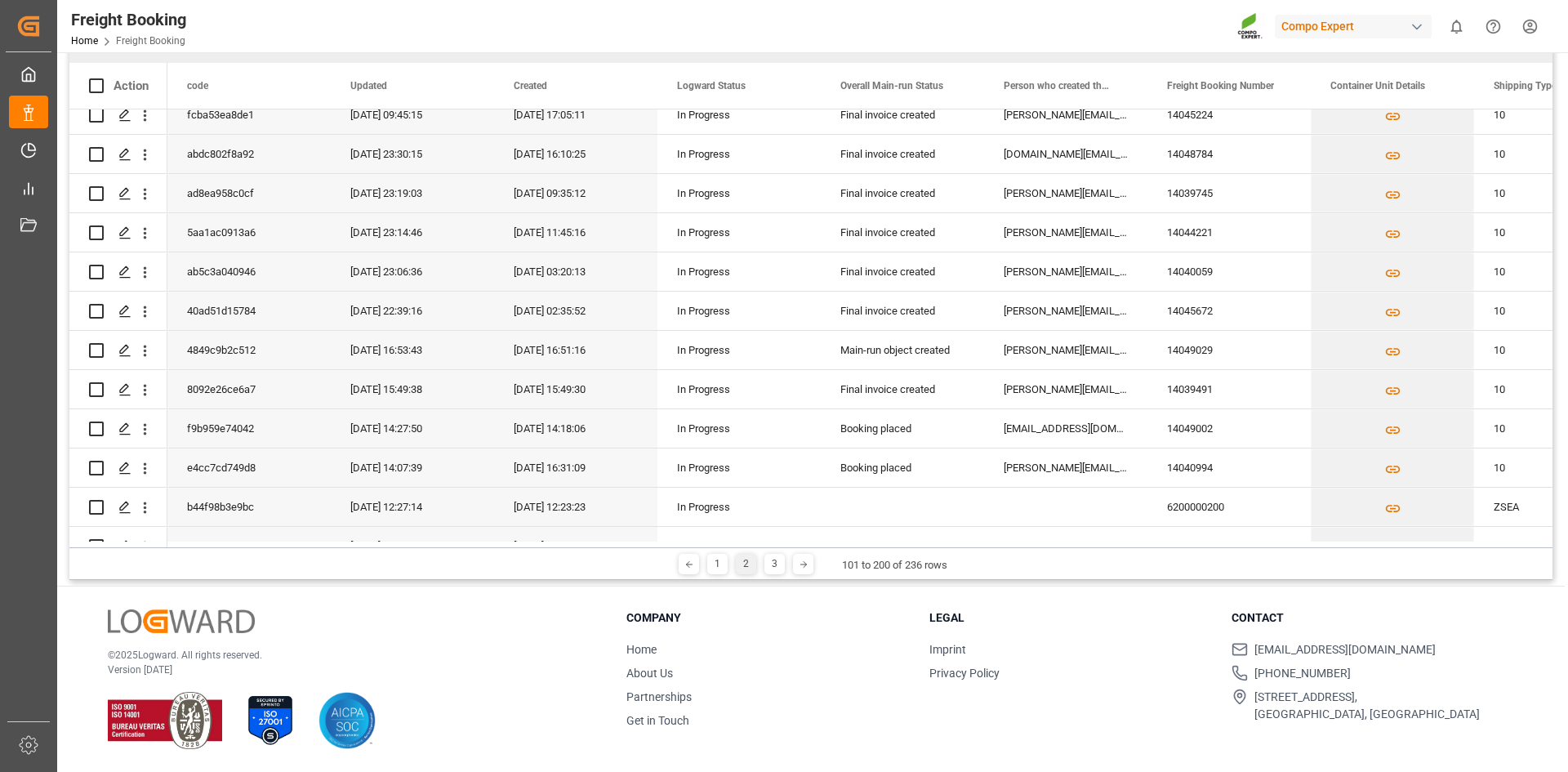 scroll, scrollTop: 0, scrollLeft: 0, axis: both 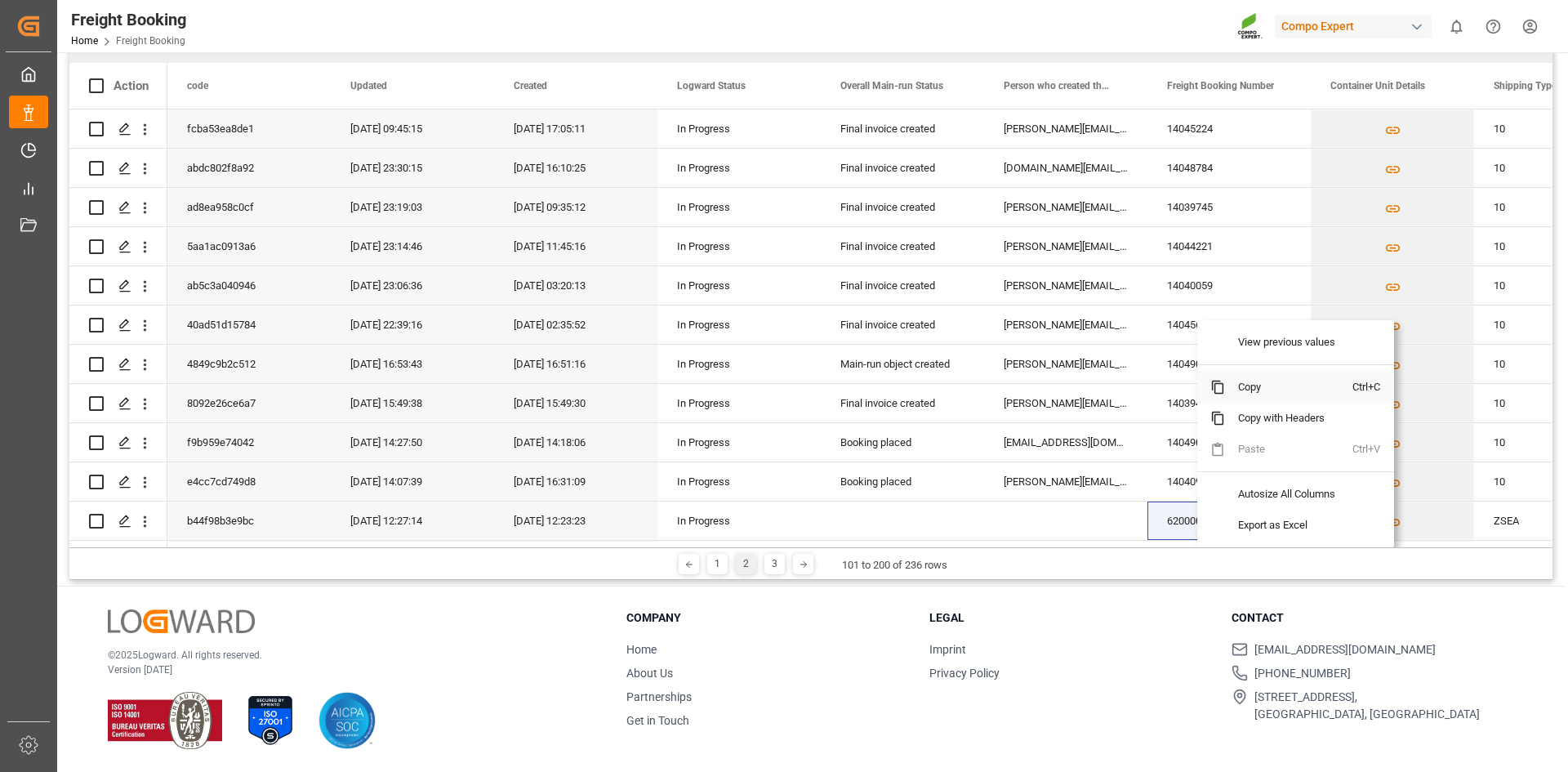 click on "Copy" at bounding box center [1289, 387] 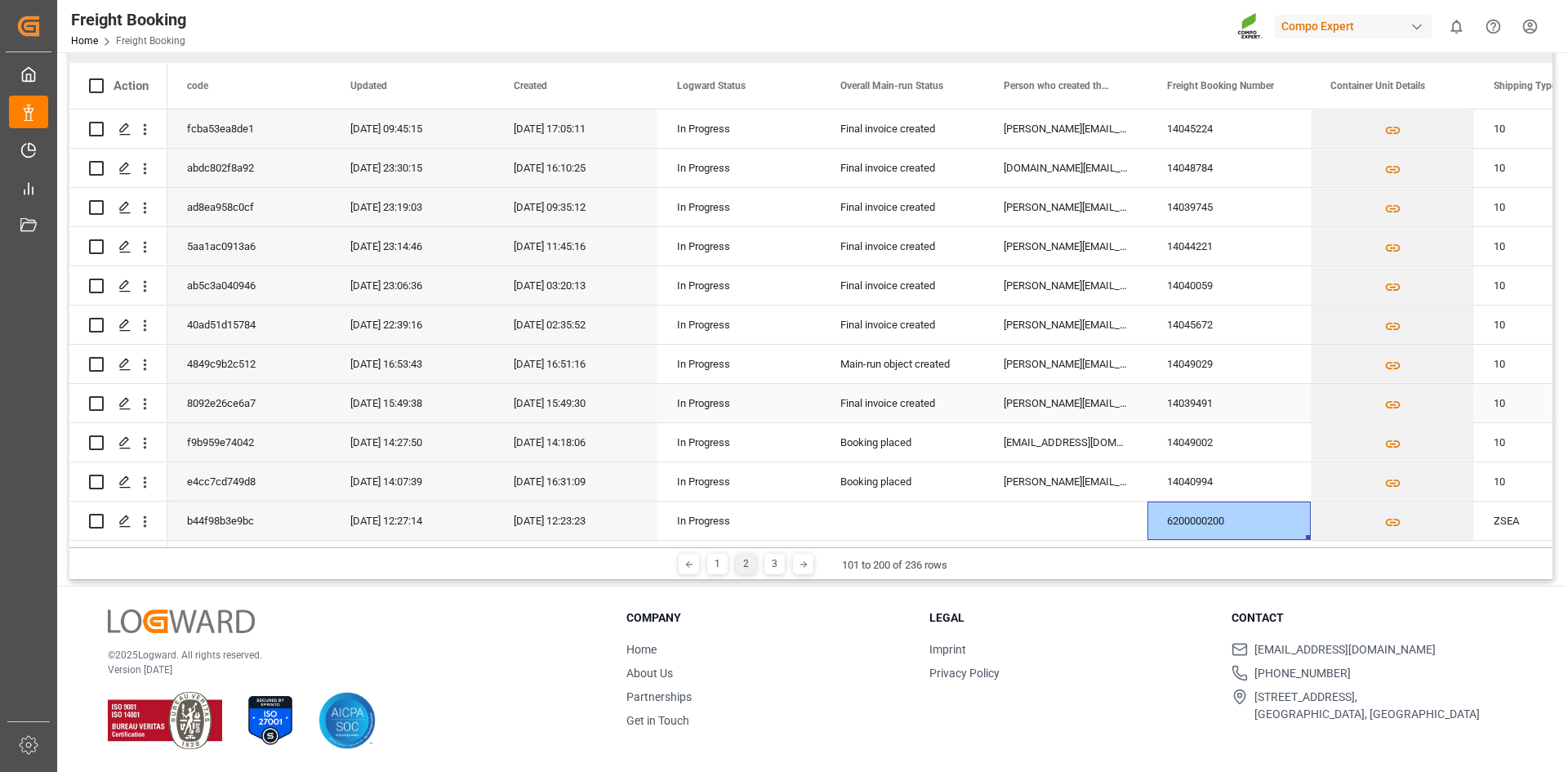 scroll, scrollTop: 3, scrollLeft: 0, axis: vertical 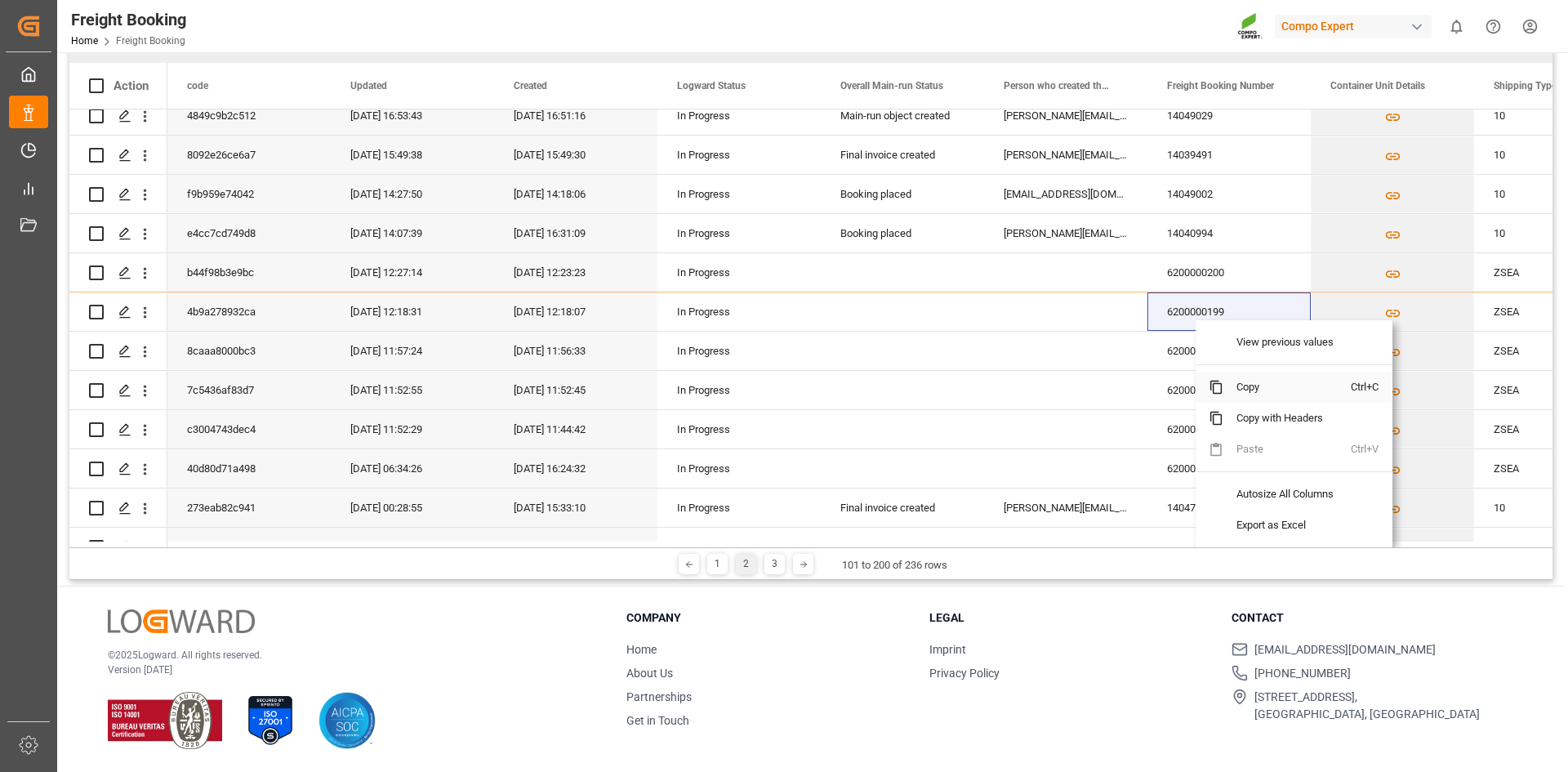 click on "Copy" at bounding box center [1287, 387] 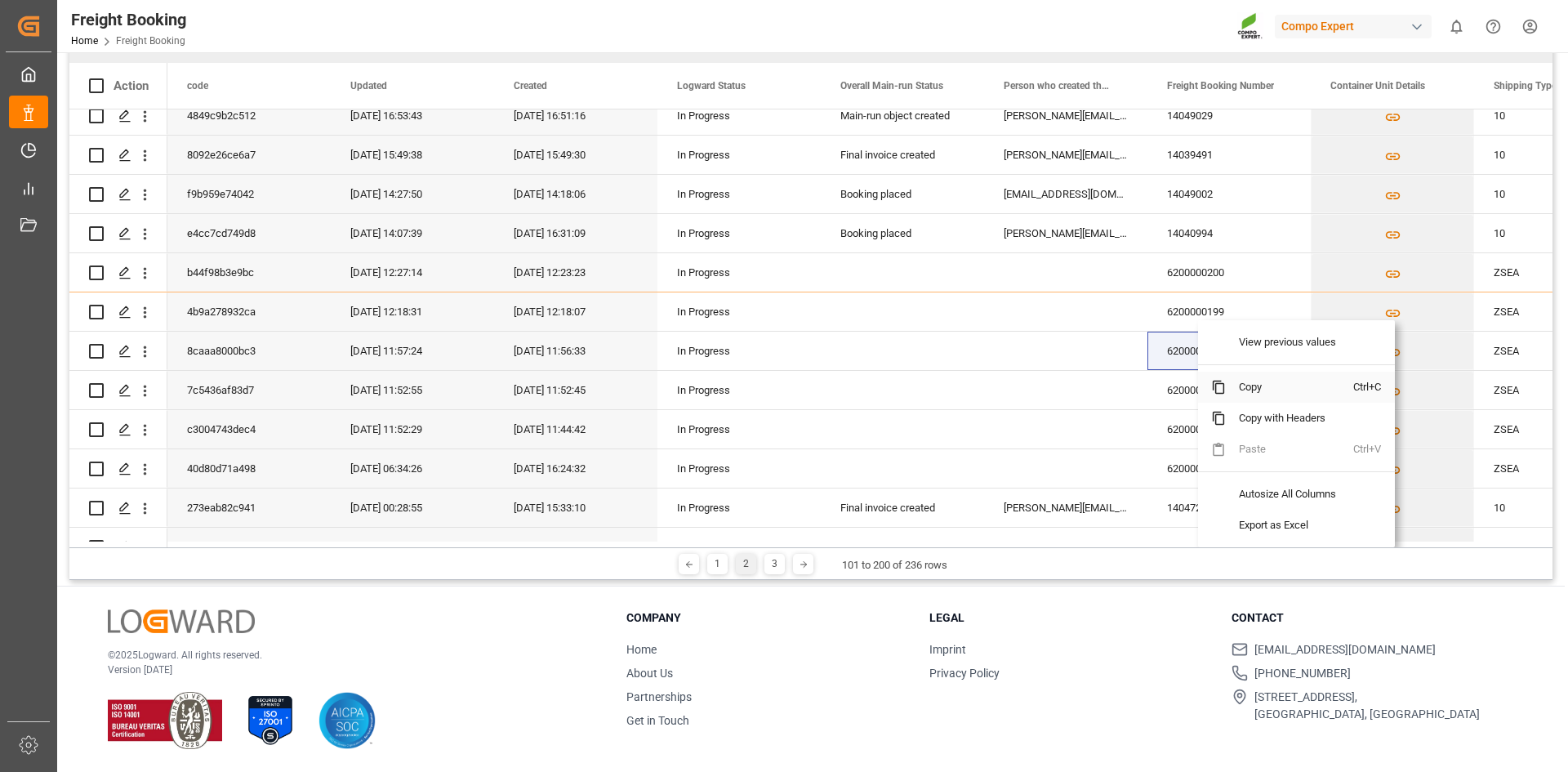 click on "Copy" at bounding box center [1290, 387] 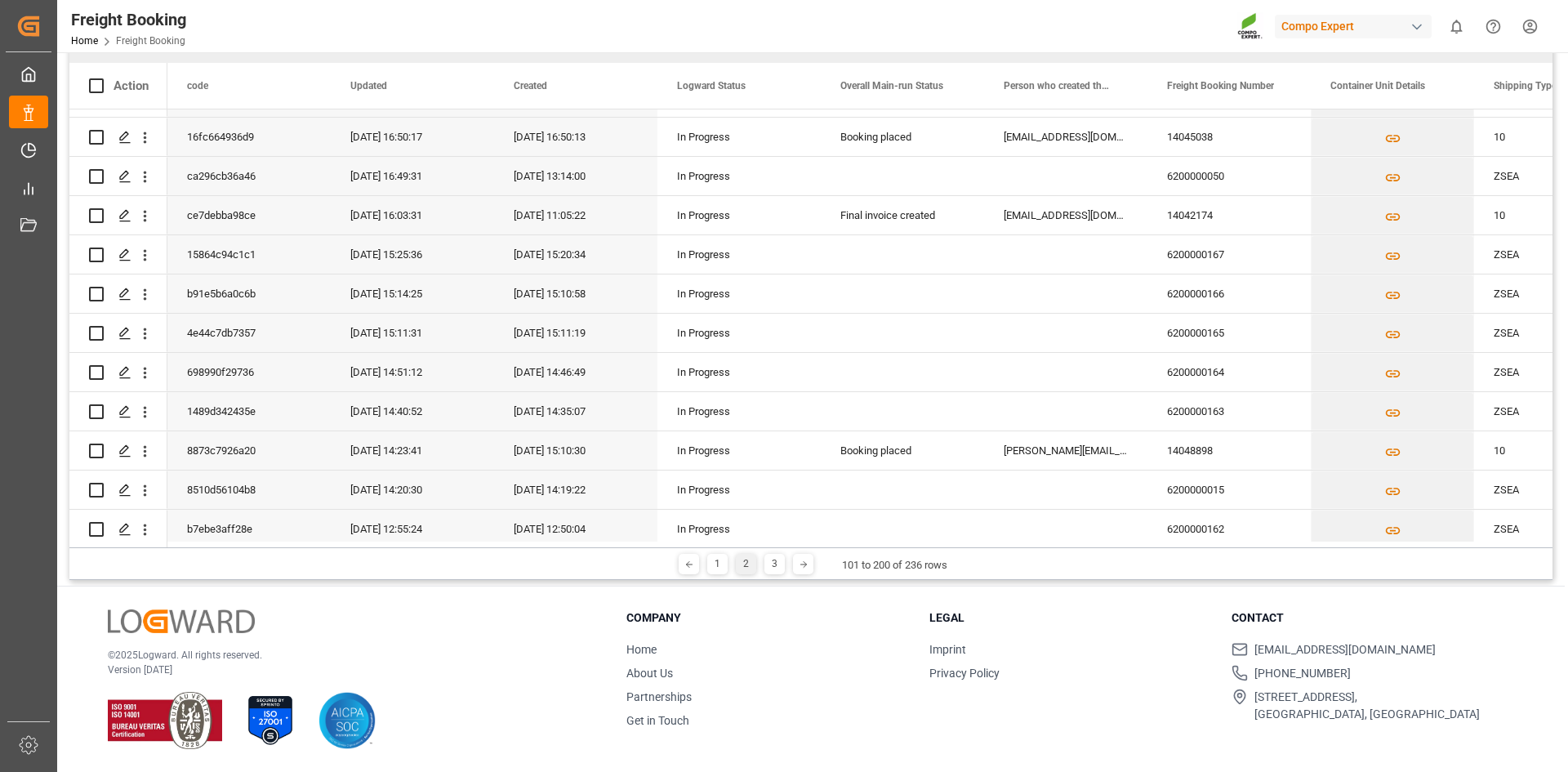 scroll, scrollTop: 799, scrollLeft: 0, axis: vertical 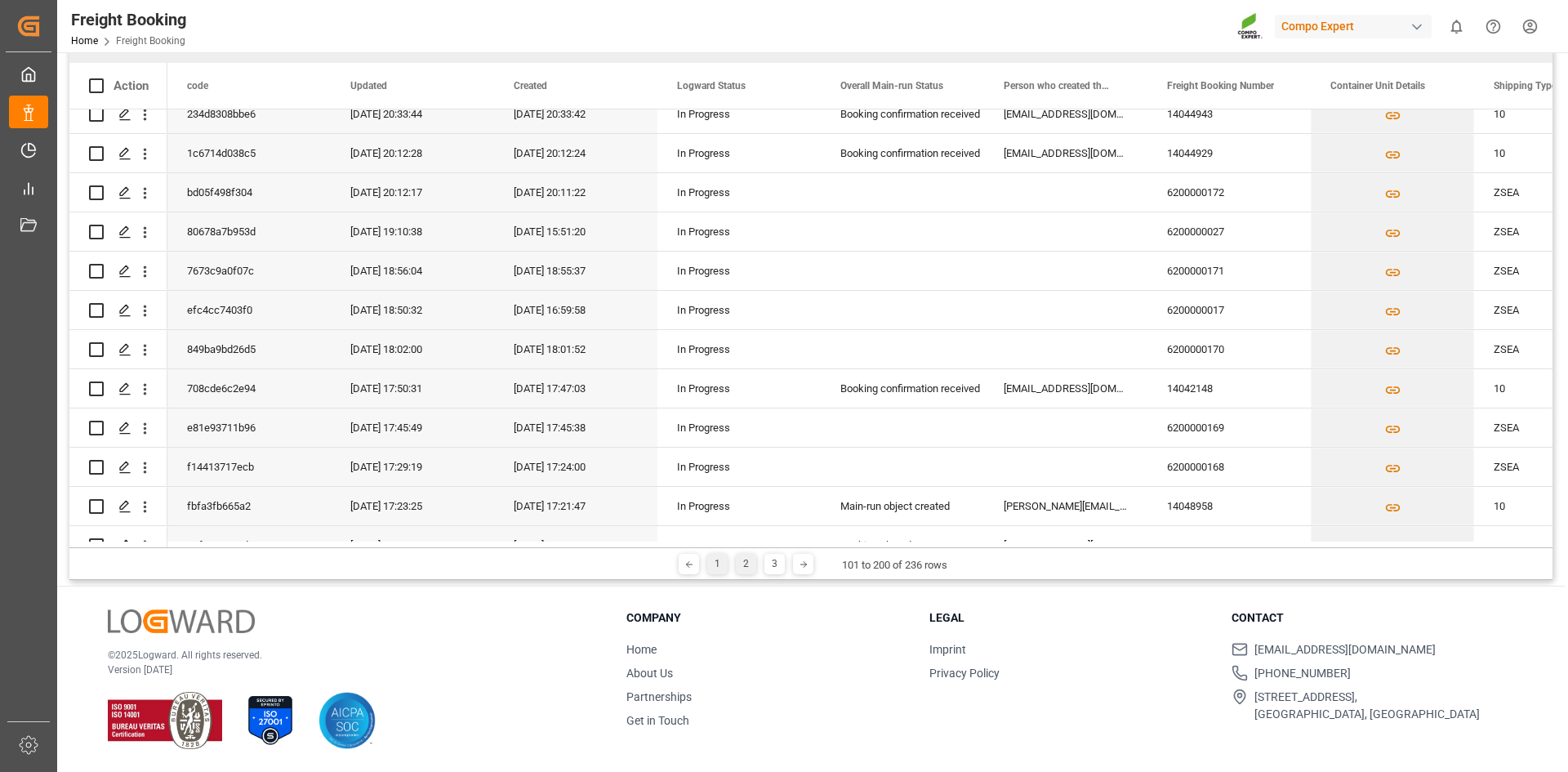 click on "1" at bounding box center (717, 564) 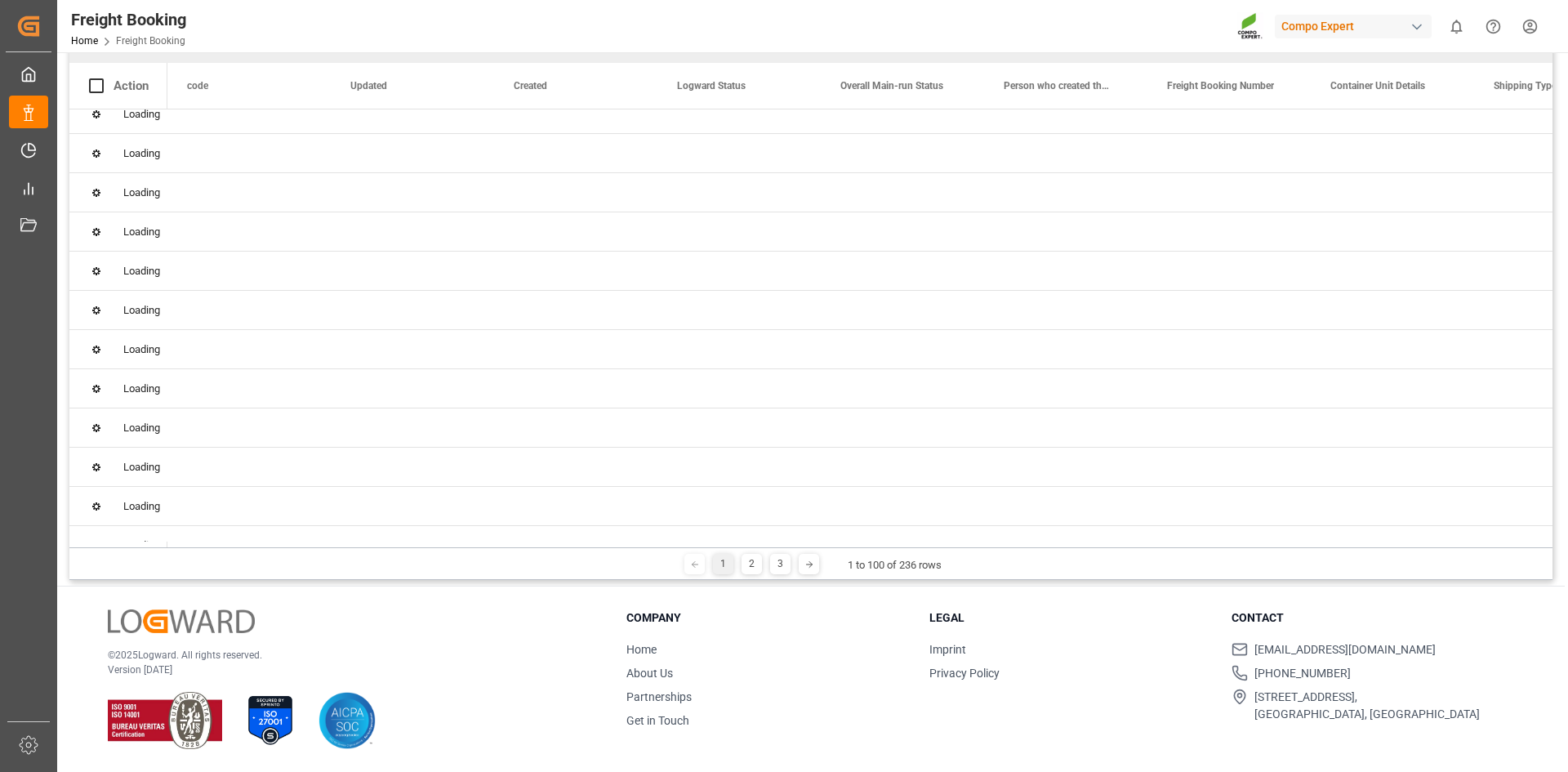 scroll, scrollTop: 0, scrollLeft: 0, axis: both 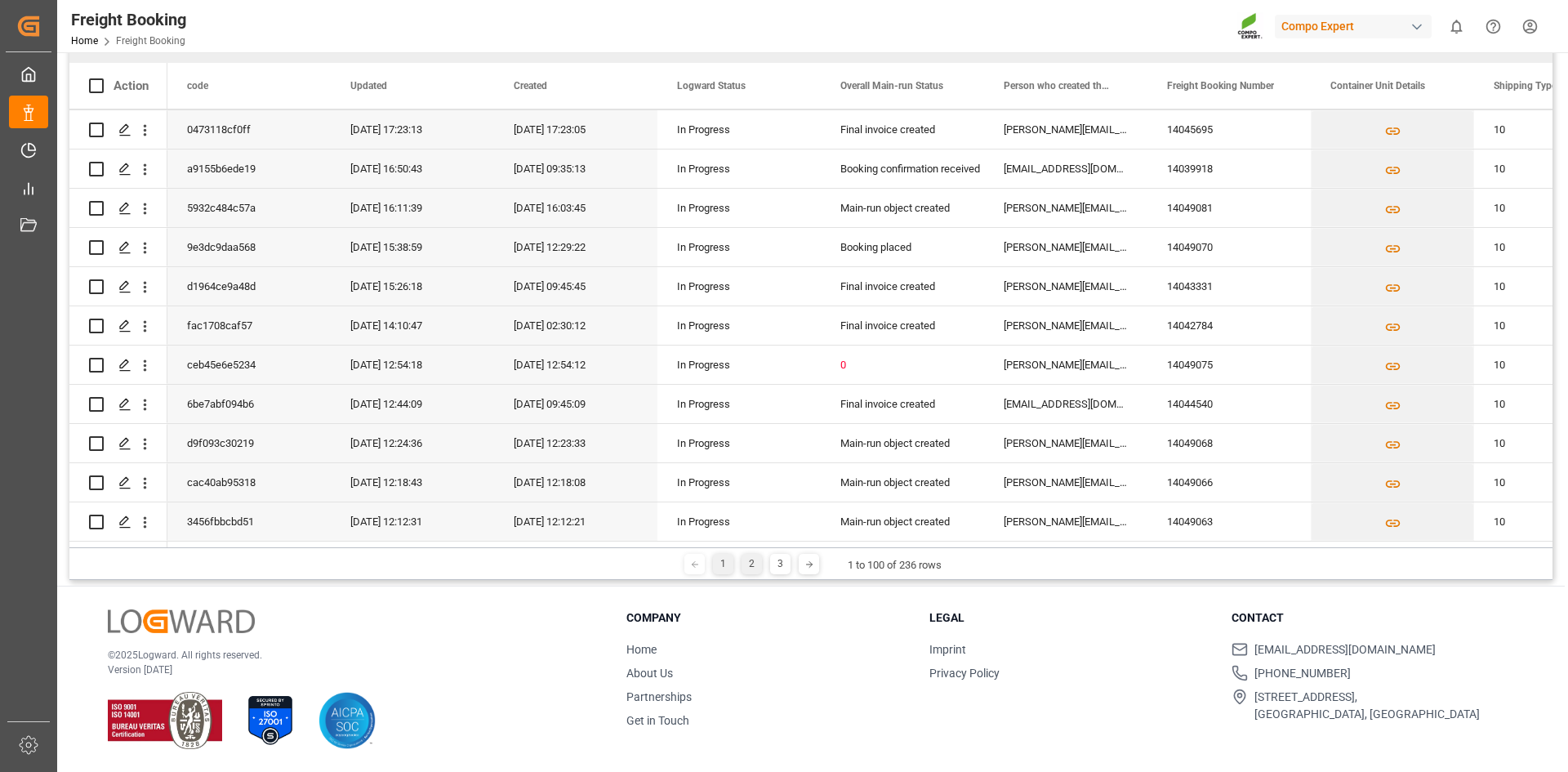 click on "2" at bounding box center (751, 564) 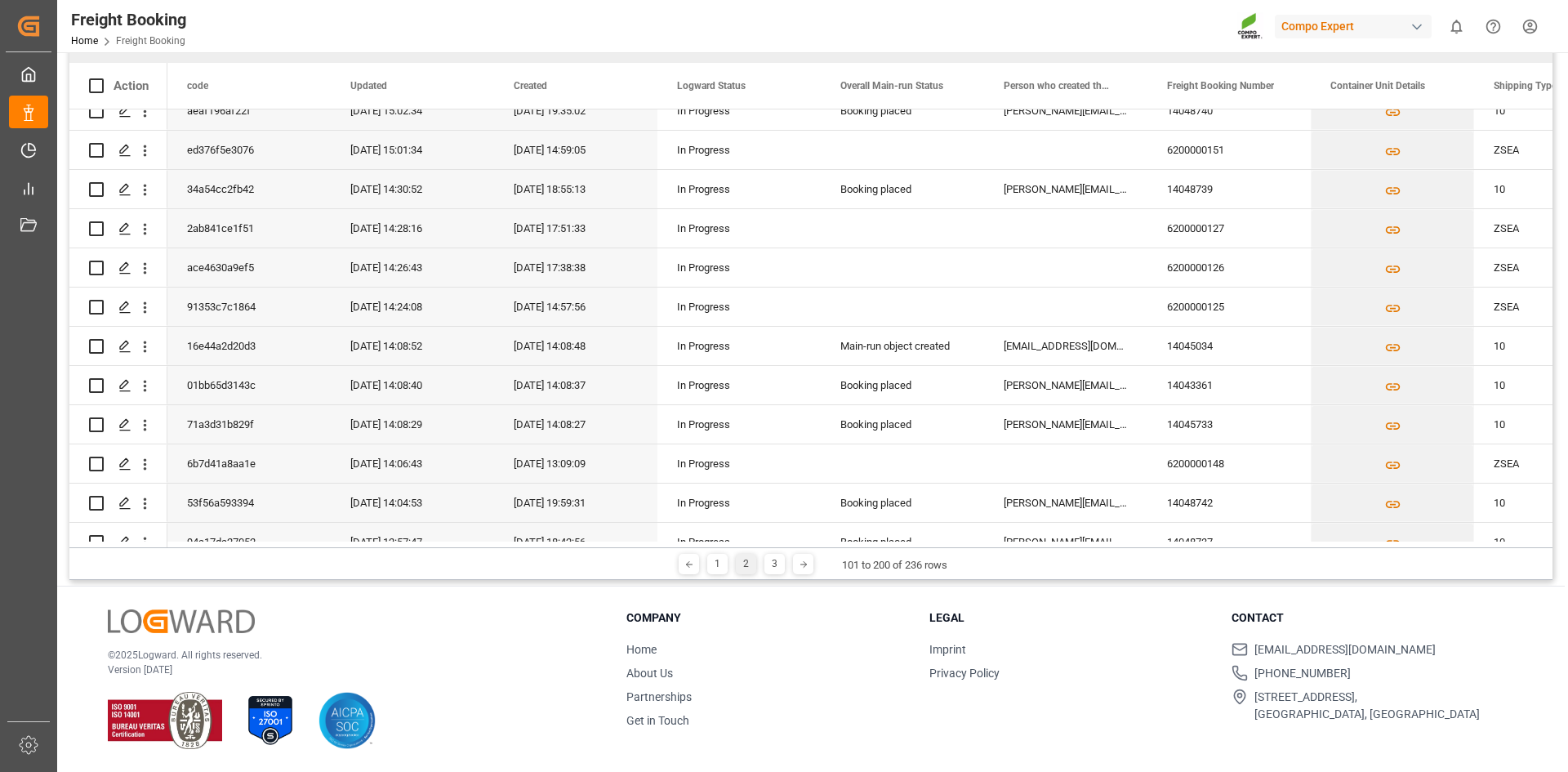 scroll, scrollTop: 3495, scrollLeft: 0, axis: vertical 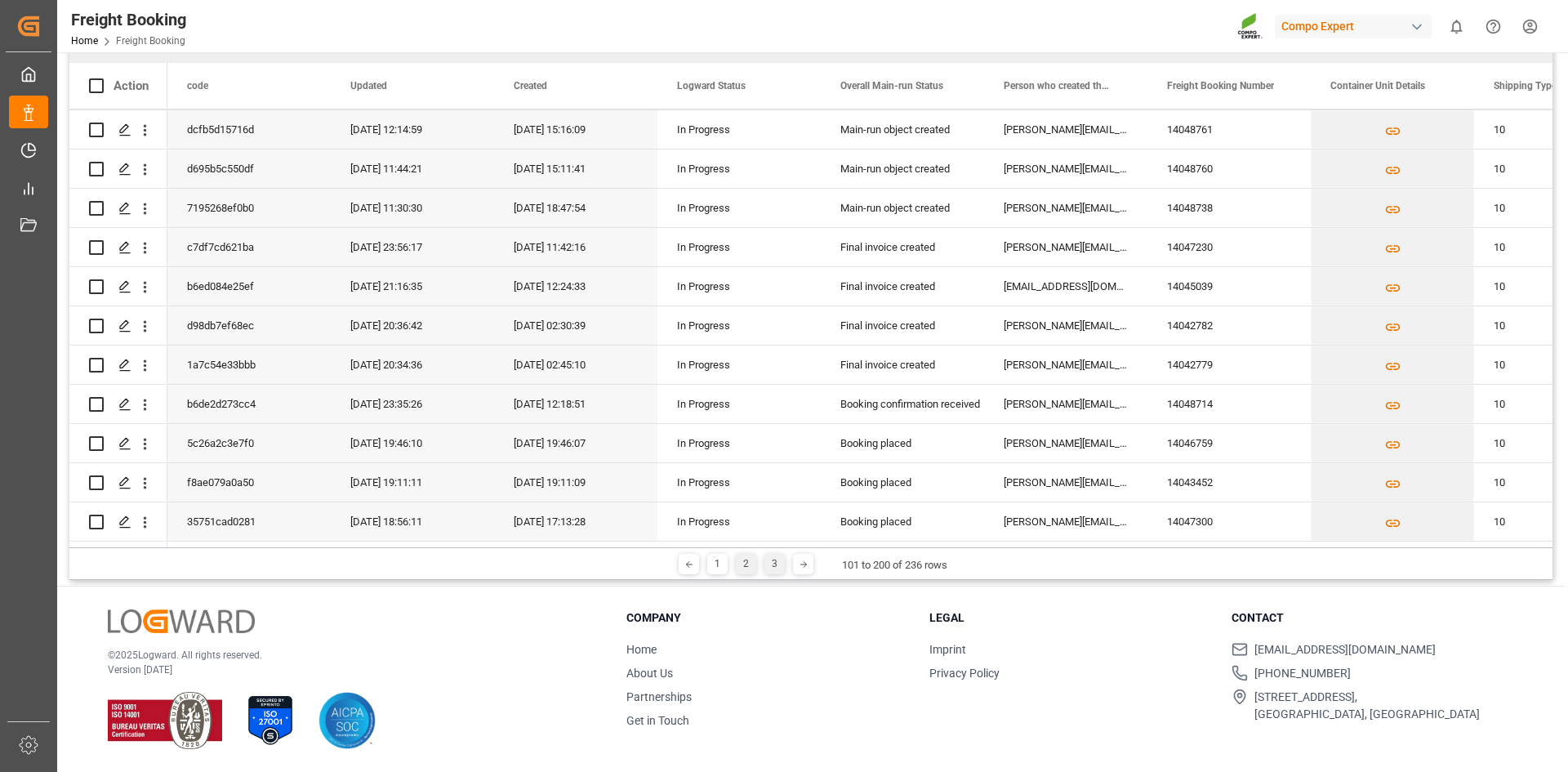 click on "3" at bounding box center (774, 564) 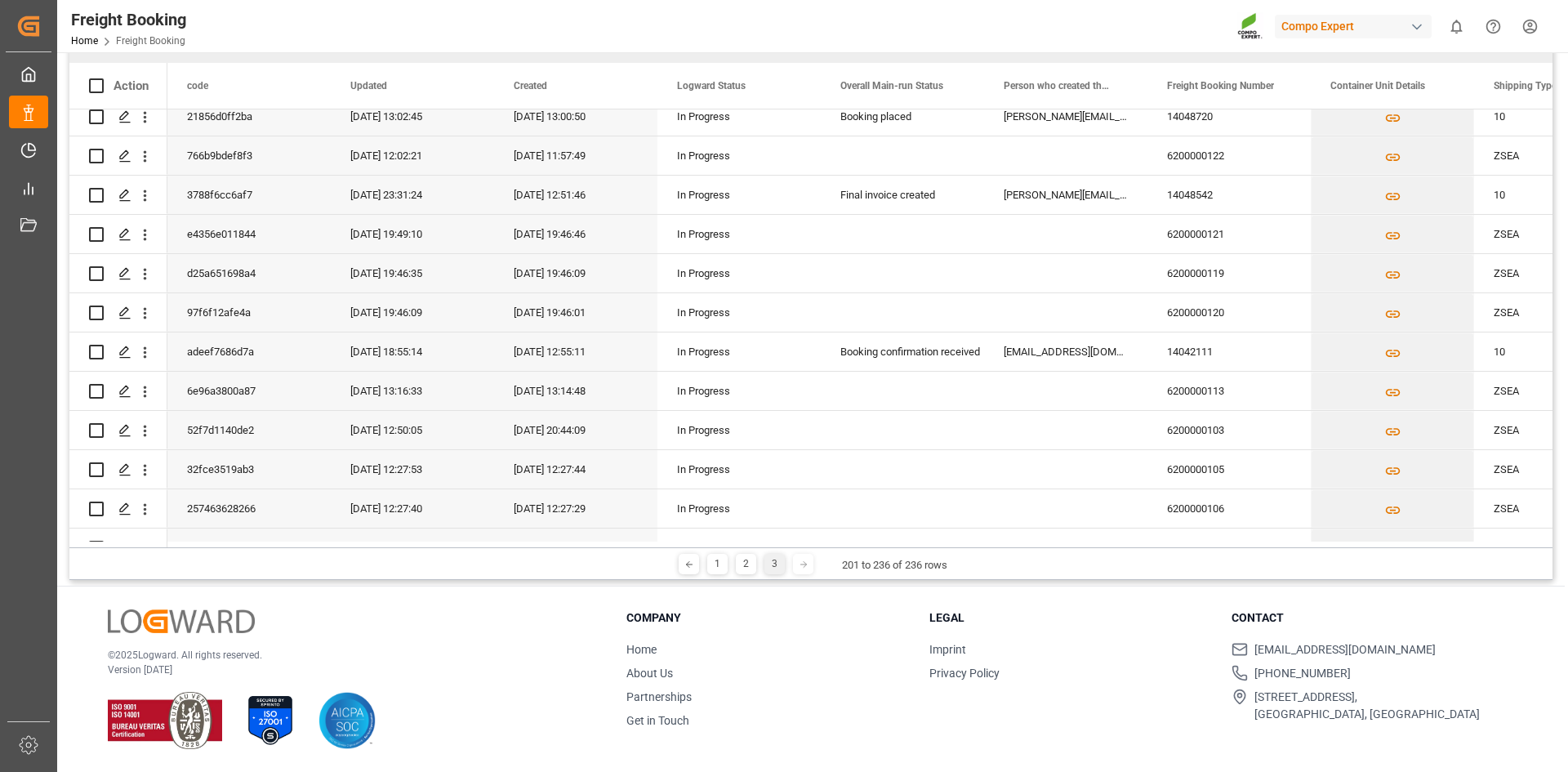 scroll, scrollTop: 0, scrollLeft: 0, axis: both 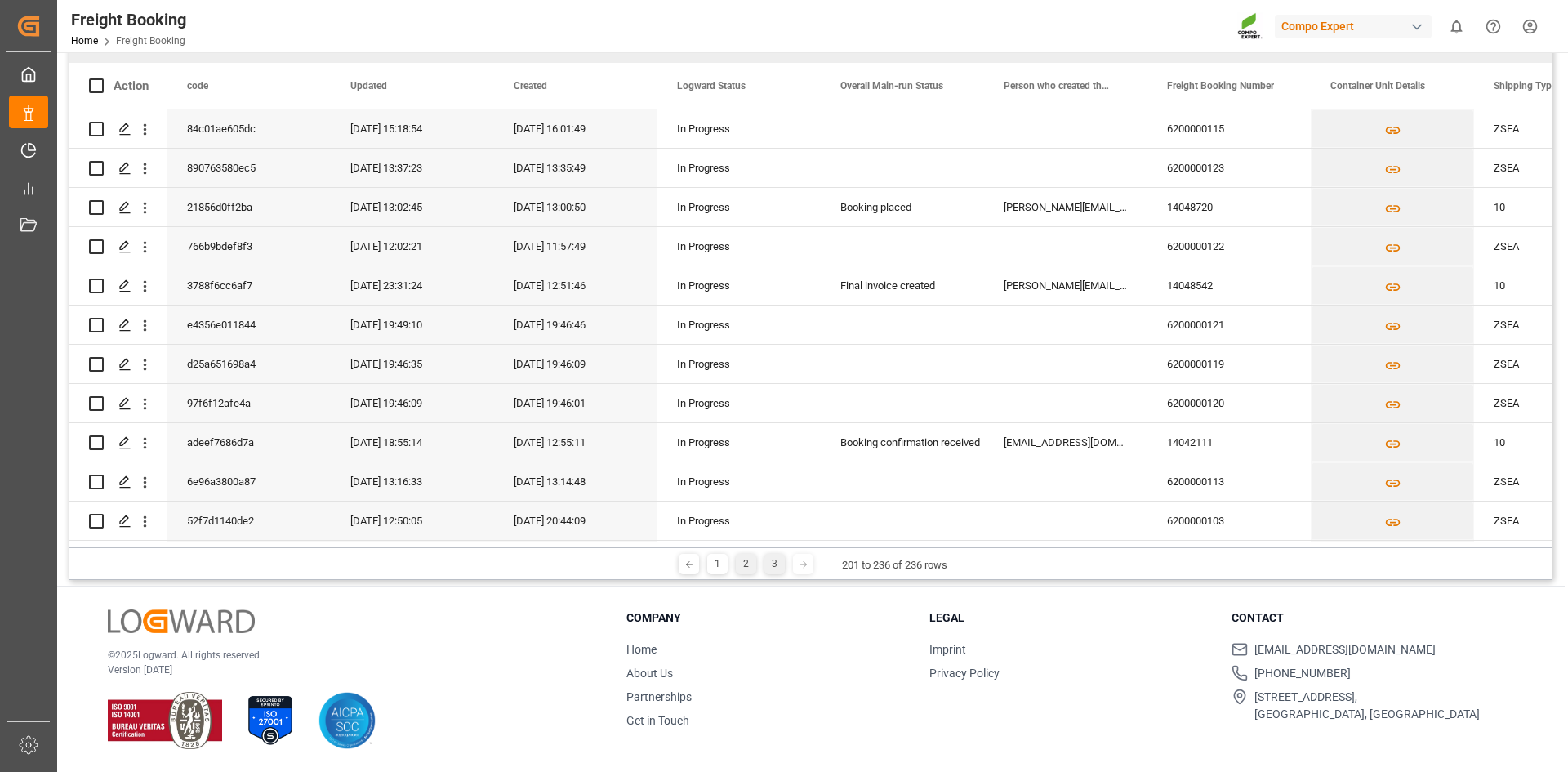 click on "2" at bounding box center [746, 564] 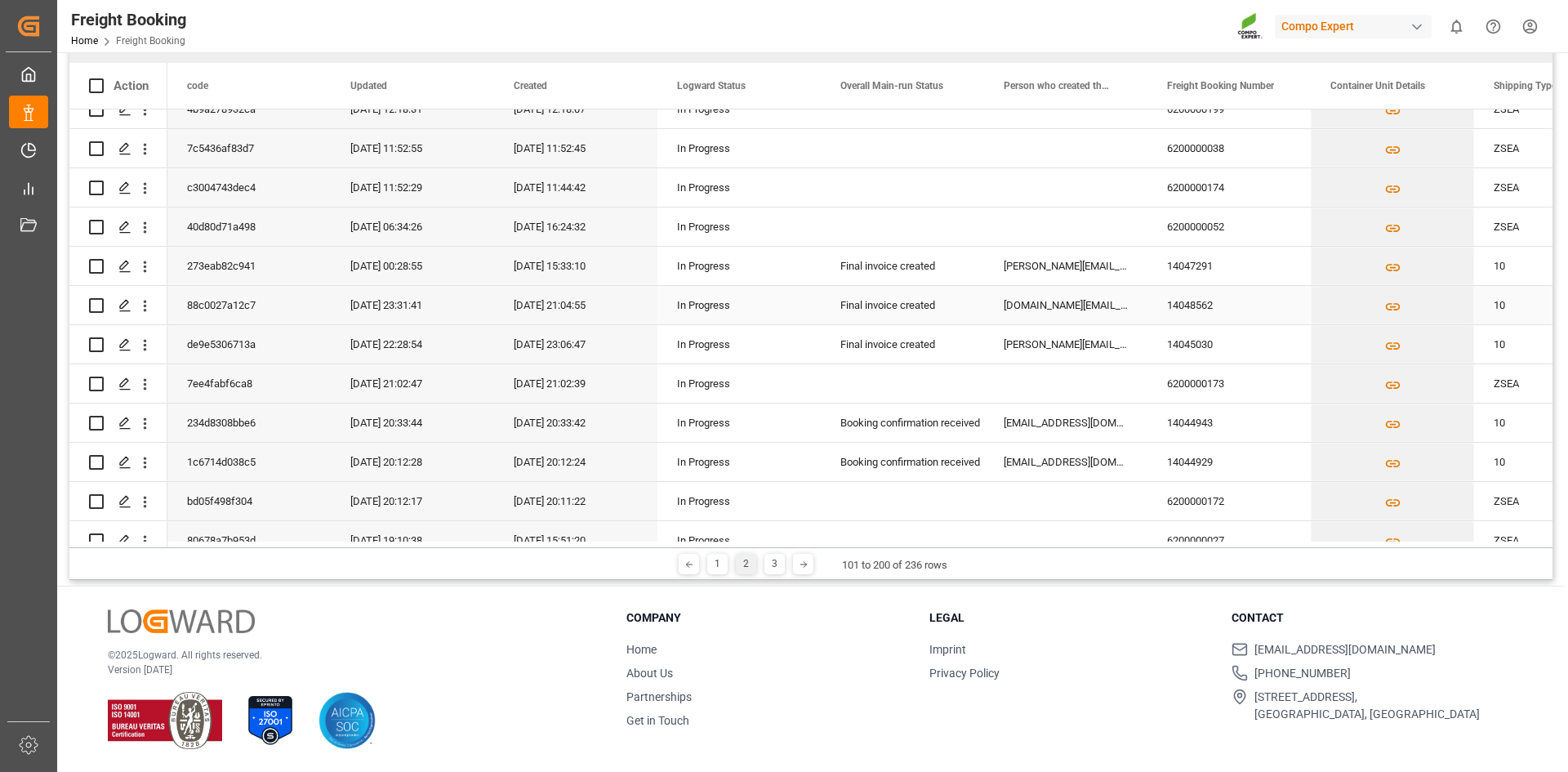 scroll, scrollTop: 163, scrollLeft: 0, axis: vertical 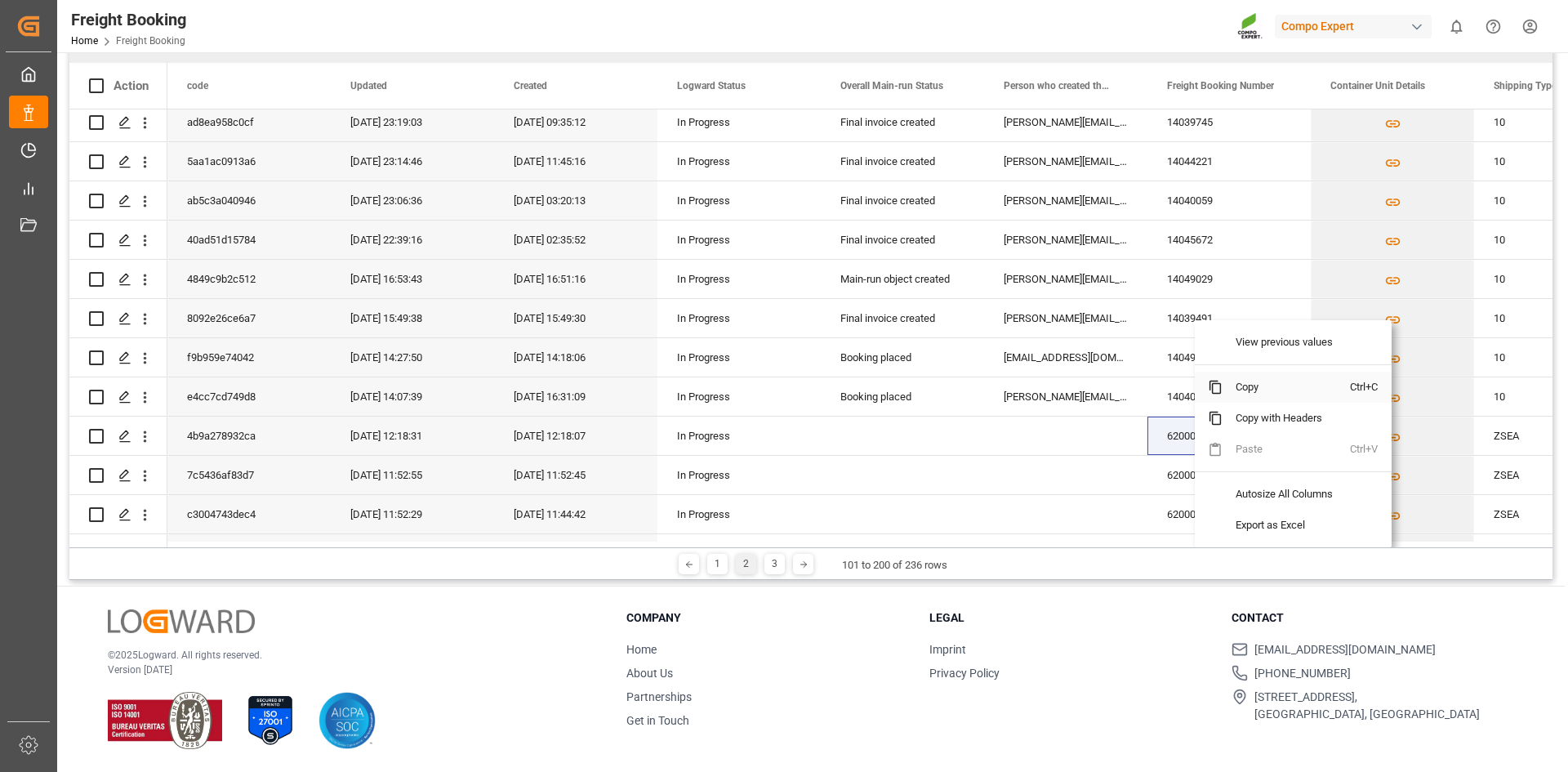 click on "Copy" at bounding box center [1286, 387] 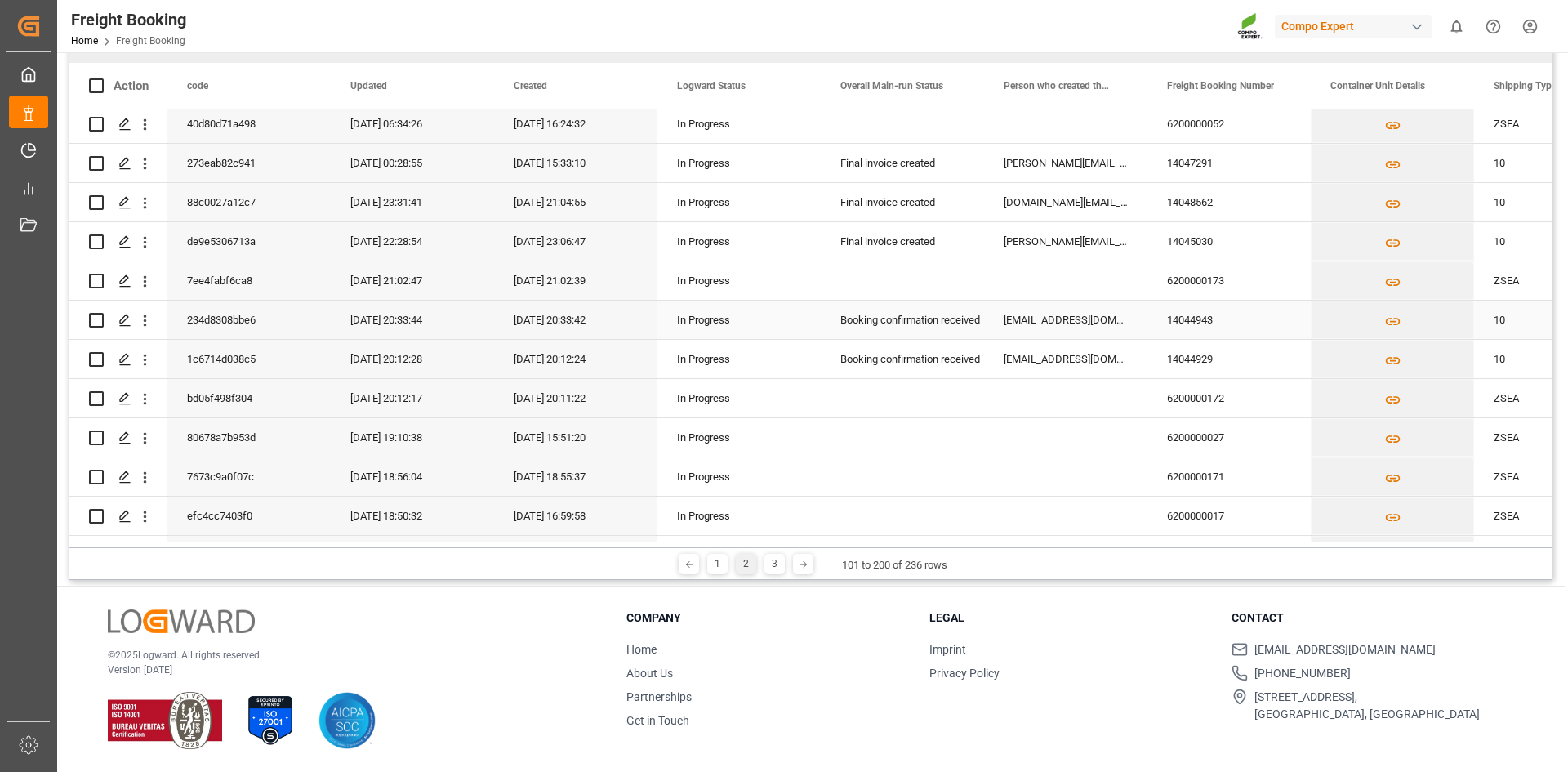 scroll, scrollTop: 654, scrollLeft: 0, axis: vertical 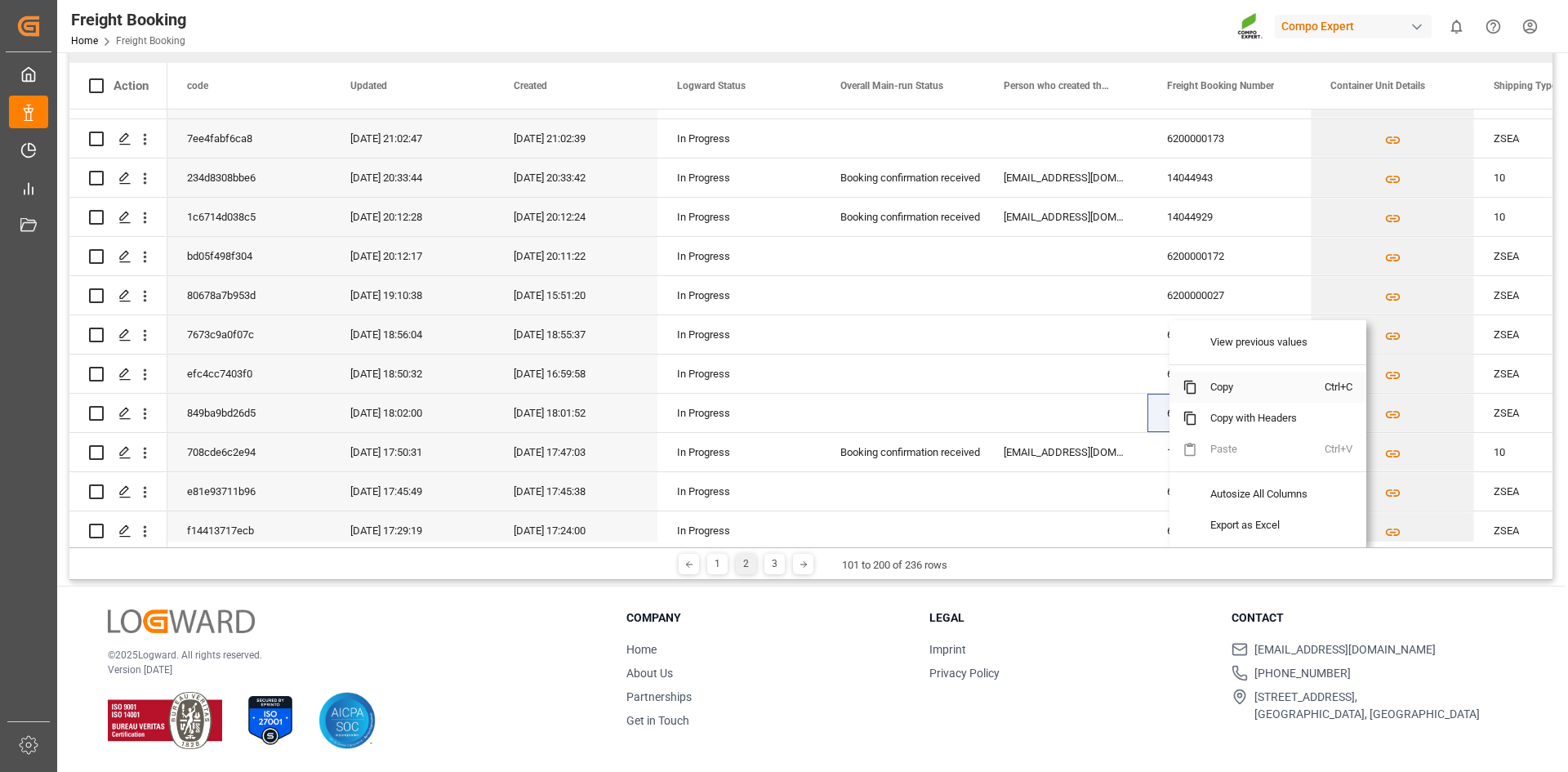click on "Copy" at bounding box center (1261, 387) 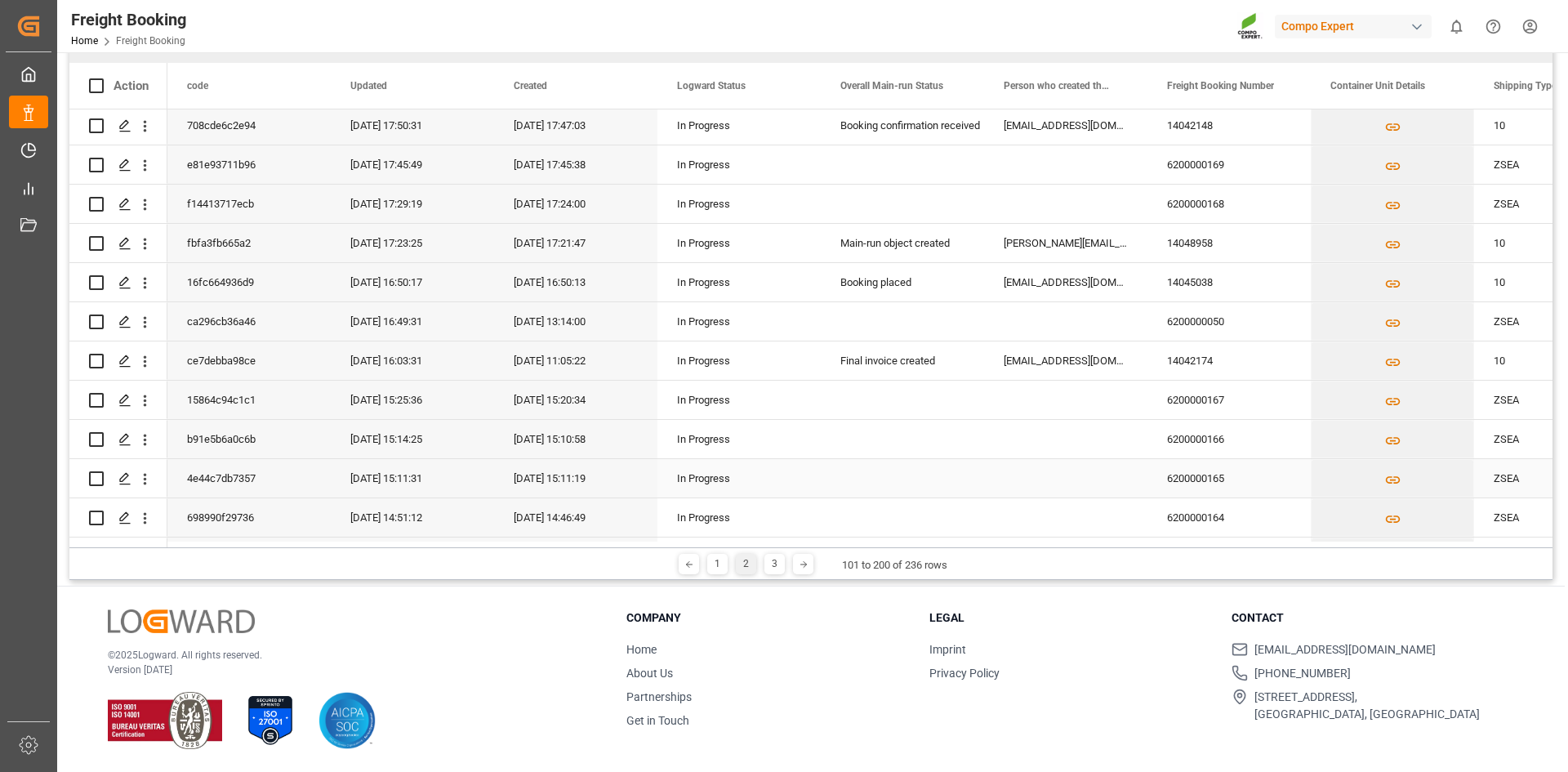 scroll, scrollTop: 735, scrollLeft: 0, axis: vertical 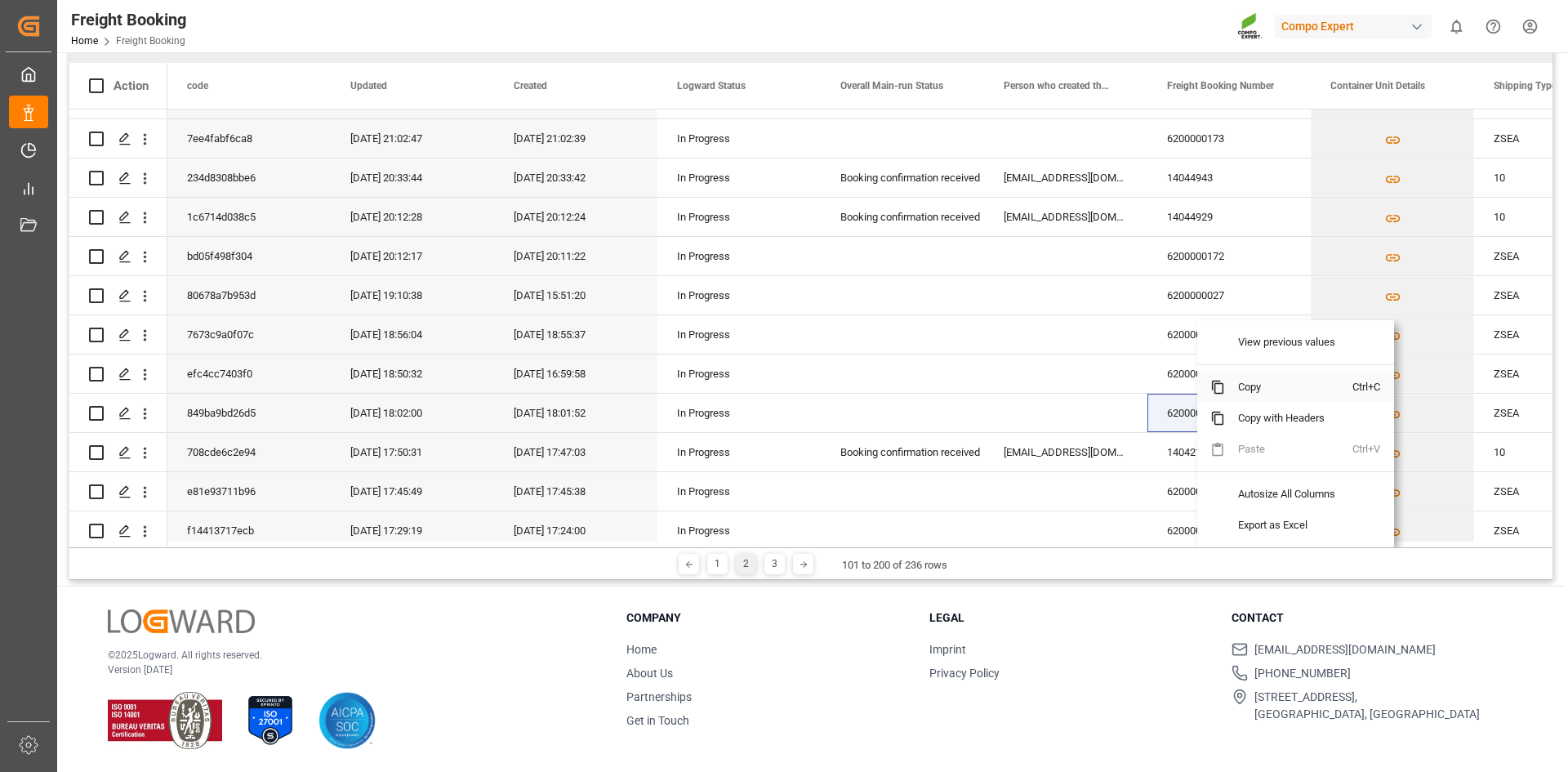 click on "Copy" at bounding box center [1289, 387] 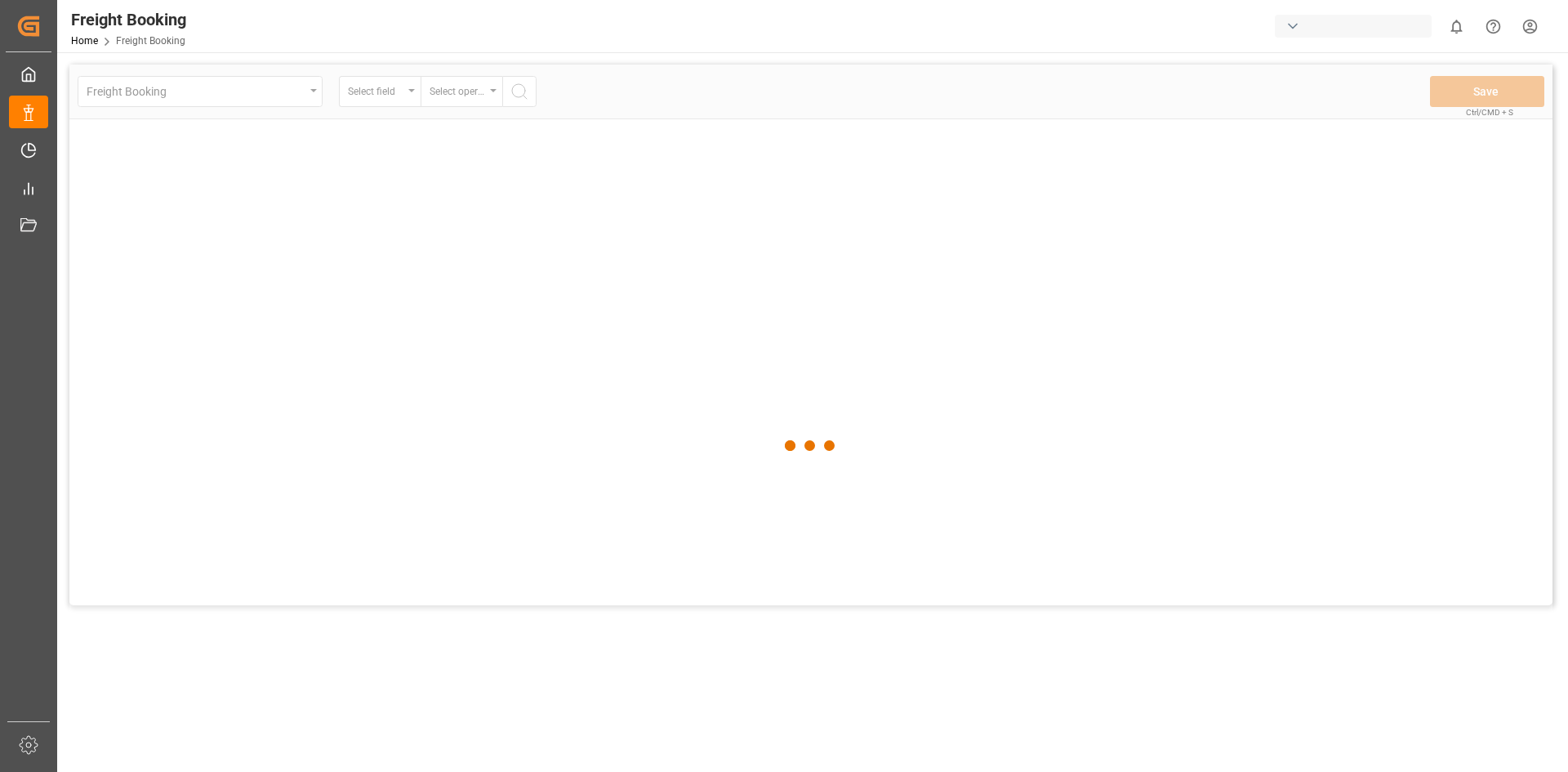 scroll, scrollTop: 0, scrollLeft: 0, axis: both 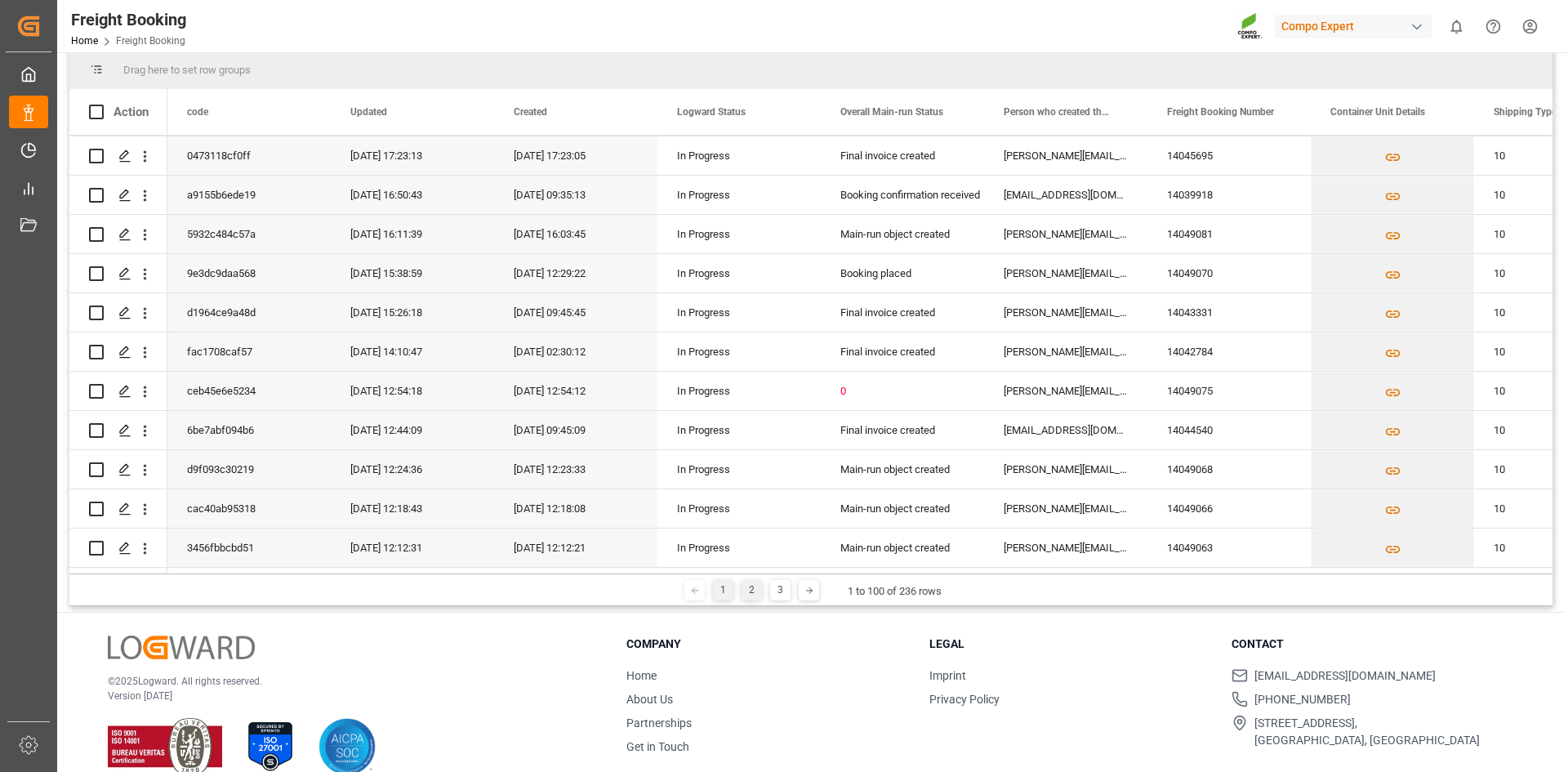 click on "2" at bounding box center (751, 590) 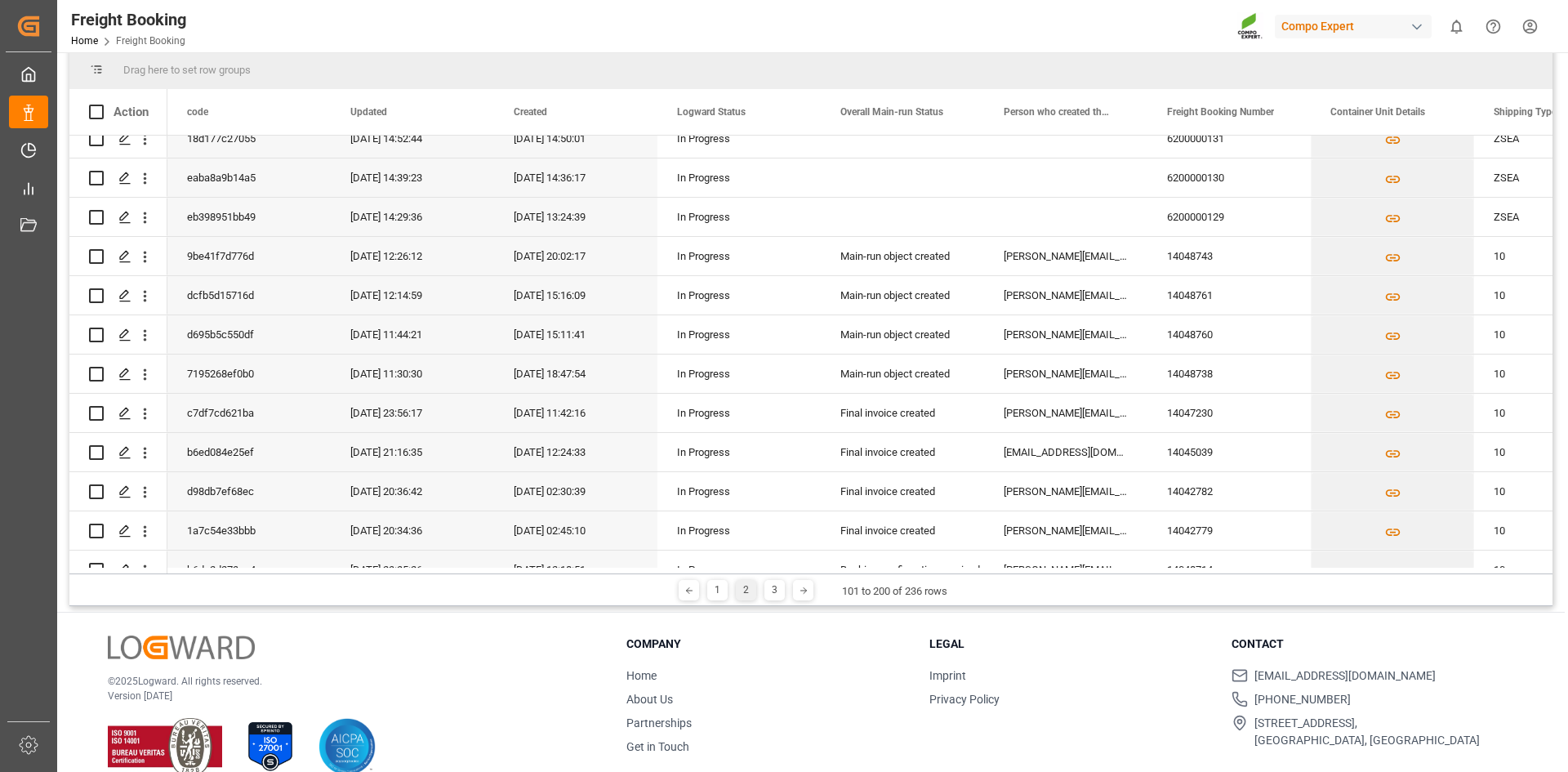 scroll, scrollTop: 3495, scrollLeft: 0, axis: vertical 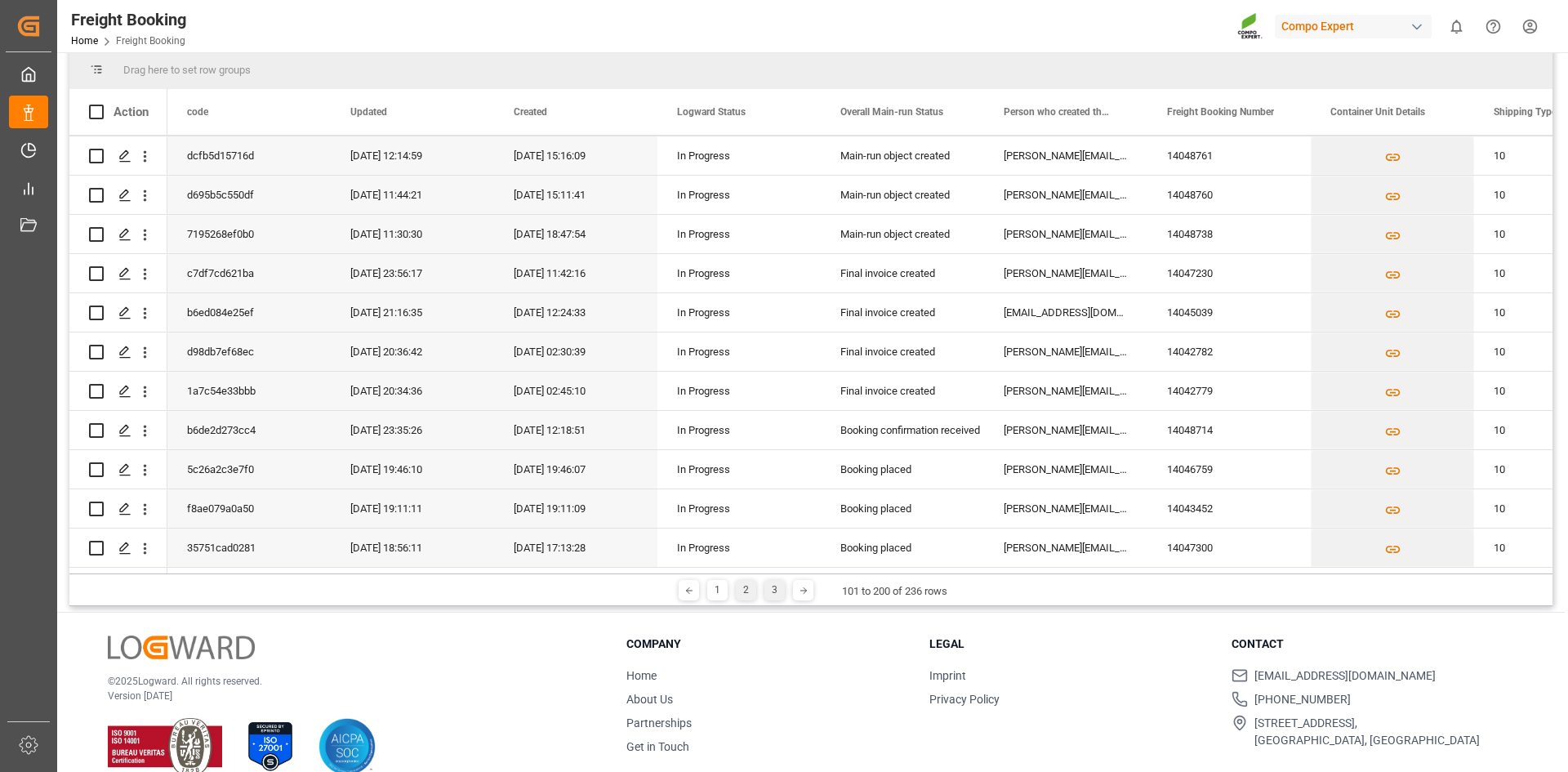 click on "3" at bounding box center [774, 590] 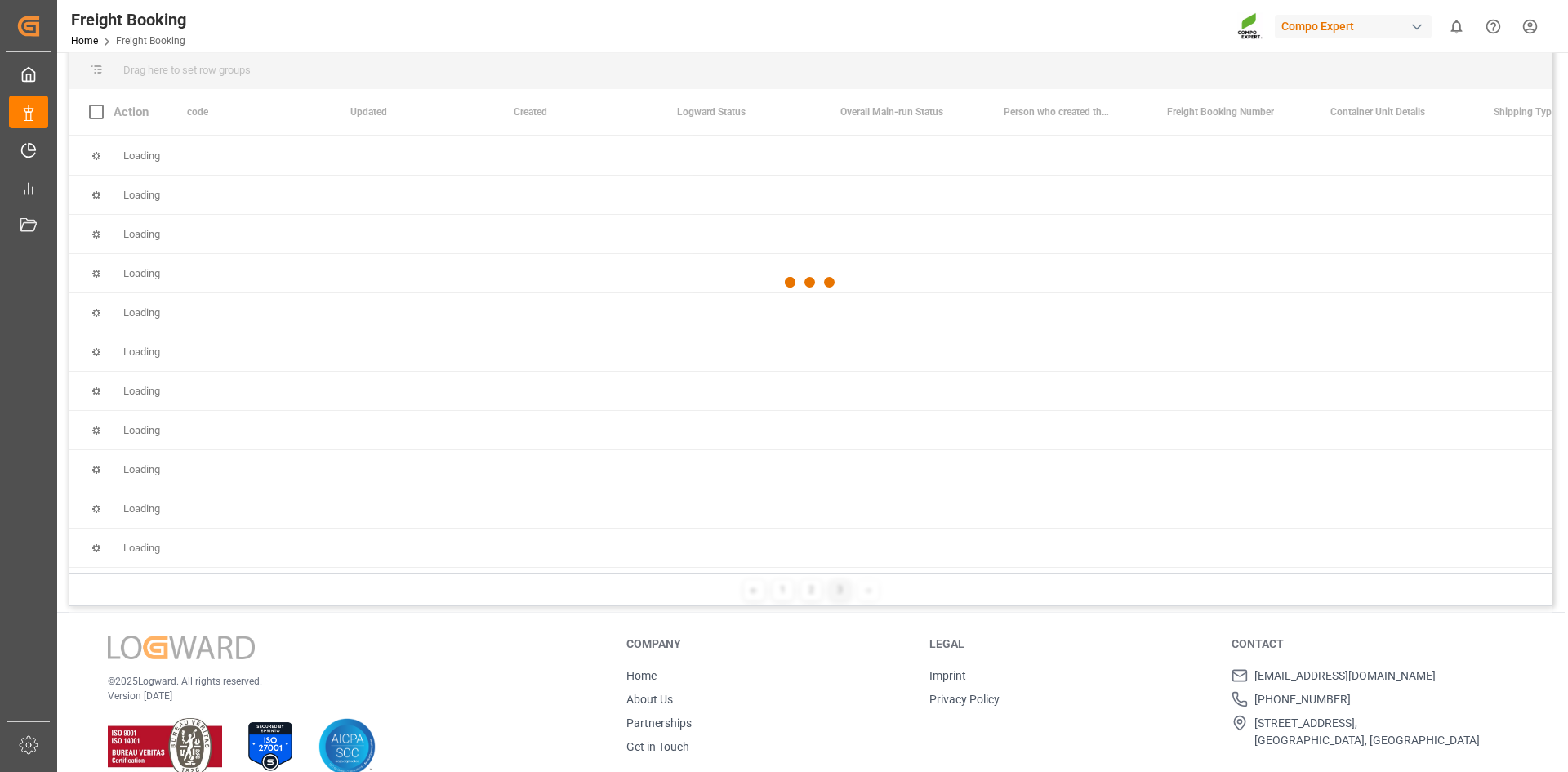 scroll, scrollTop: 0, scrollLeft: 0, axis: both 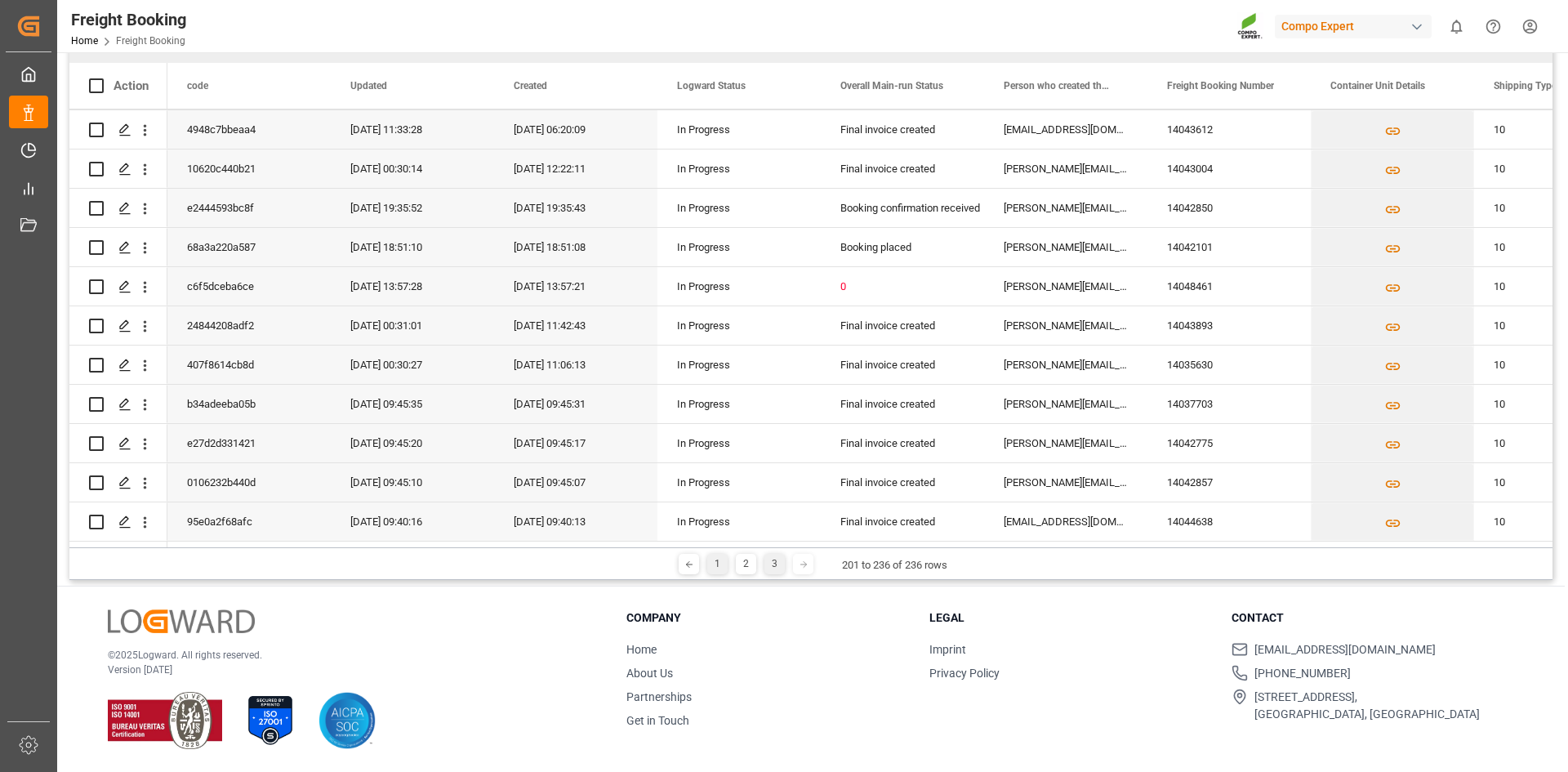 click on "1" at bounding box center [717, 564] 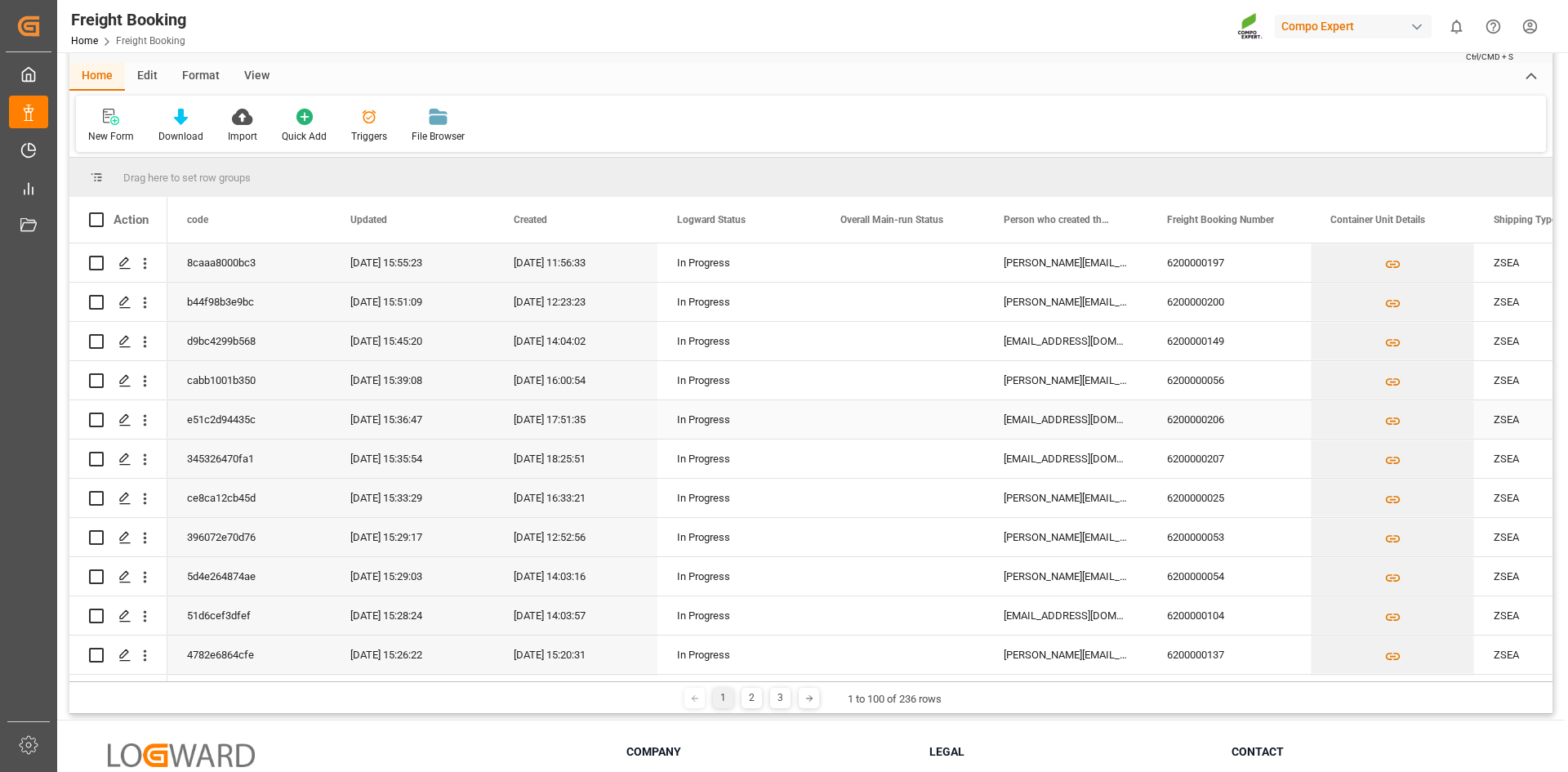 scroll, scrollTop: 0, scrollLeft: 0, axis: both 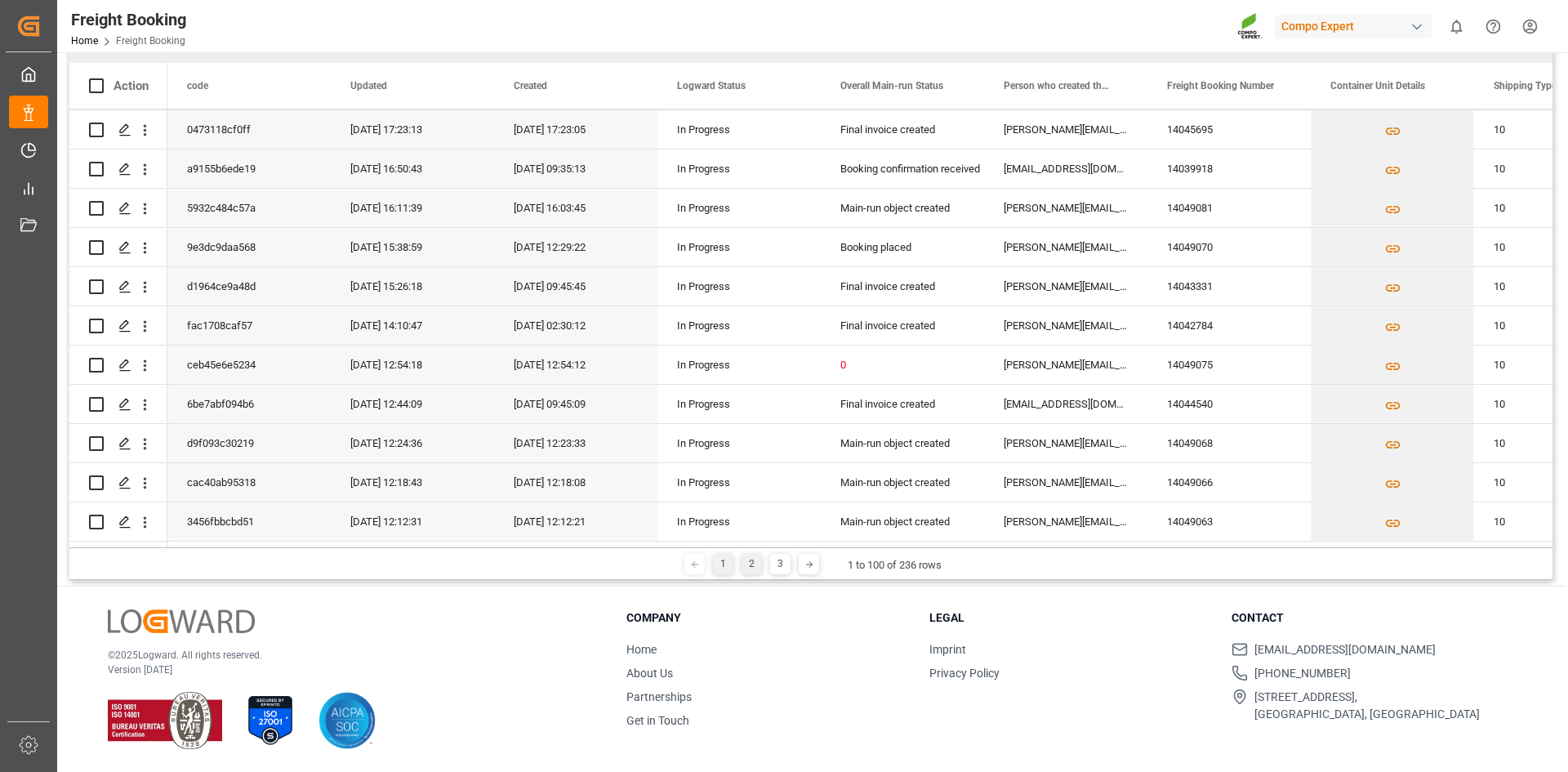 click on "2" at bounding box center [751, 564] 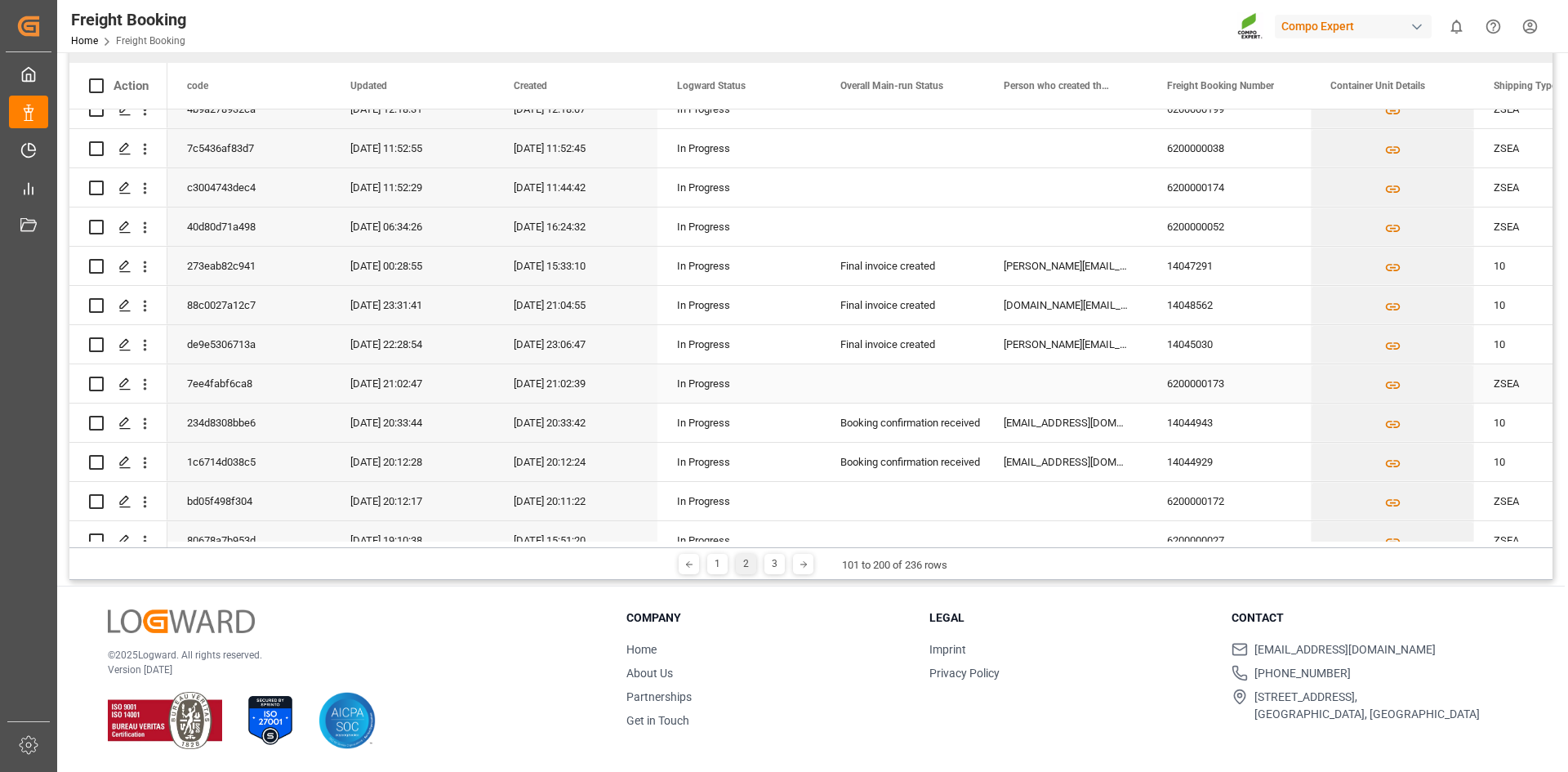 scroll, scrollTop: 245, scrollLeft: 0, axis: vertical 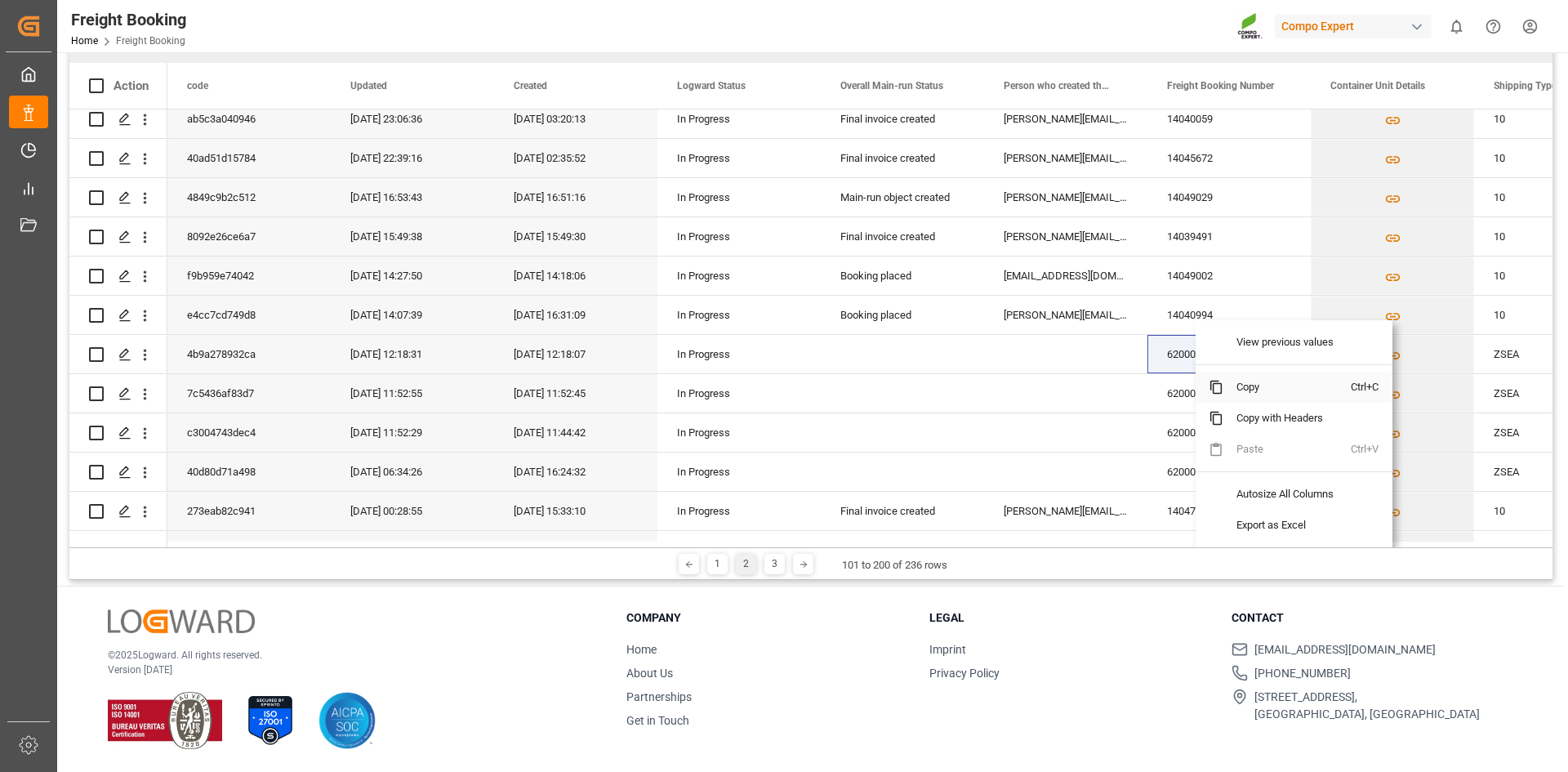 click on "Copy" at bounding box center [1287, 387] 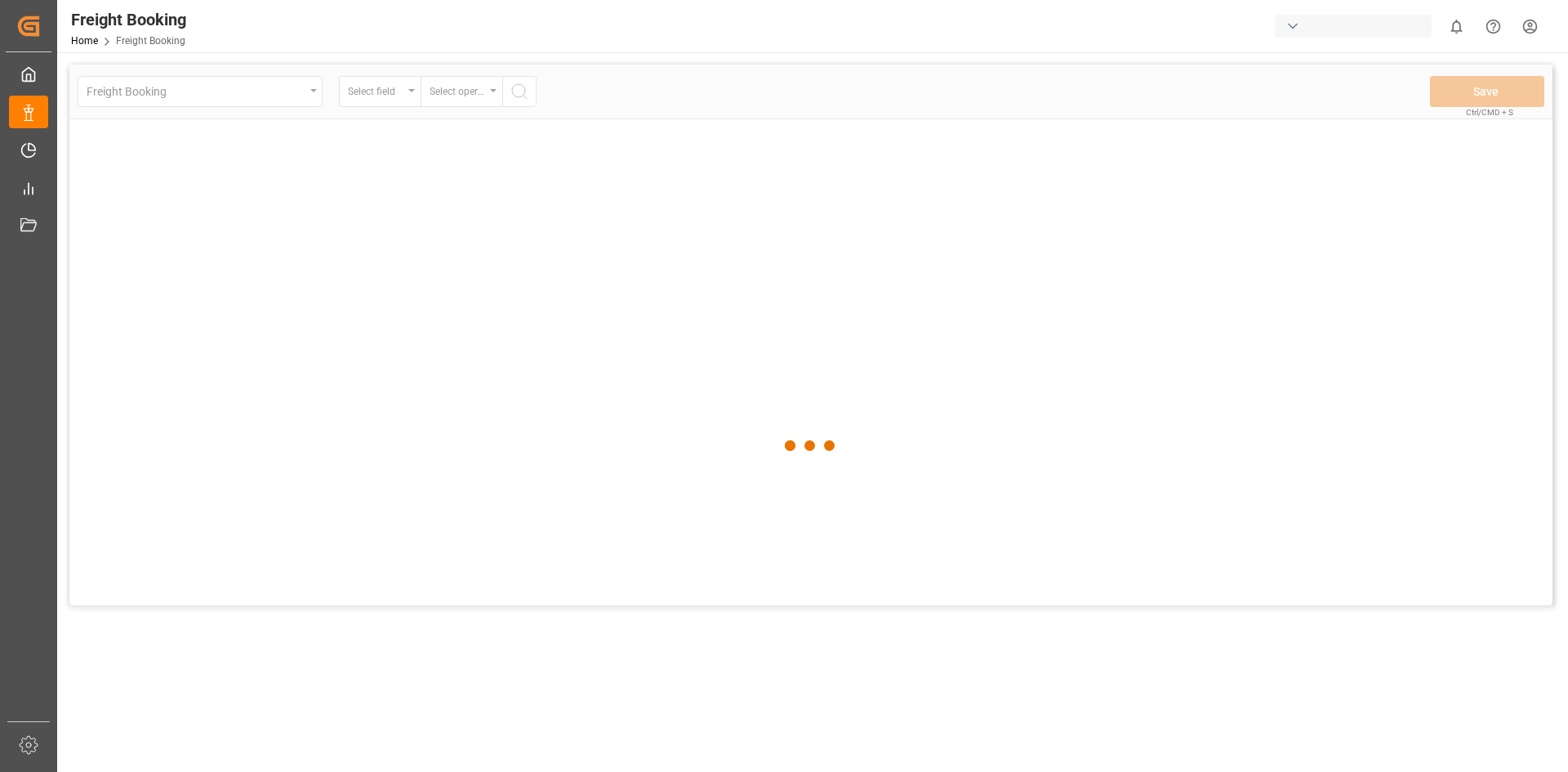 scroll, scrollTop: 0, scrollLeft: 0, axis: both 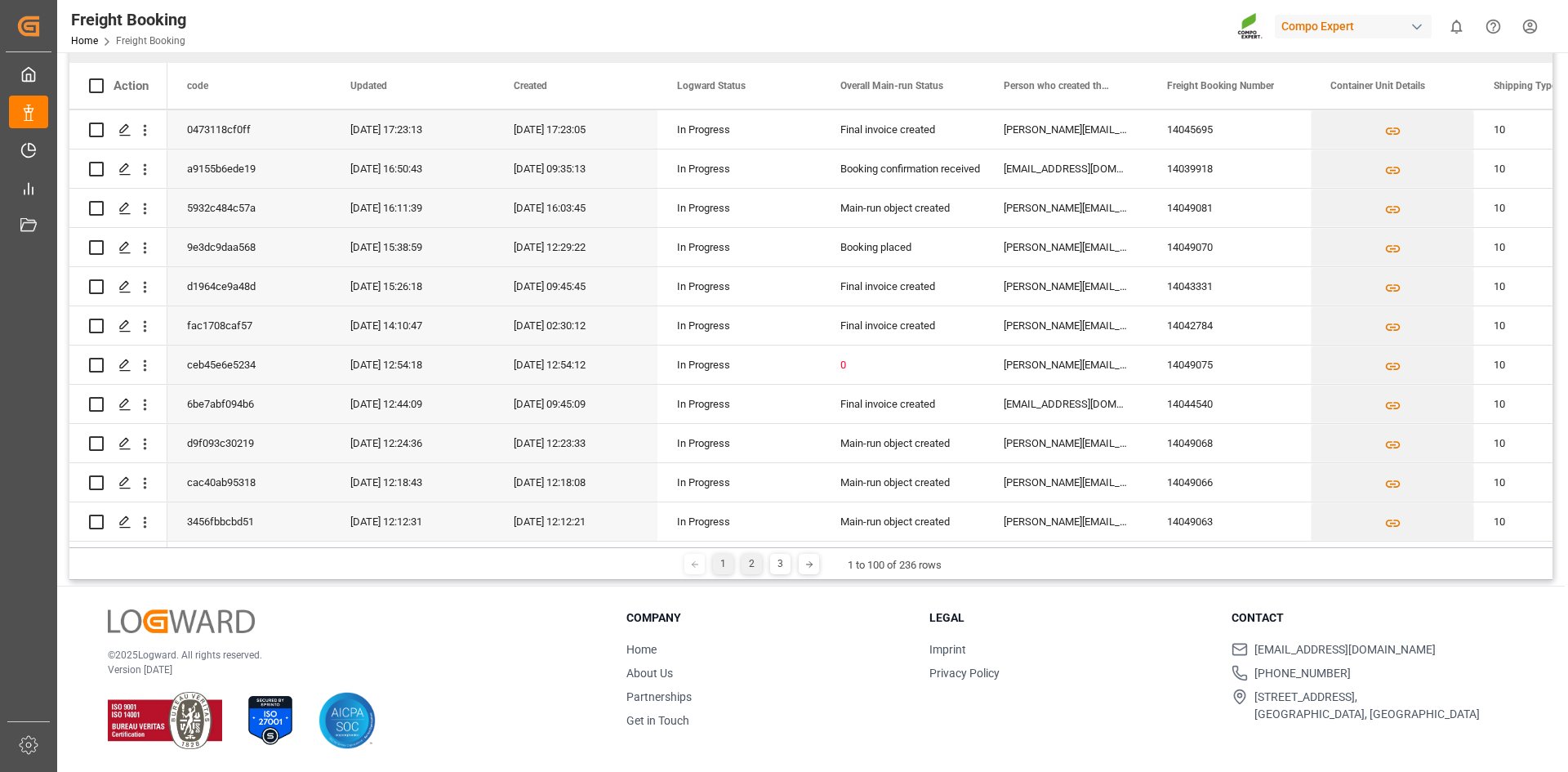click on "2" at bounding box center (751, 564) 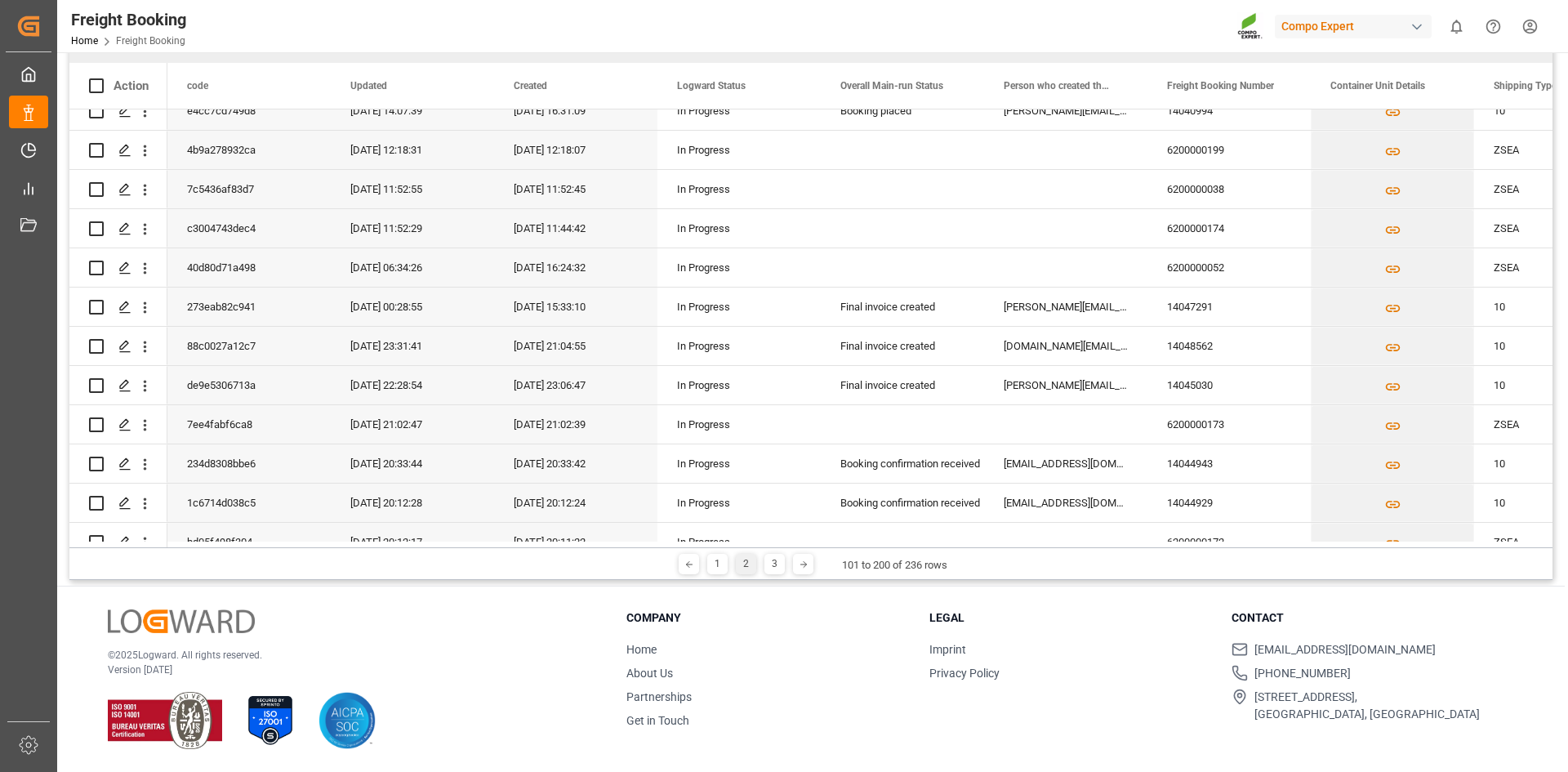 scroll, scrollTop: 245, scrollLeft: 0, axis: vertical 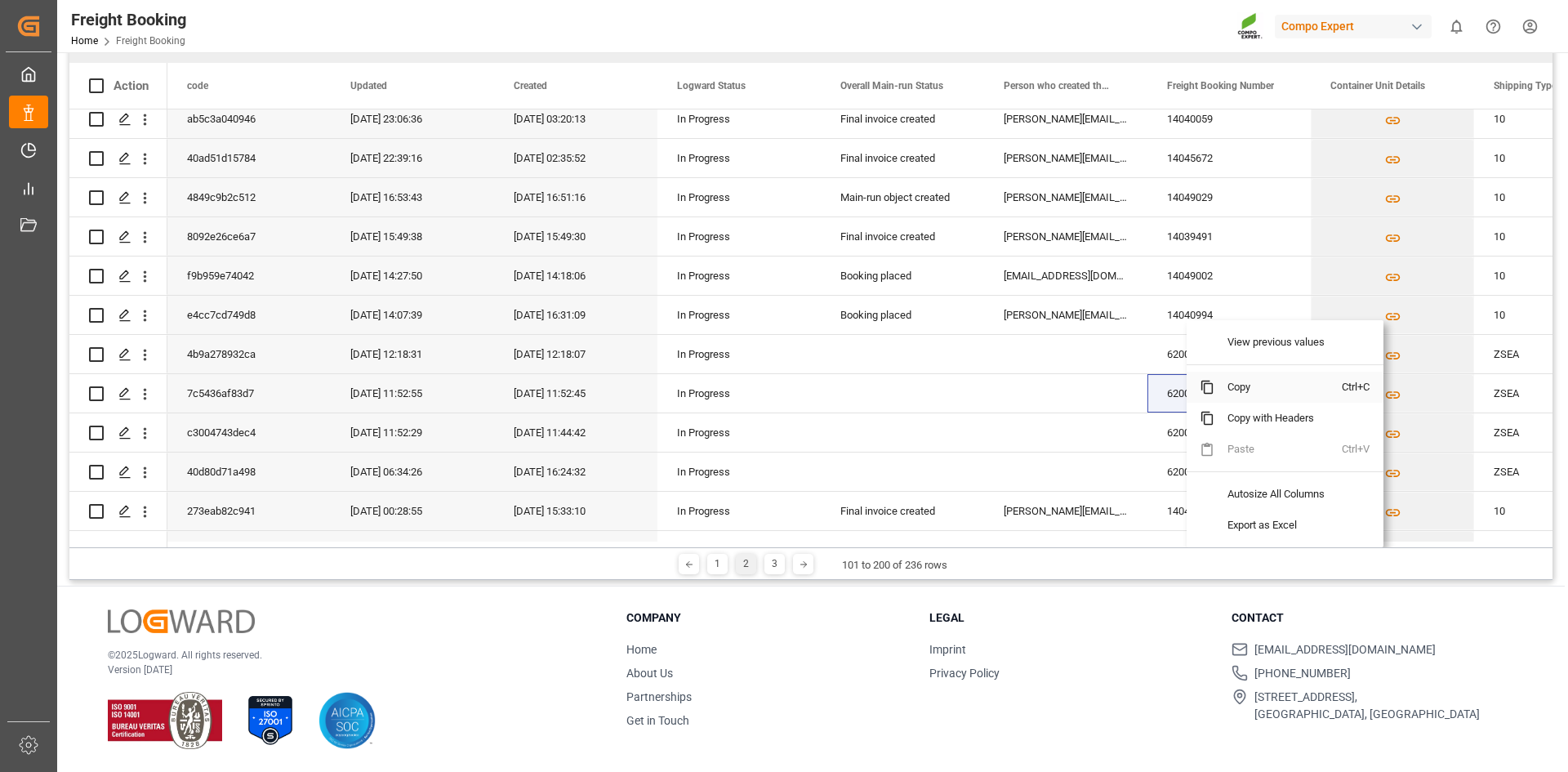 click on "Copy" at bounding box center [1278, 387] 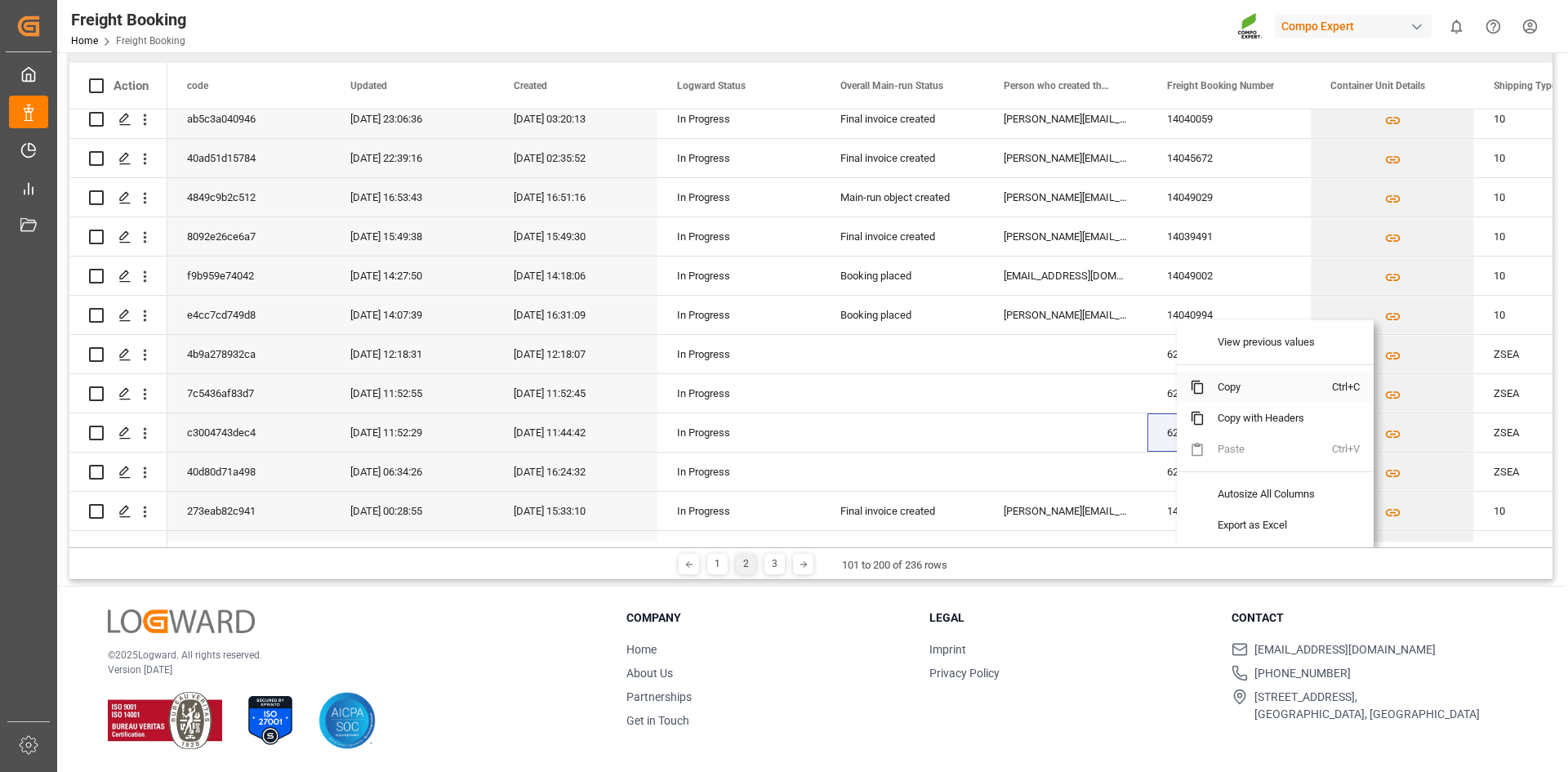 click on "Copy" at bounding box center (1268, 387) 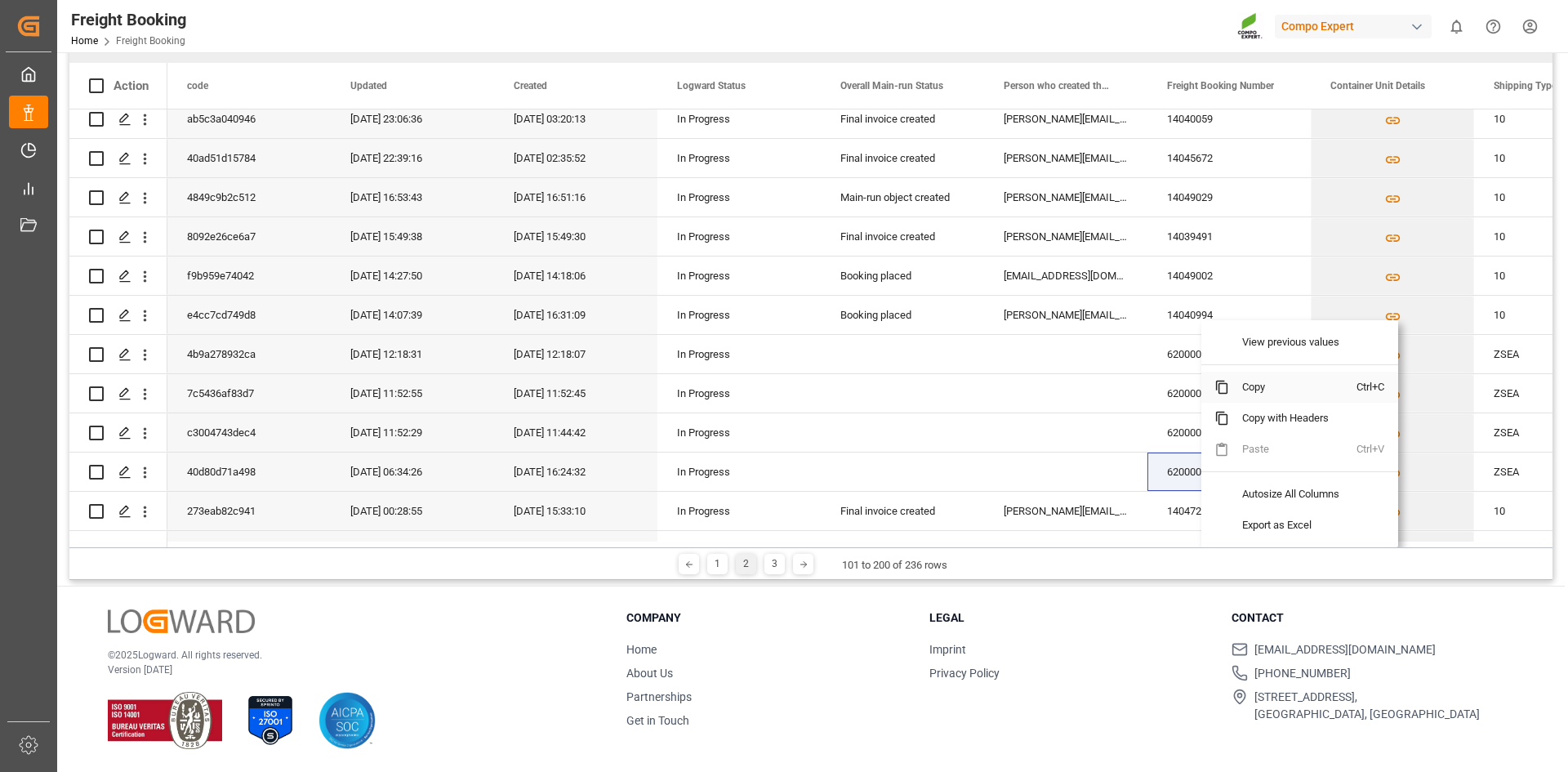 click on "Copy" at bounding box center [1293, 387] 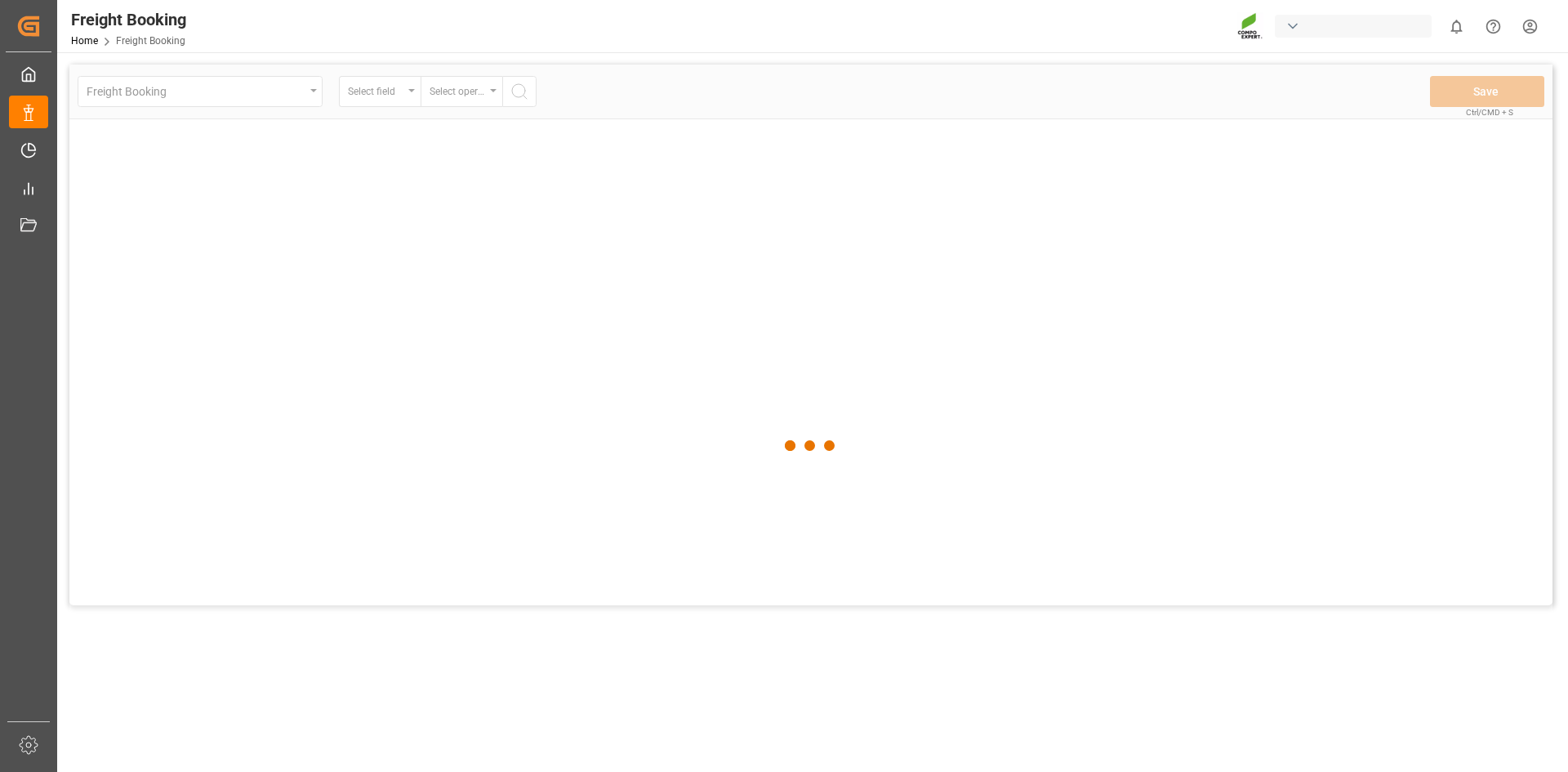 scroll, scrollTop: 0, scrollLeft: 0, axis: both 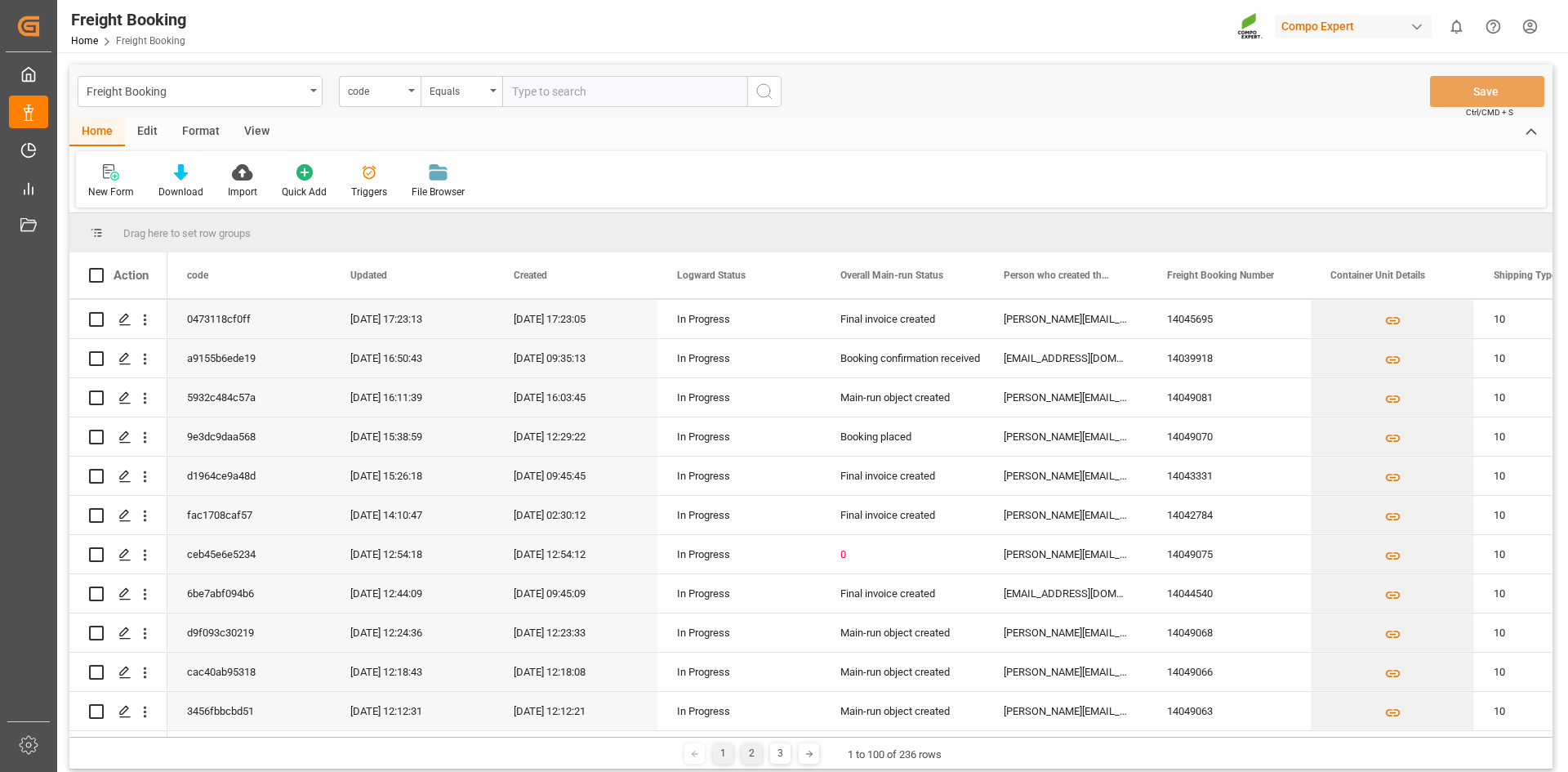 click on "2" at bounding box center [751, 753] 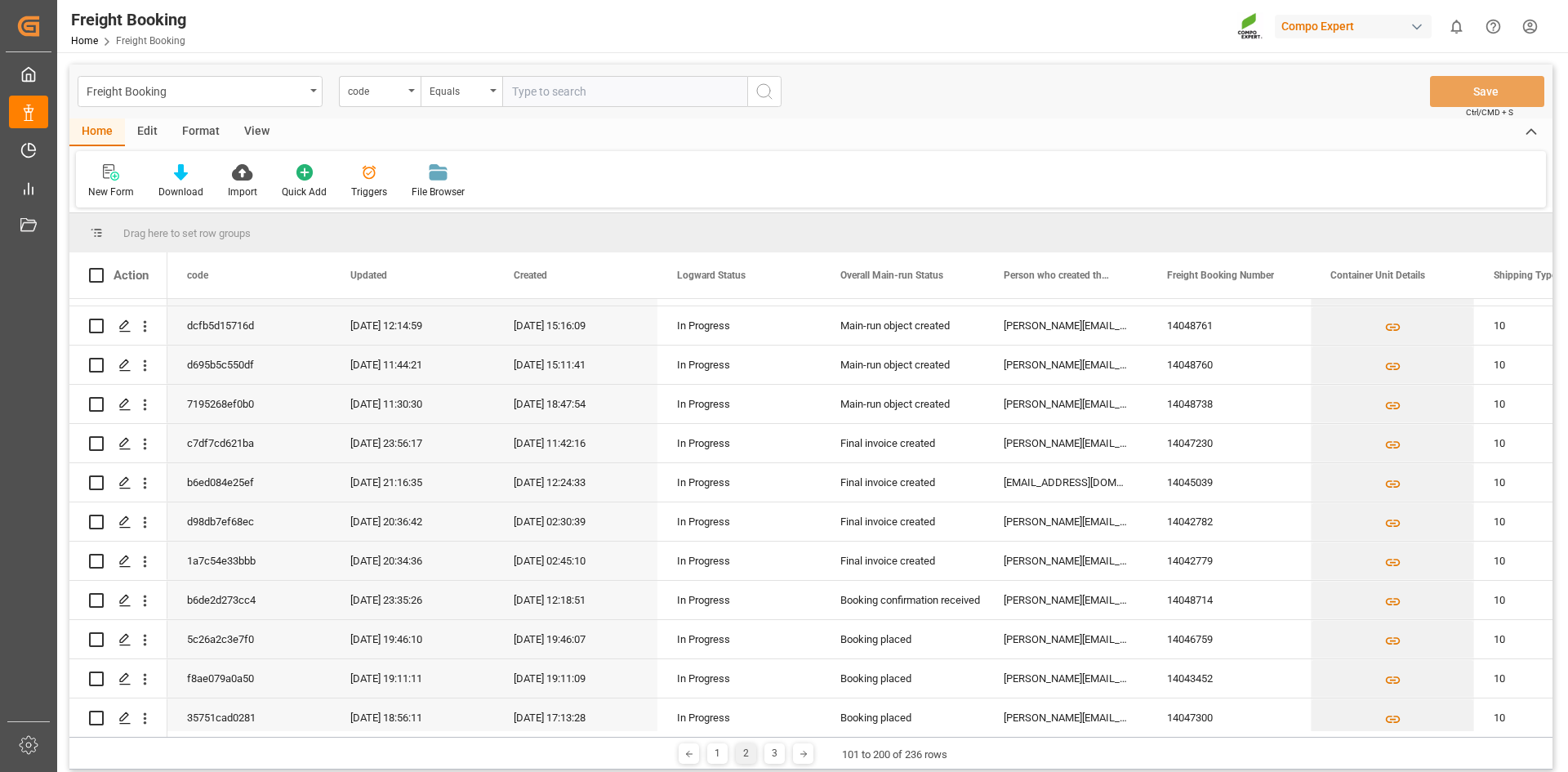 scroll, scrollTop: 3495, scrollLeft: 0, axis: vertical 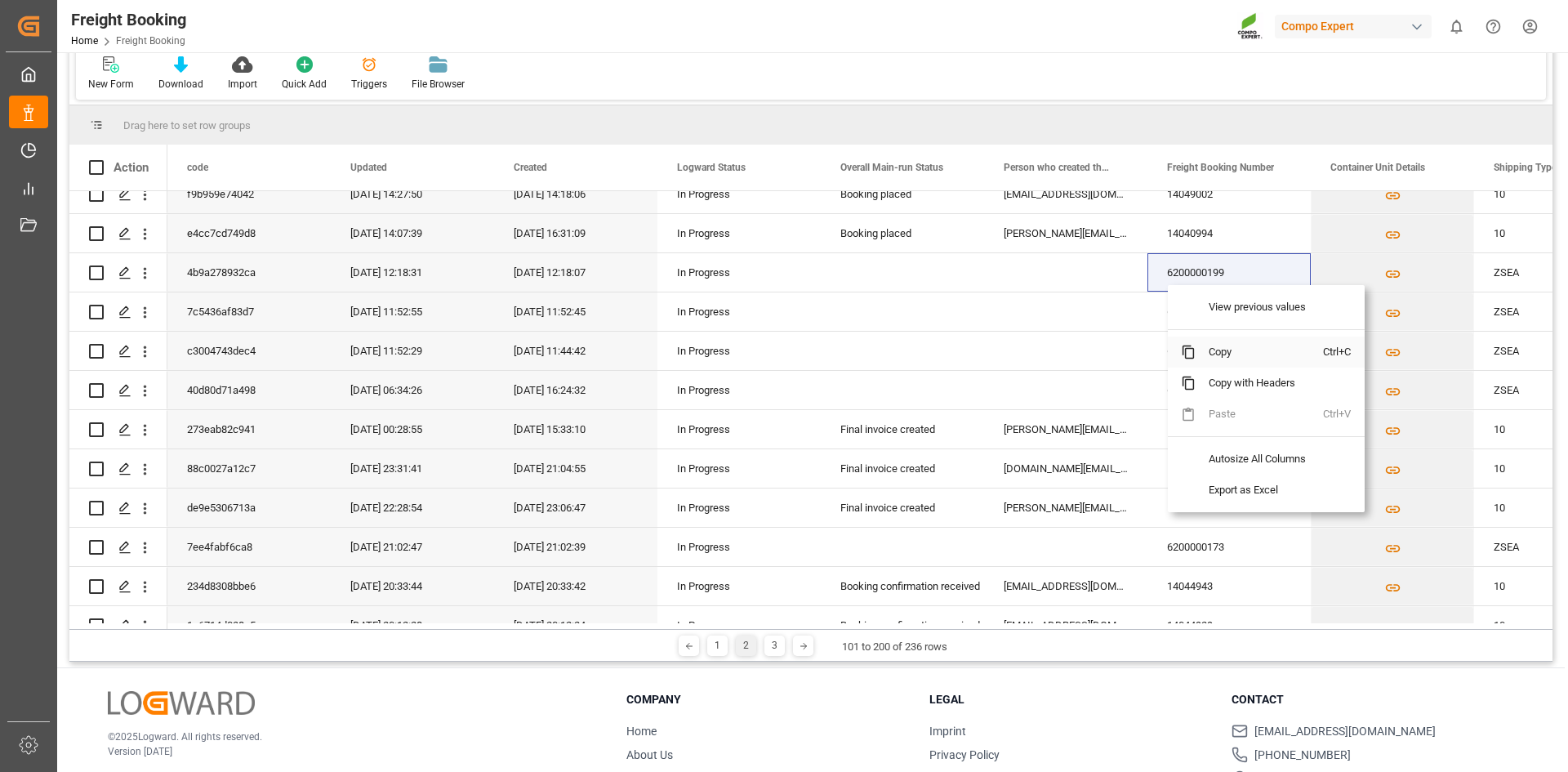 click on "Copy" at bounding box center [1259, 352] 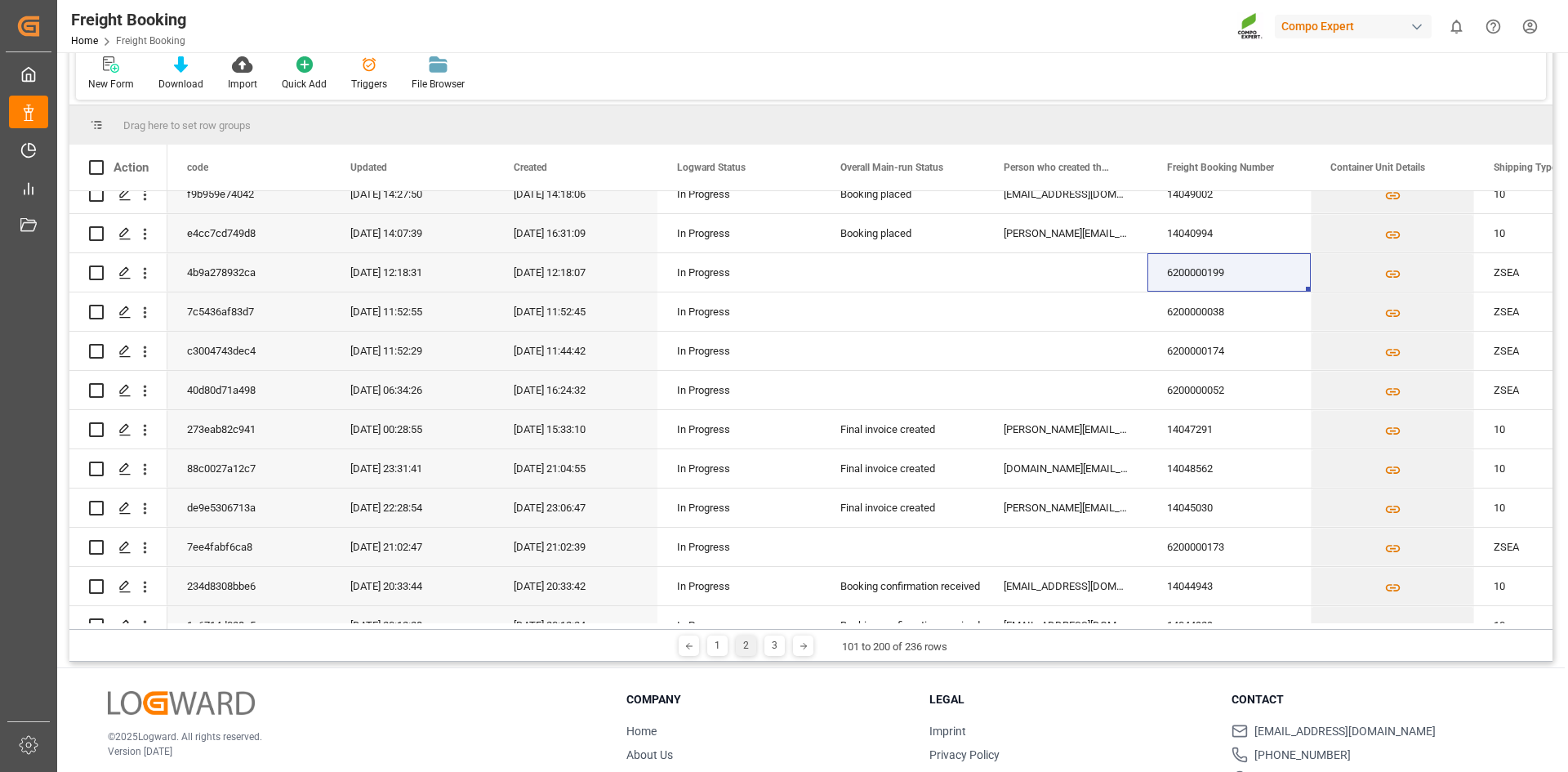 drag, startPoint x: 1151, startPoint y: 670, endPoint x: 1036, endPoint y: 408, distance: 286.1276 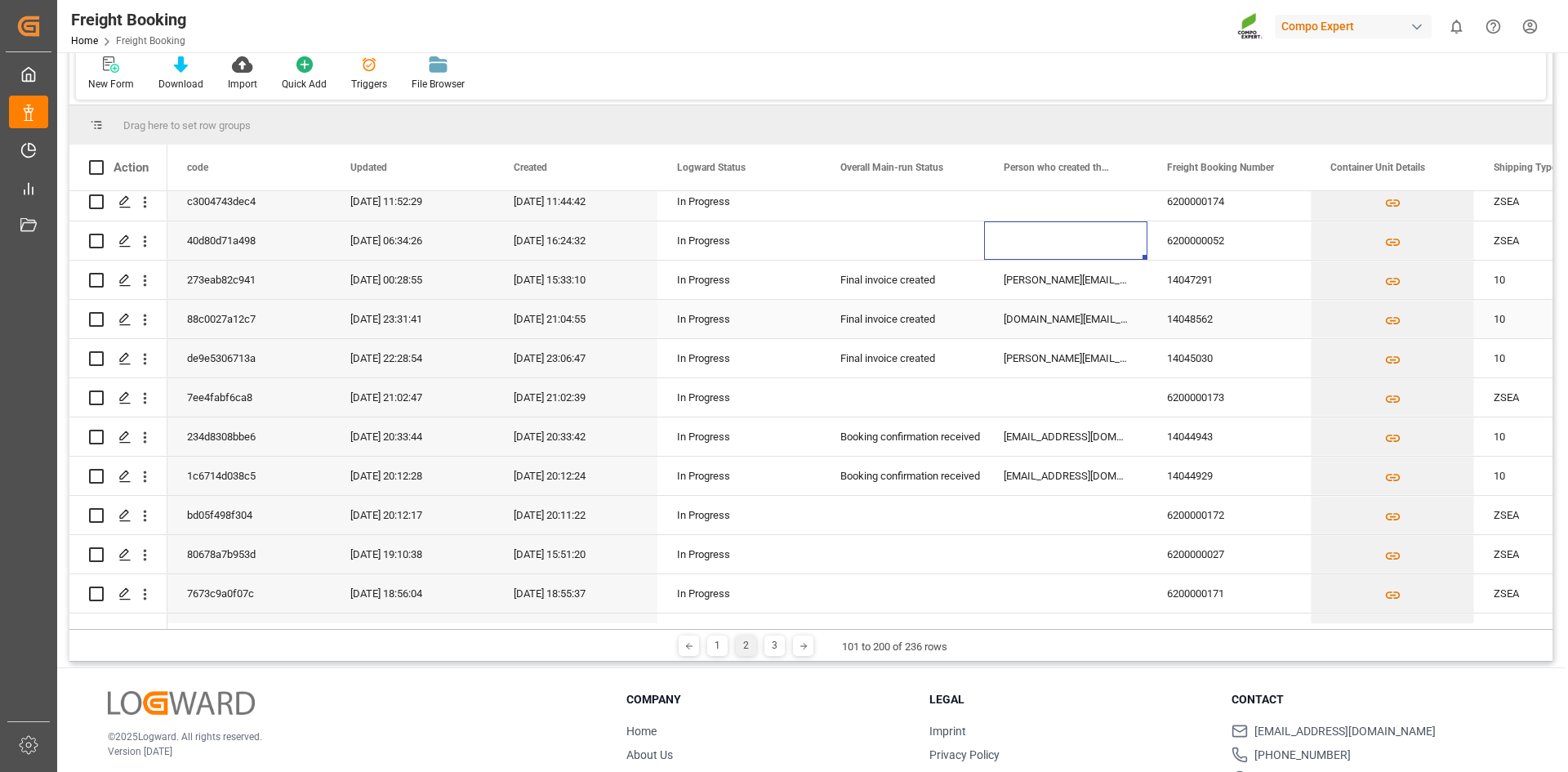 scroll, scrollTop: 572, scrollLeft: 0, axis: vertical 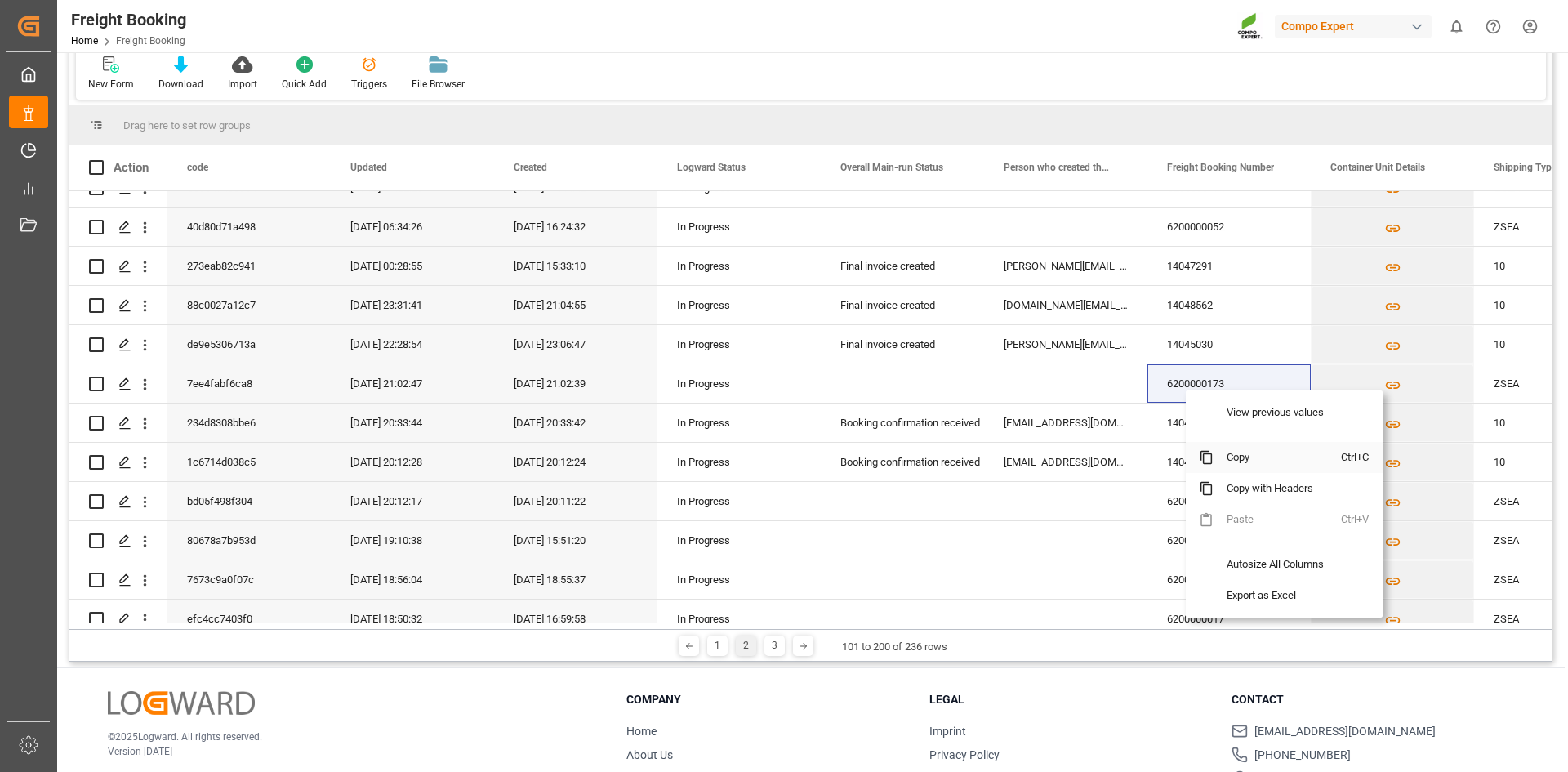 click on "Copy" at bounding box center (1277, 457) 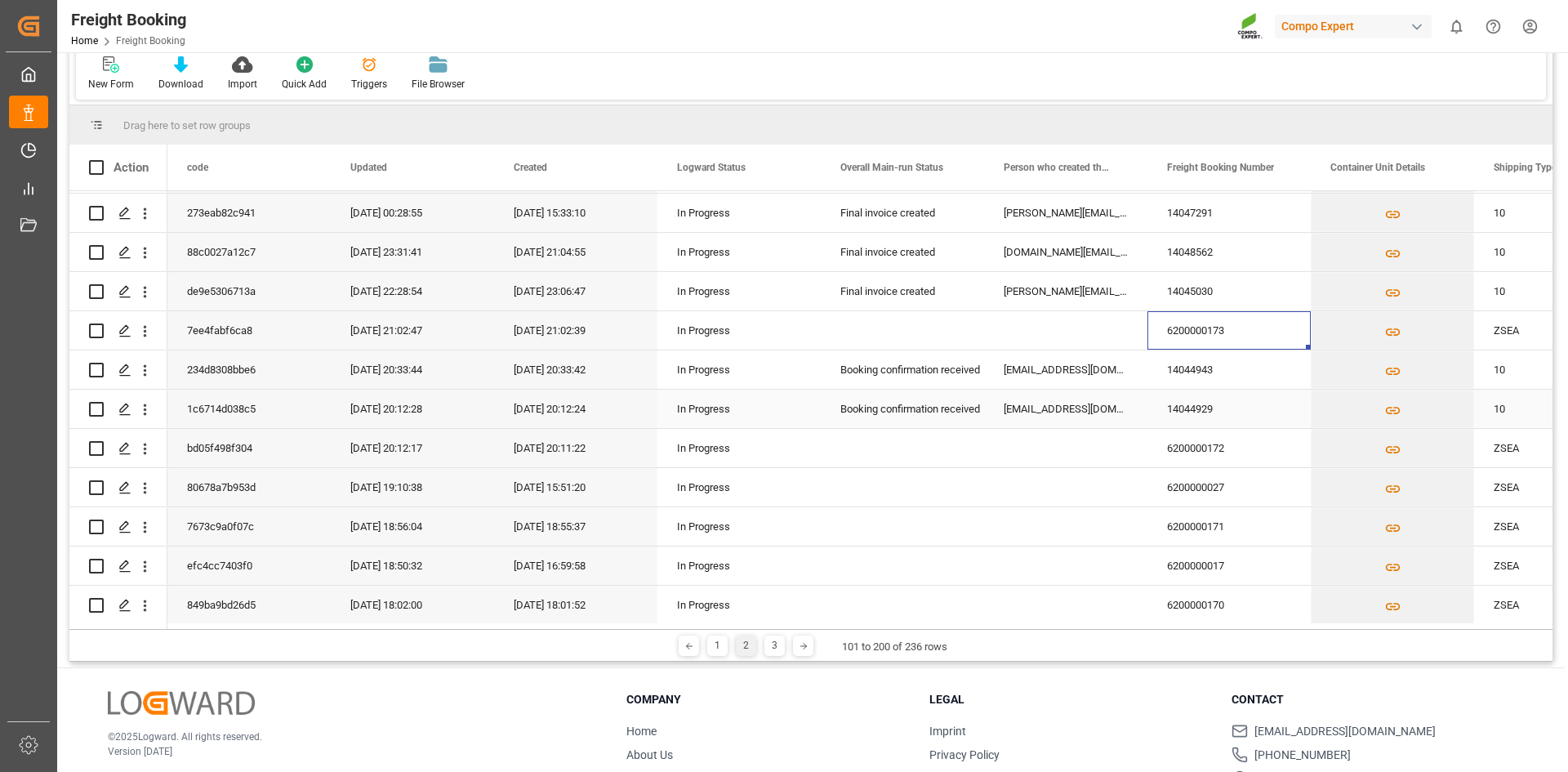 scroll, scrollTop: 654, scrollLeft: 0, axis: vertical 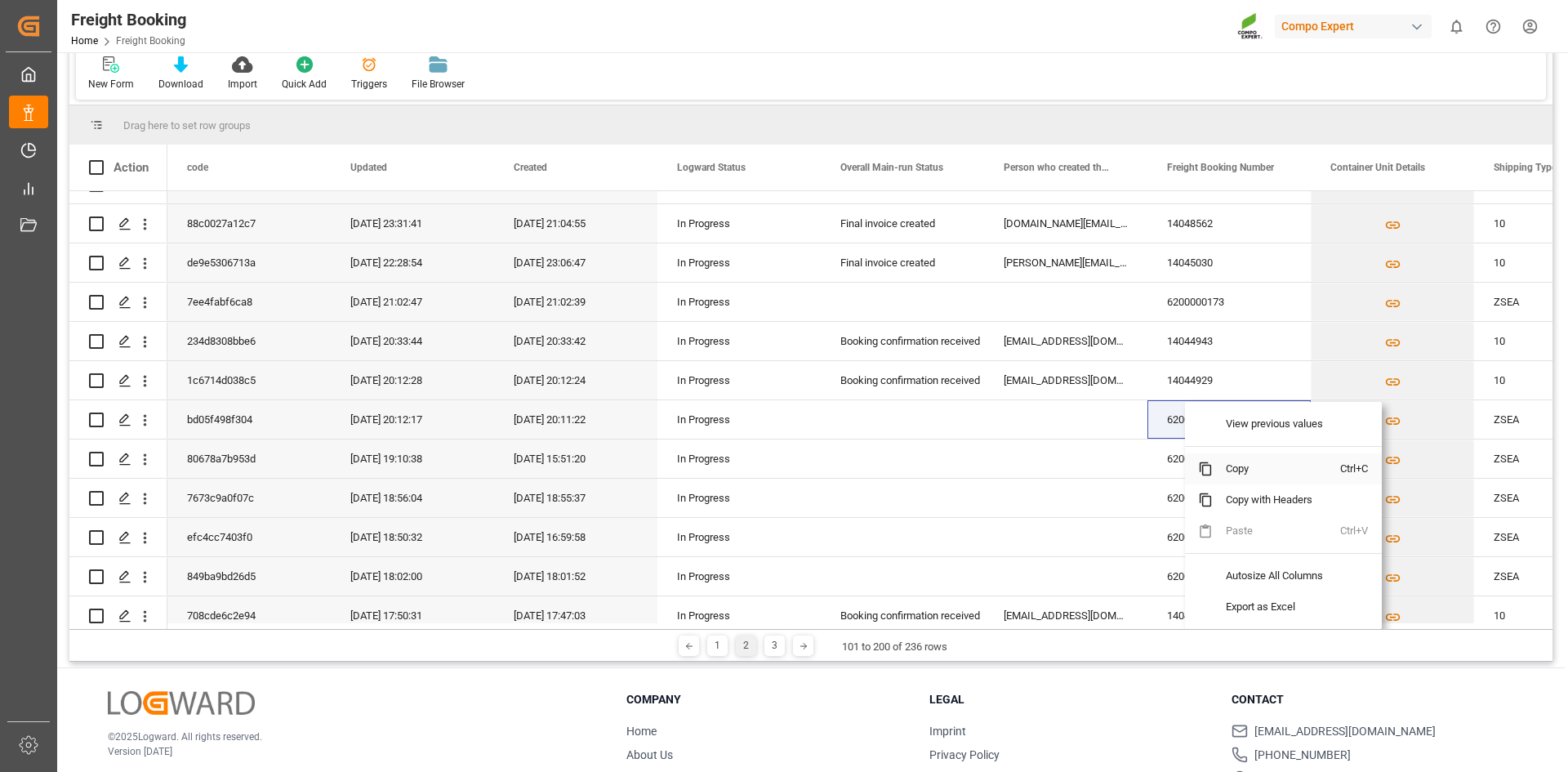 click on "Copy" at bounding box center (1276, 469) 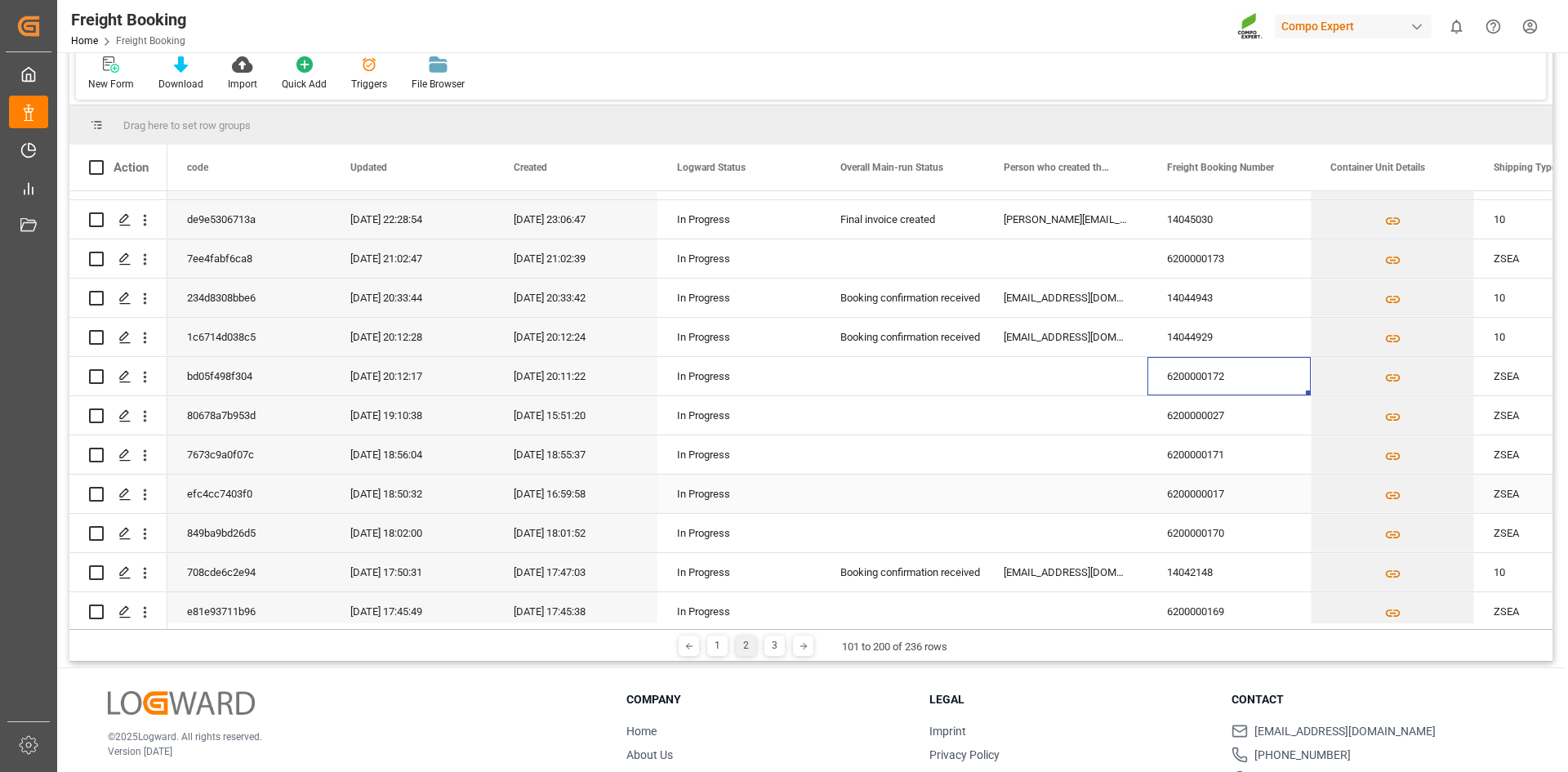 scroll, scrollTop: 735, scrollLeft: 0, axis: vertical 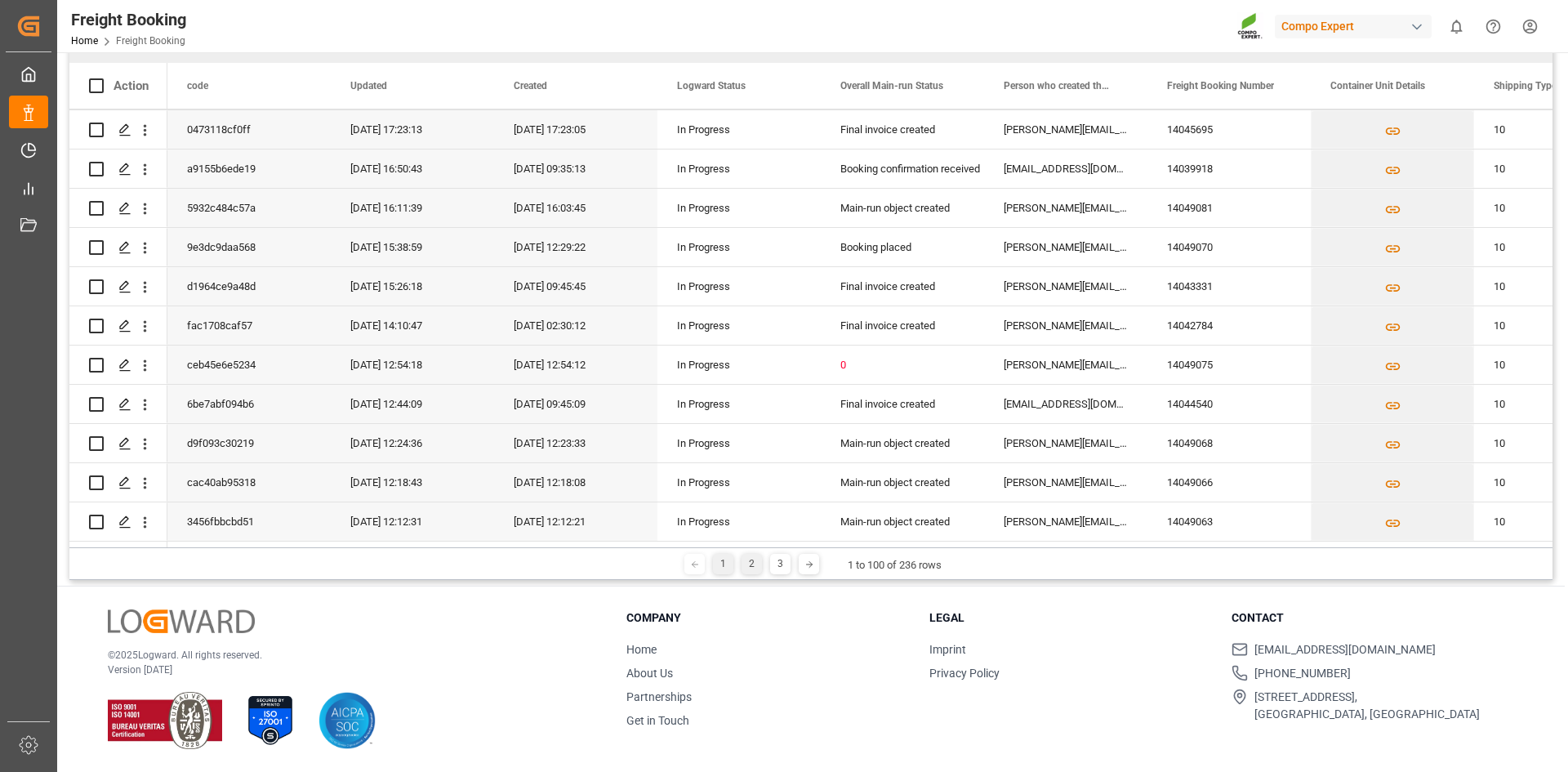 click on "2" at bounding box center [751, 564] 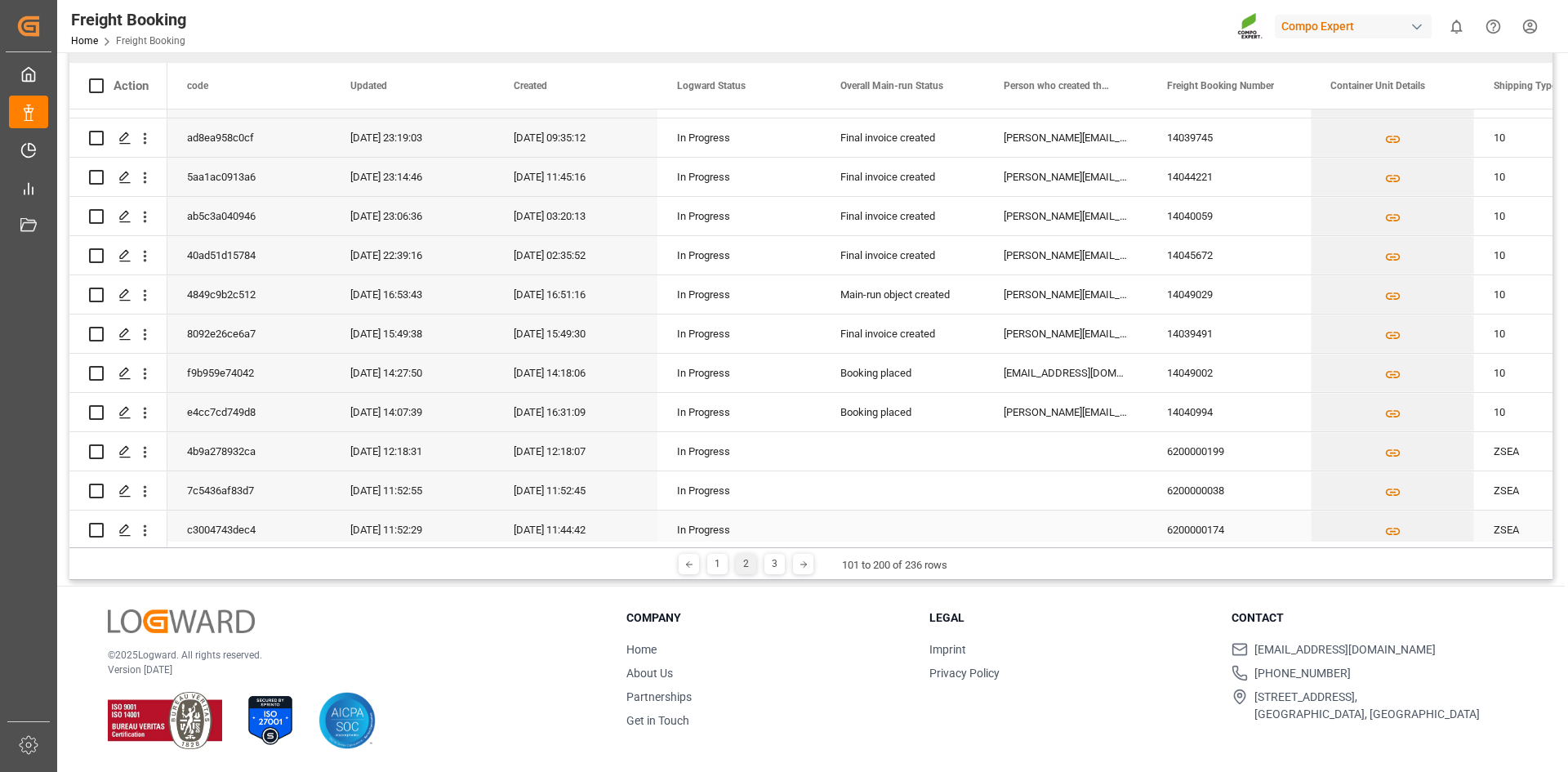 scroll, scrollTop: 0, scrollLeft: 0, axis: both 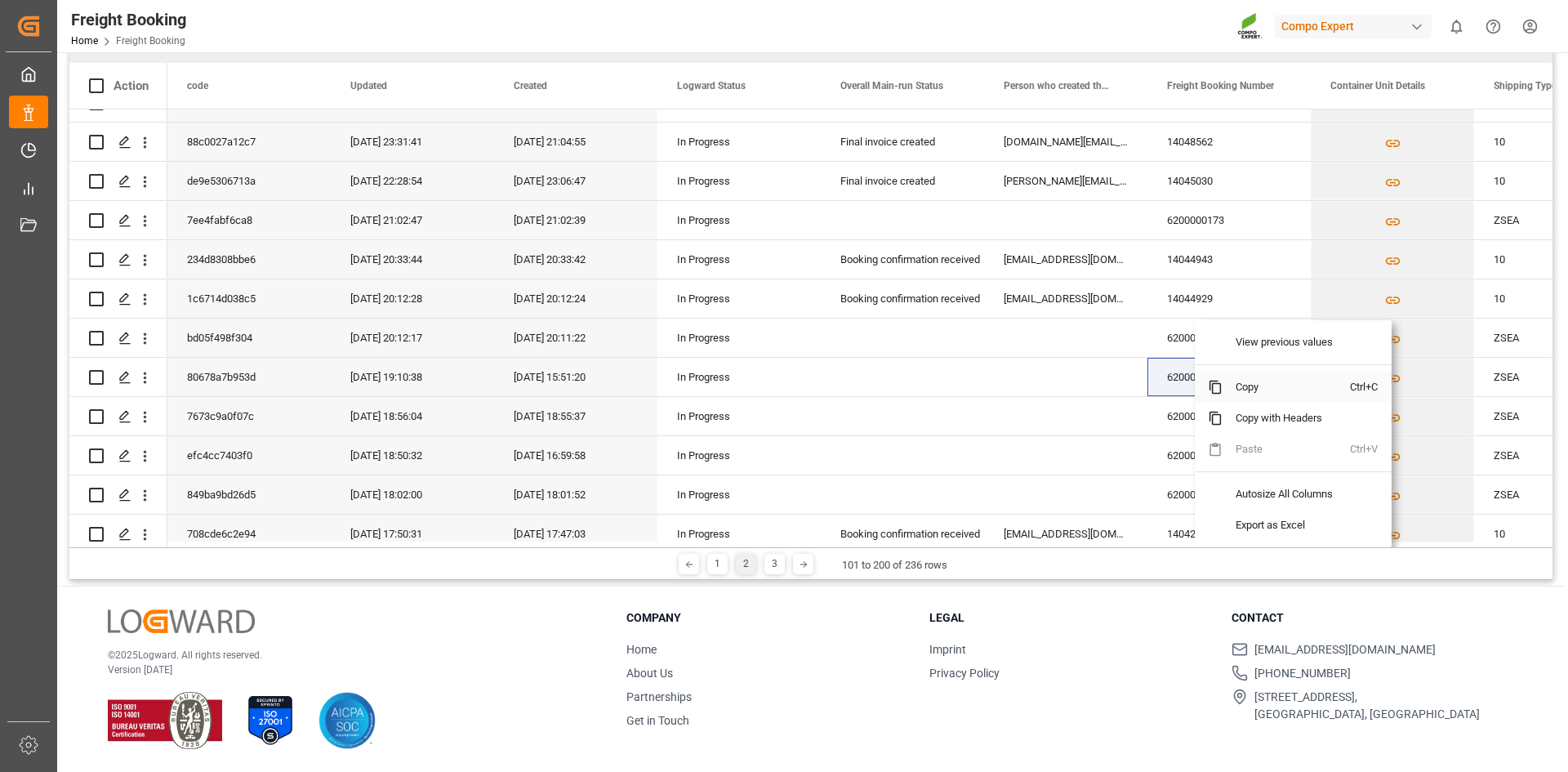 click on "Copy" at bounding box center (1286, 387) 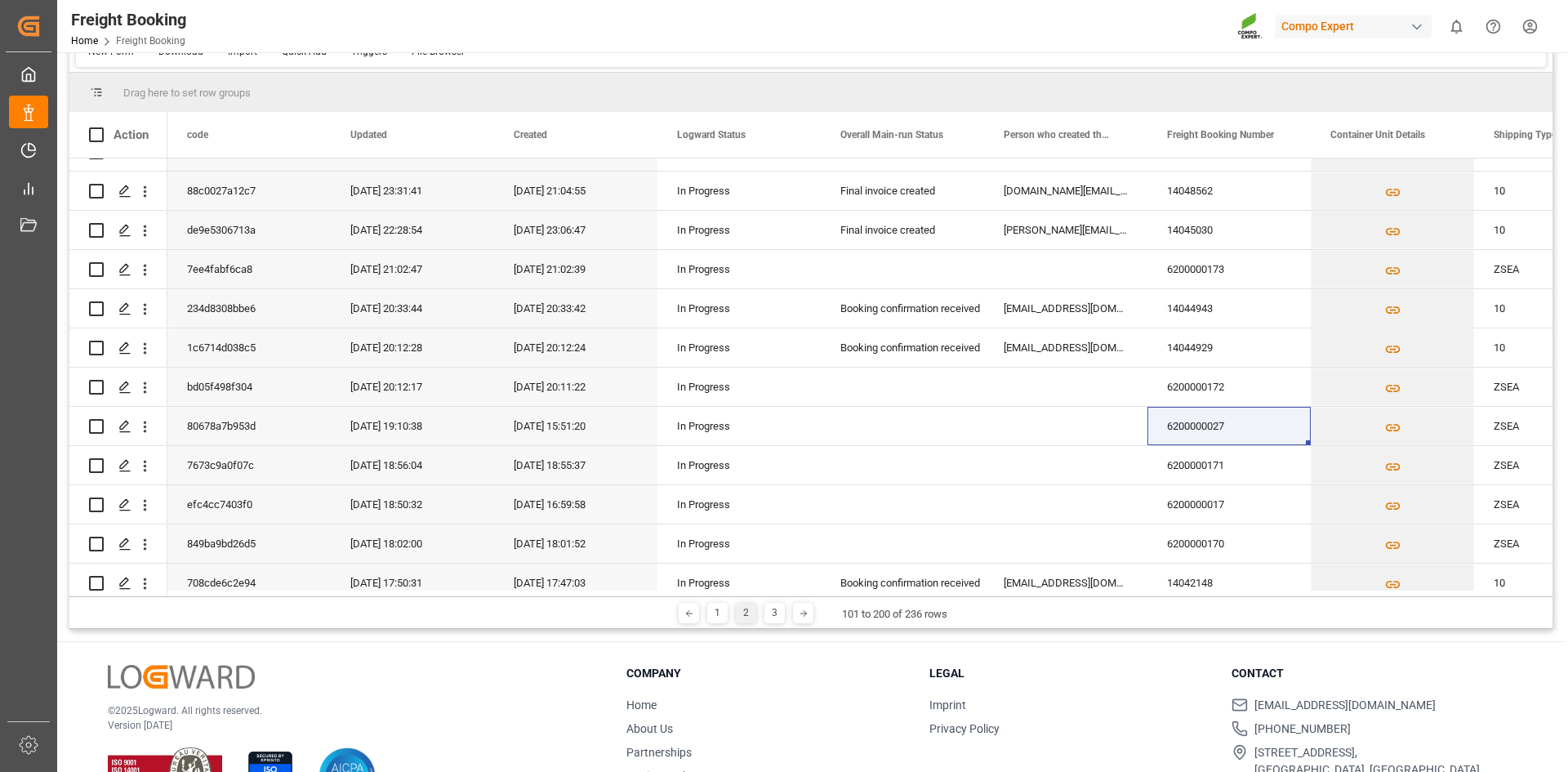 scroll, scrollTop: 190, scrollLeft: 0, axis: vertical 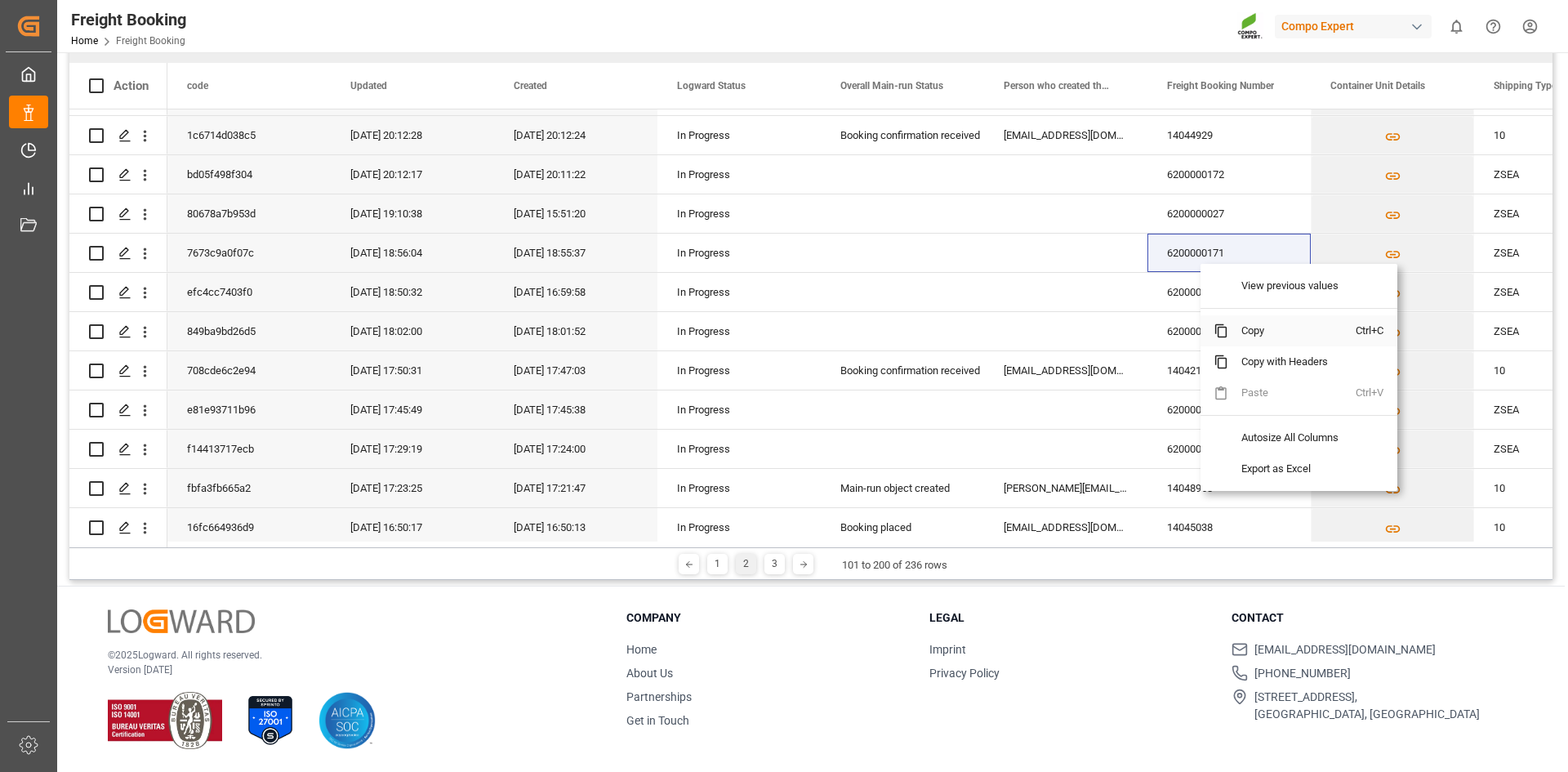 click at bounding box center (1221, 331) 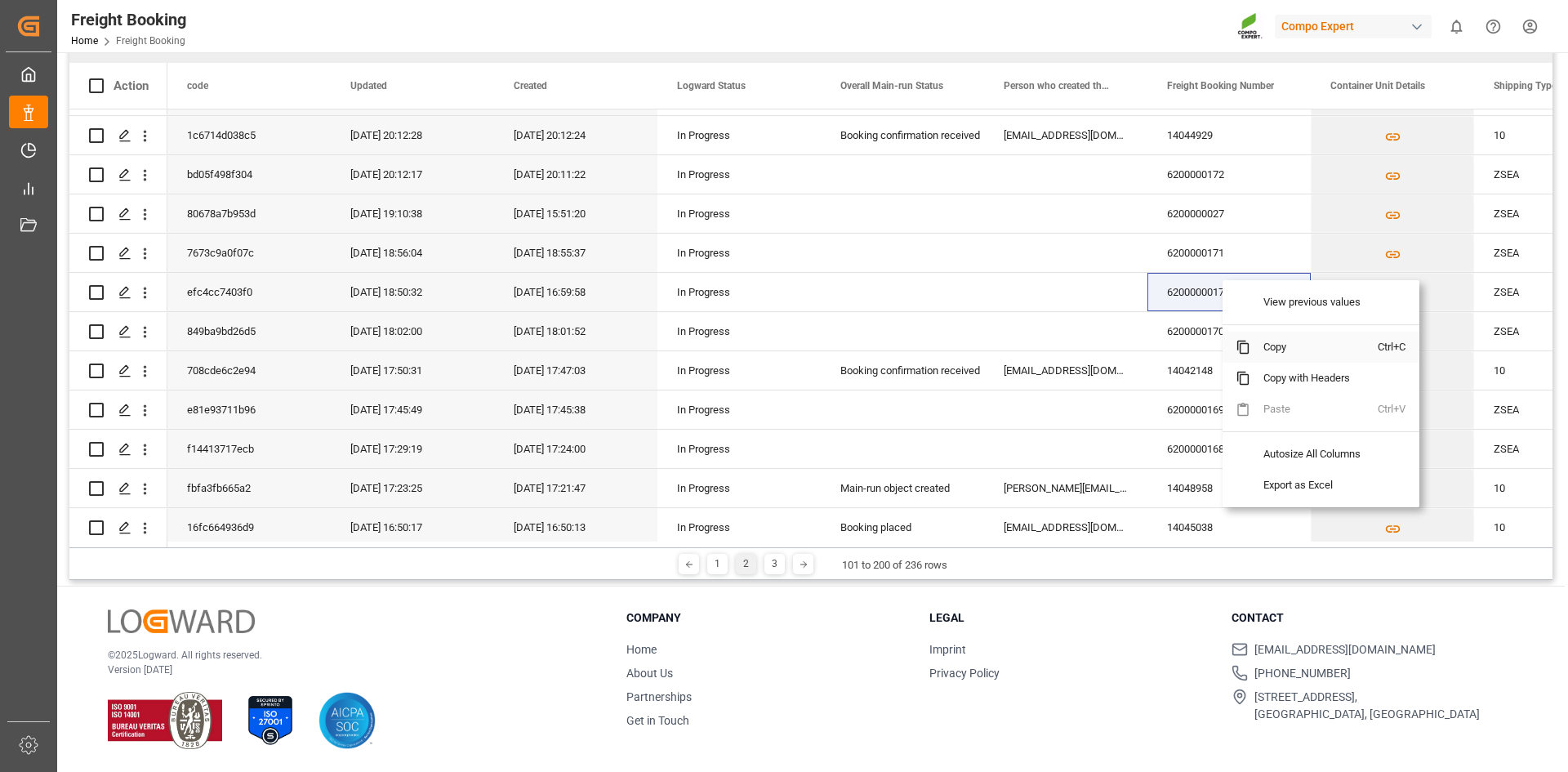 click at bounding box center (1243, 347) 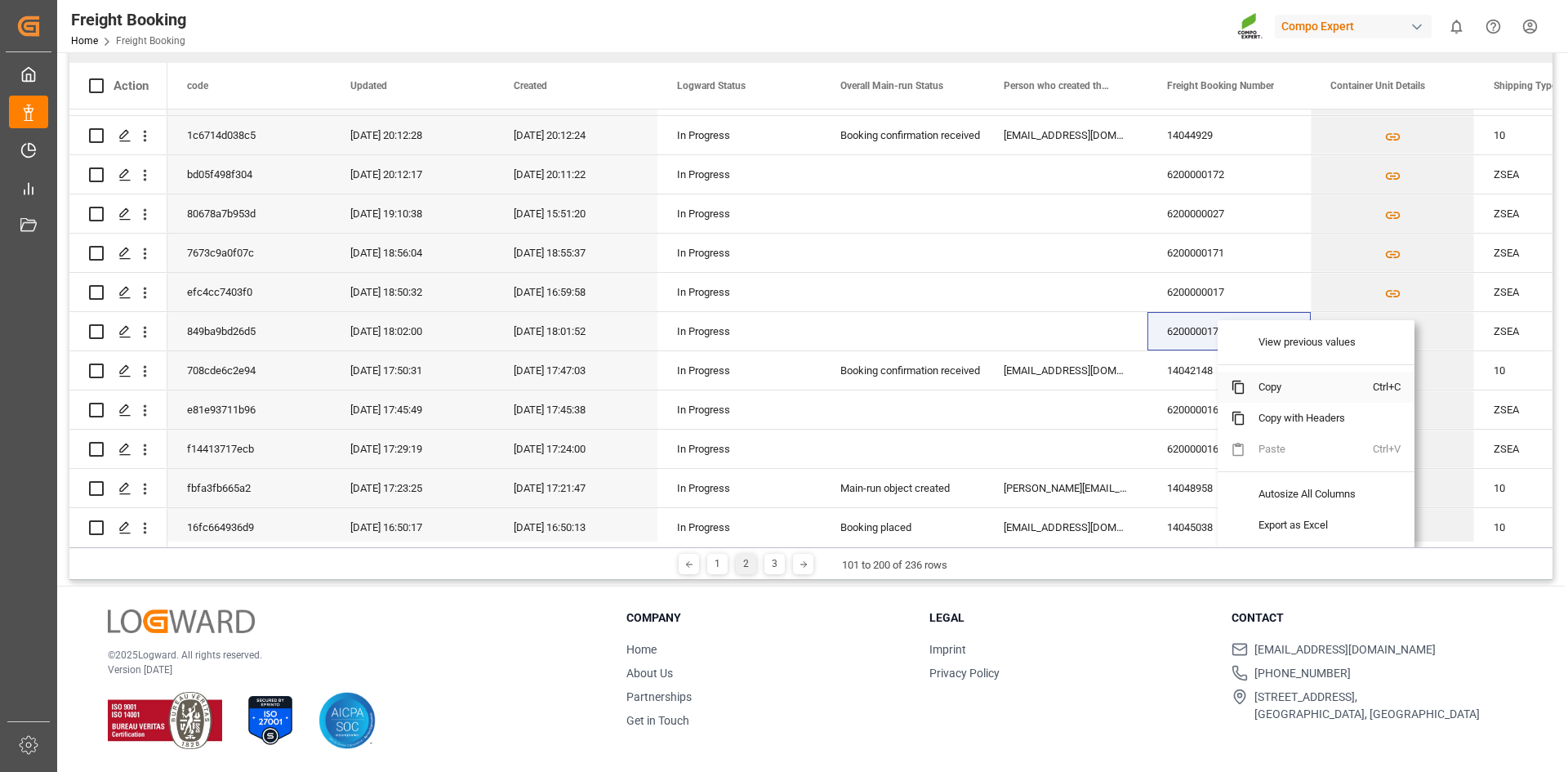 click on "Copy" at bounding box center (1309, 387) 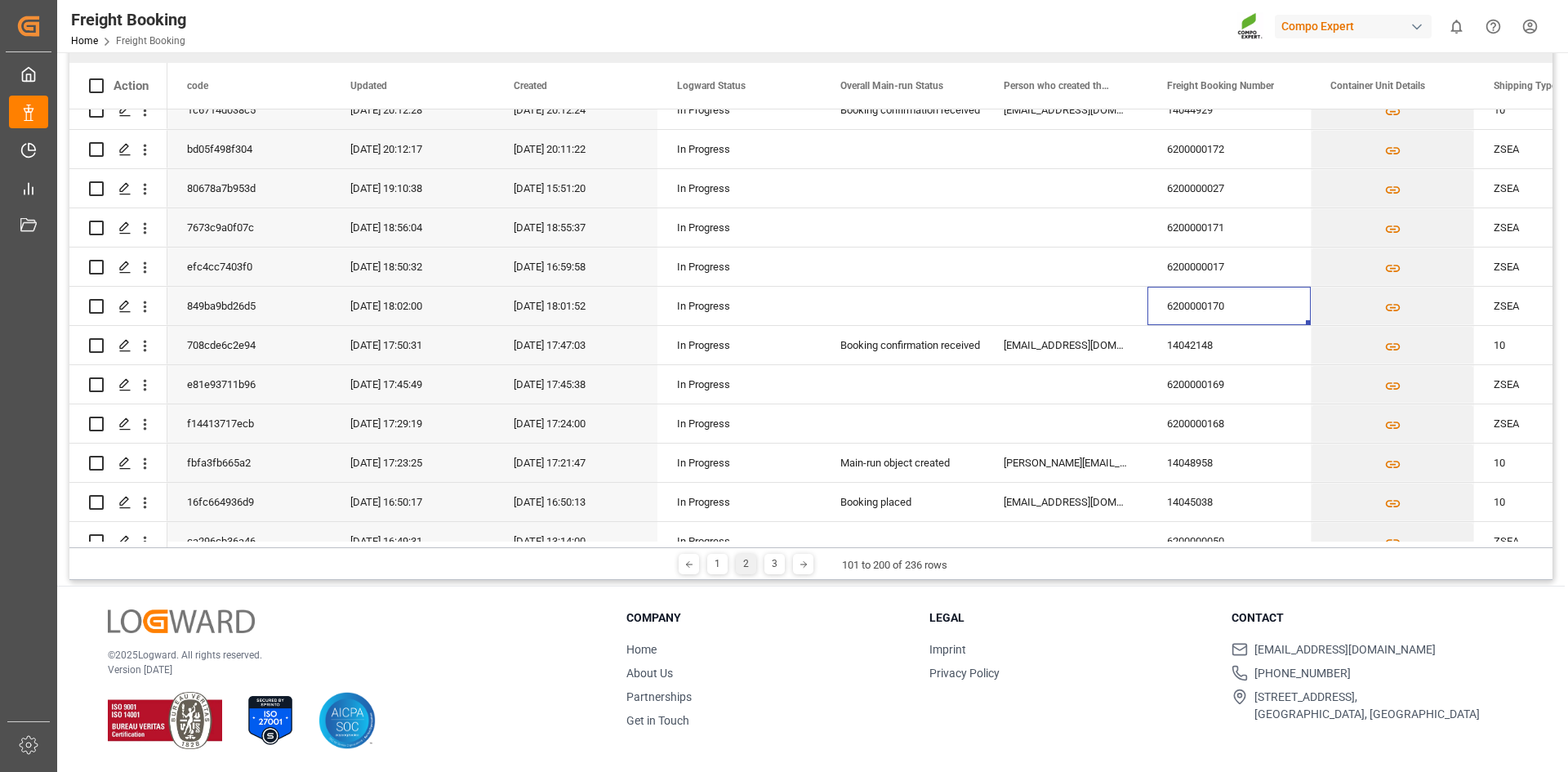 scroll, scrollTop: 817, scrollLeft: 0, axis: vertical 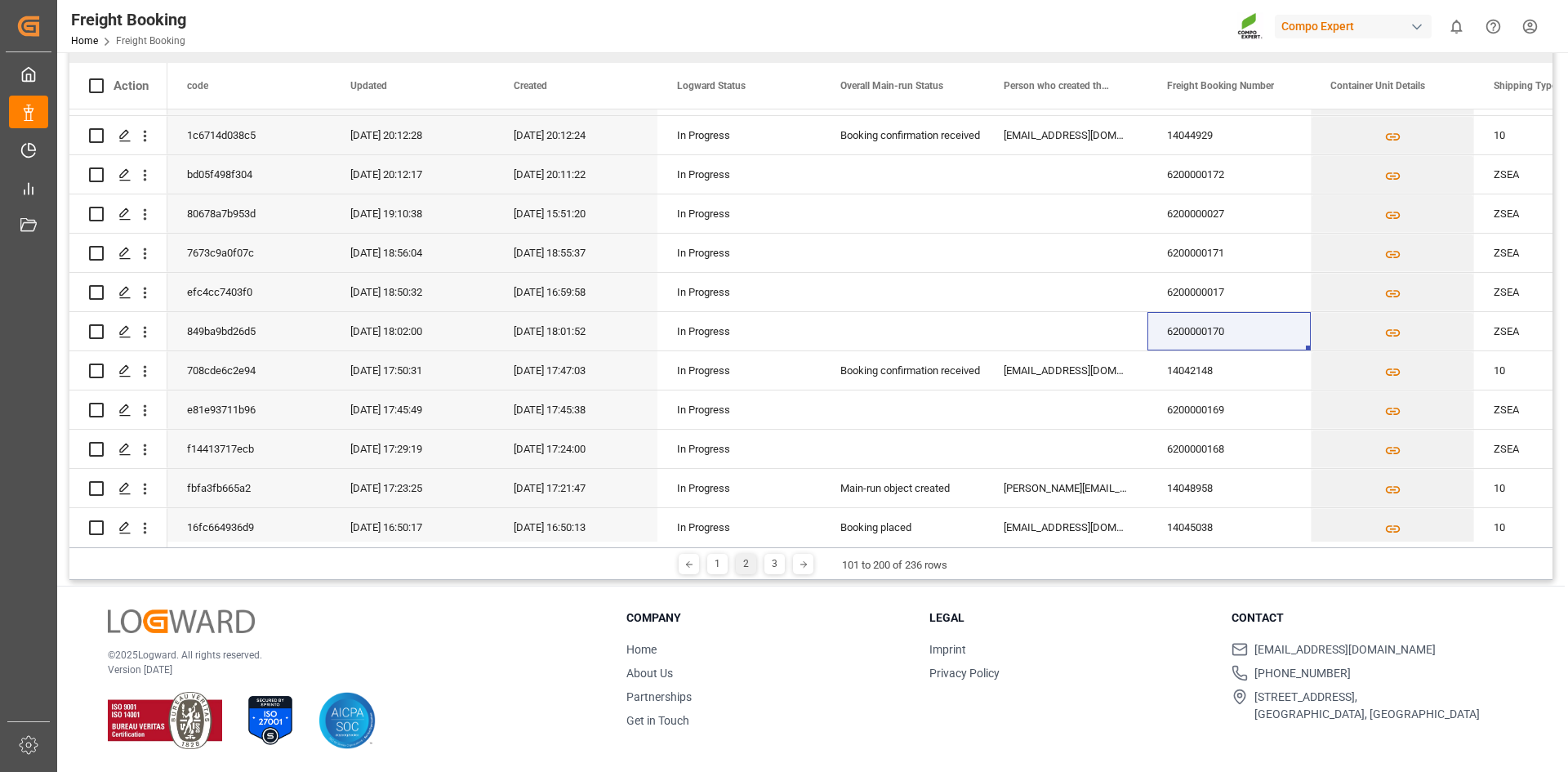 click on "Partnerships" at bounding box center (768, 697) 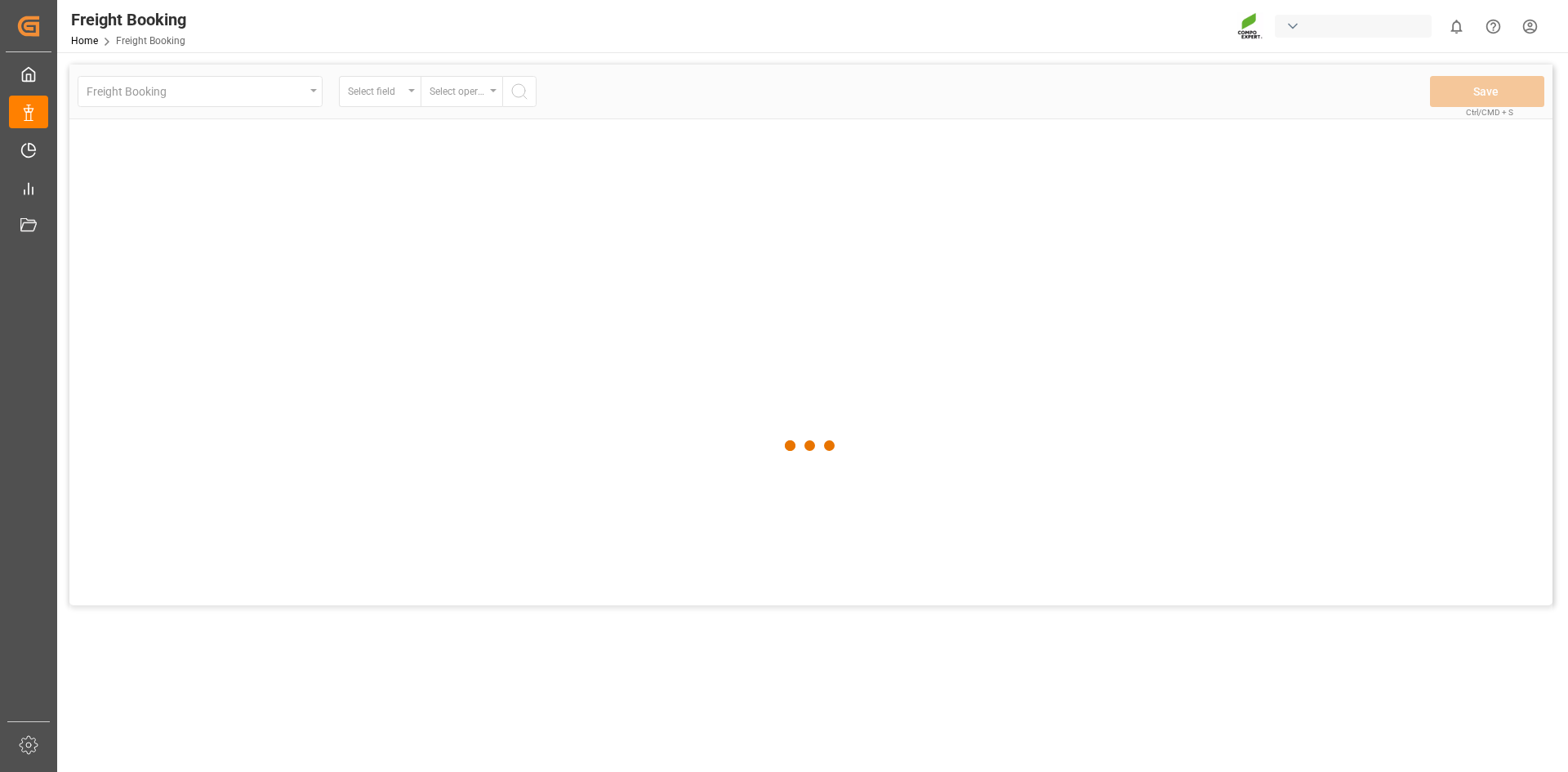 scroll, scrollTop: 0, scrollLeft: 0, axis: both 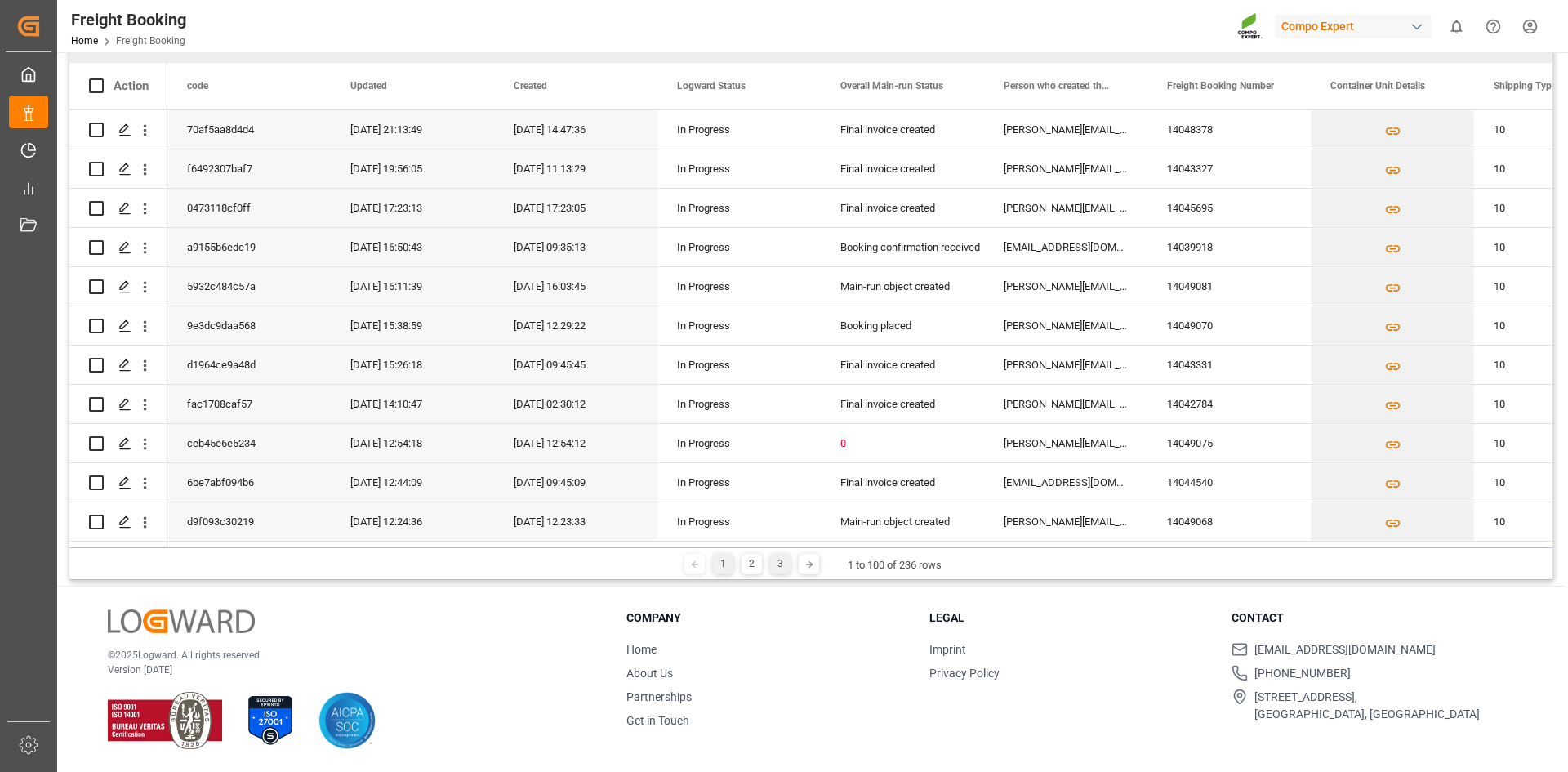 click on "3" at bounding box center (780, 564) 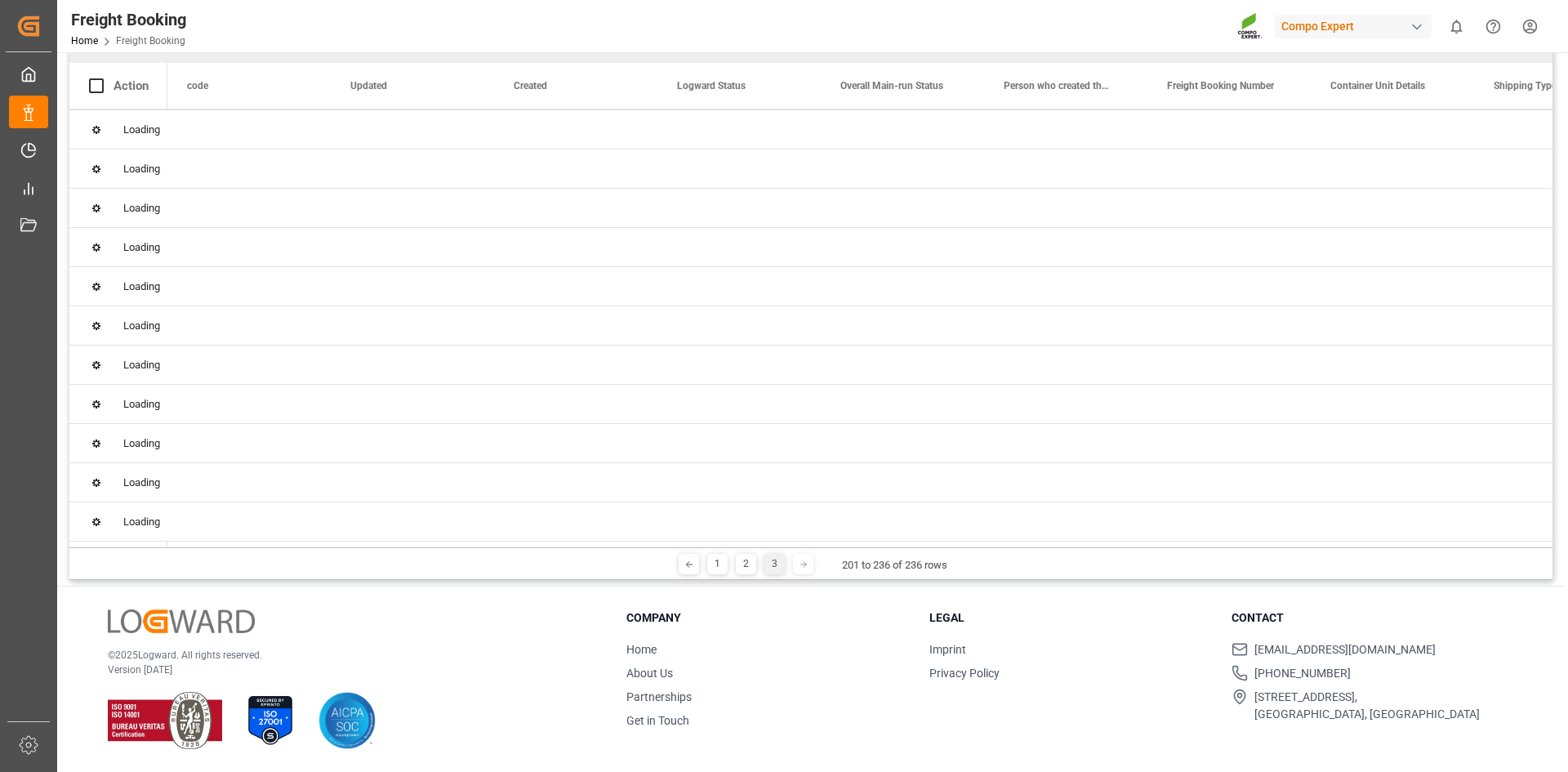 scroll, scrollTop: 0, scrollLeft: 0, axis: both 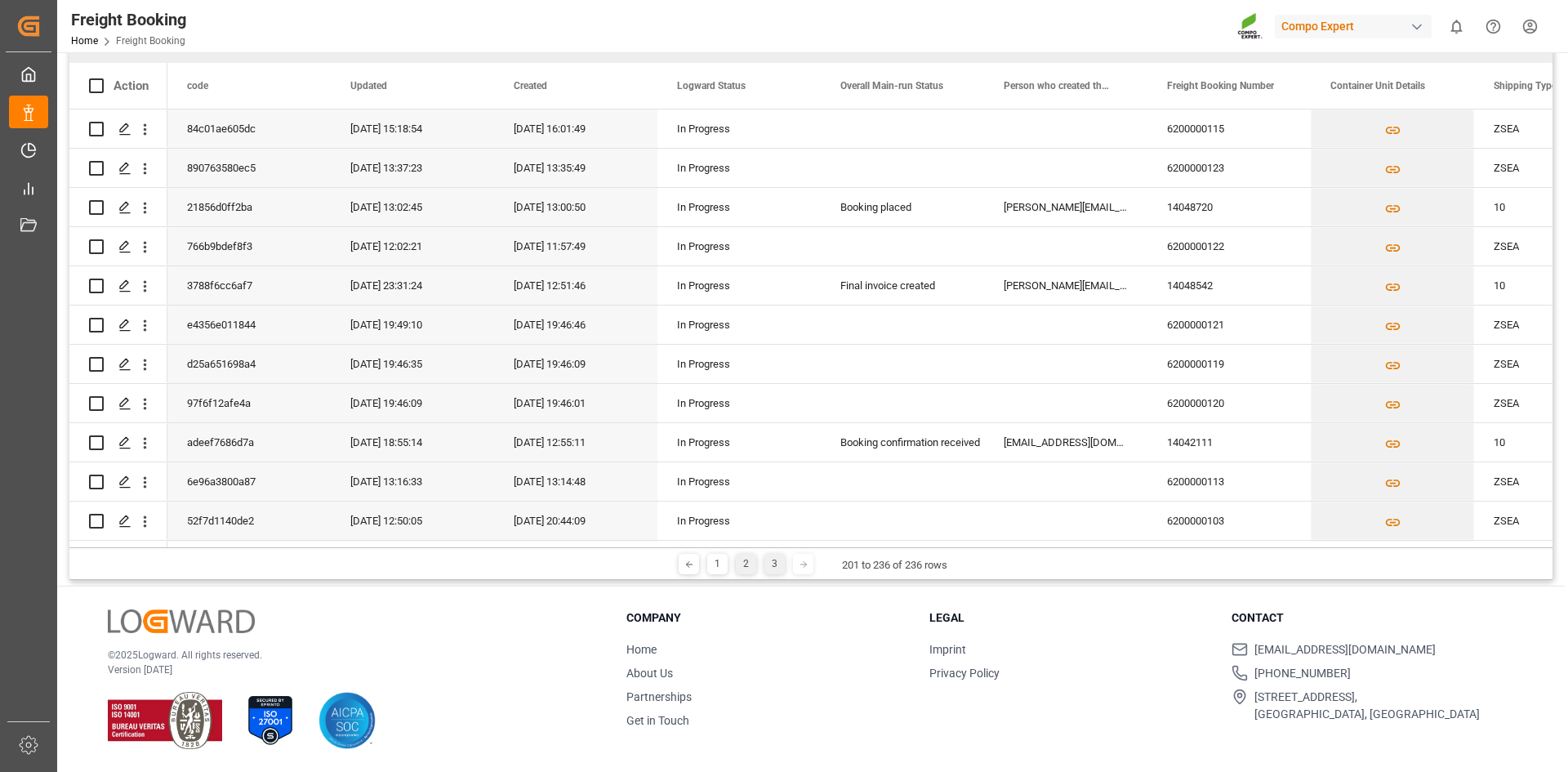 click on "2" at bounding box center (746, 564) 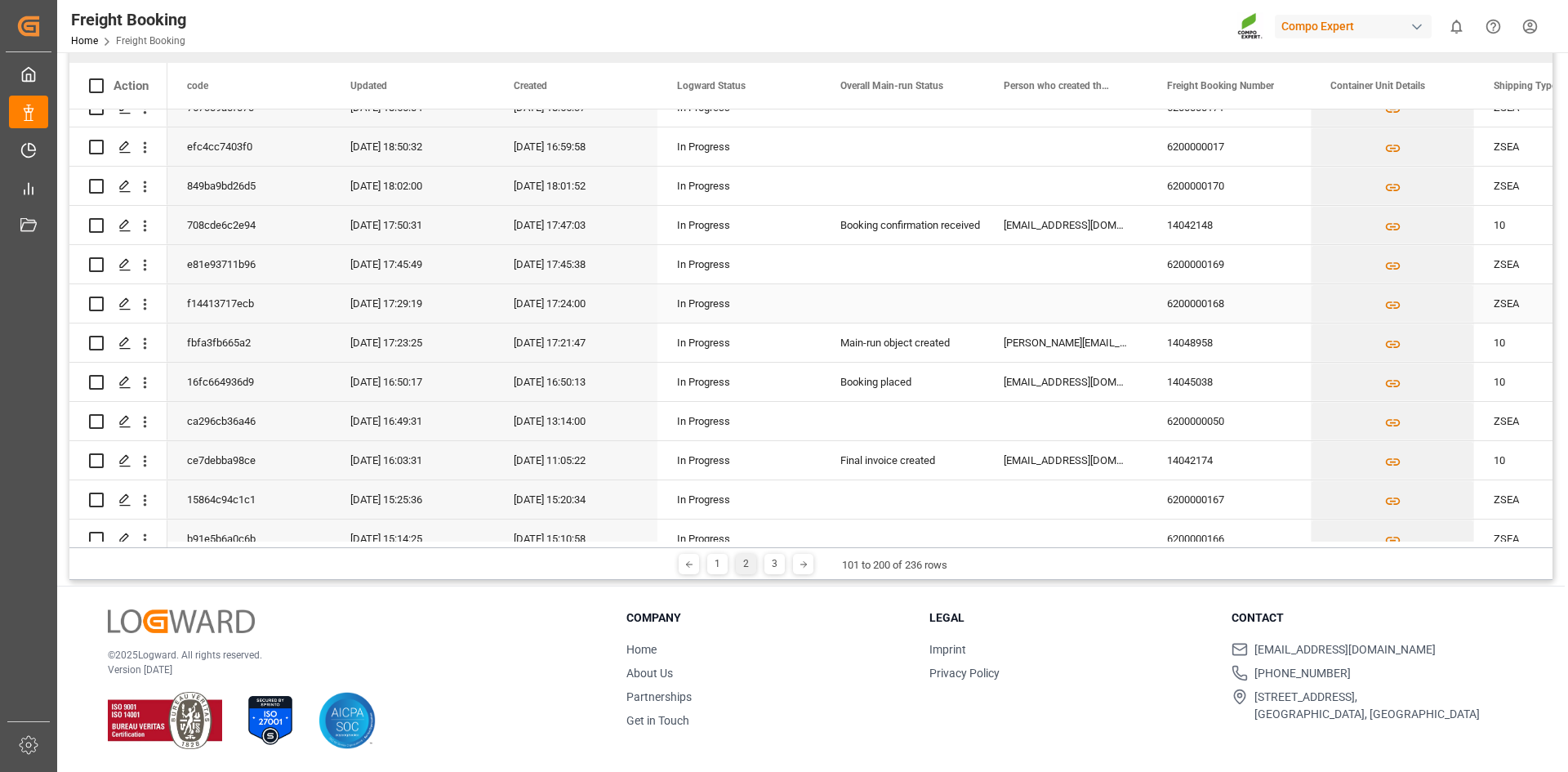 scroll, scrollTop: 799, scrollLeft: 0, axis: vertical 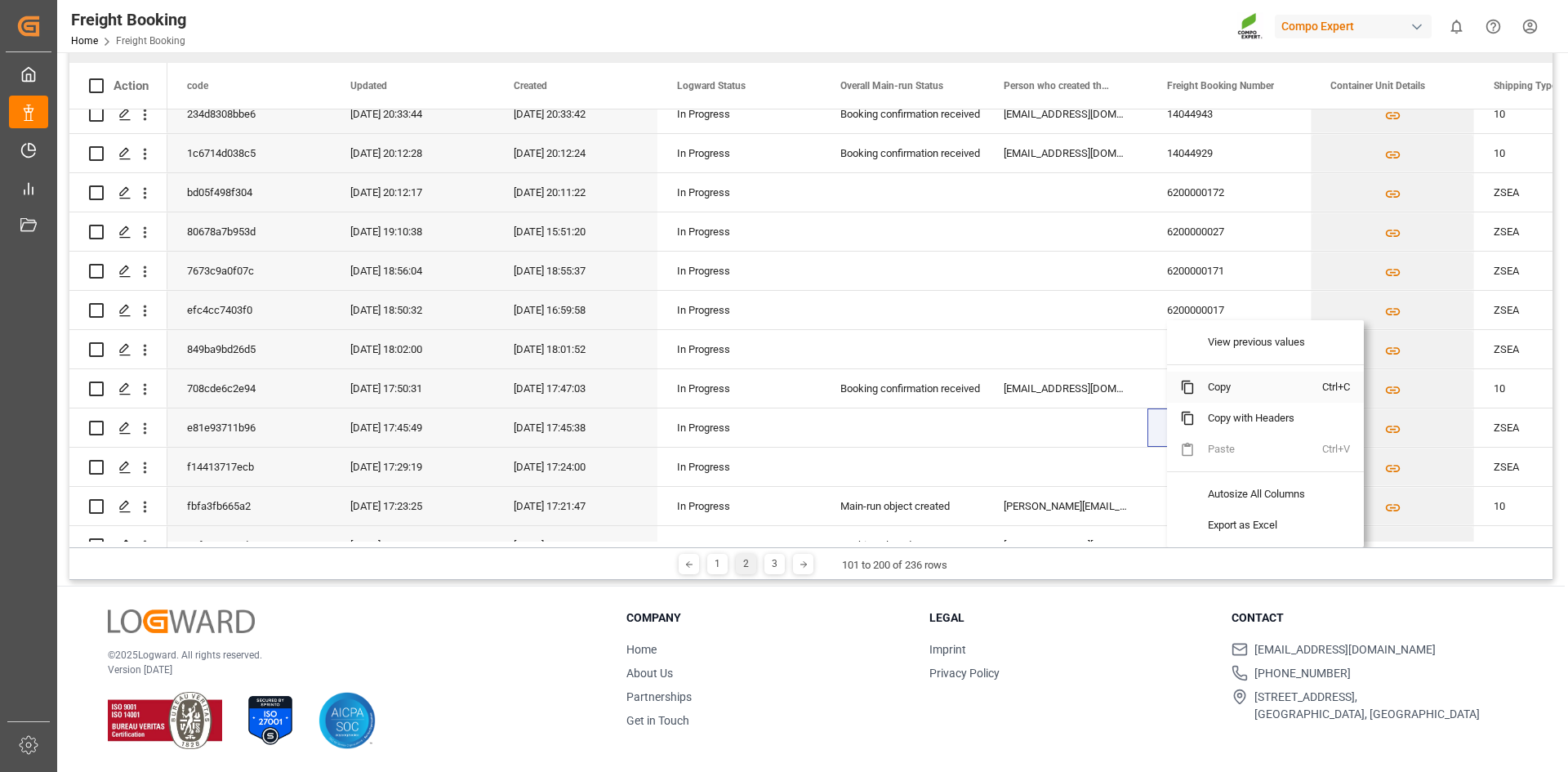 click on "Copy" at bounding box center [1258, 387] 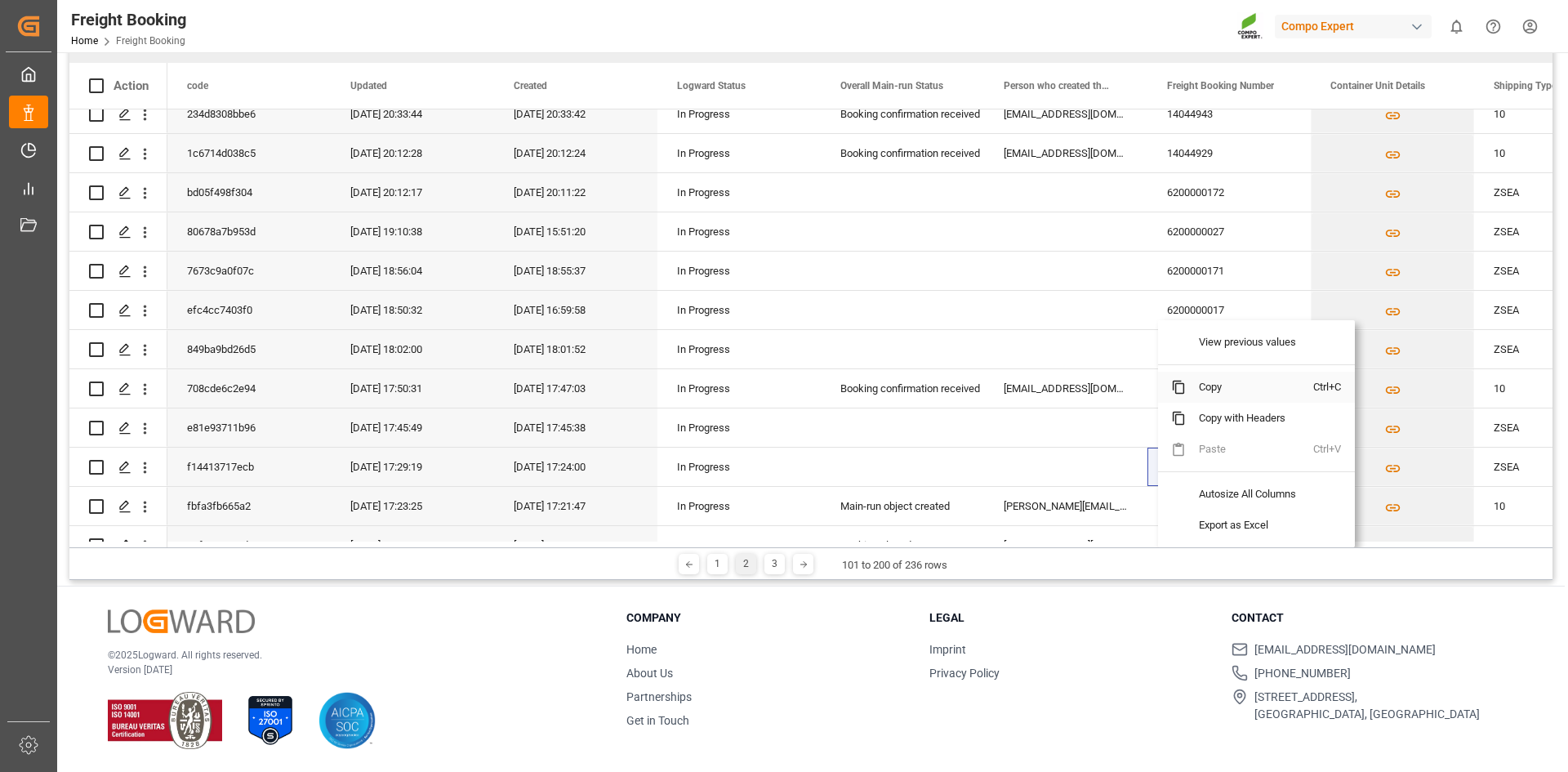 click on "Copy" at bounding box center (1250, 387) 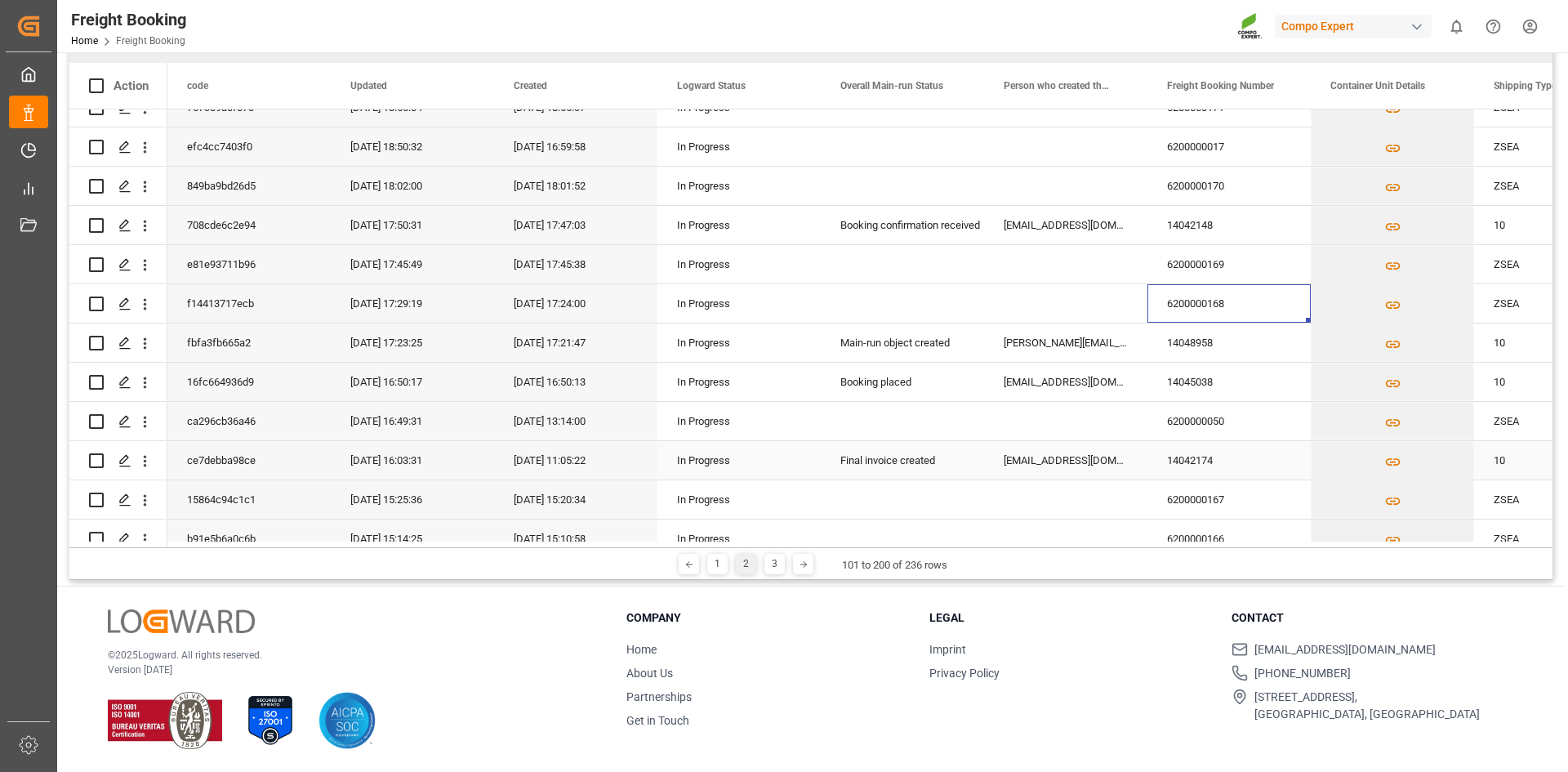 scroll, scrollTop: 1044, scrollLeft: 0, axis: vertical 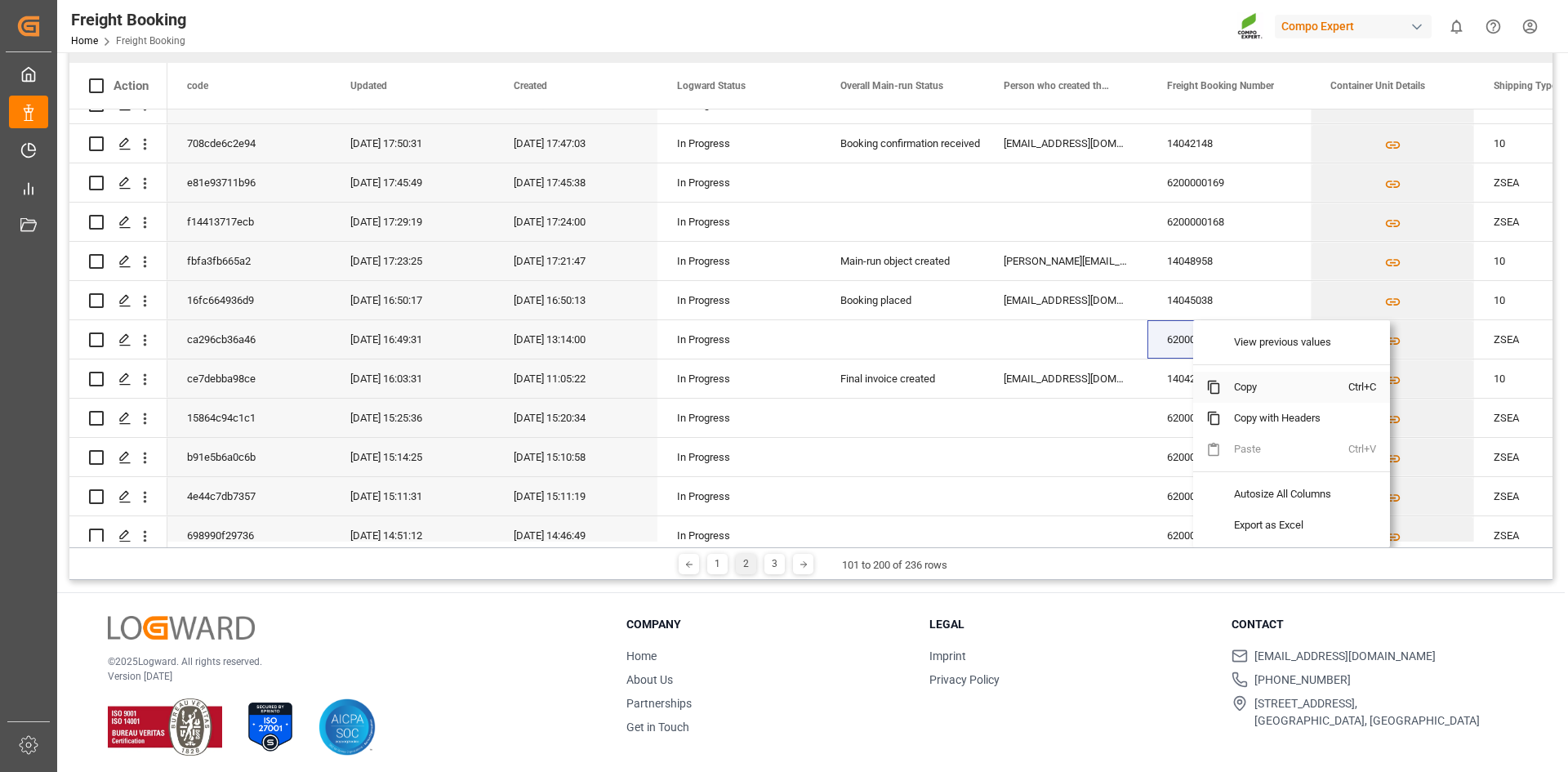 click on "Copy" at bounding box center (1285, 387) 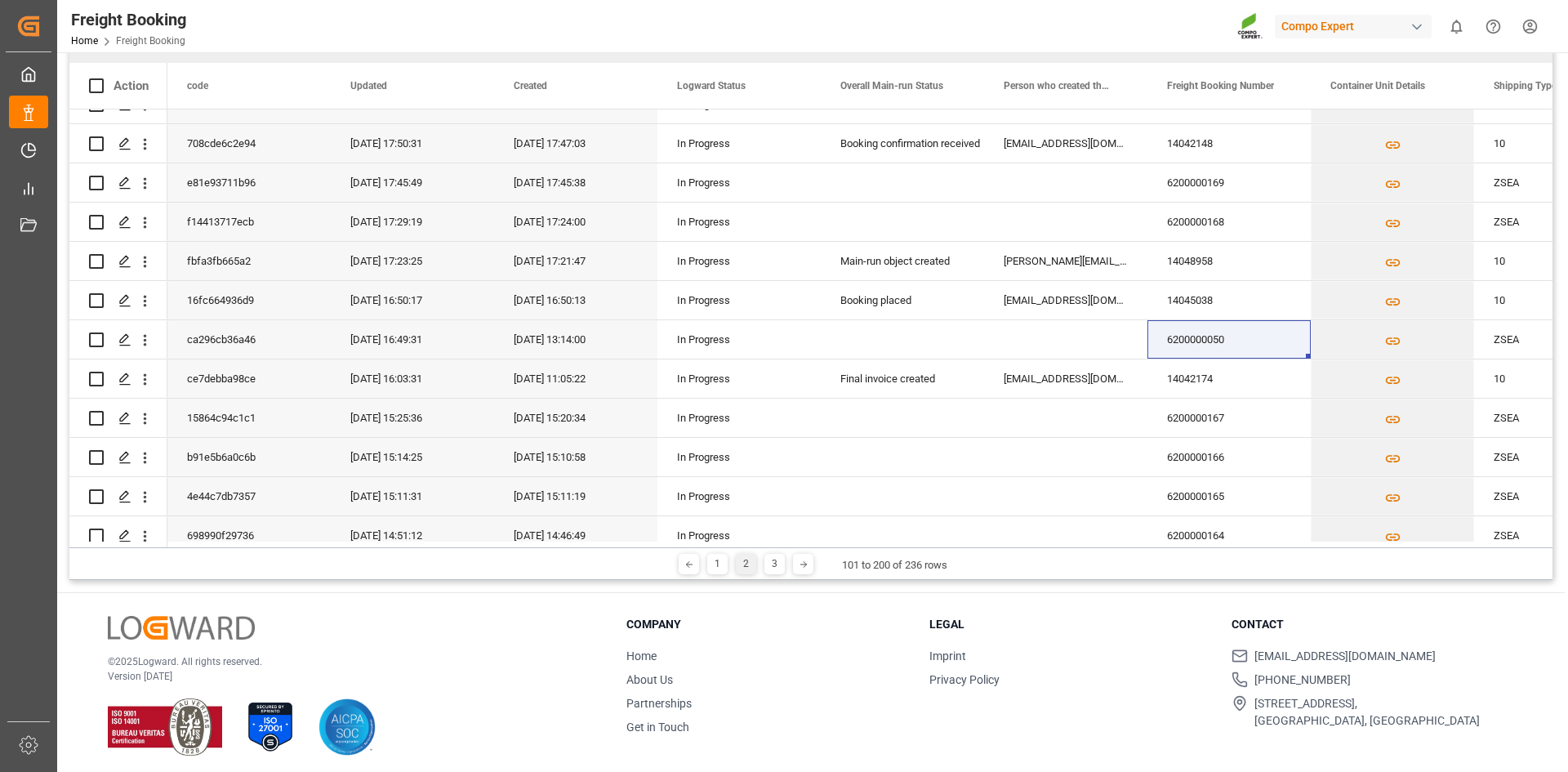 scroll, scrollTop: 190, scrollLeft: 0, axis: vertical 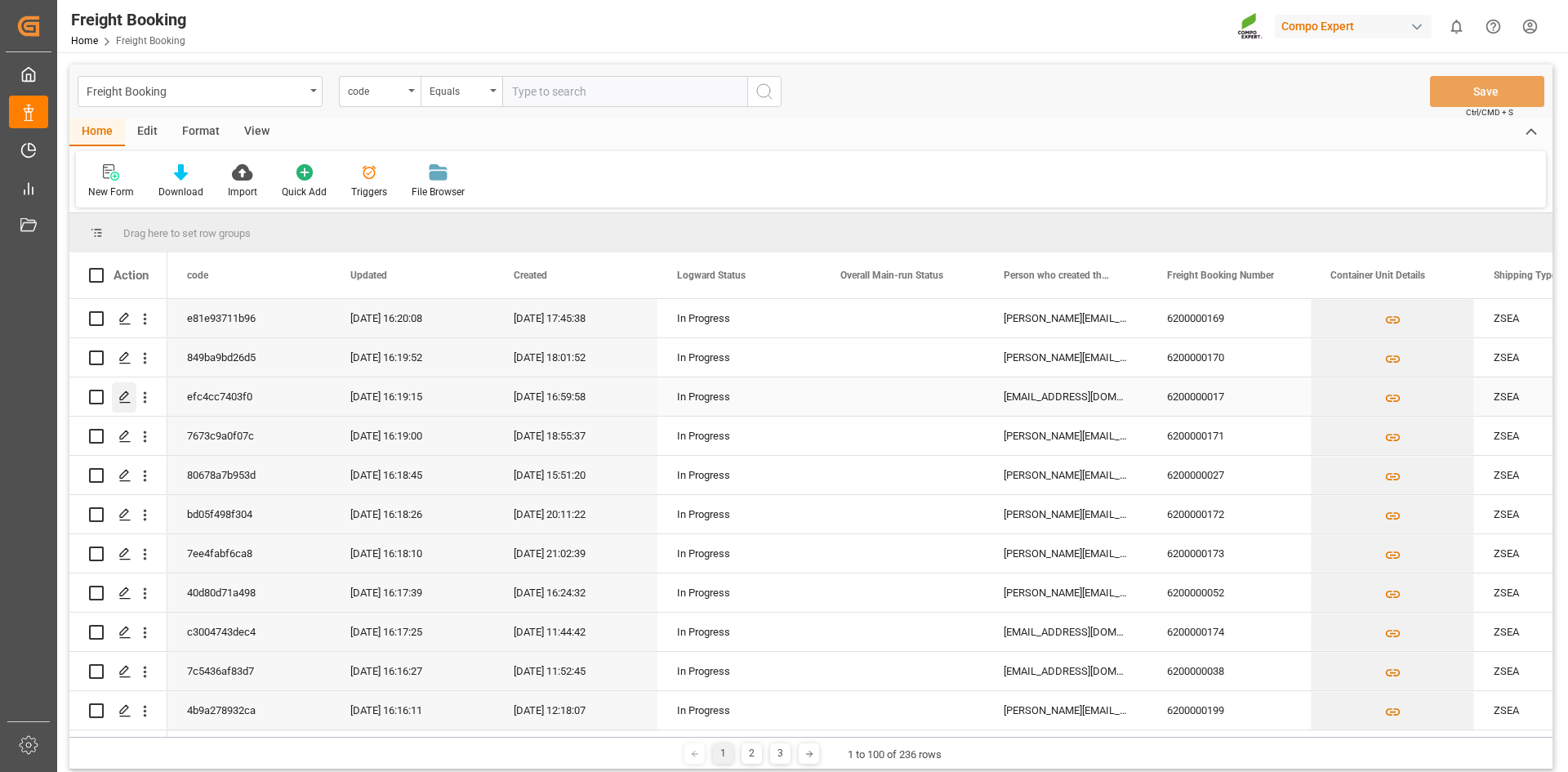 click 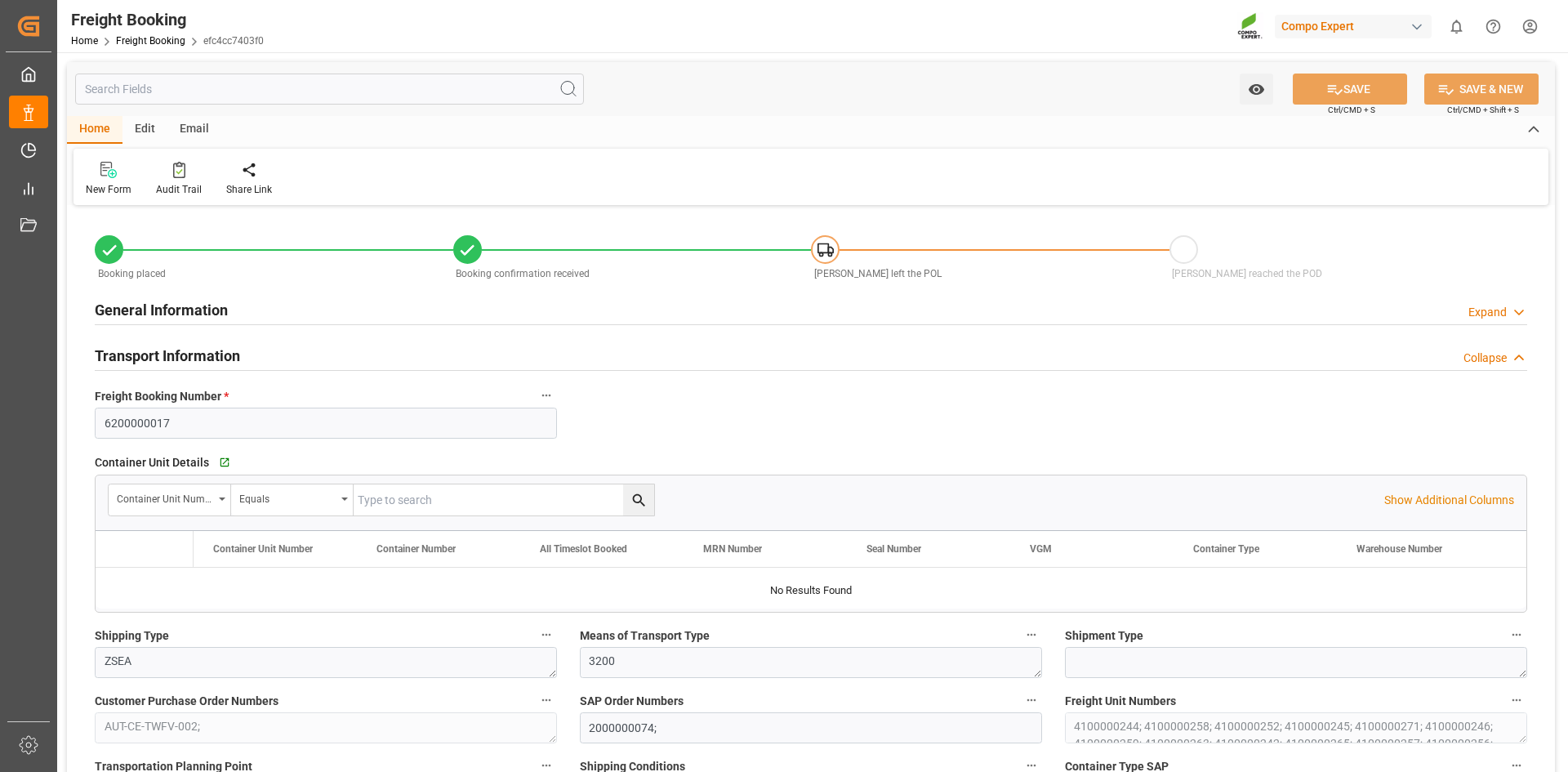 type on "Maersk" 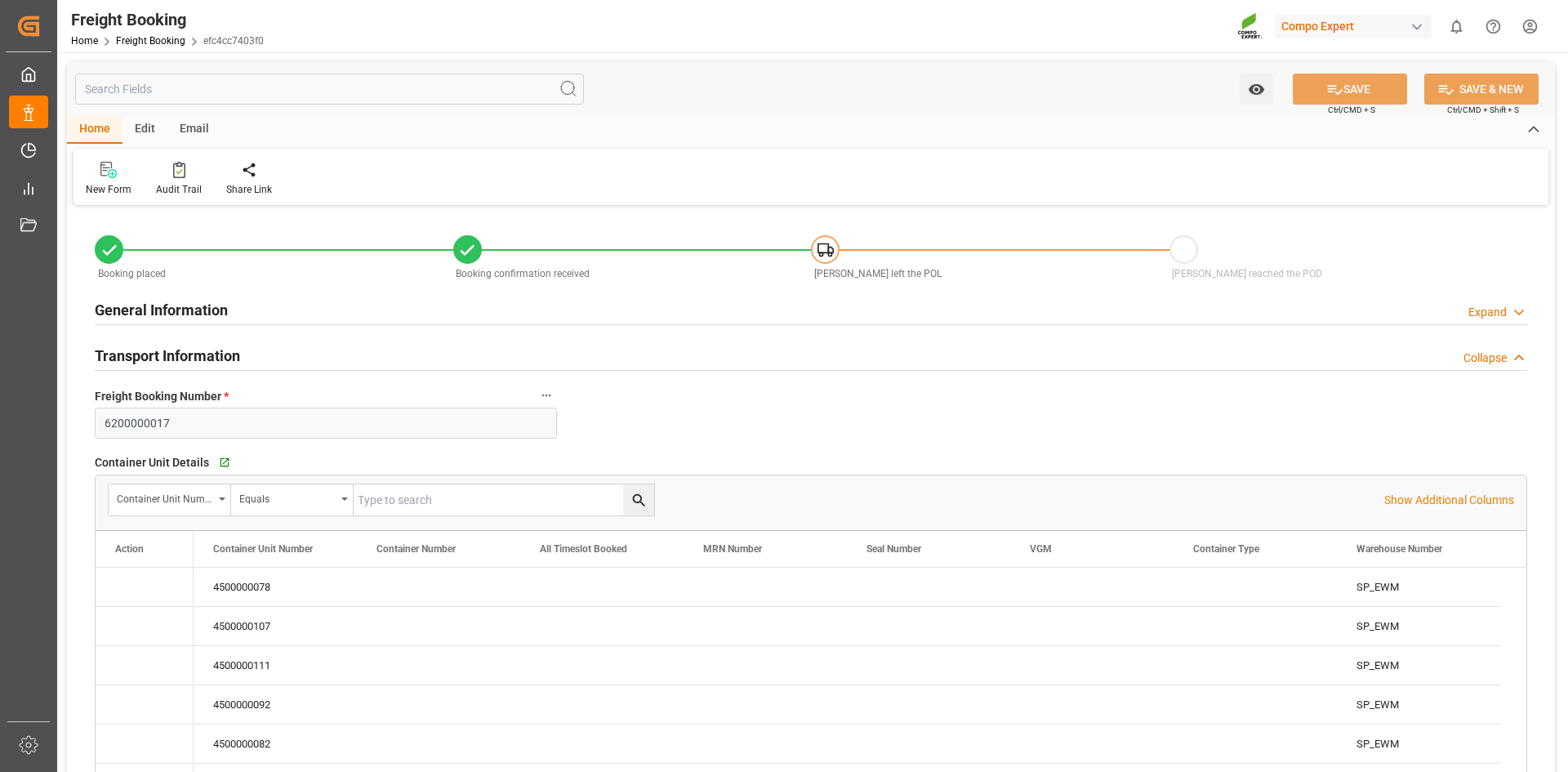 type on "21.07.2025 01:00" 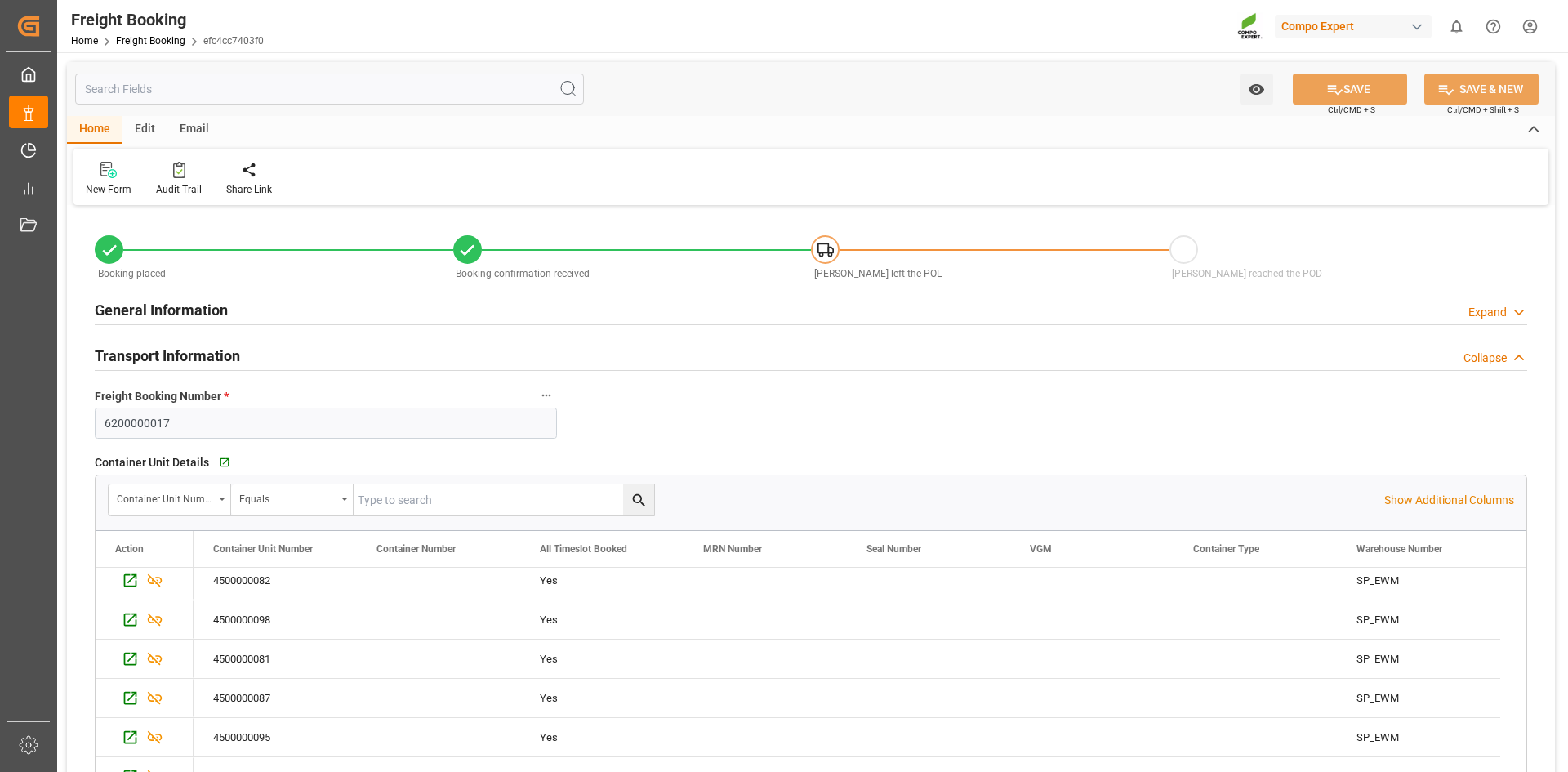 scroll, scrollTop: 82, scrollLeft: 0, axis: vertical 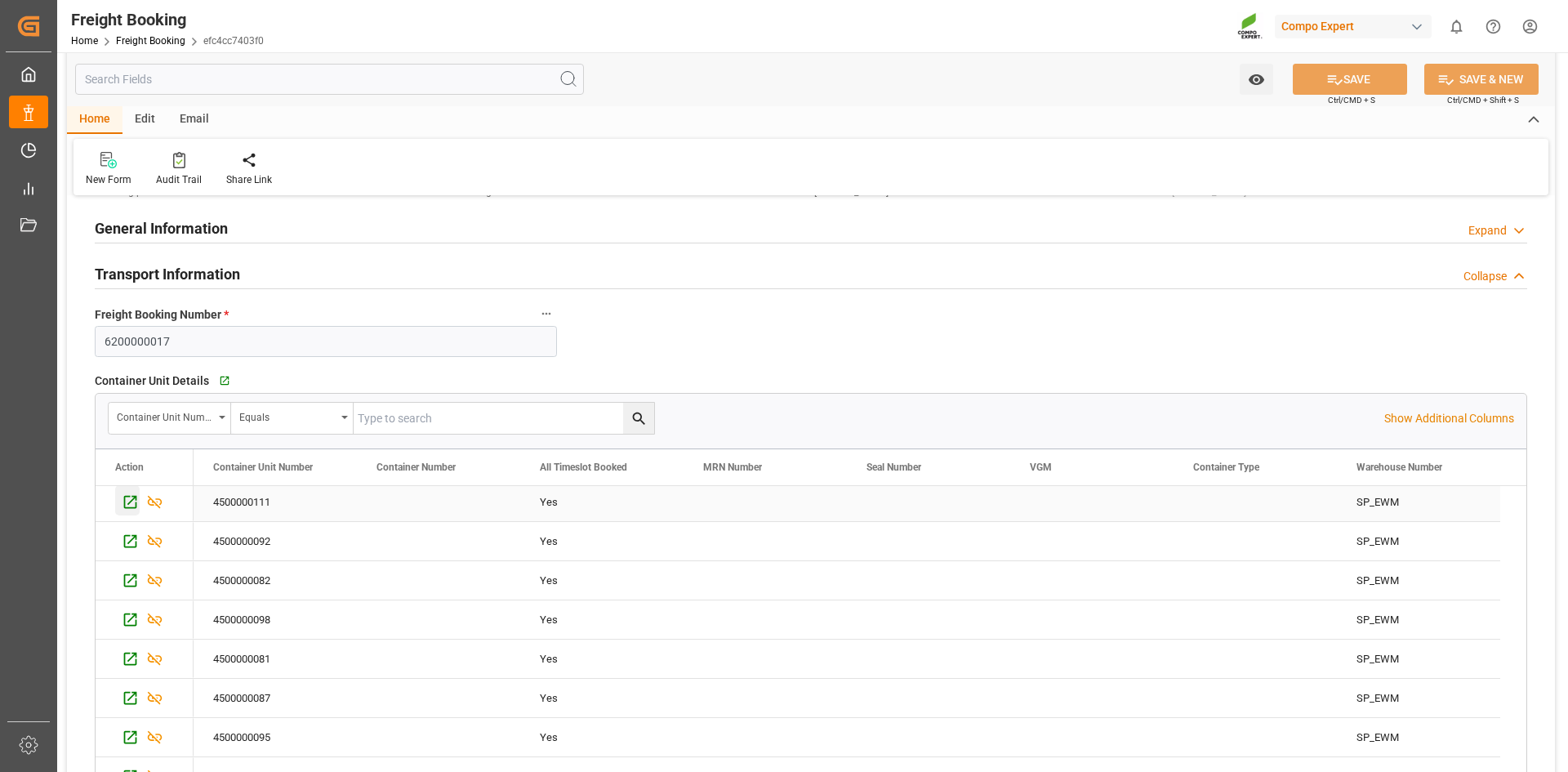 click 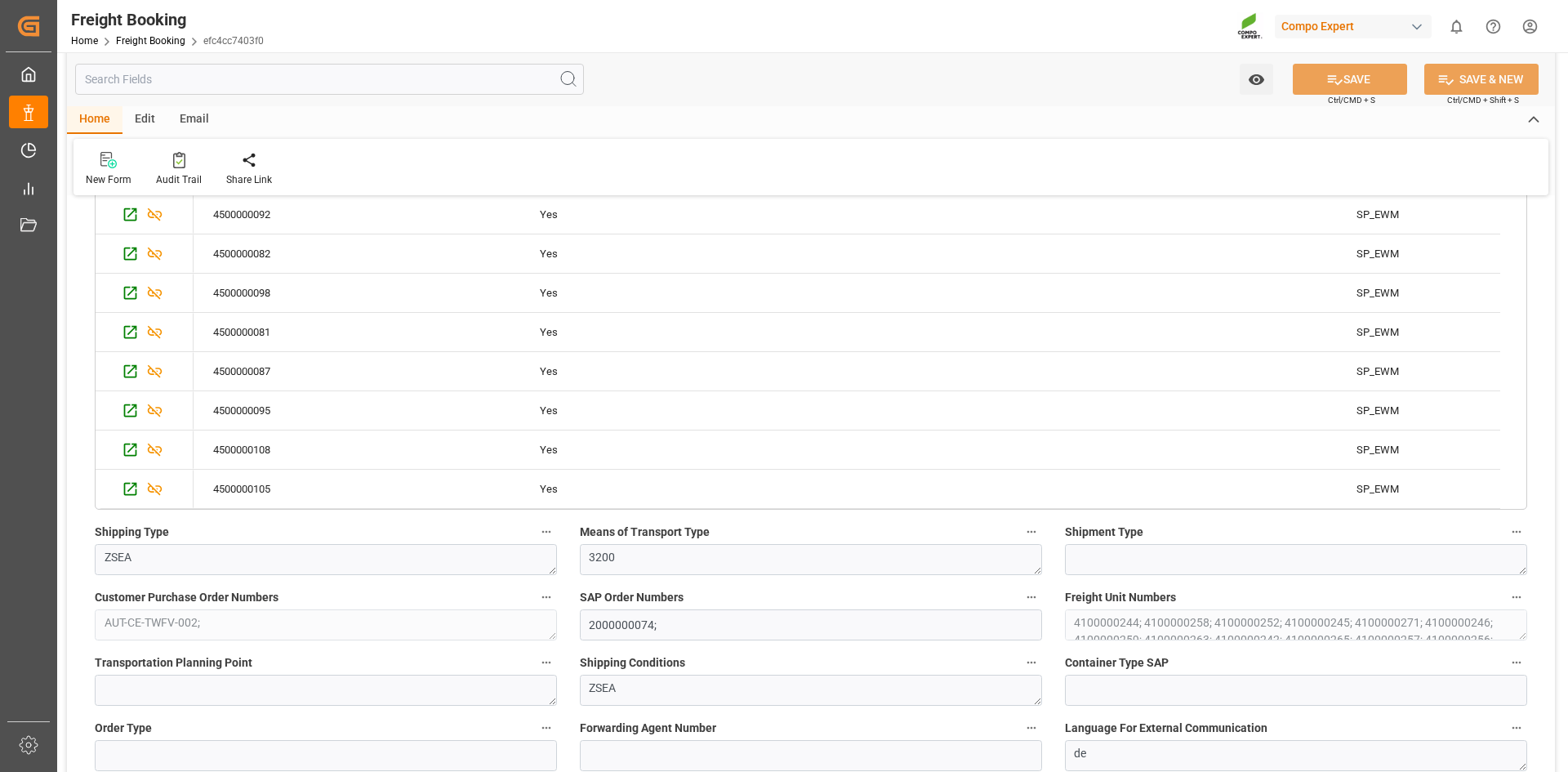 scroll, scrollTop: 0, scrollLeft: 0, axis: both 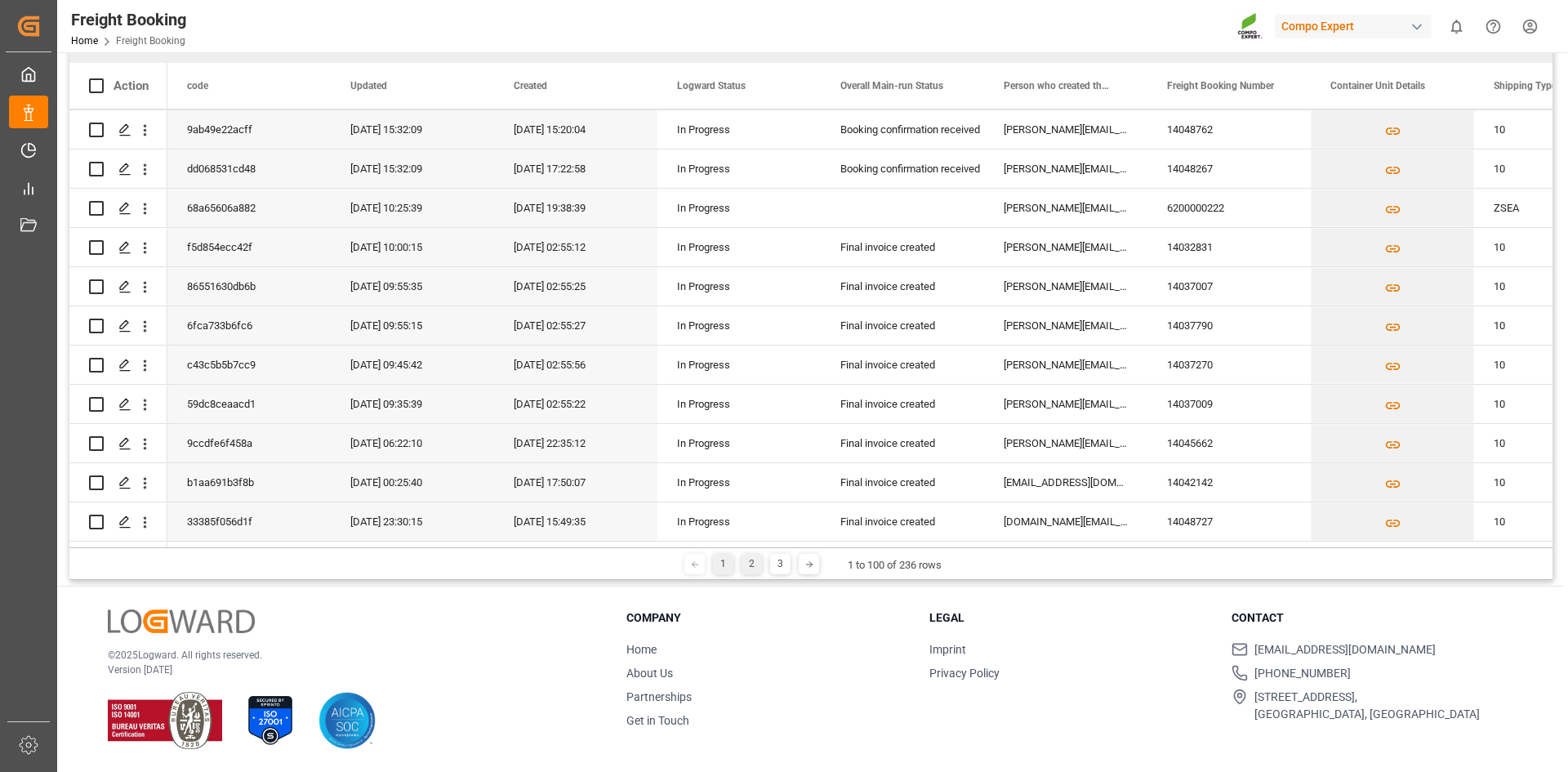 click on "2" at bounding box center [751, 564] 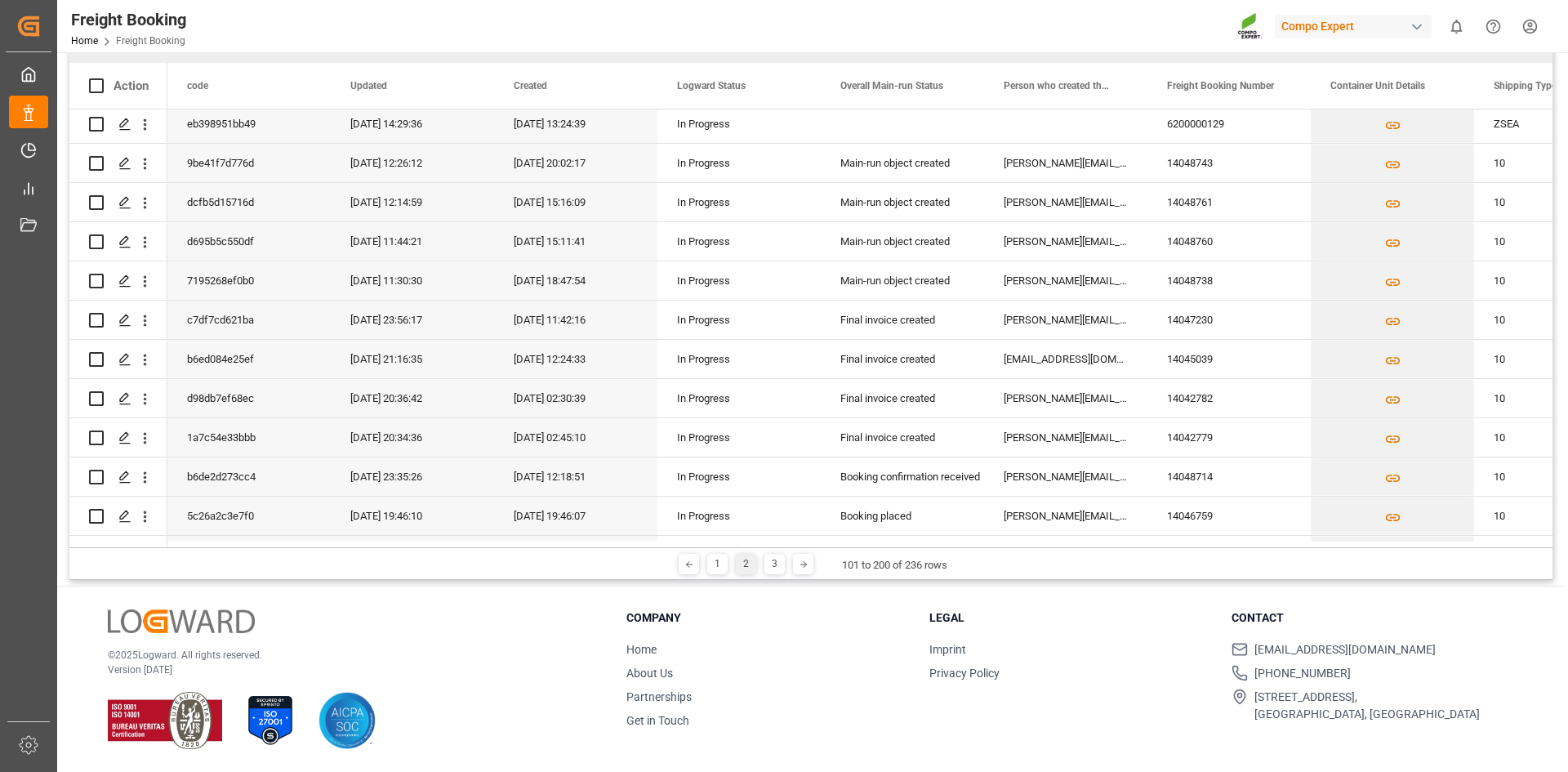 scroll, scrollTop: 3495, scrollLeft: 0, axis: vertical 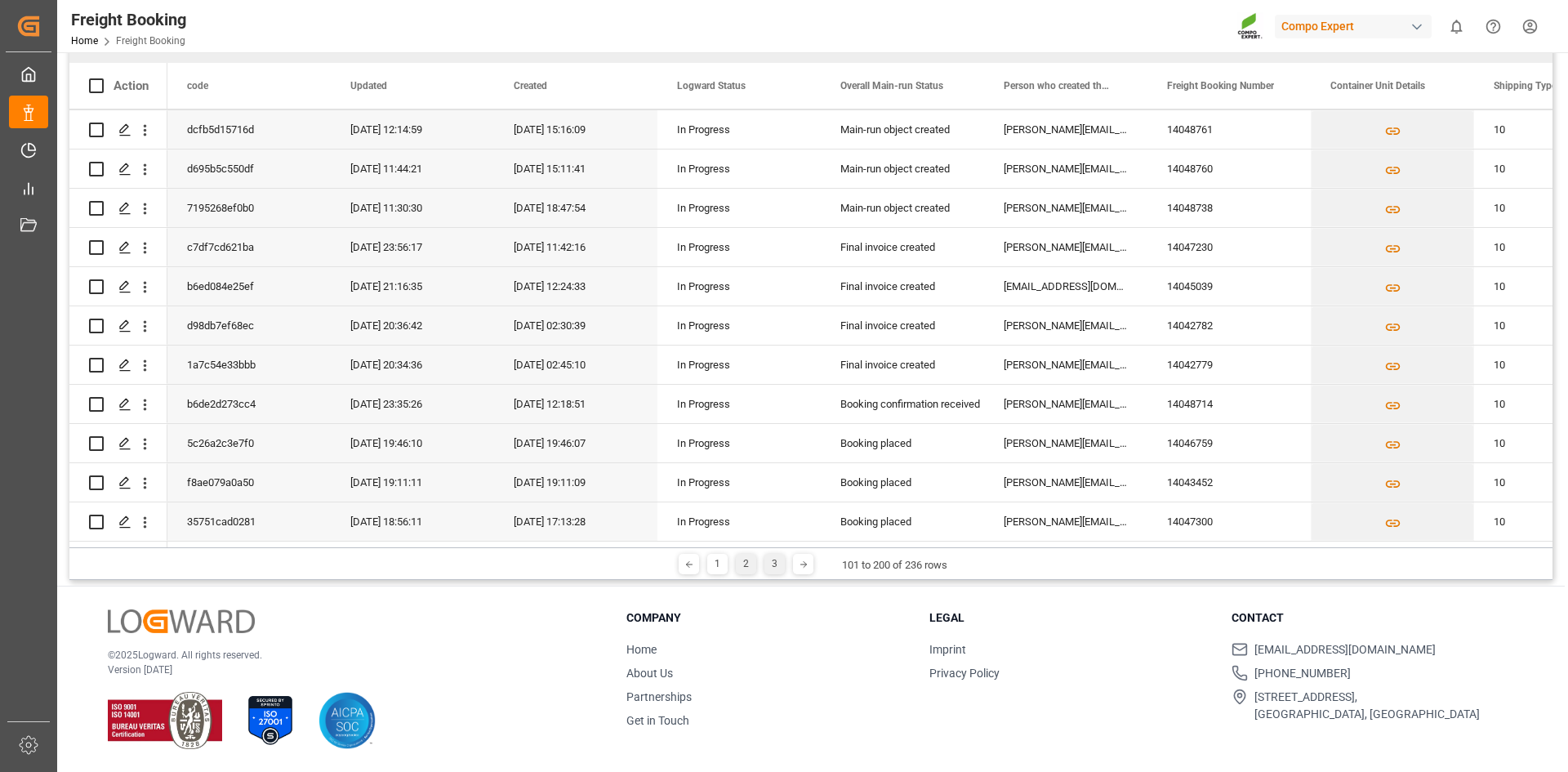 click on "3" at bounding box center [774, 564] 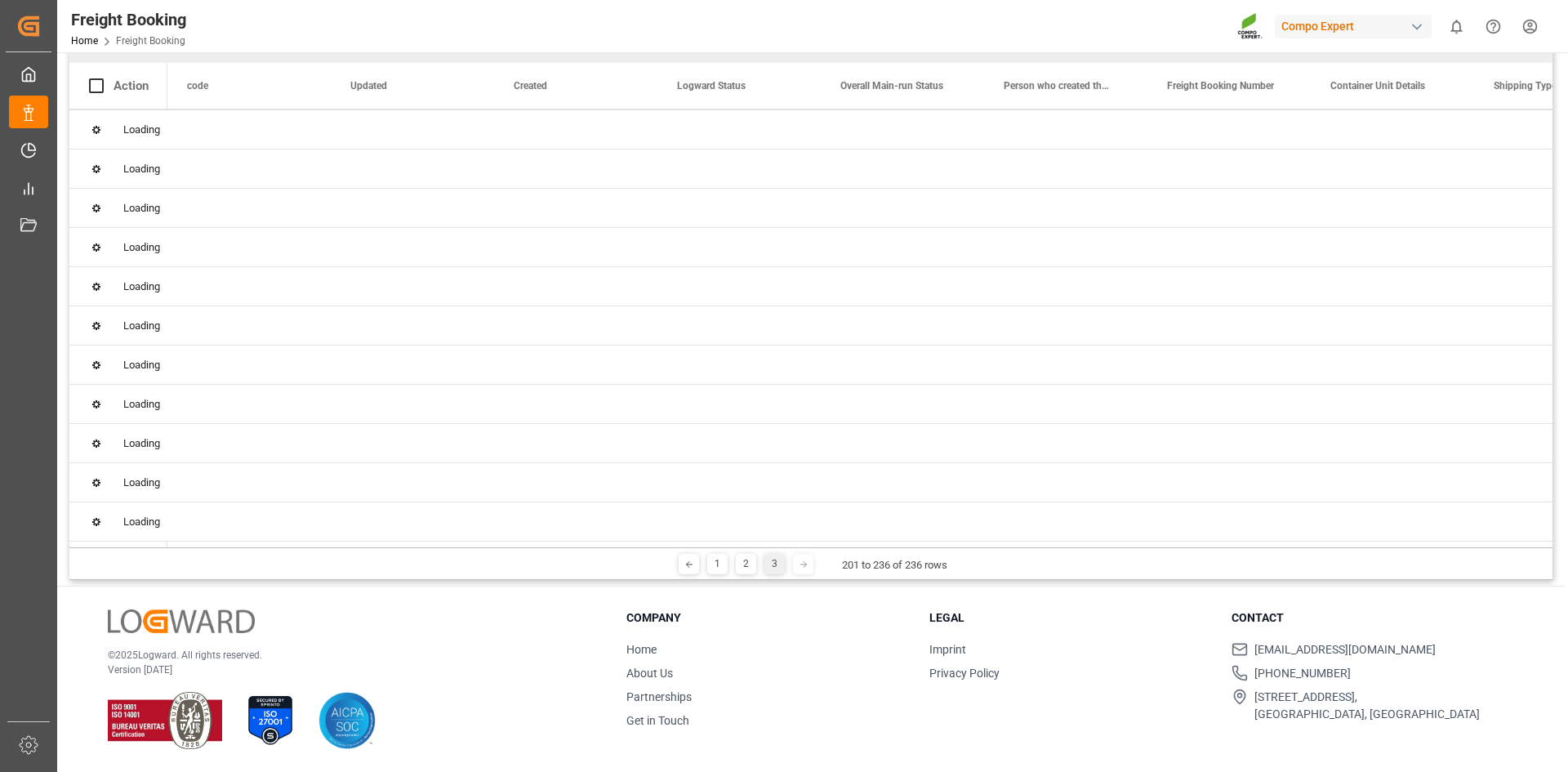scroll, scrollTop: 0, scrollLeft: 0, axis: both 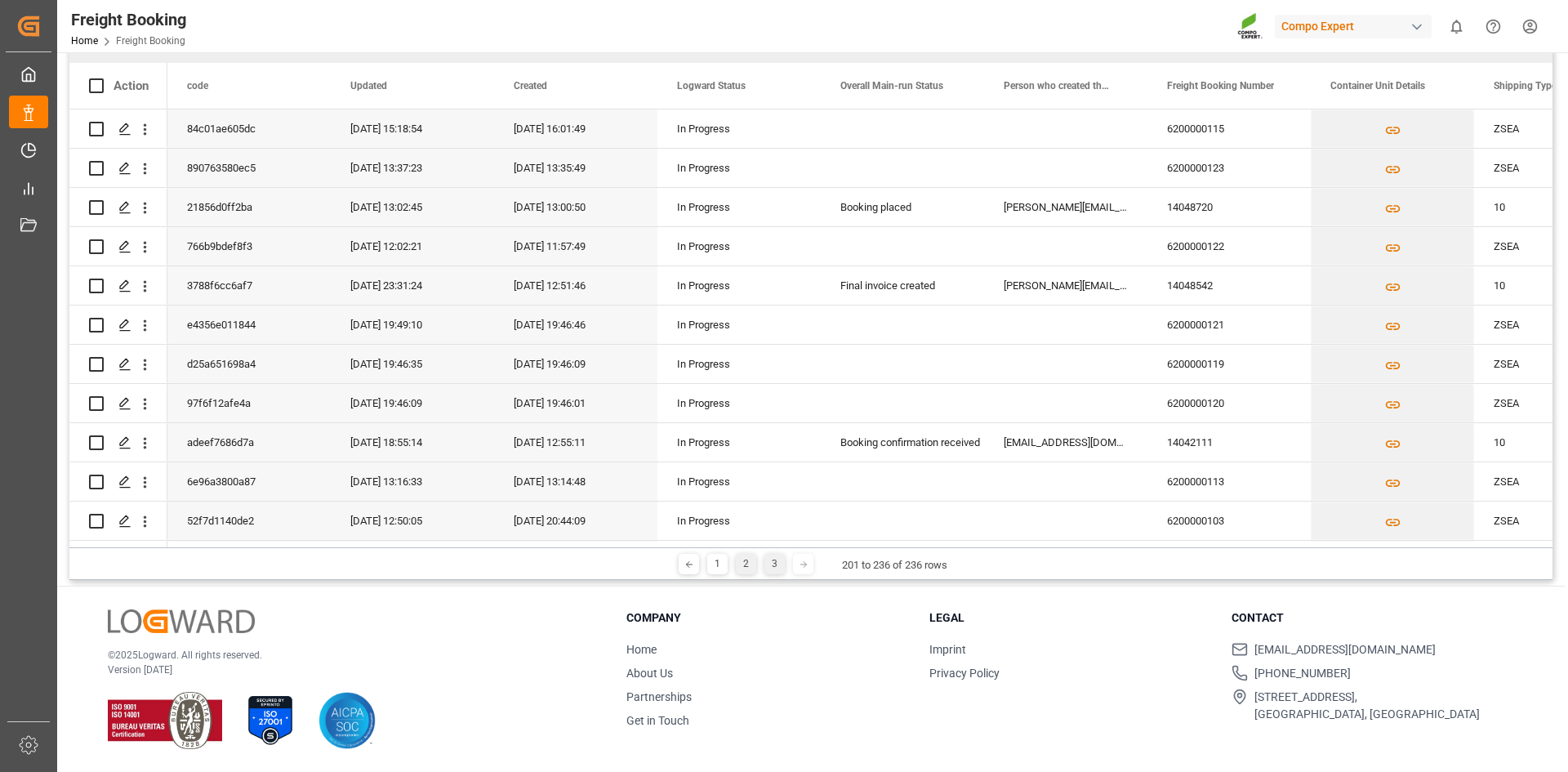 click on "2" at bounding box center (746, 564) 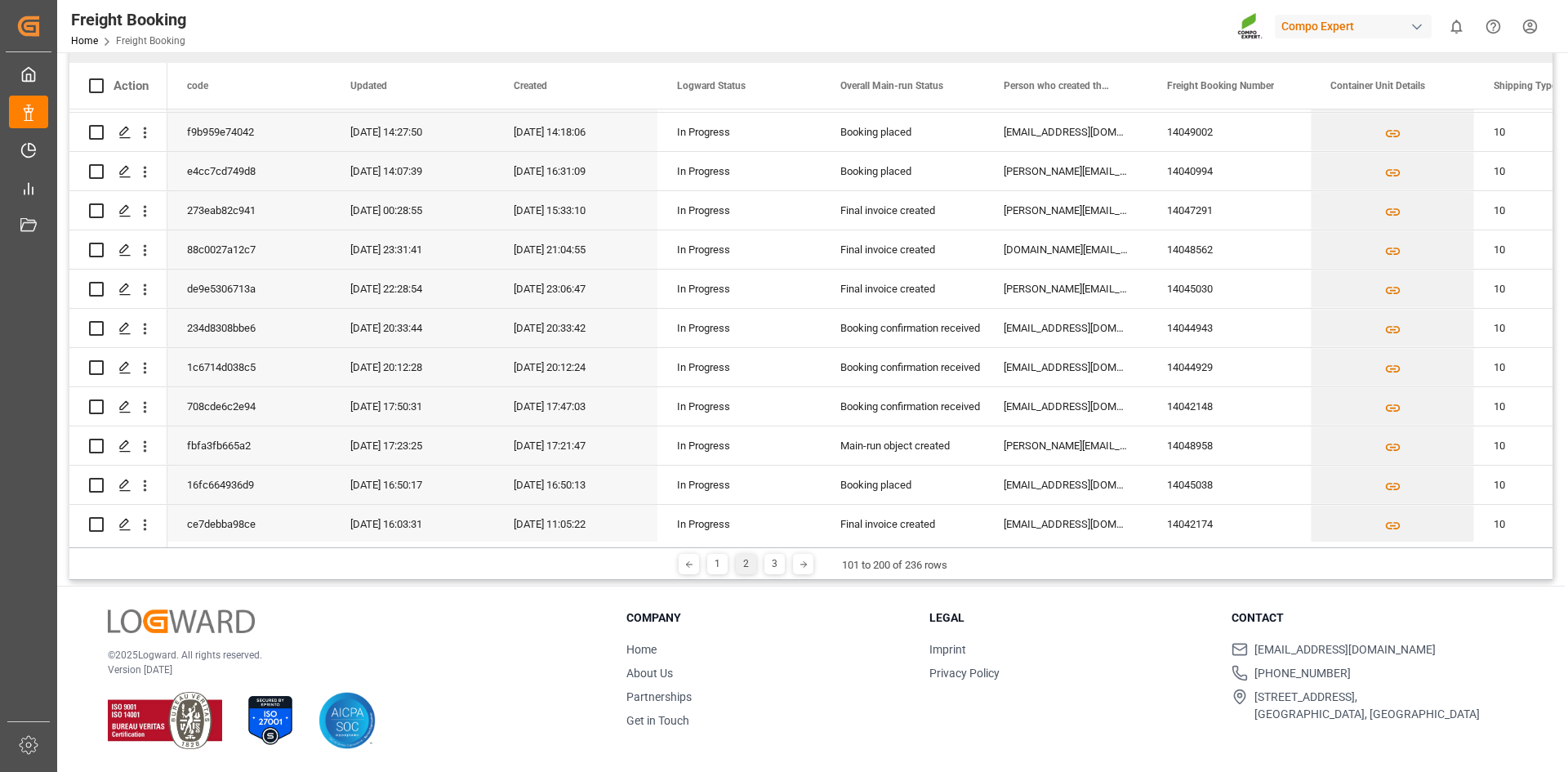 scroll, scrollTop: 1307, scrollLeft: 0, axis: vertical 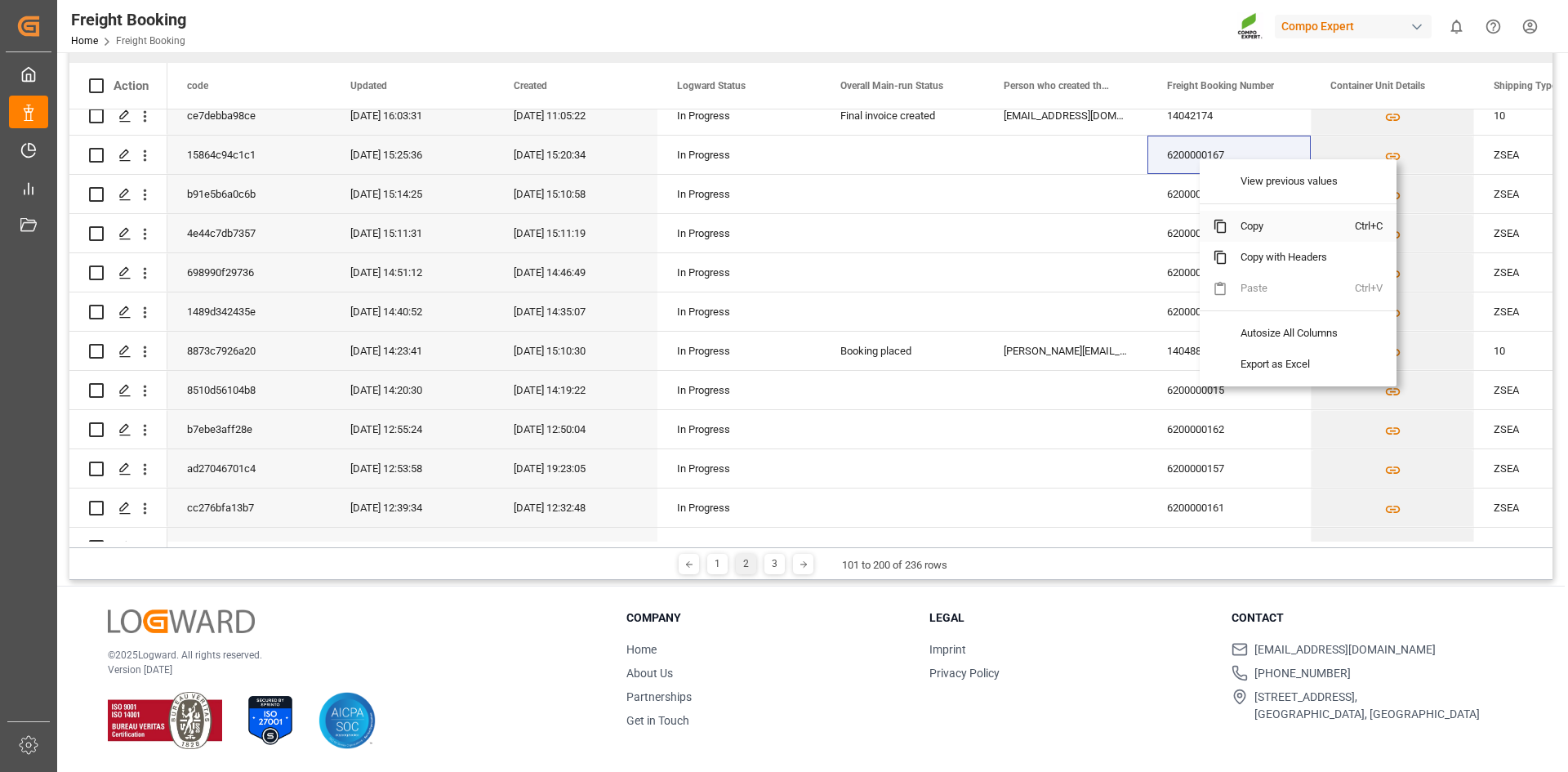 click on "Copy" at bounding box center [1291, 226] 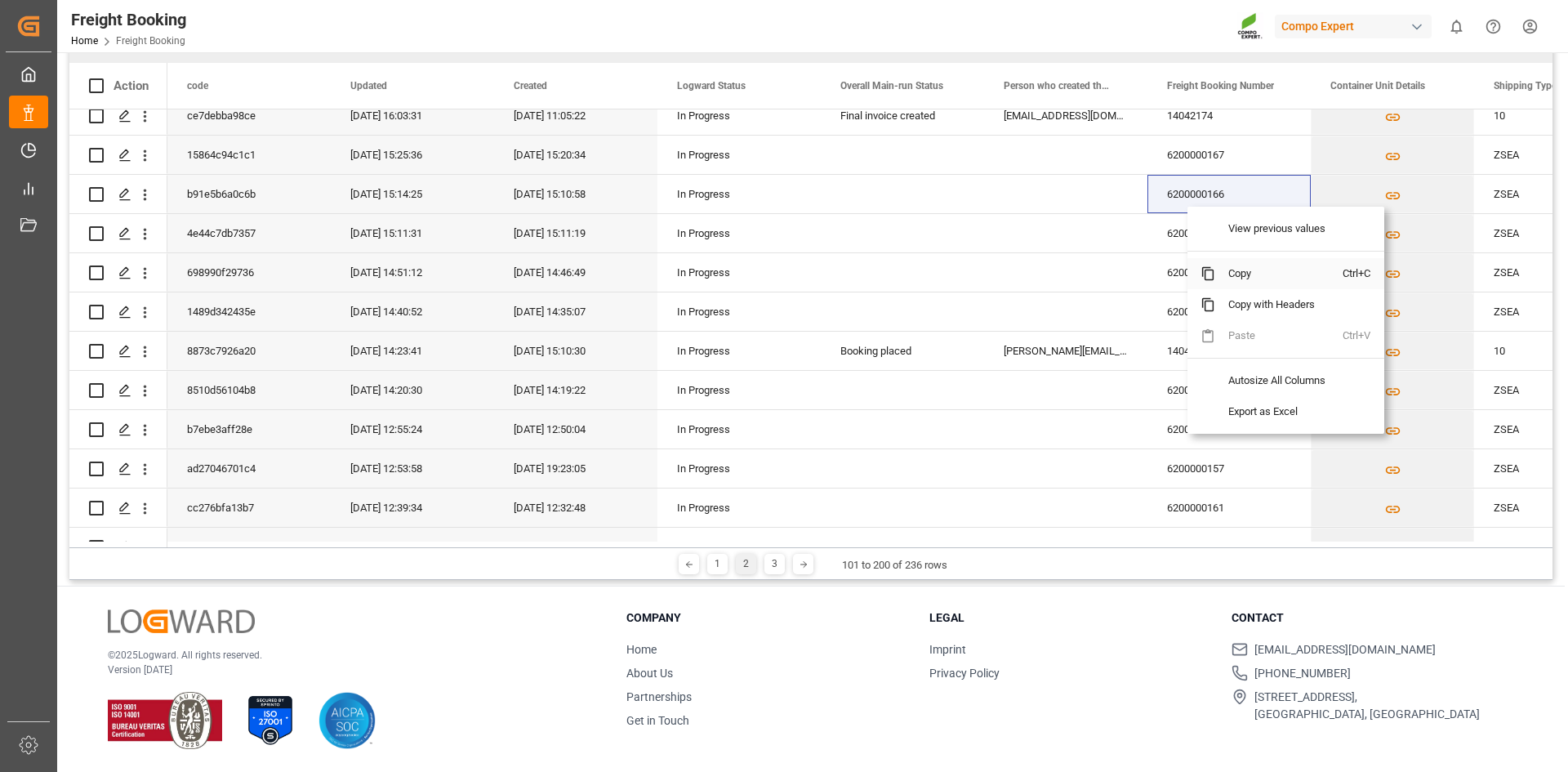 click on "Copy" at bounding box center (1279, 274) 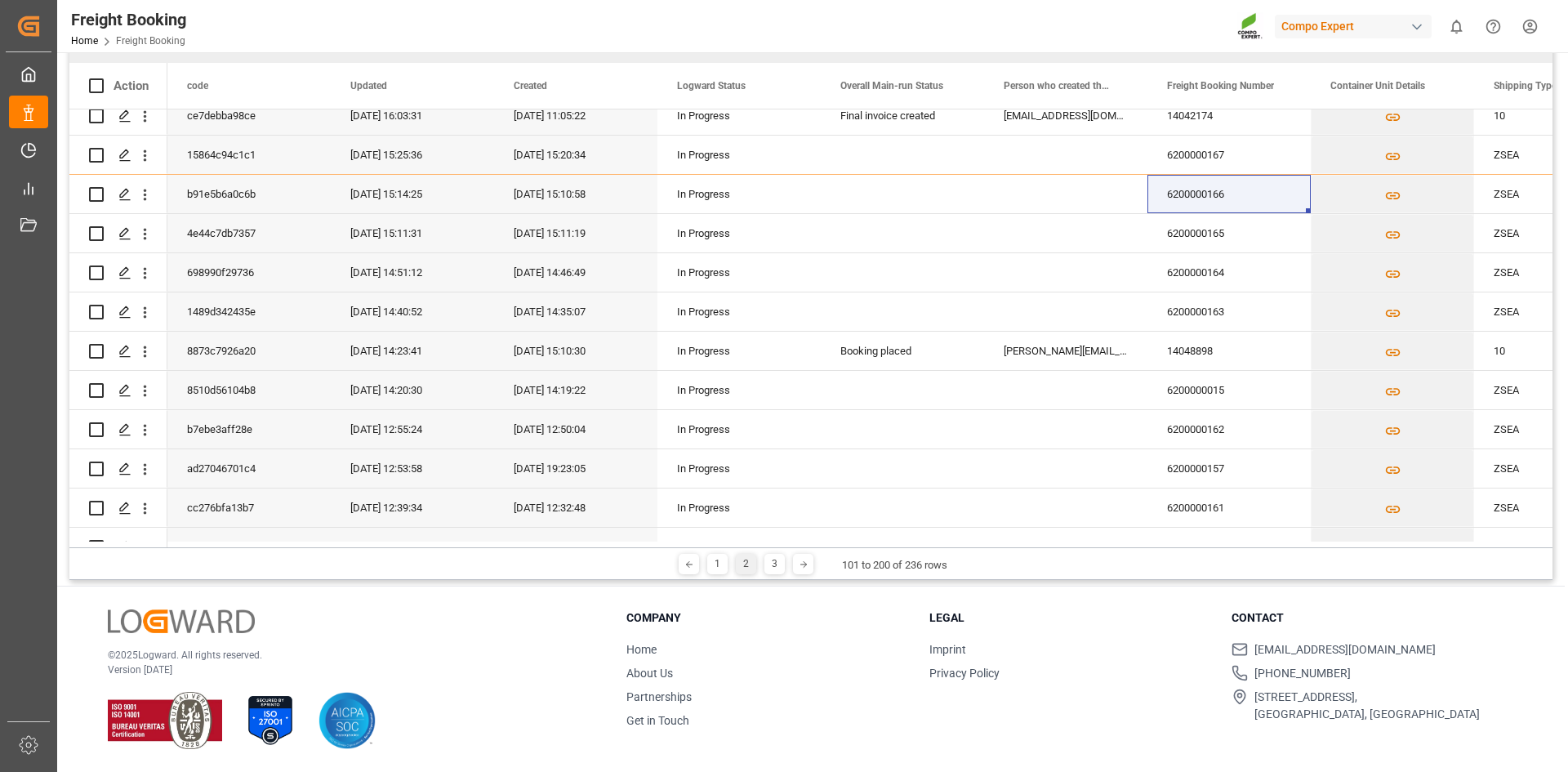 scroll, scrollTop: 190, scrollLeft: 0, axis: vertical 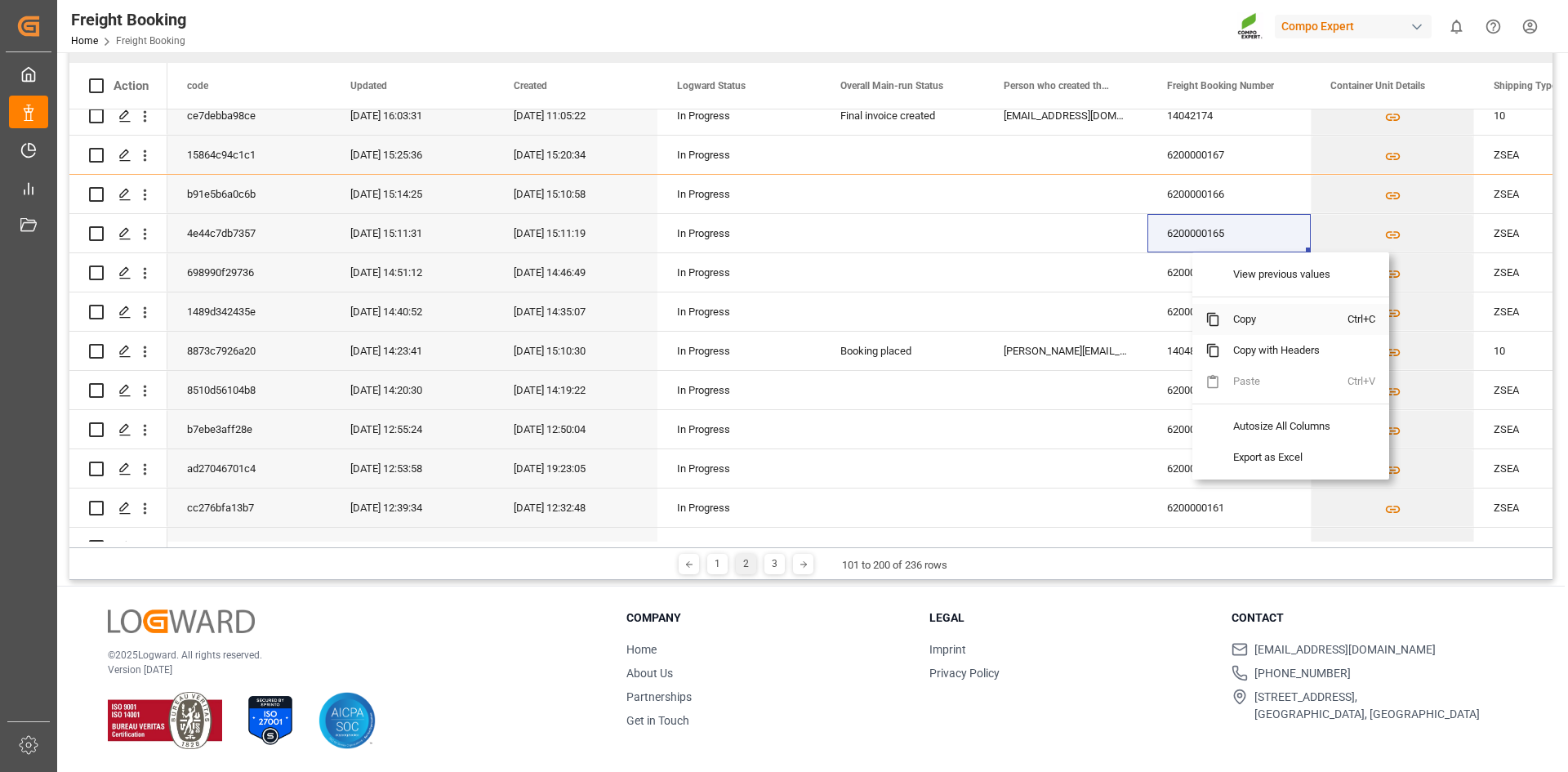click on "Copy" at bounding box center [1284, 319] 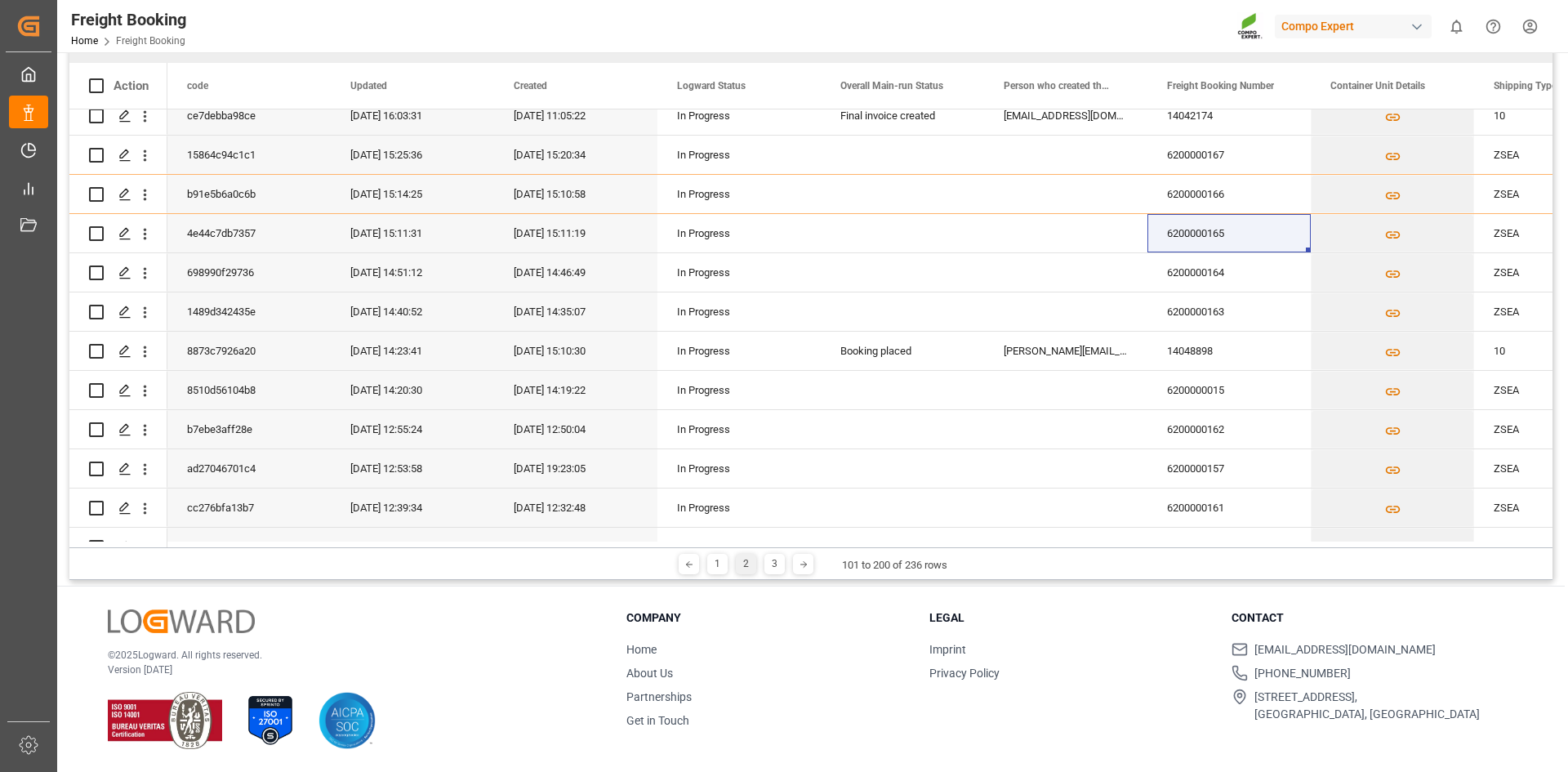 scroll, scrollTop: 190, scrollLeft: 0, axis: vertical 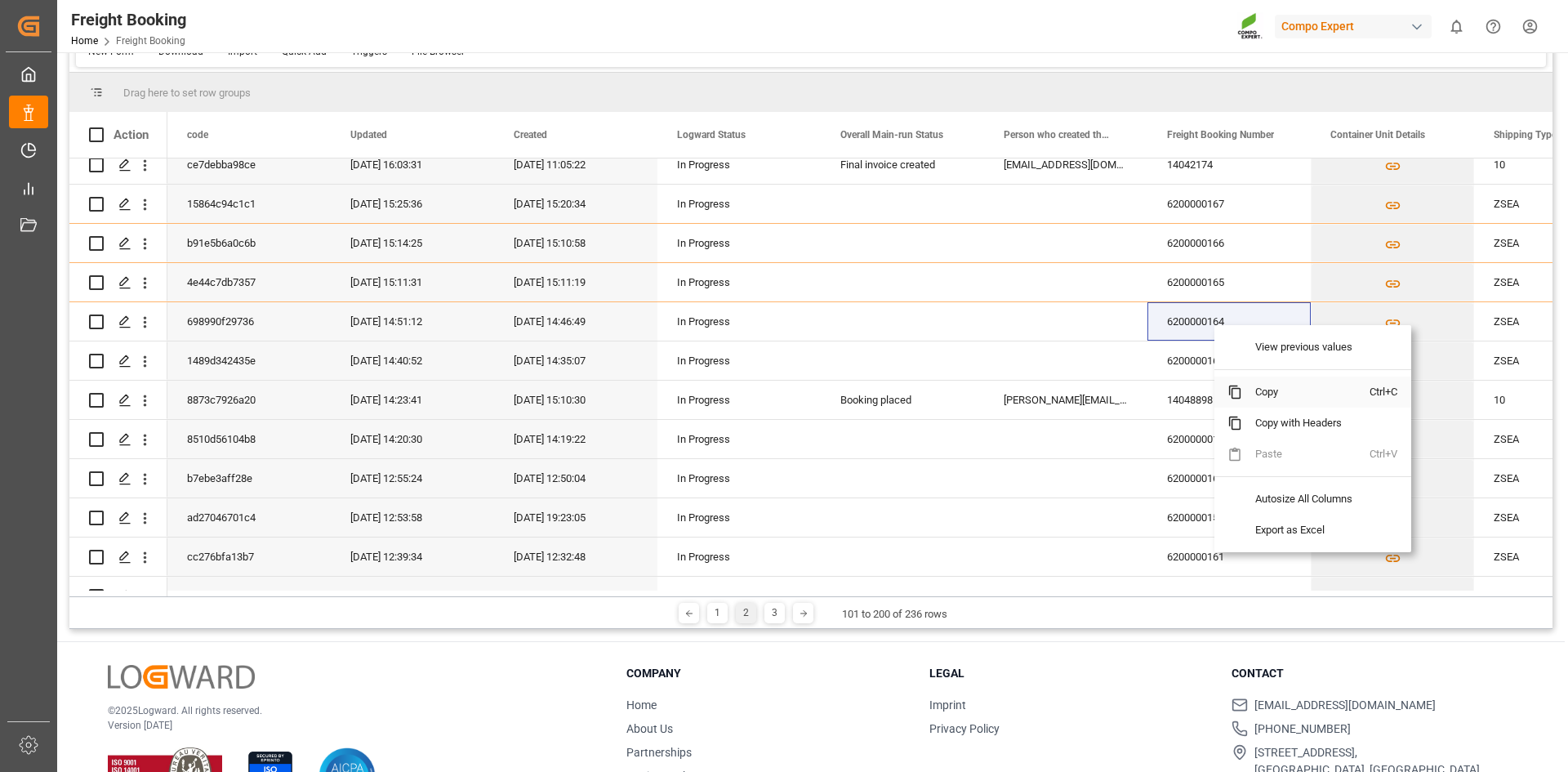 click on "Copy" at bounding box center [1306, 392] 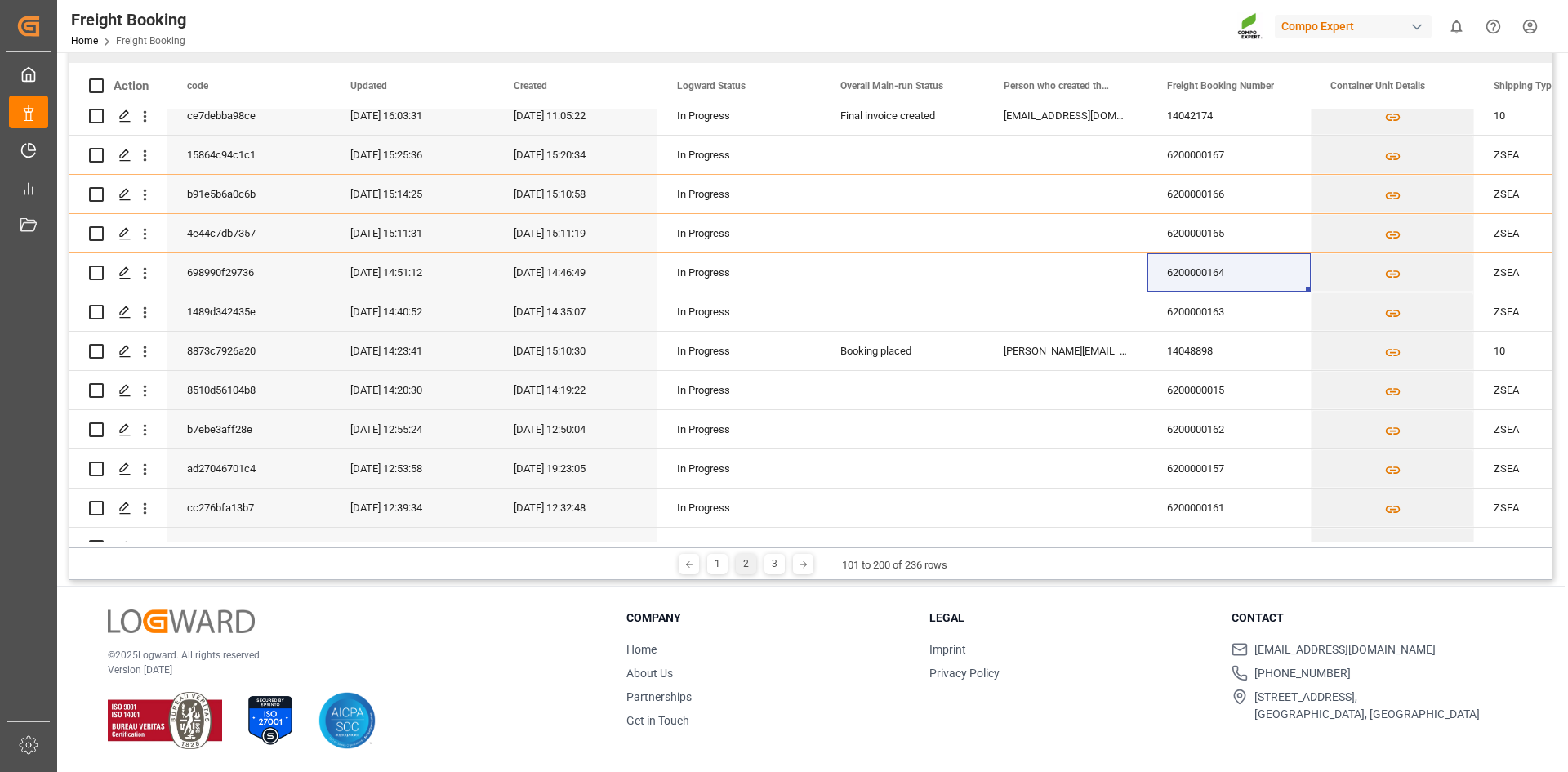 scroll, scrollTop: 190, scrollLeft: 0, axis: vertical 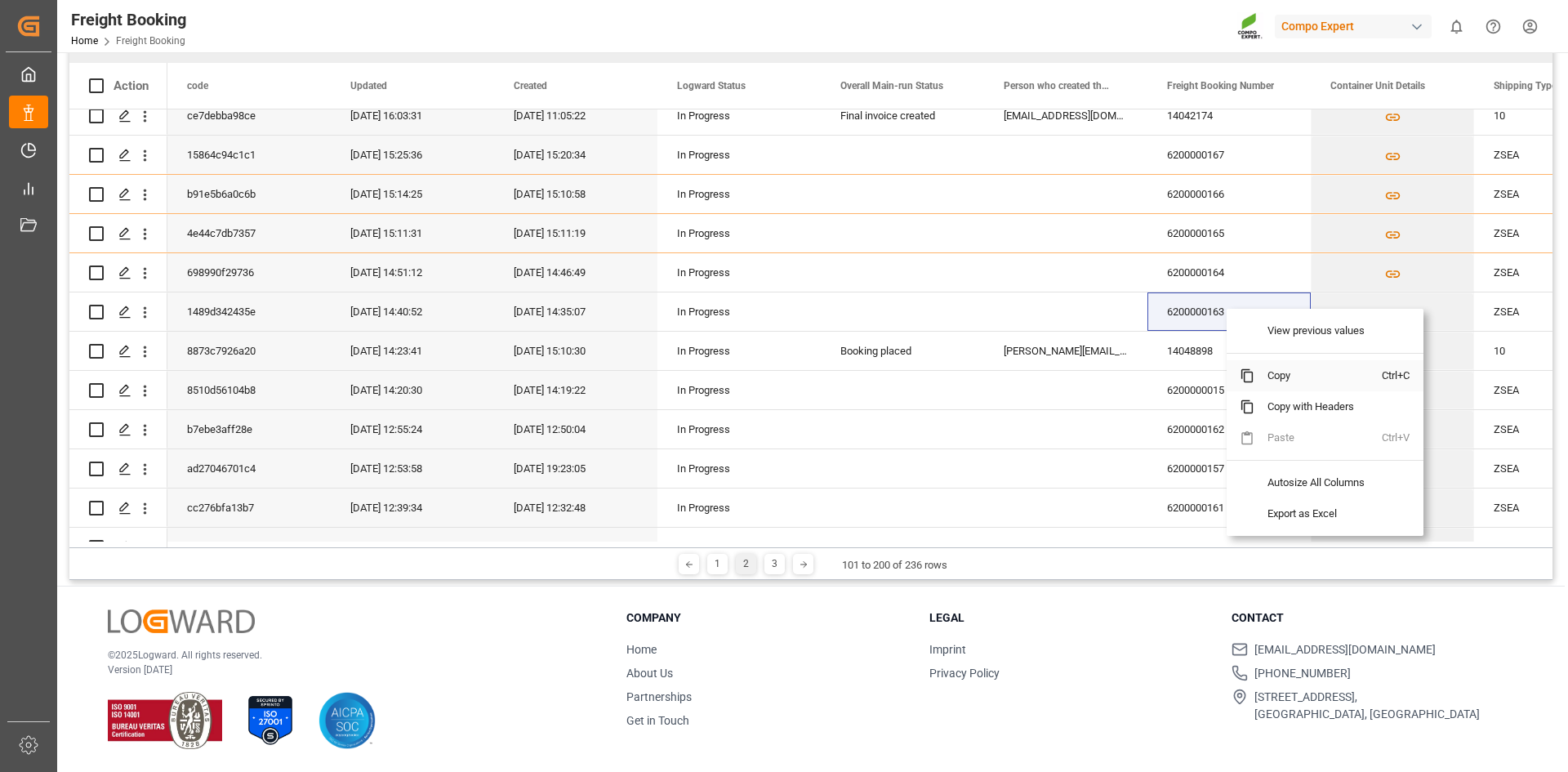click at bounding box center [1247, 376] 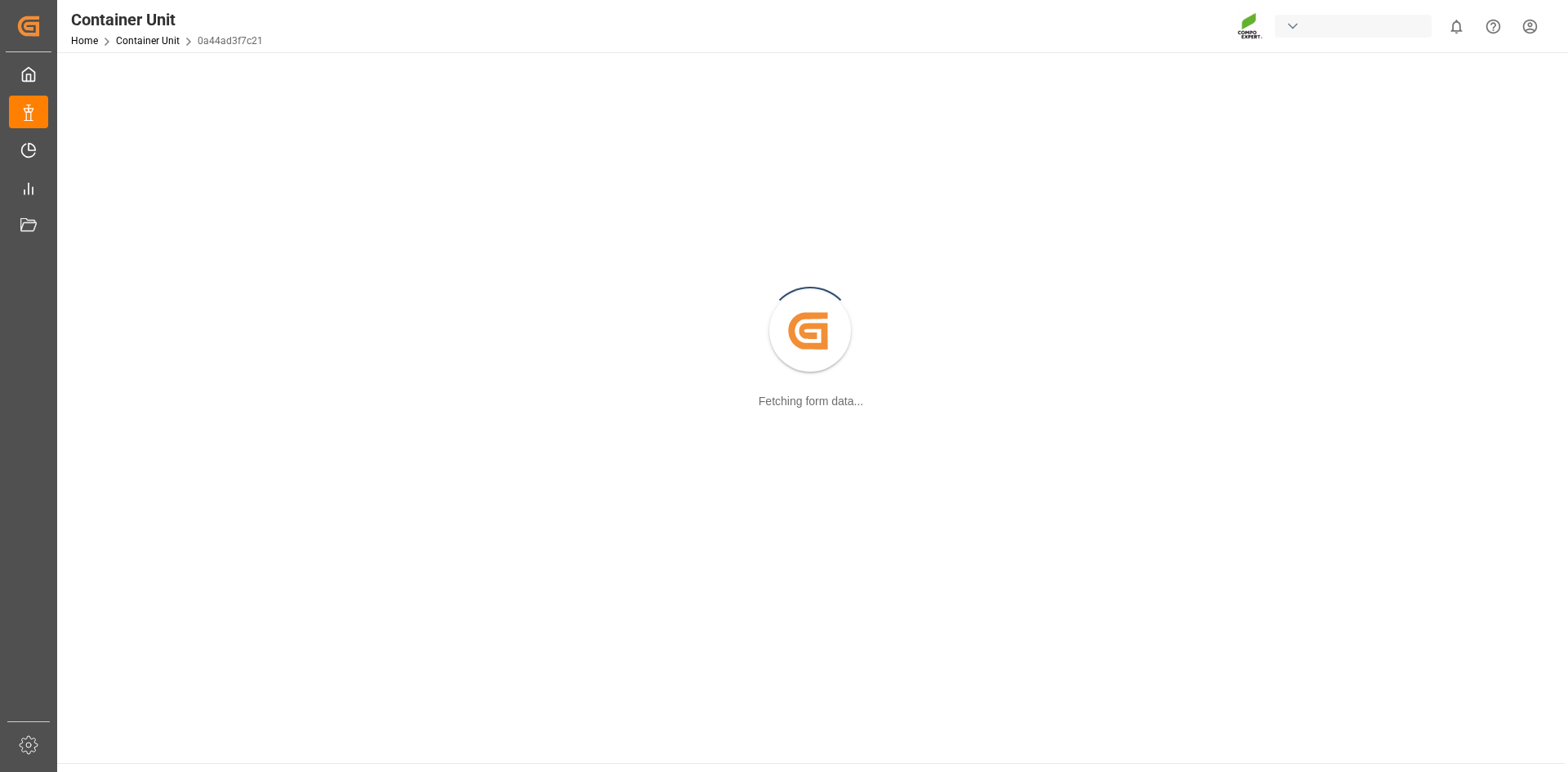 scroll, scrollTop: 0, scrollLeft: 0, axis: both 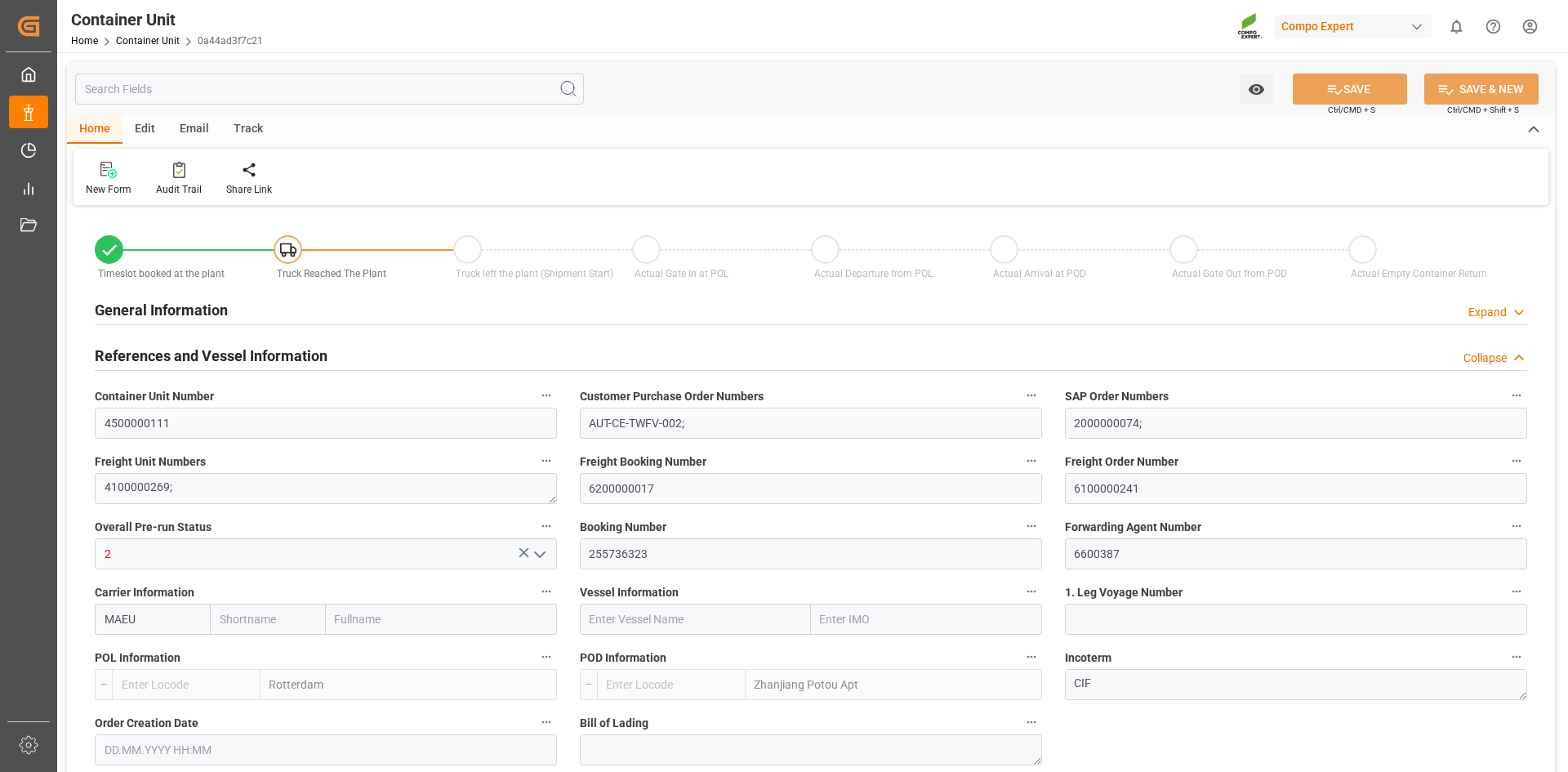 type on "Maersk" 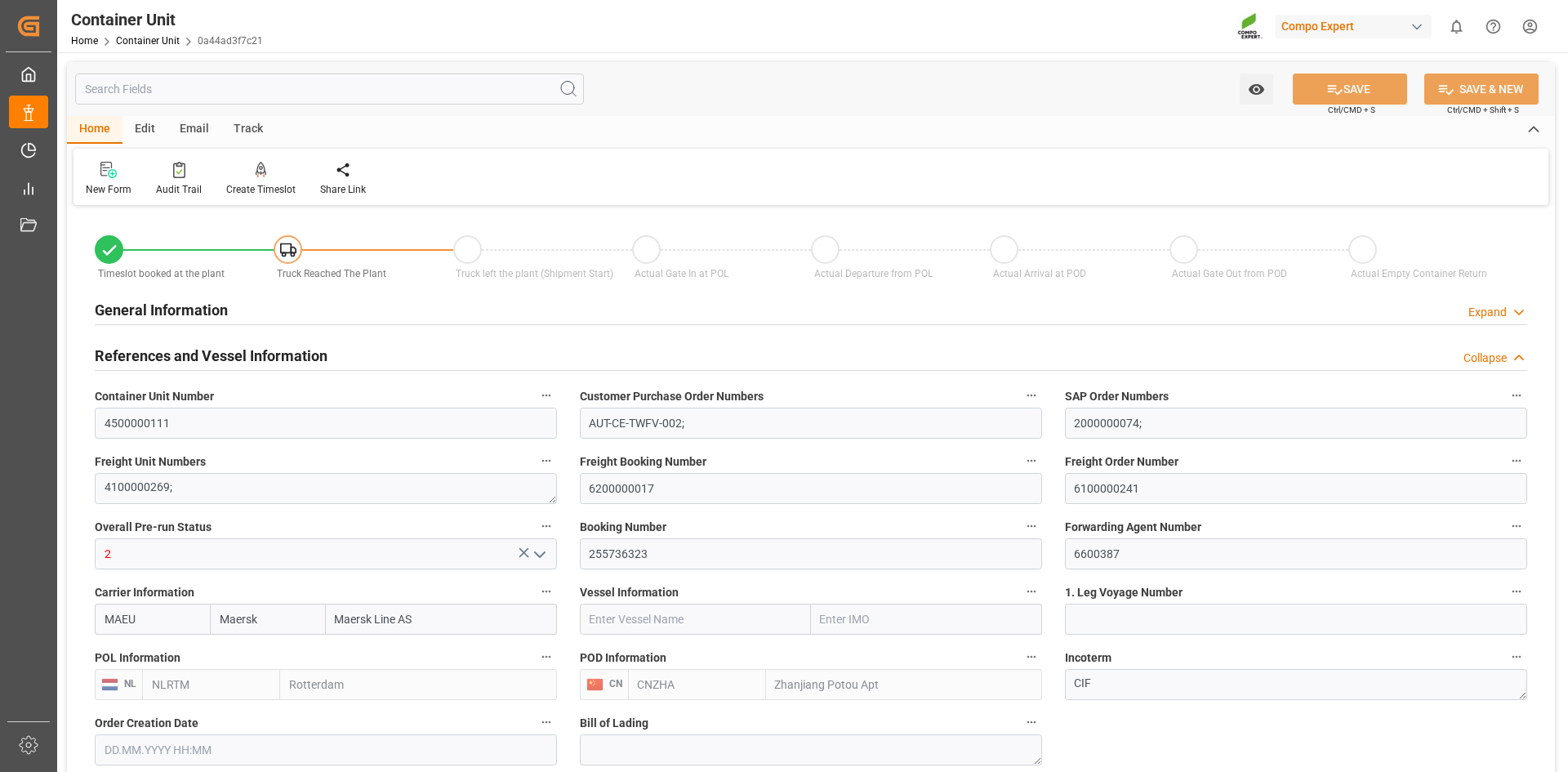 type on "21.07.2025" 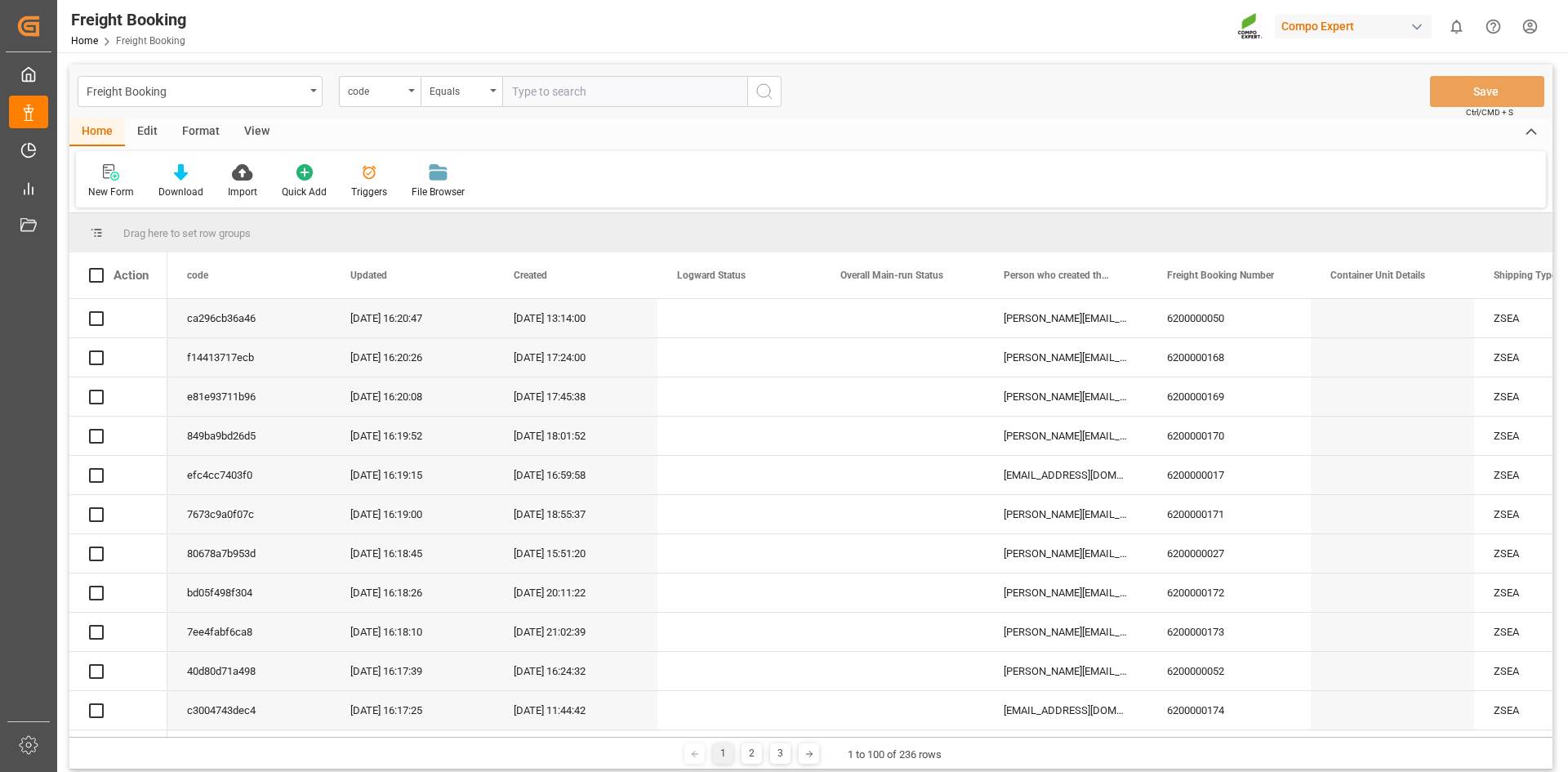 scroll, scrollTop: 0, scrollLeft: 0, axis: both 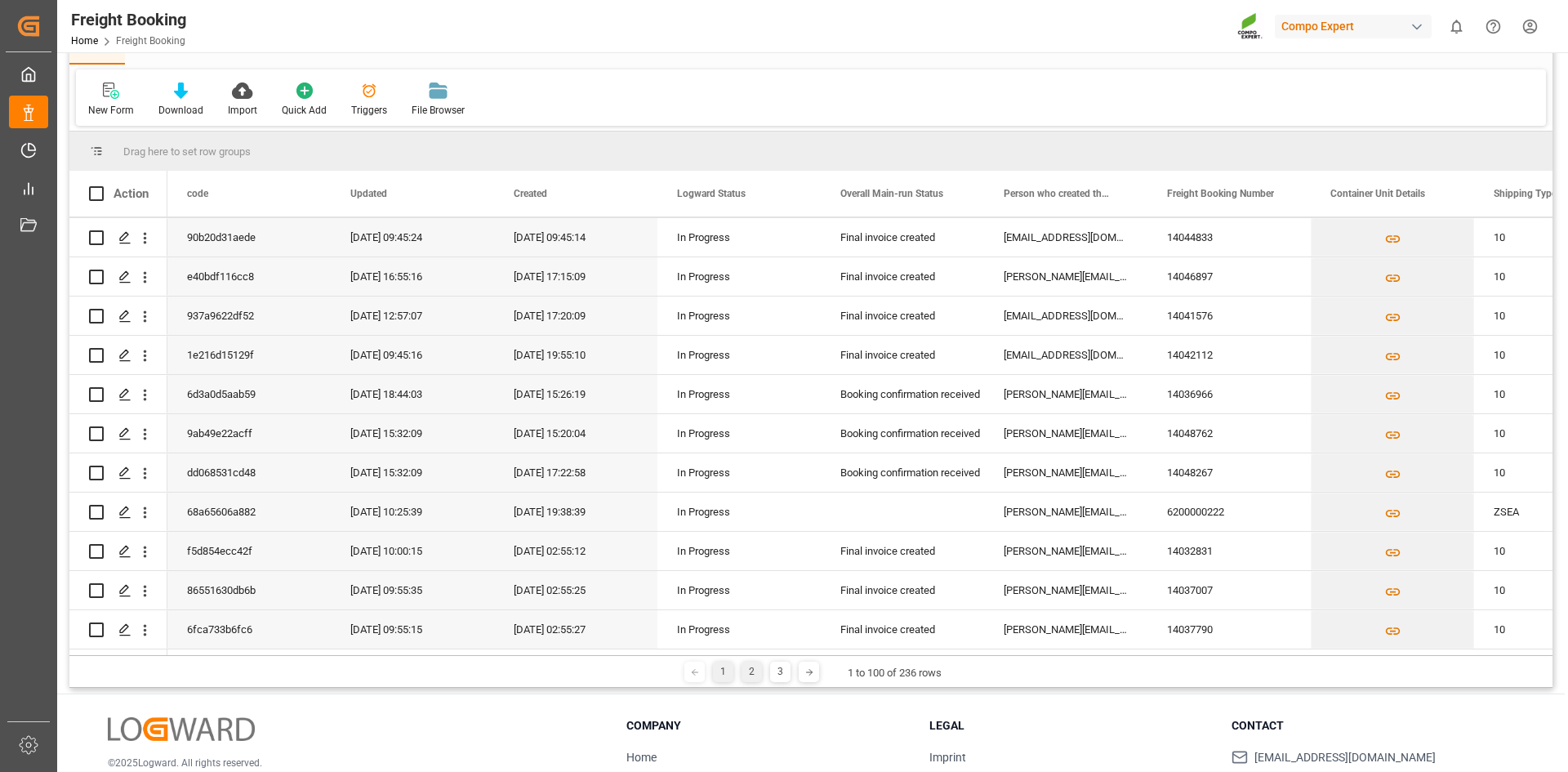 click on "2" at bounding box center (751, 672) 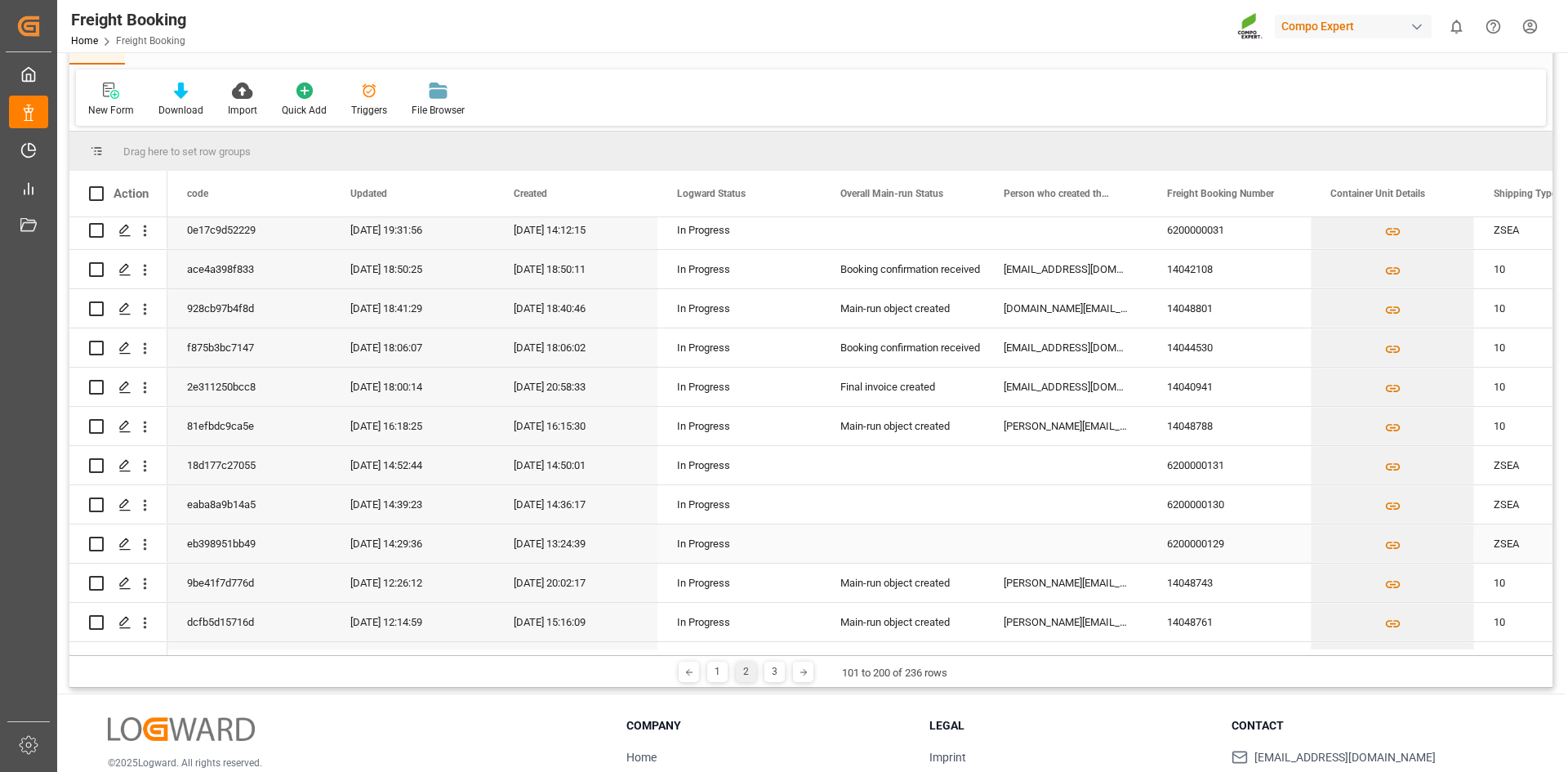 scroll, scrollTop: 3495, scrollLeft: 0, axis: vertical 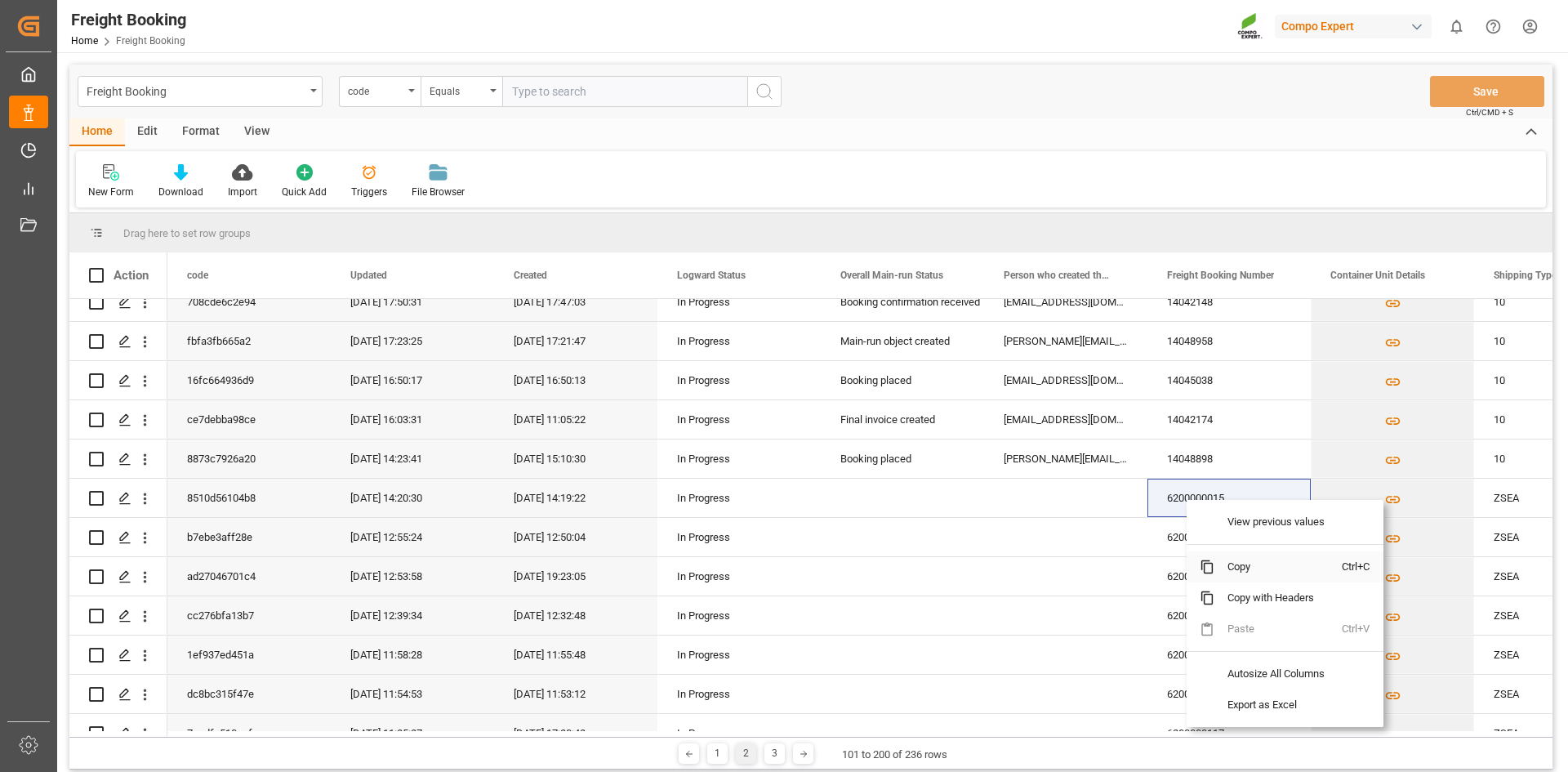 click on "Copy" at bounding box center [1278, 567] 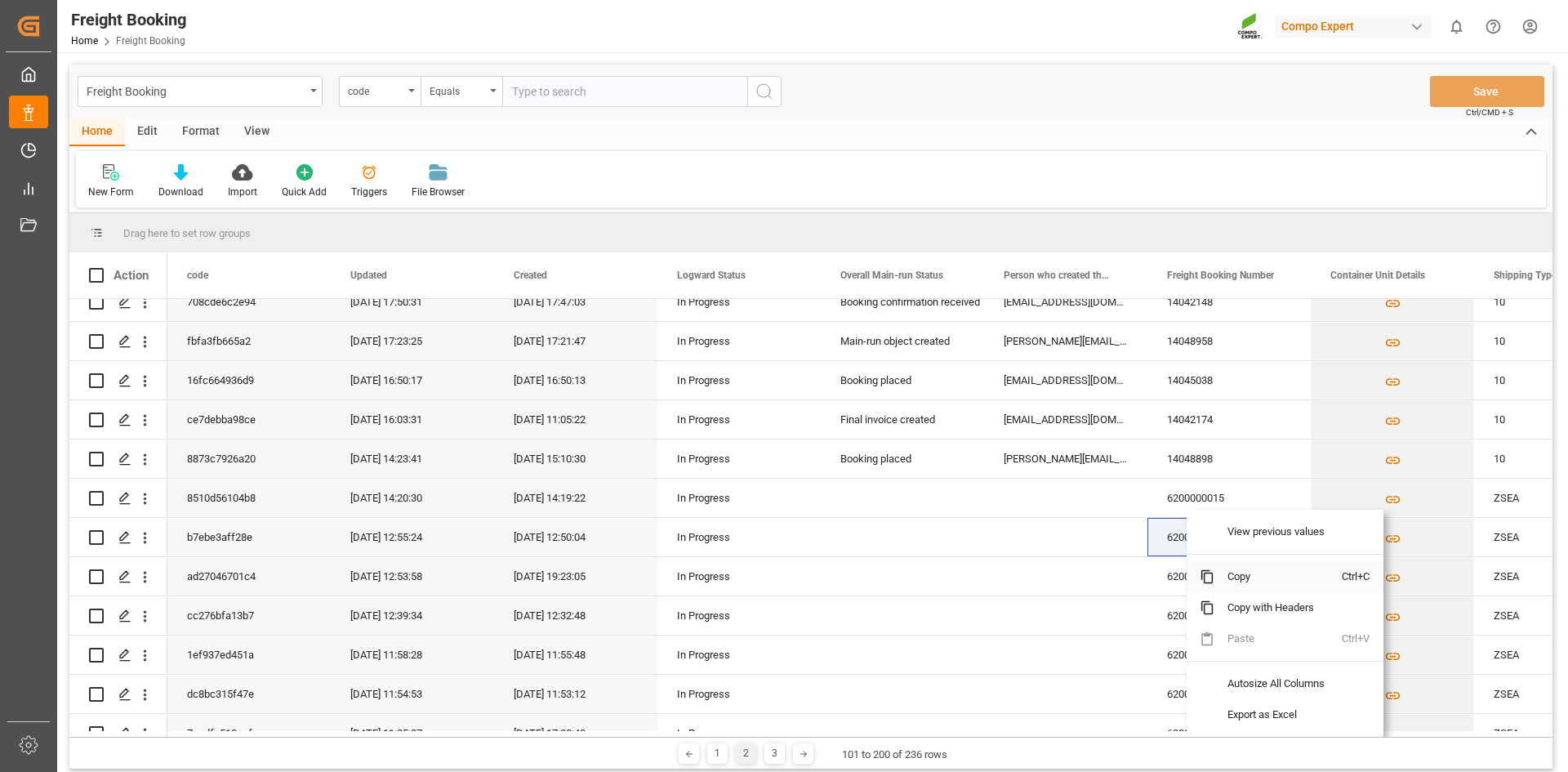 click on "Copy" at bounding box center (1278, 577) 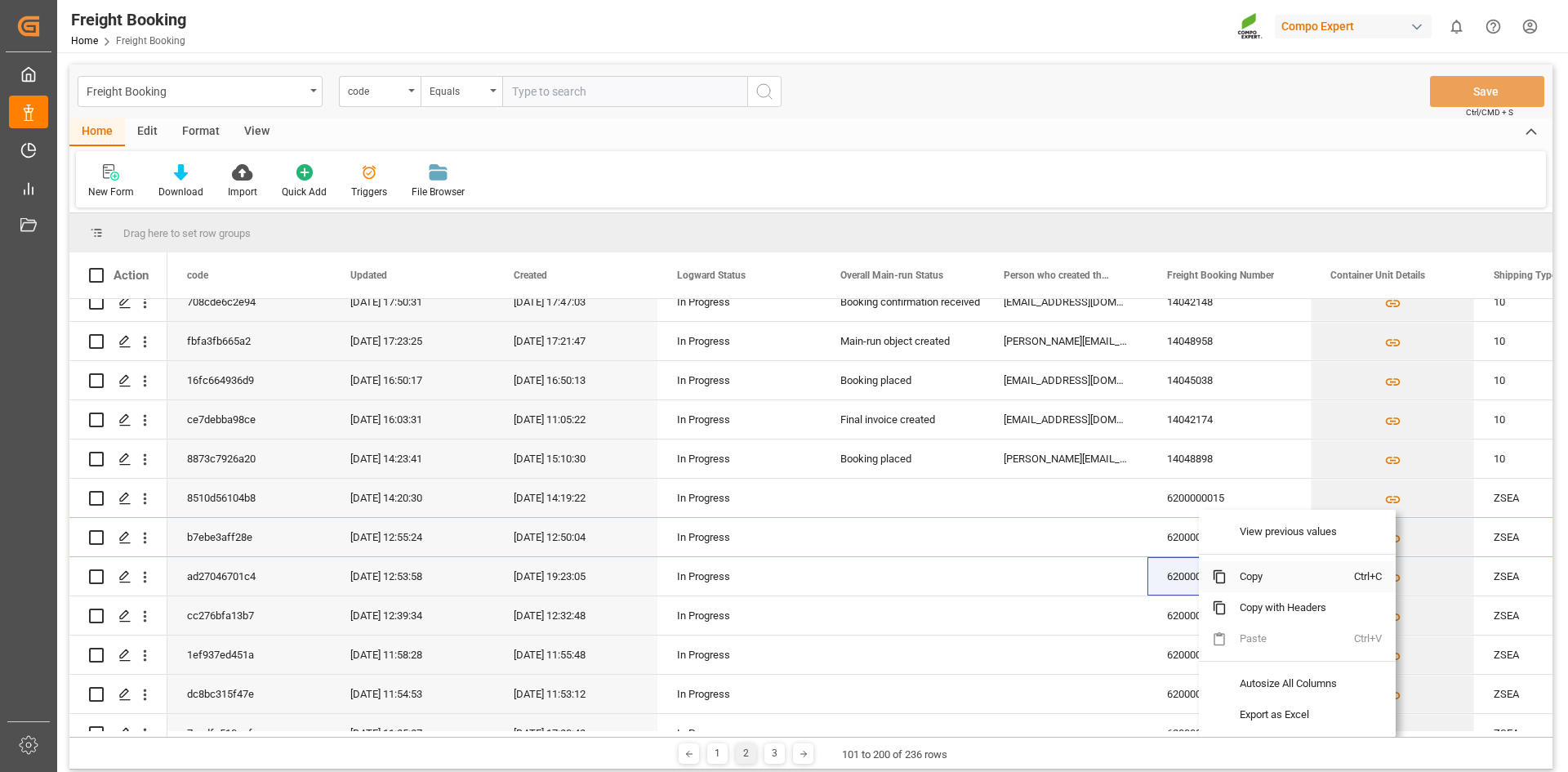 click on "Copy" at bounding box center [1290, 577] 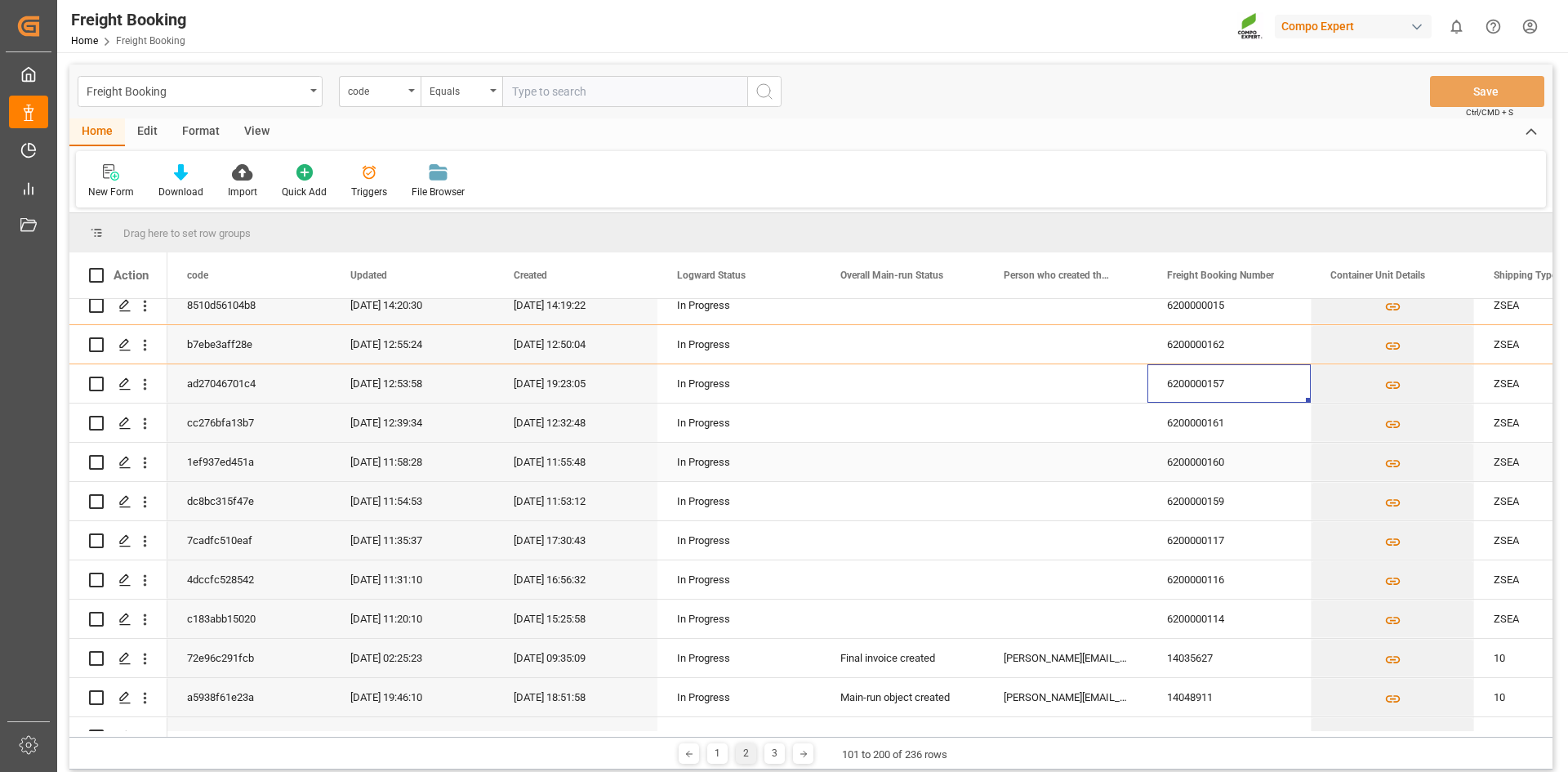 scroll, scrollTop: 1552, scrollLeft: 0, axis: vertical 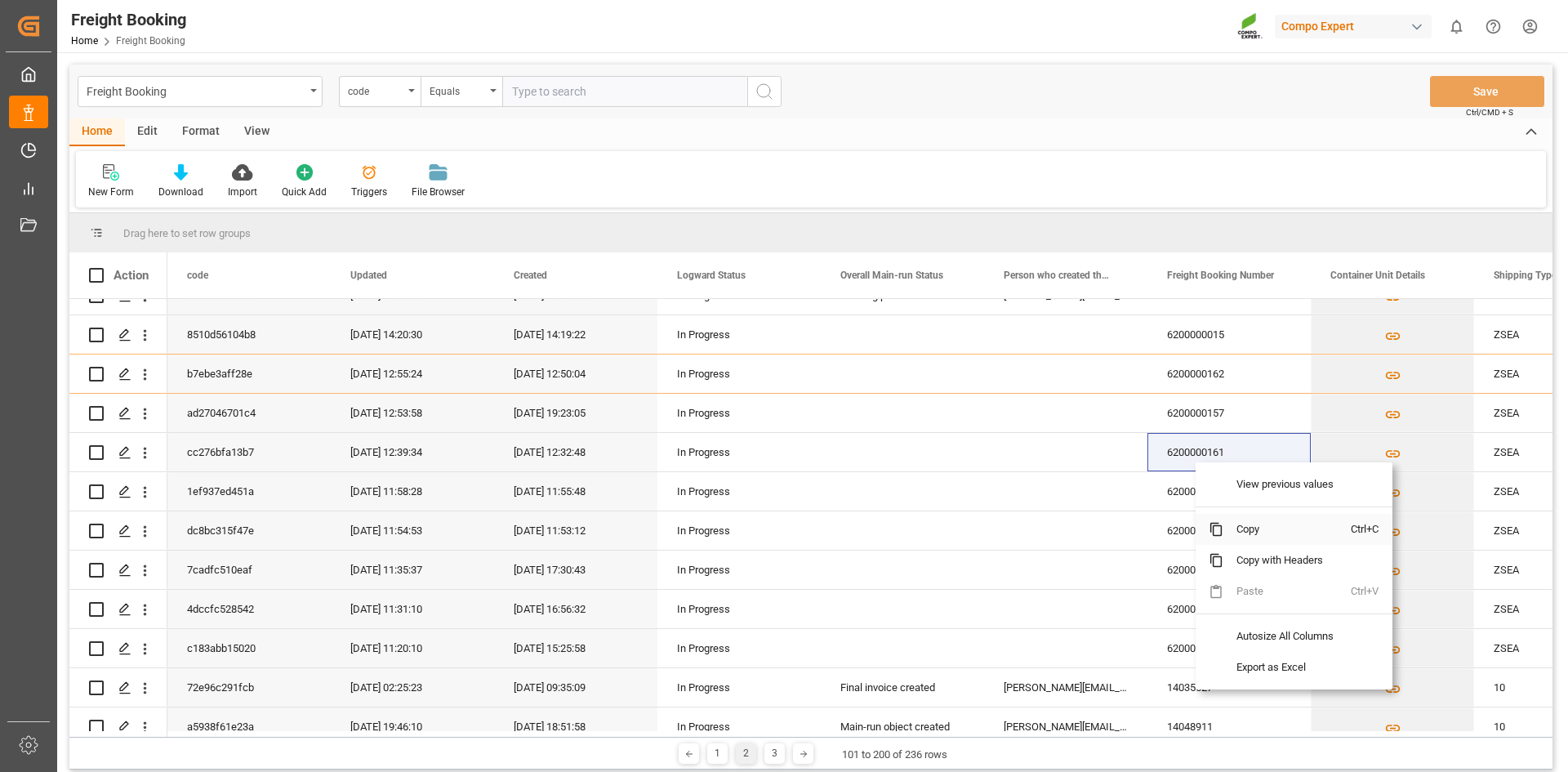 click on "Copy" at bounding box center [1287, 529] 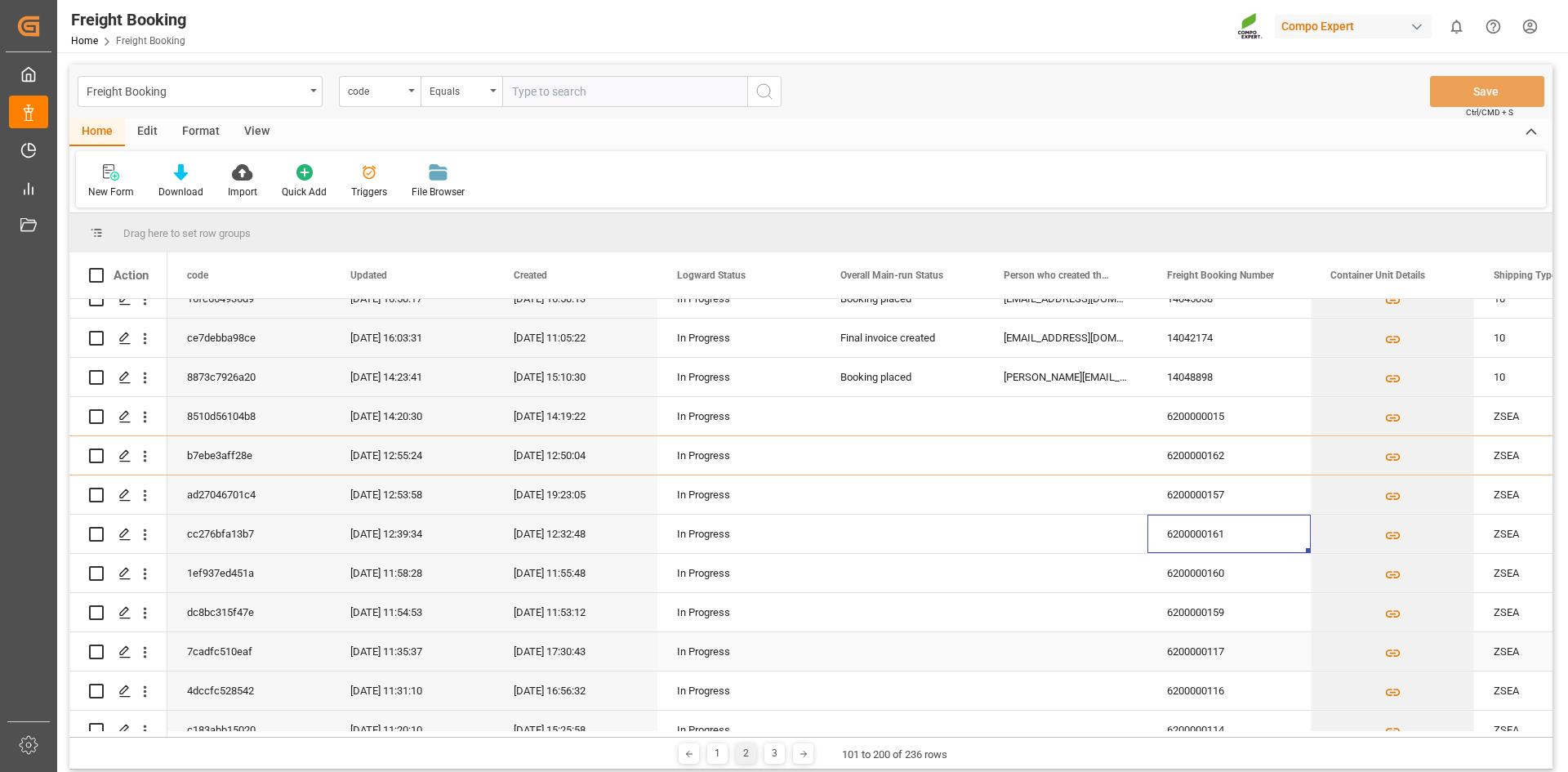 scroll, scrollTop: 1552, scrollLeft: 0, axis: vertical 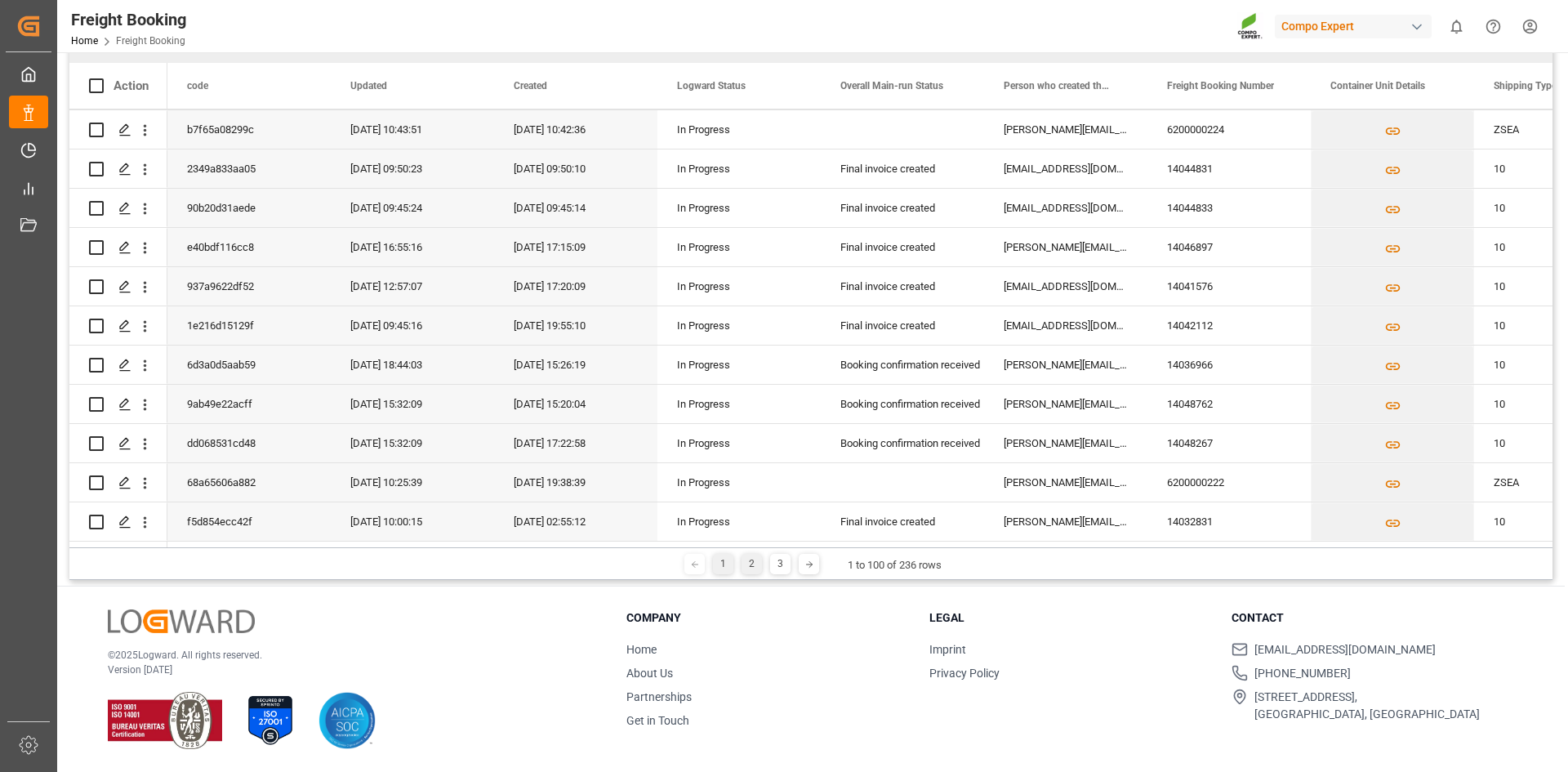 click on "2" at bounding box center (751, 564) 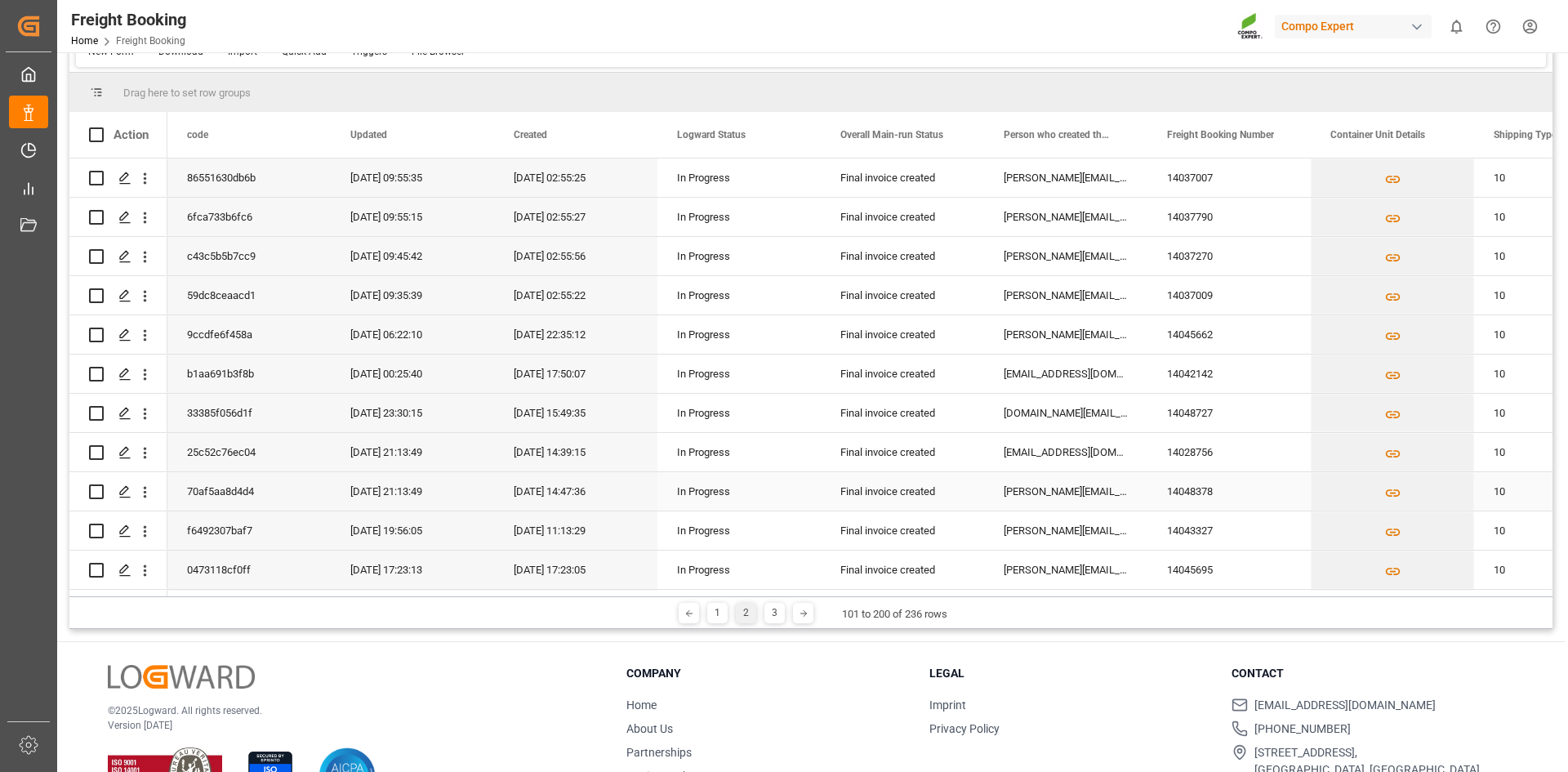 scroll, scrollTop: 239, scrollLeft: 0, axis: vertical 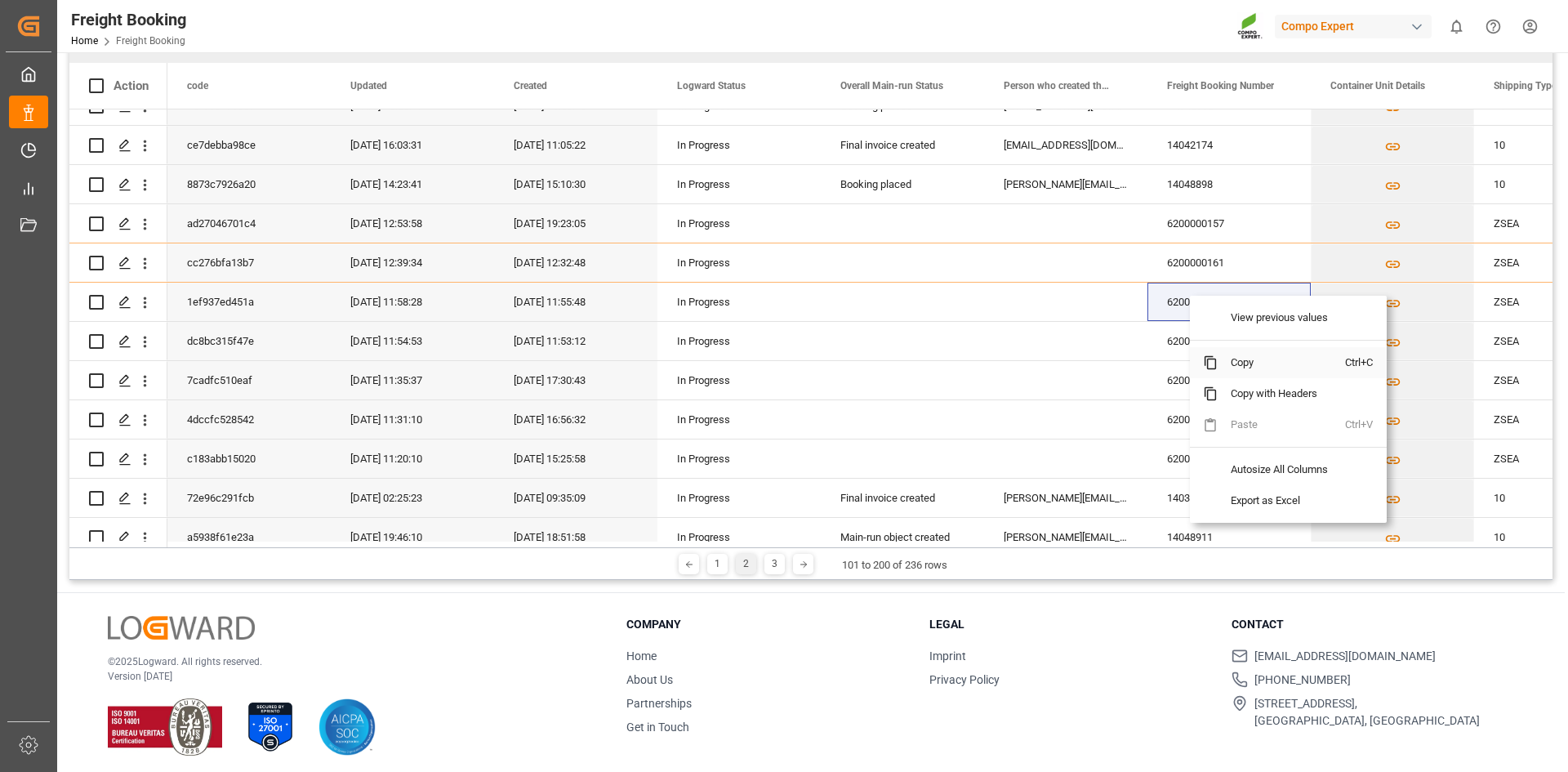 click on "Copy" at bounding box center (1281, 363) 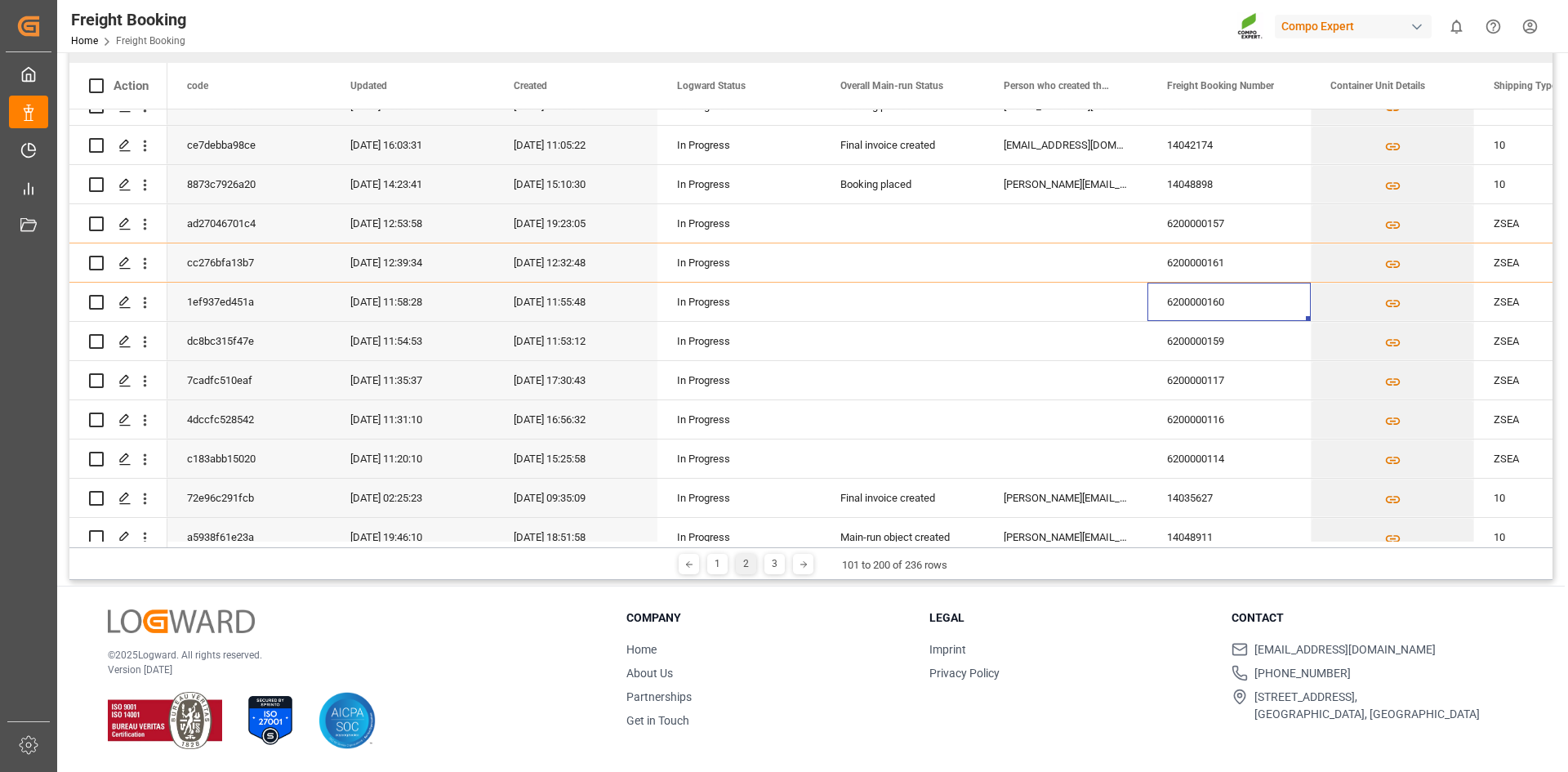 scroll, scrollTop: 190, scrollLeft: 0, axis: vertical 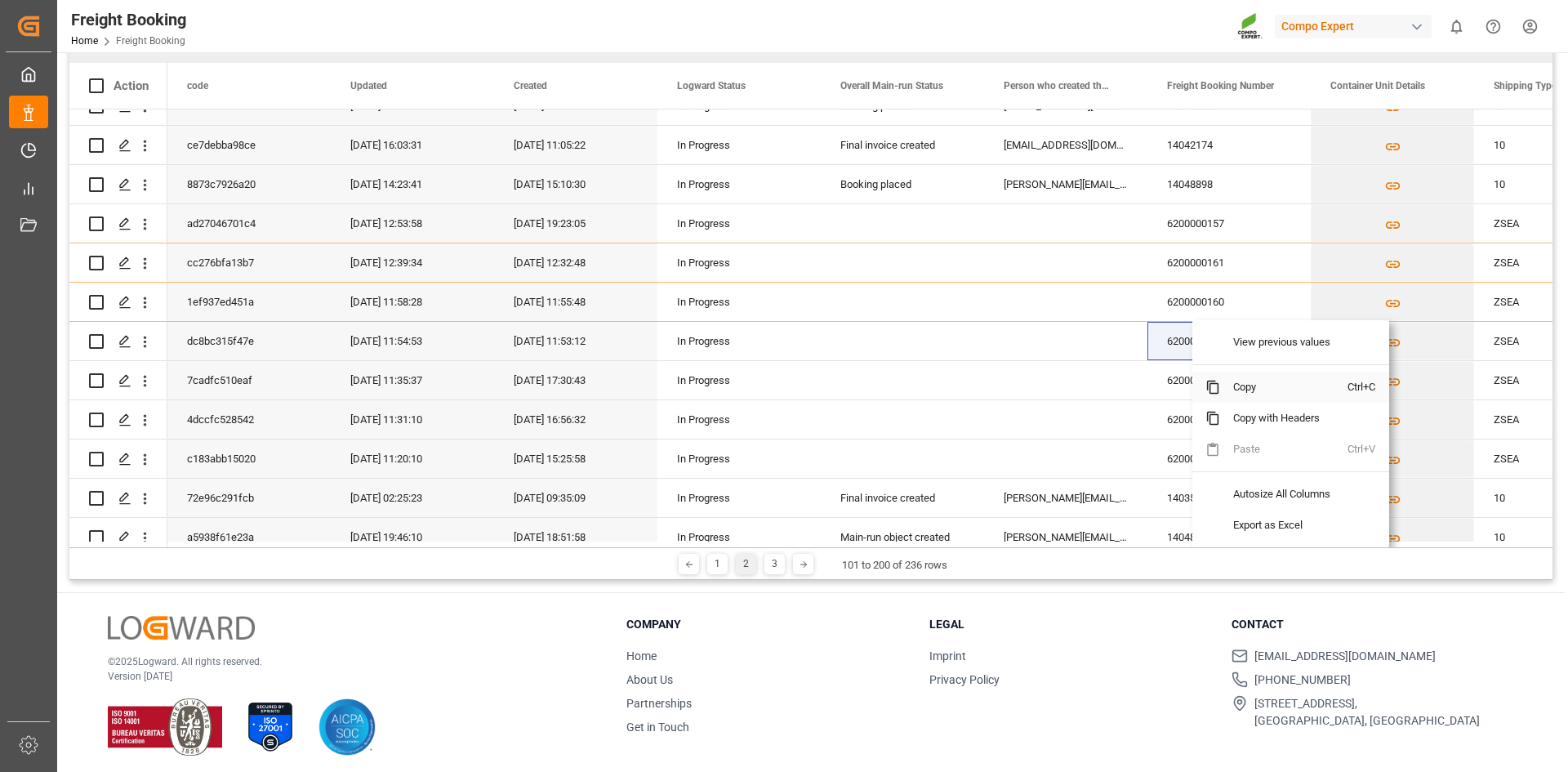 click on "Copy" at bounding box center [1284, 387] 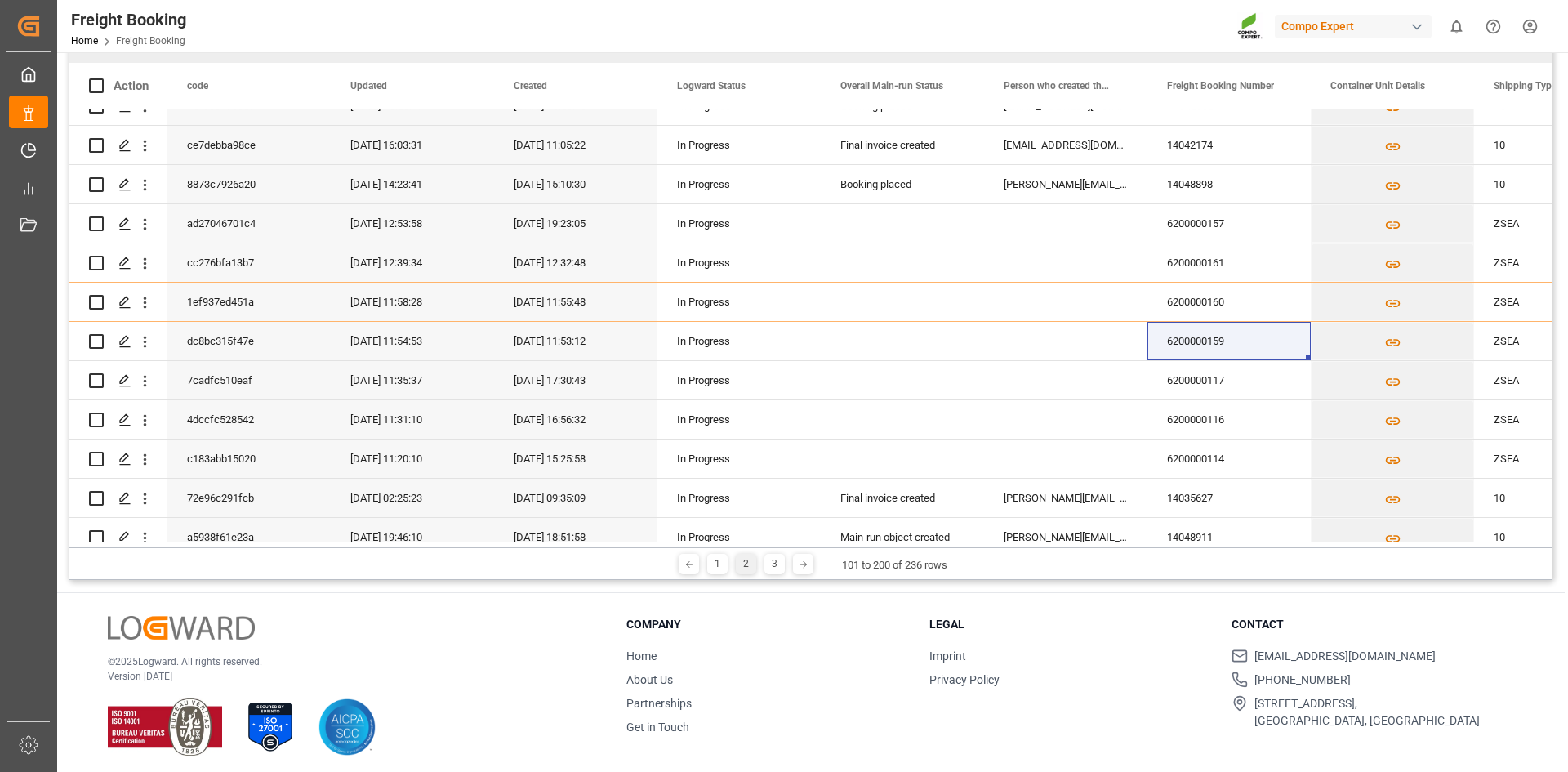 scroll, scrollTop: 190, scrollLeft: 0, axis: vertical 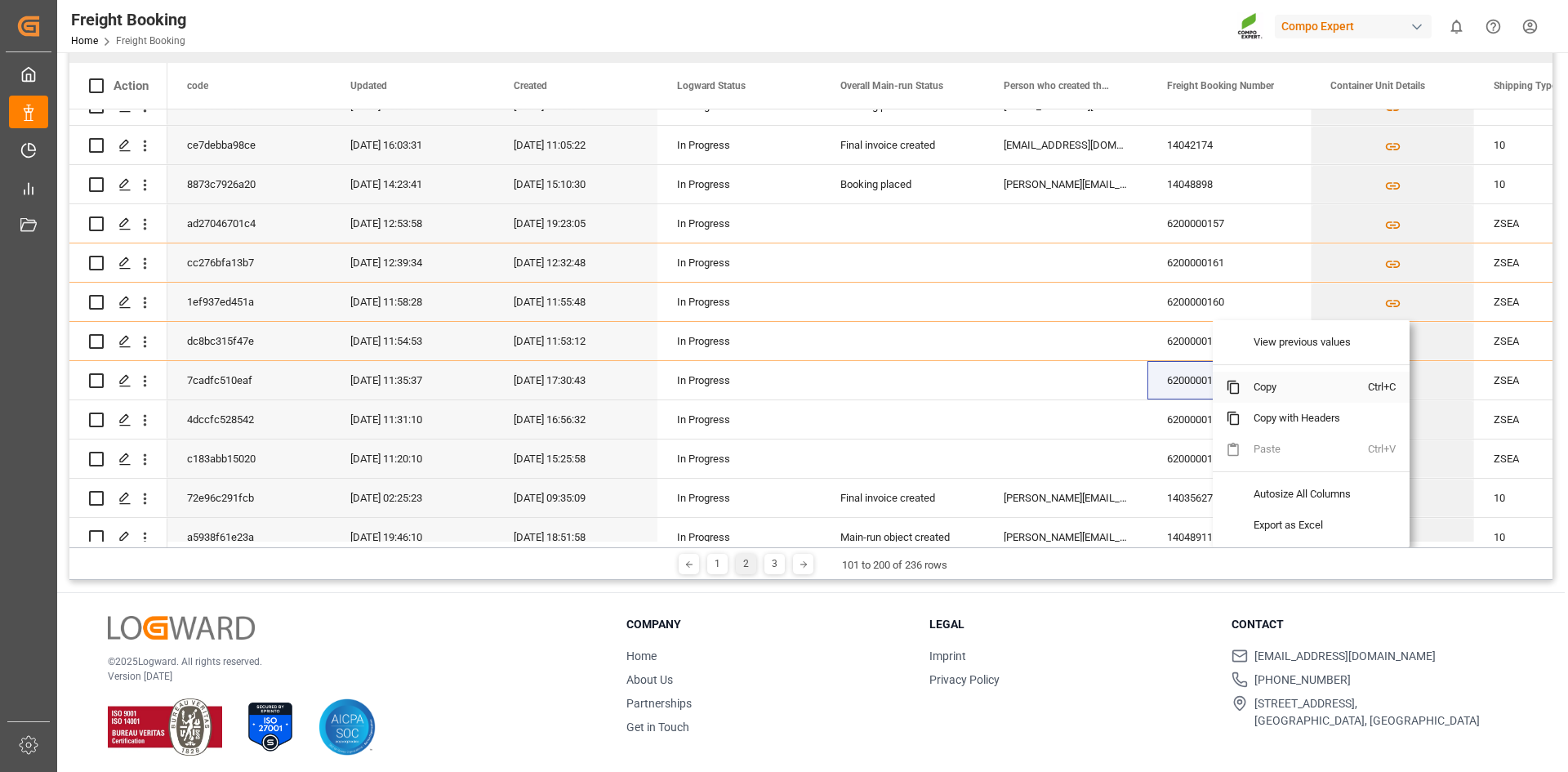 click on "Copy" at bounding box center [1304, 387] 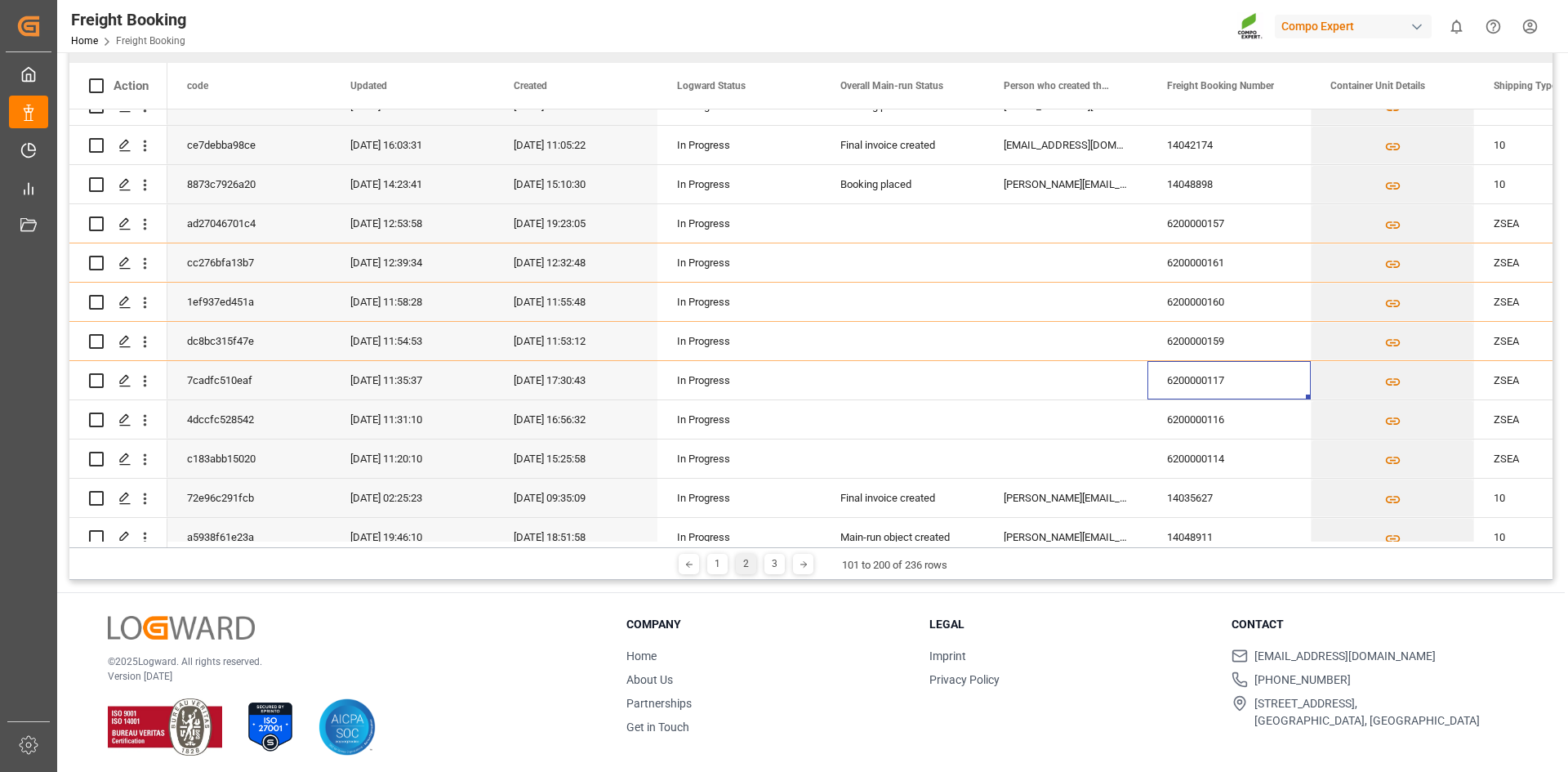 scroll, scrollTop: 190, scrollLeft: 0, axis: vertical 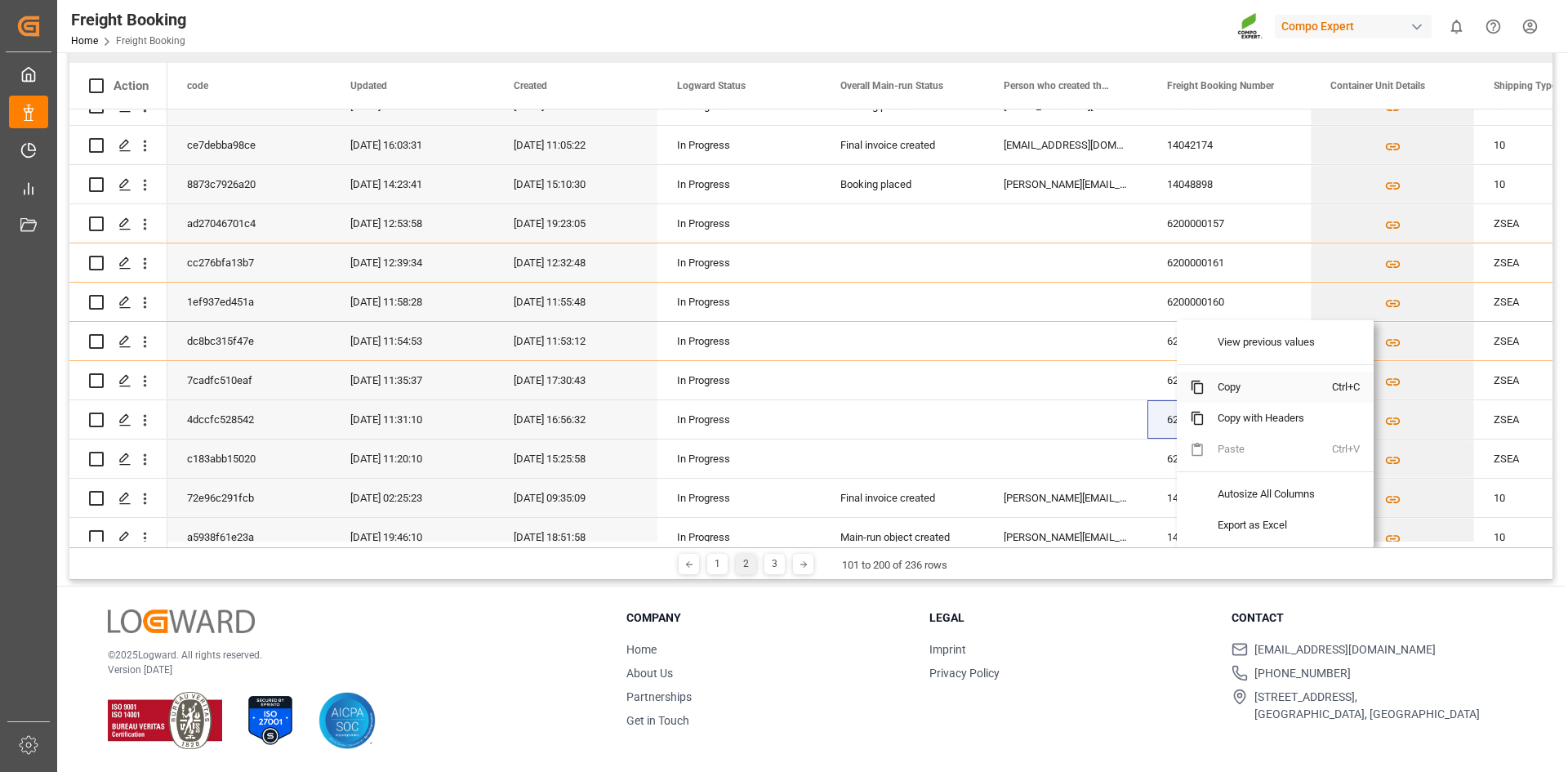 click on "Copy" at bounding box center (1268, 387) 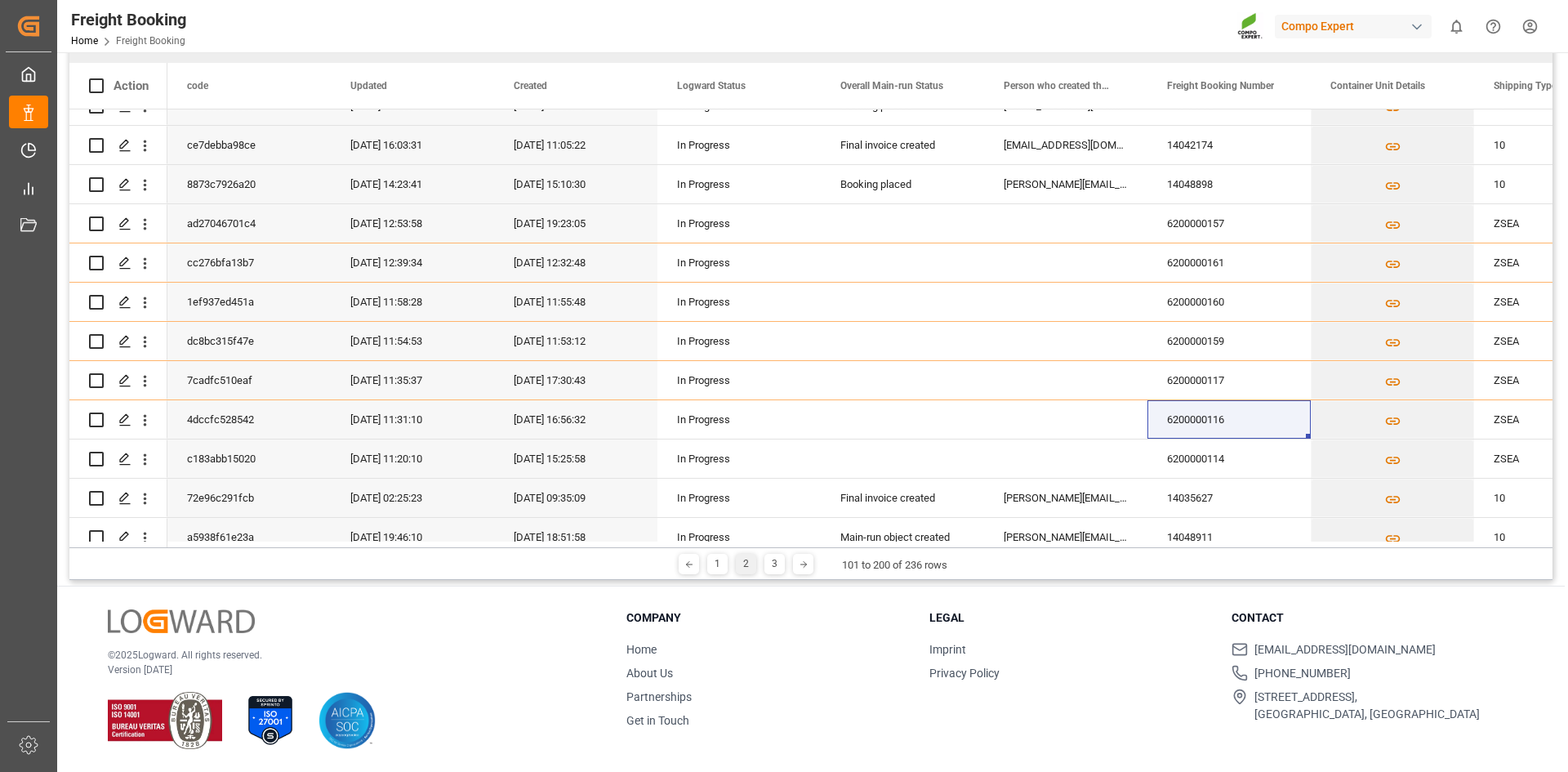 scroll, scrollTop: 190, scrollLeft: 0, axis: vertical 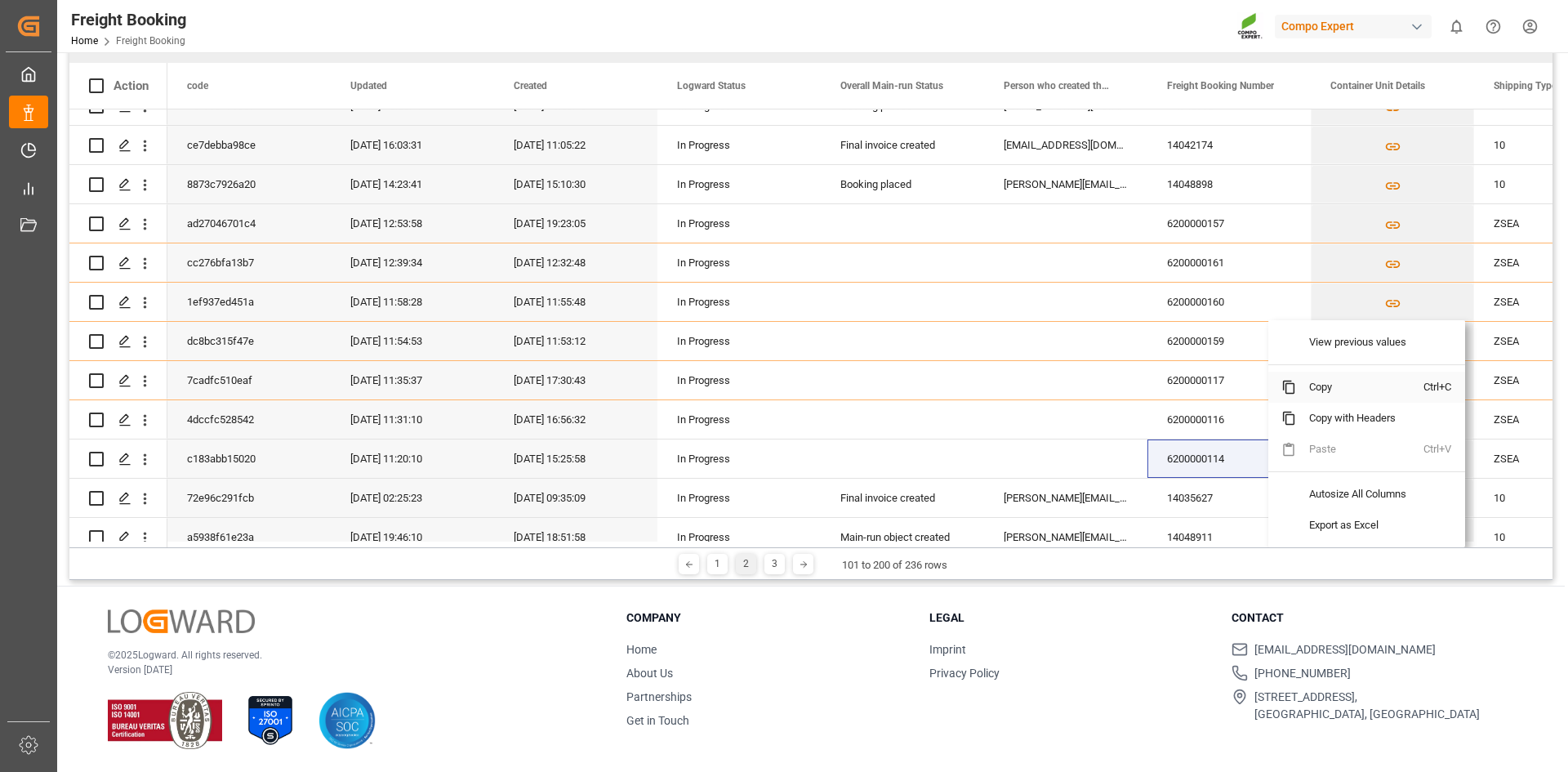 click on "Copy" at bounding box center (1360, 387) 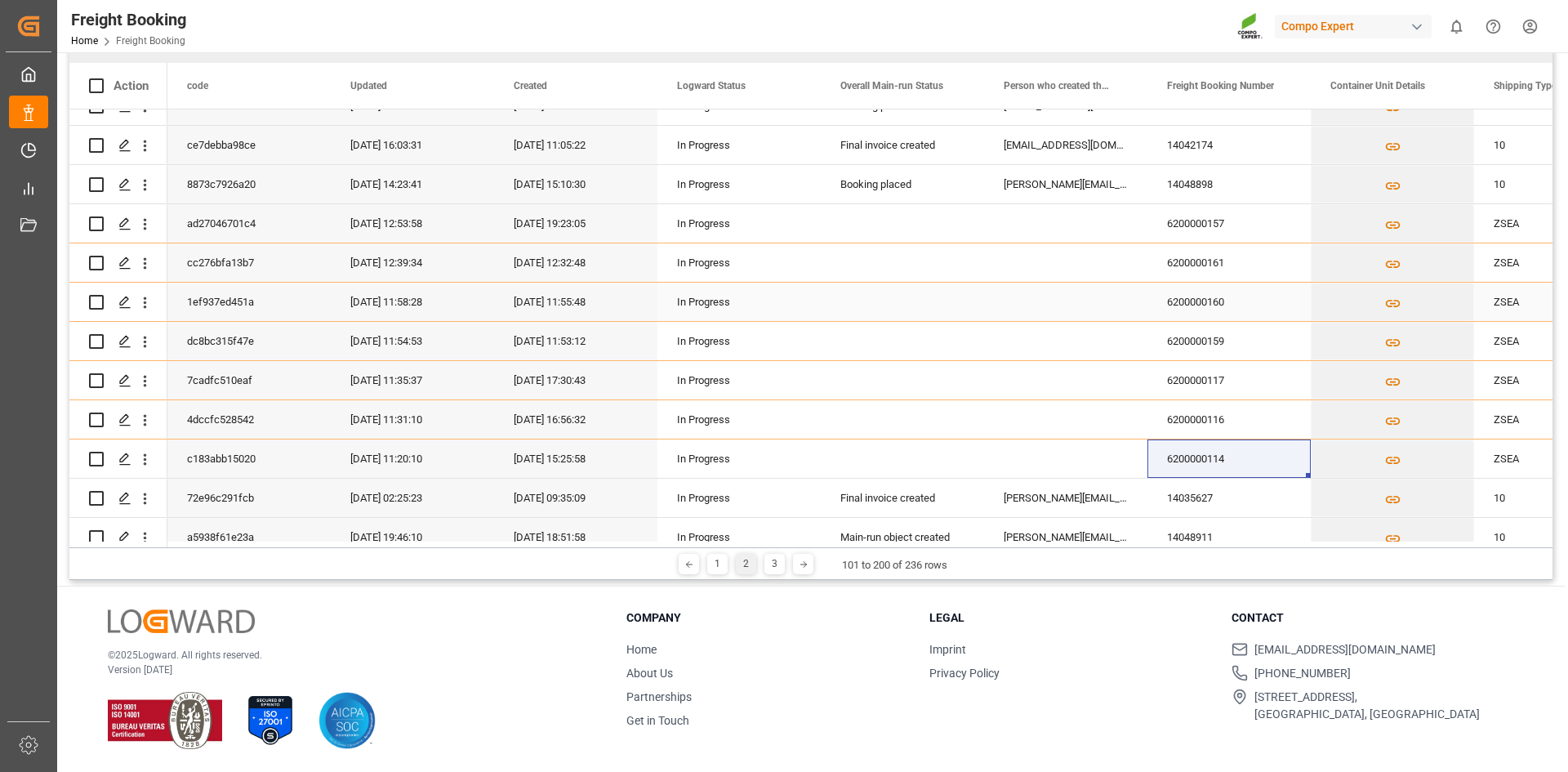 scroll, scrollTop: 190, scrollLeft: 0, axis: vertical 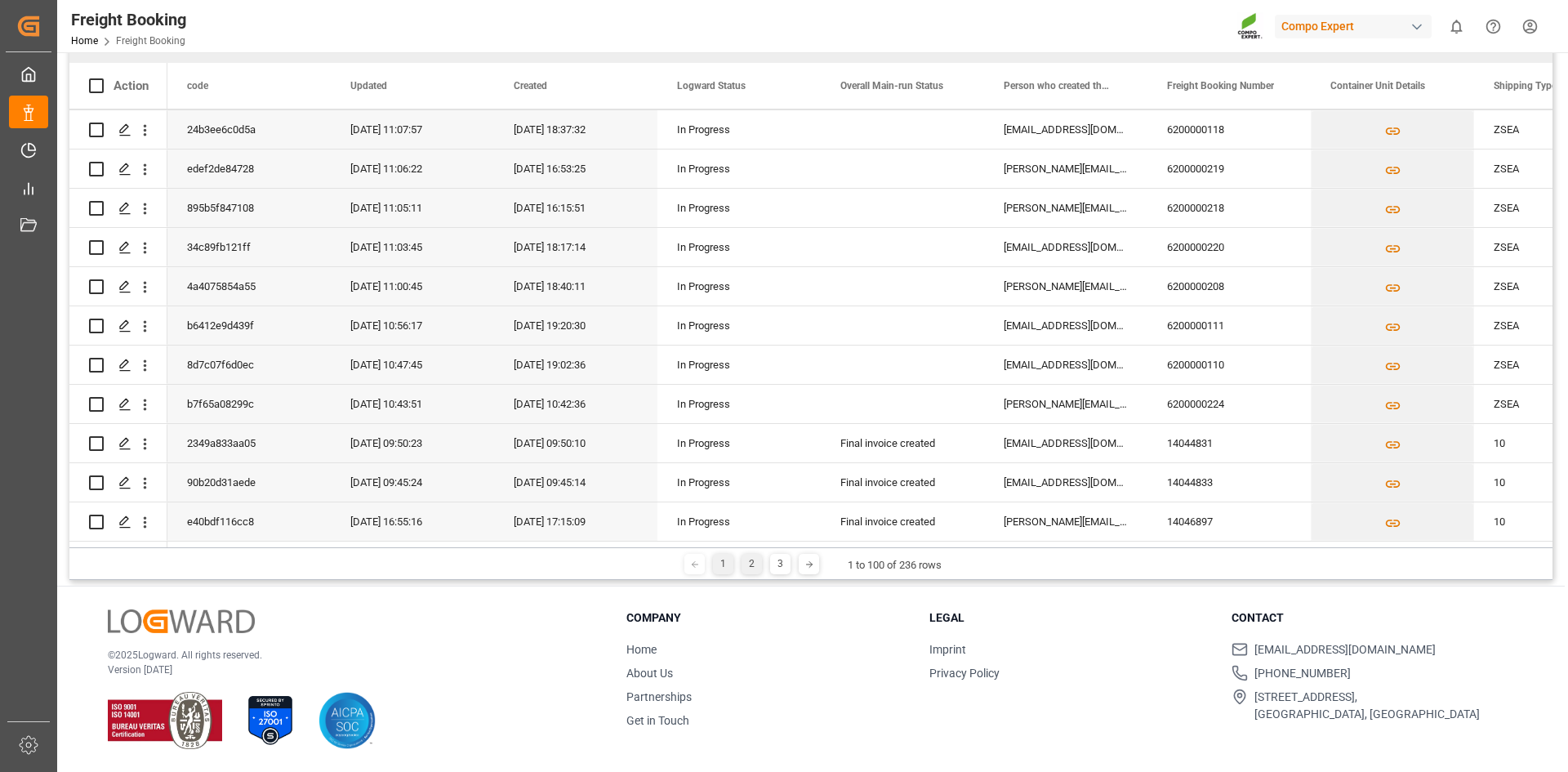 click on "2" at bounding box center [751, 564] 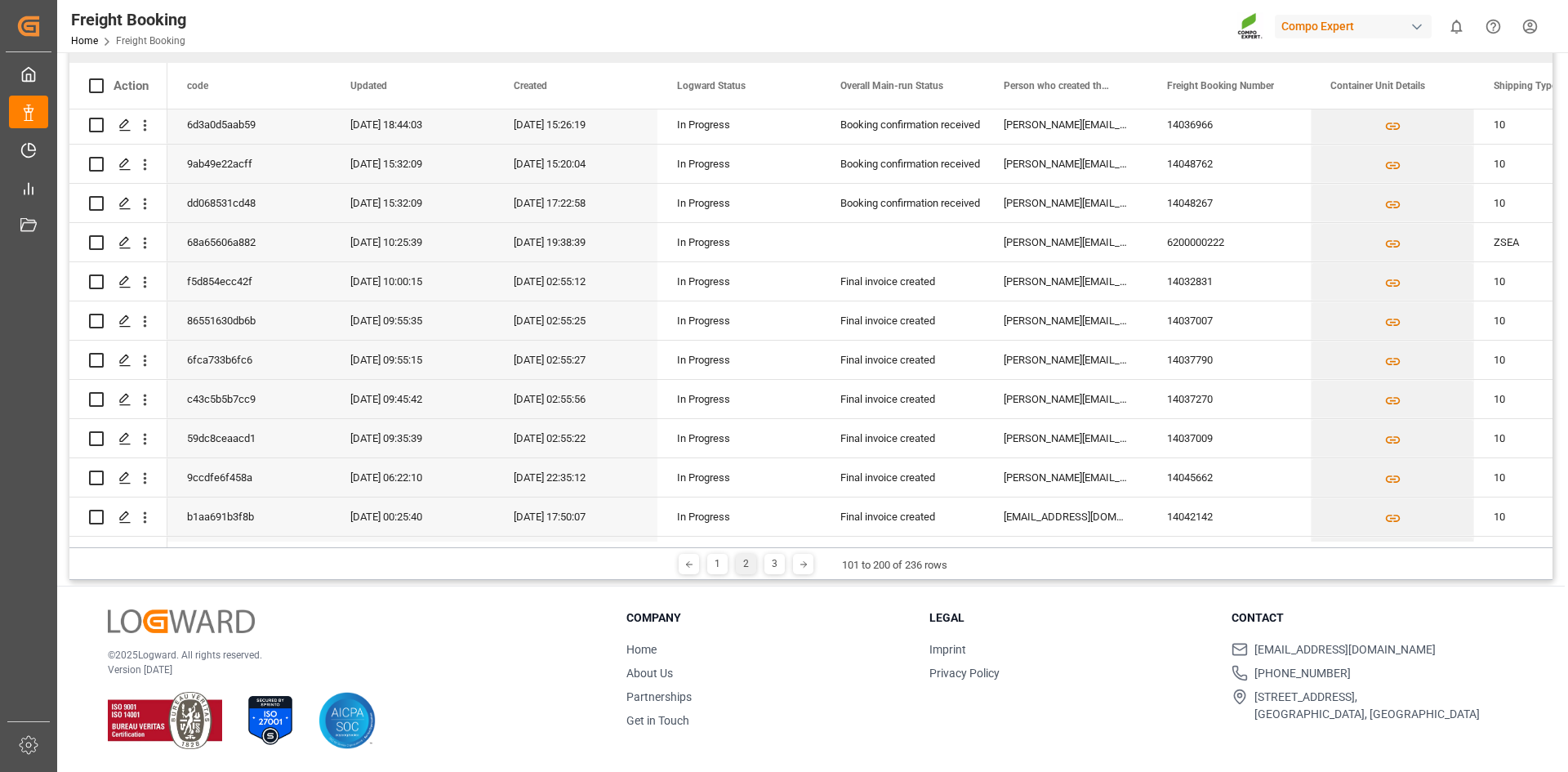 scroll, scrollTop: 0, scrollLeft: 0, axis: both 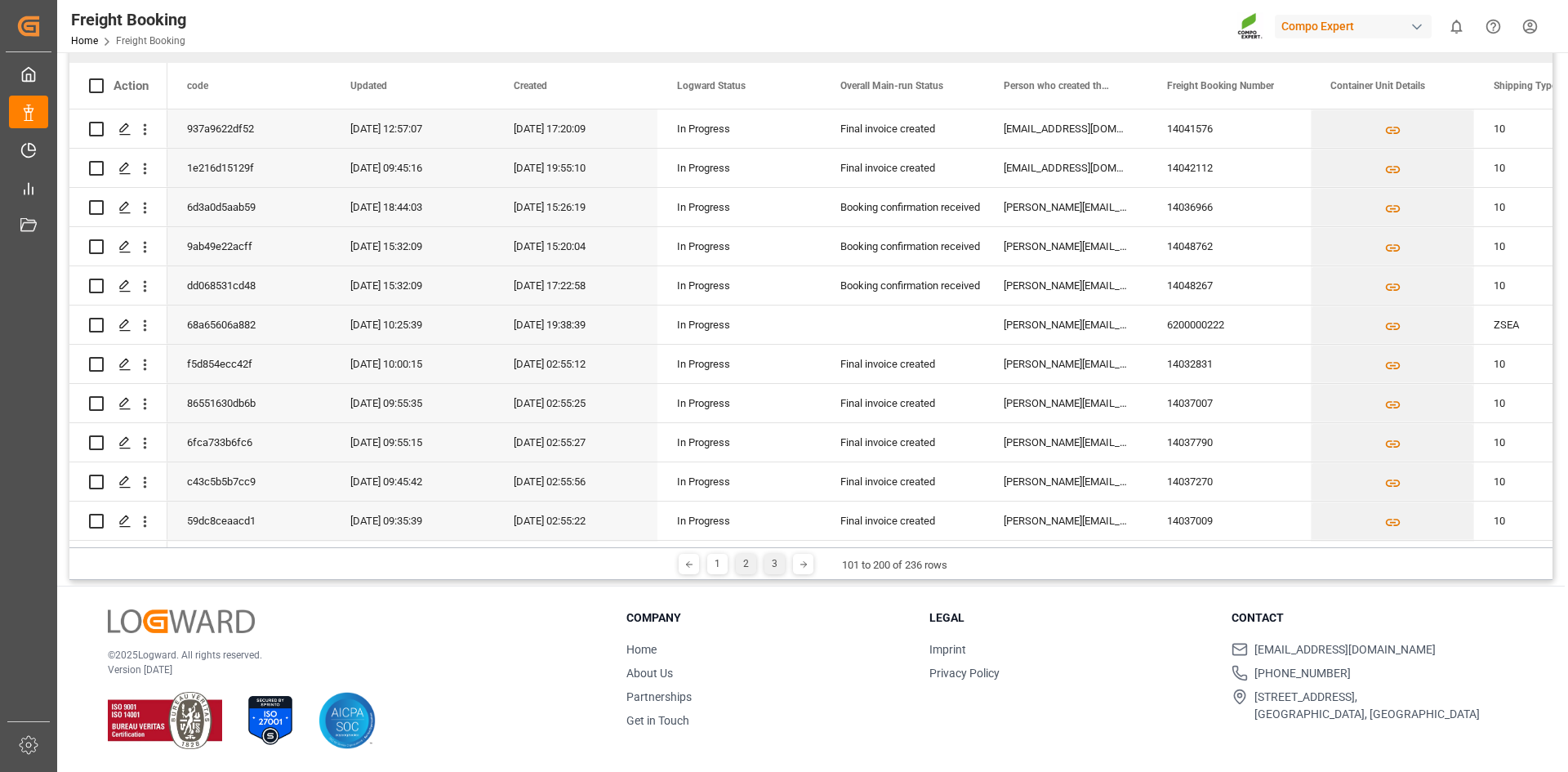 click on "3" at bounding box center [774, 564] 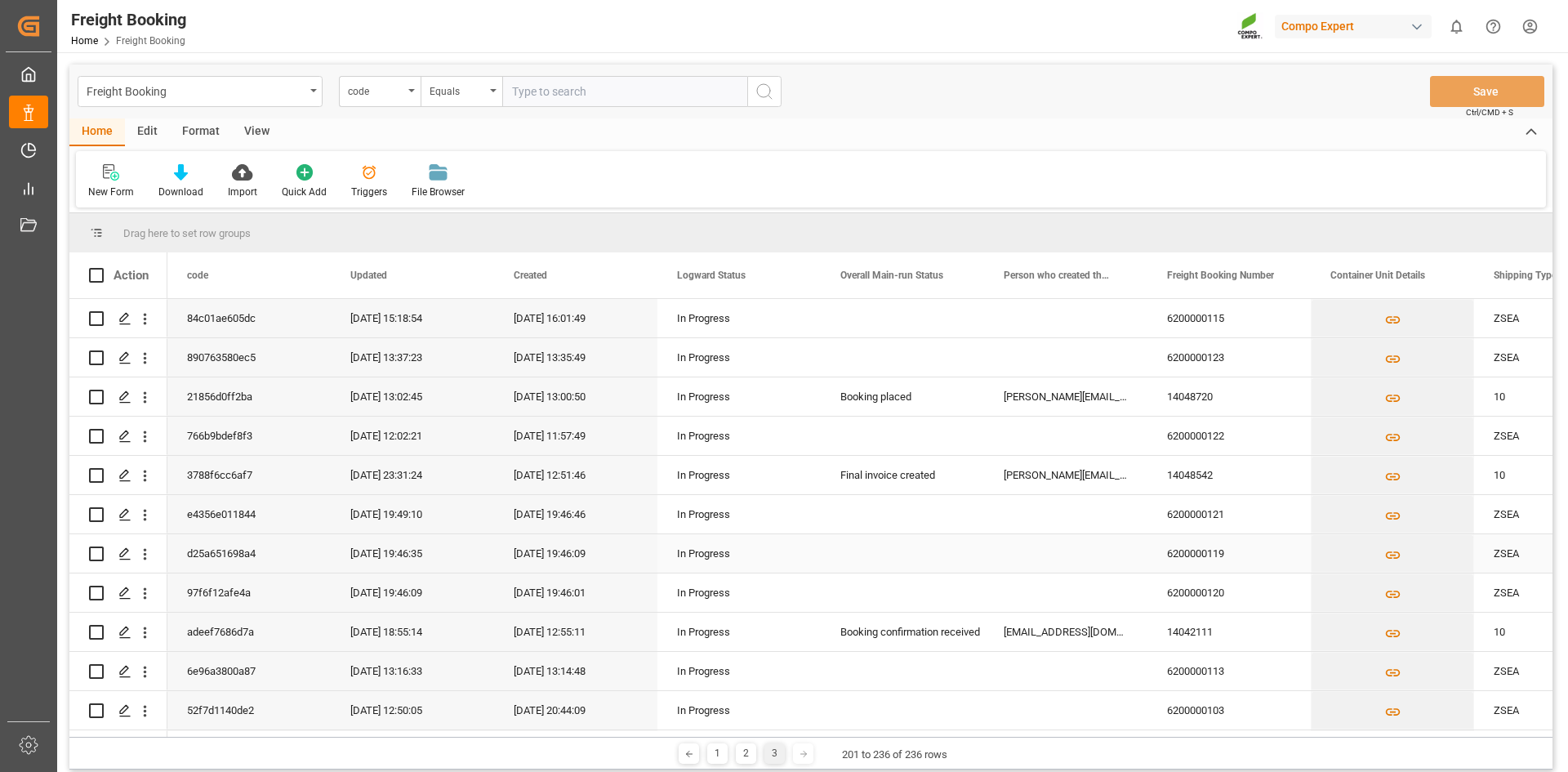 scroll, scrollTop: 190, scrollLeft: 0, axis: vertical 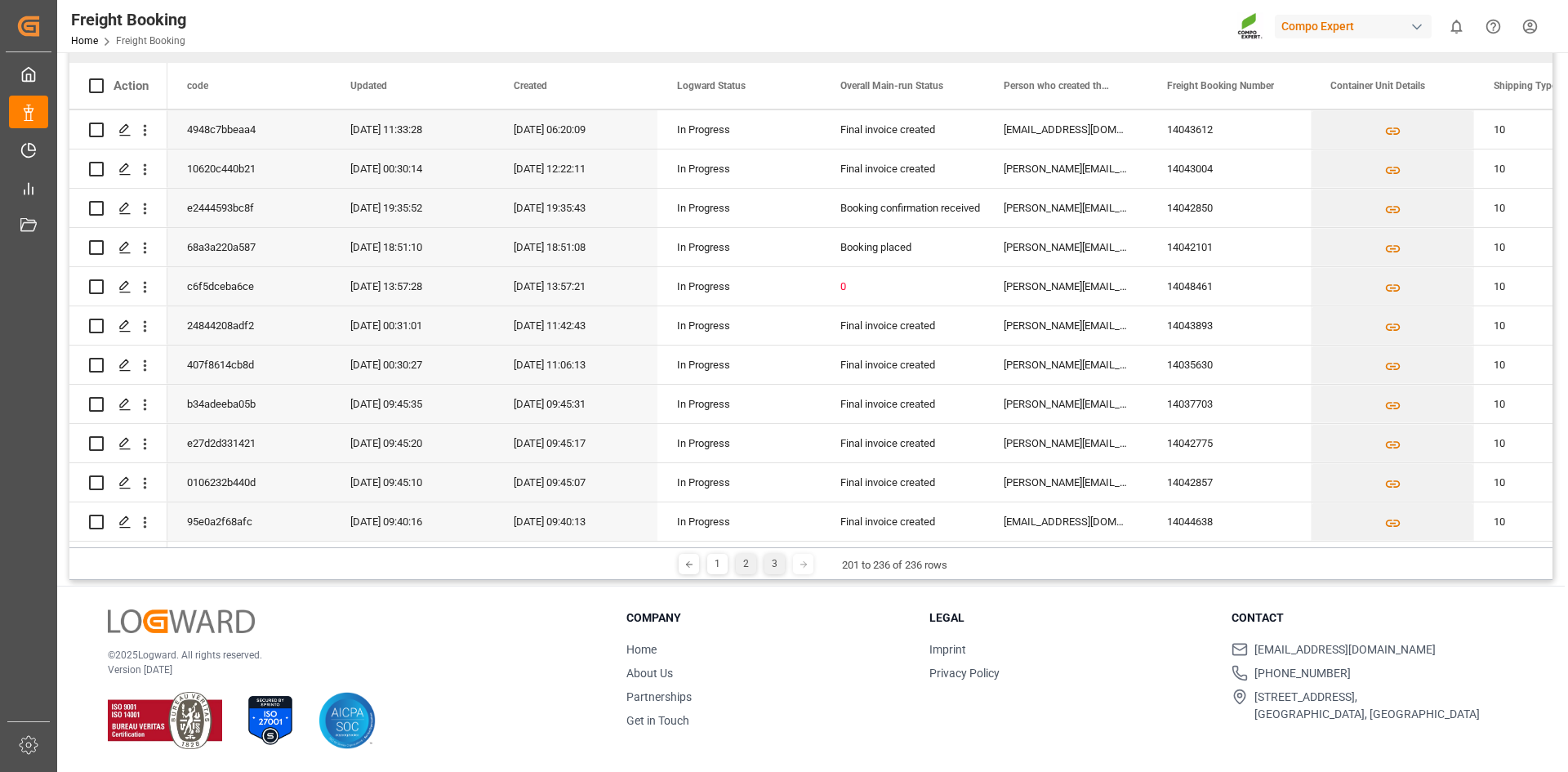 click on "2" at bounding box center (746, 564) 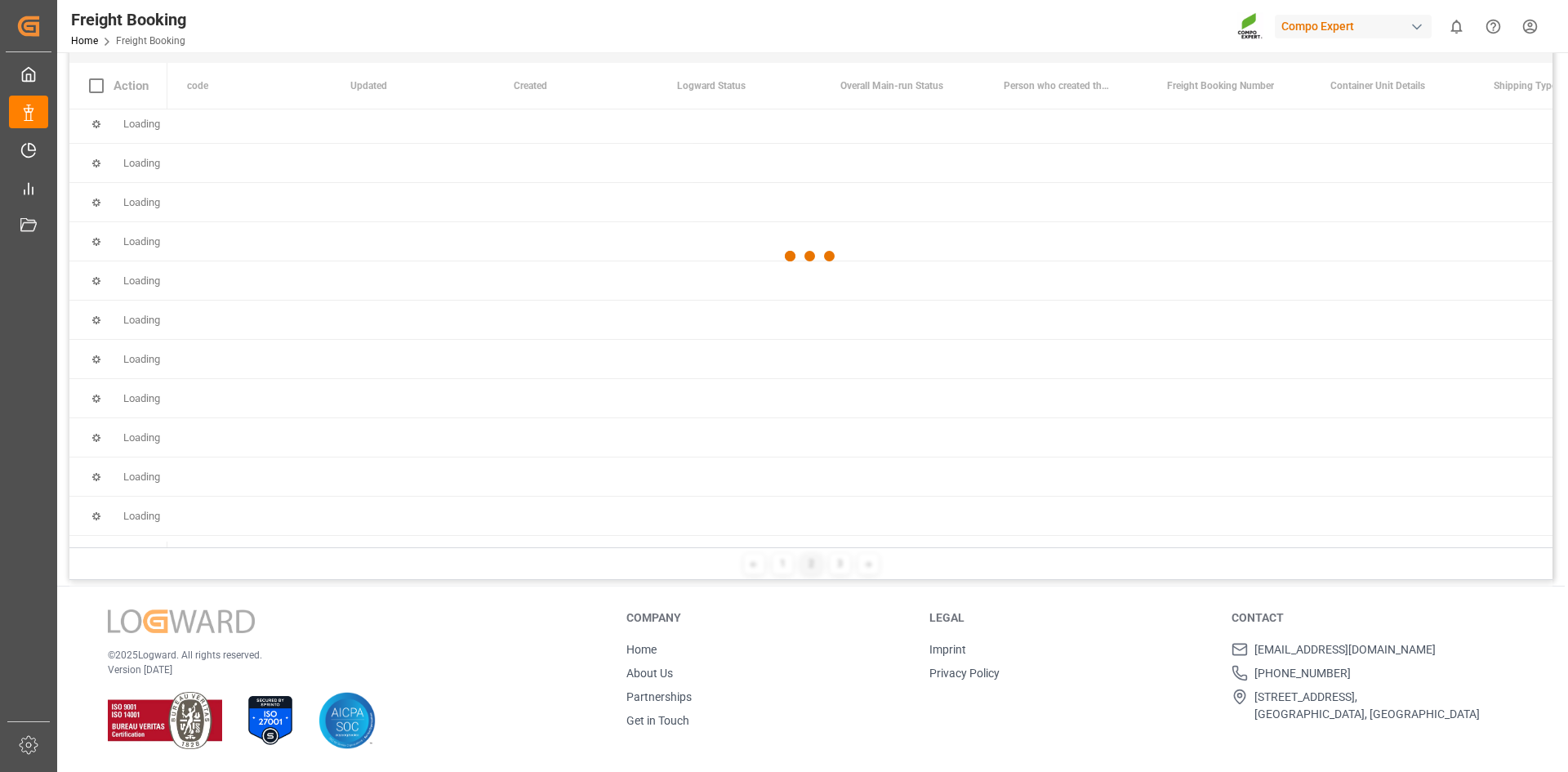 scroll, scrollTop: 0, scrollLeft: 0, axis: both 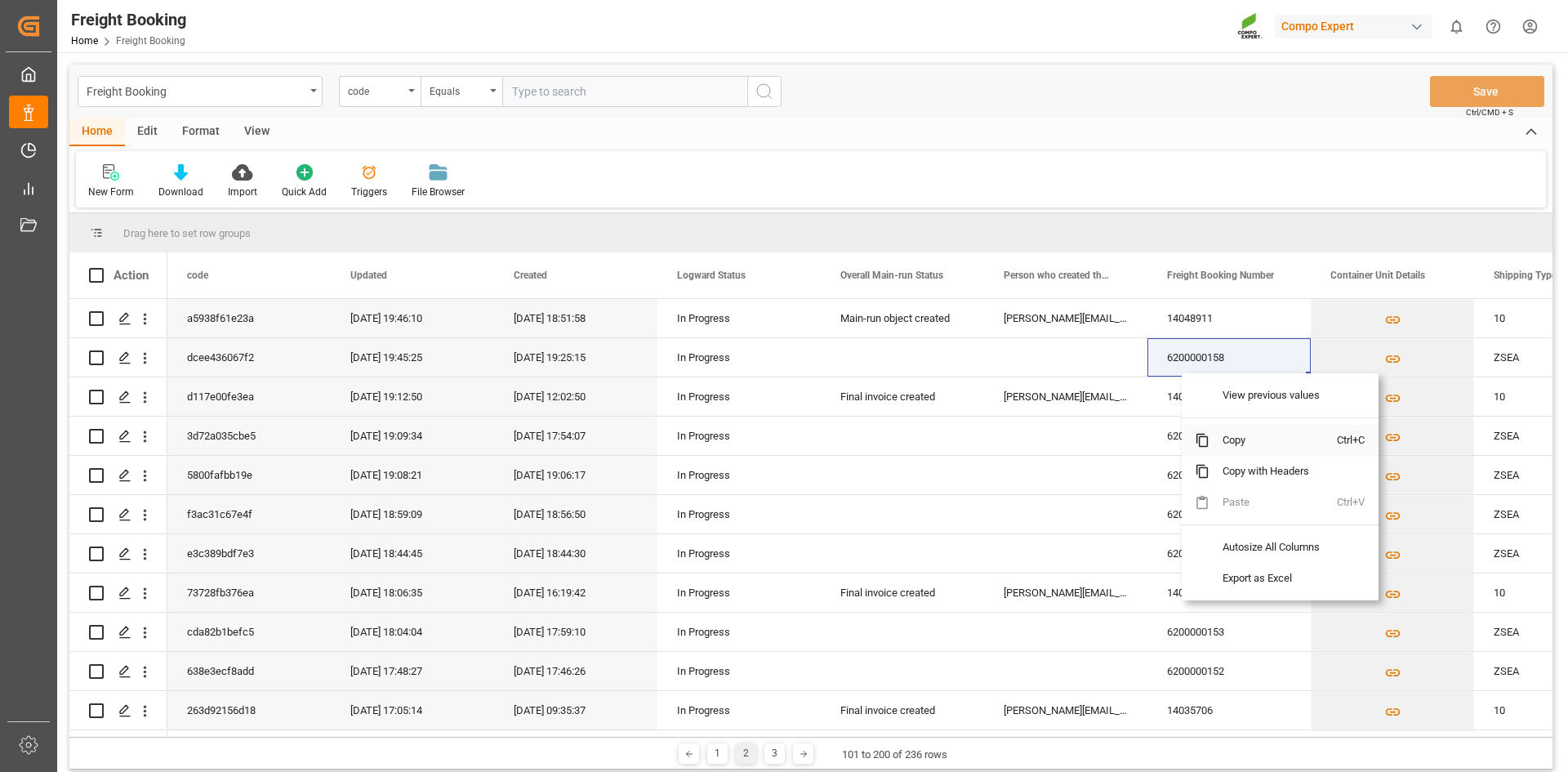 click on "Copy" at bounding box center [1273, 440] 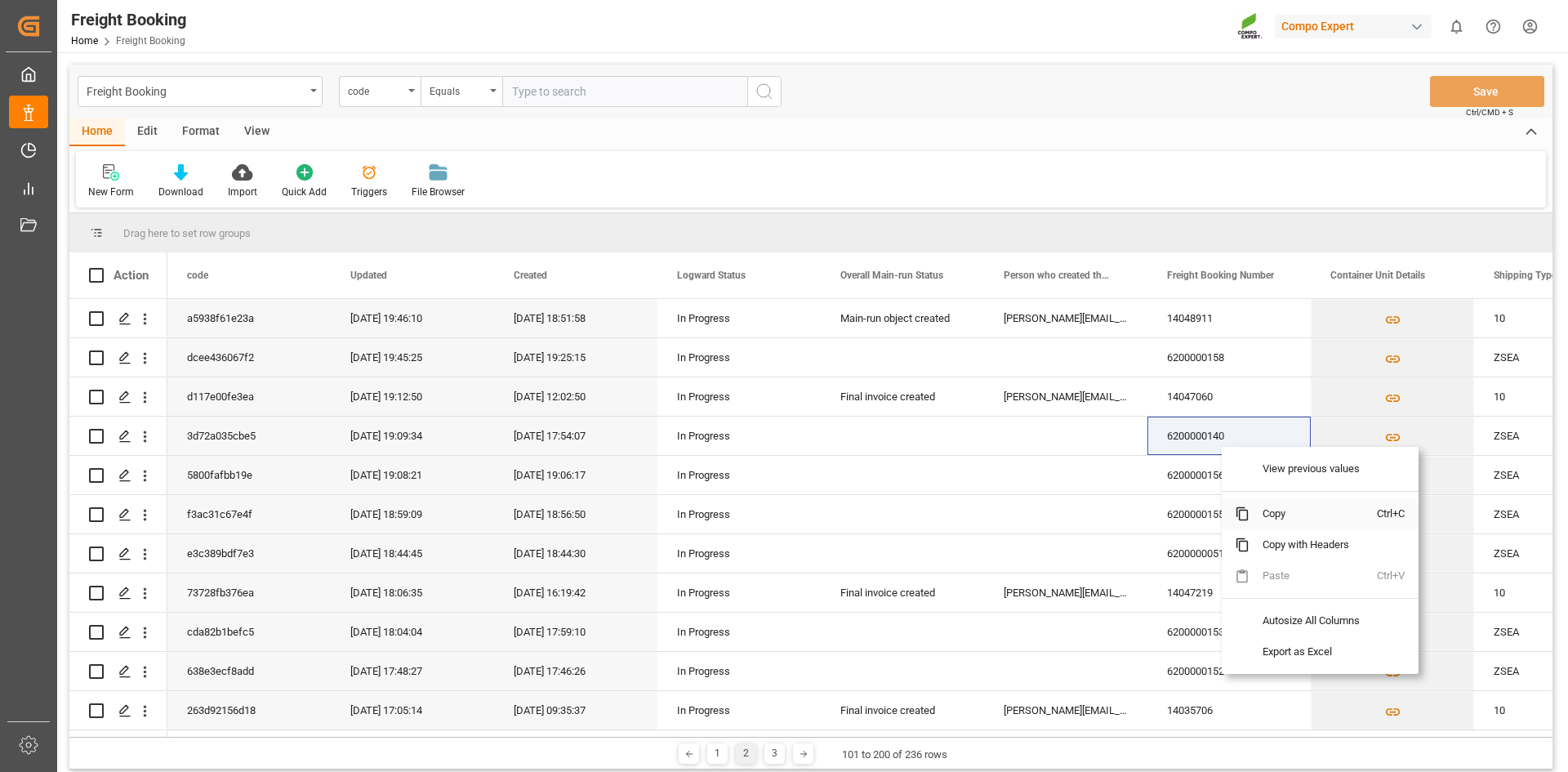 click on "Copy" at bounding box center [1313, 514] 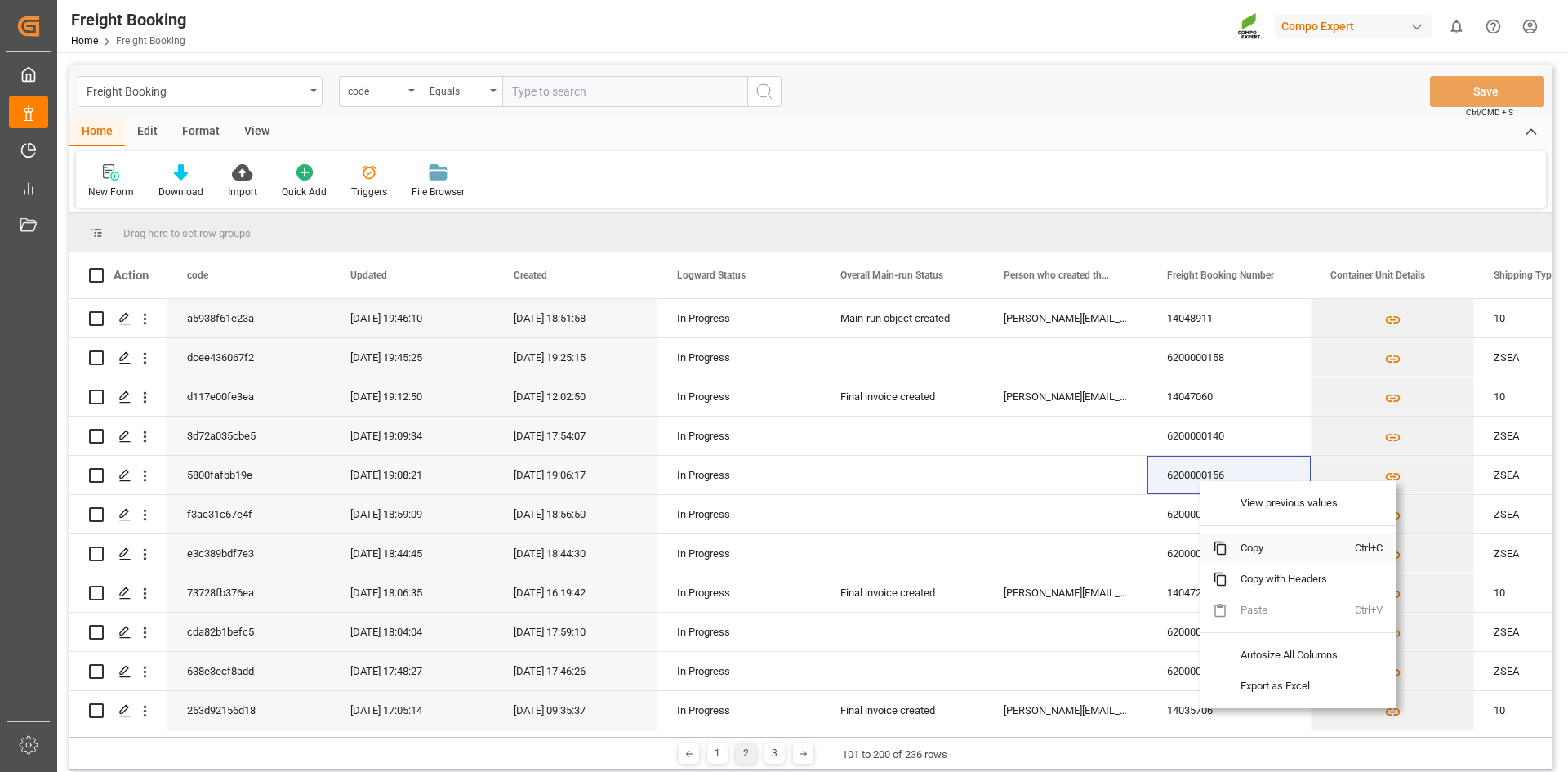click on "Copy" at bounding box center [1291, 548] 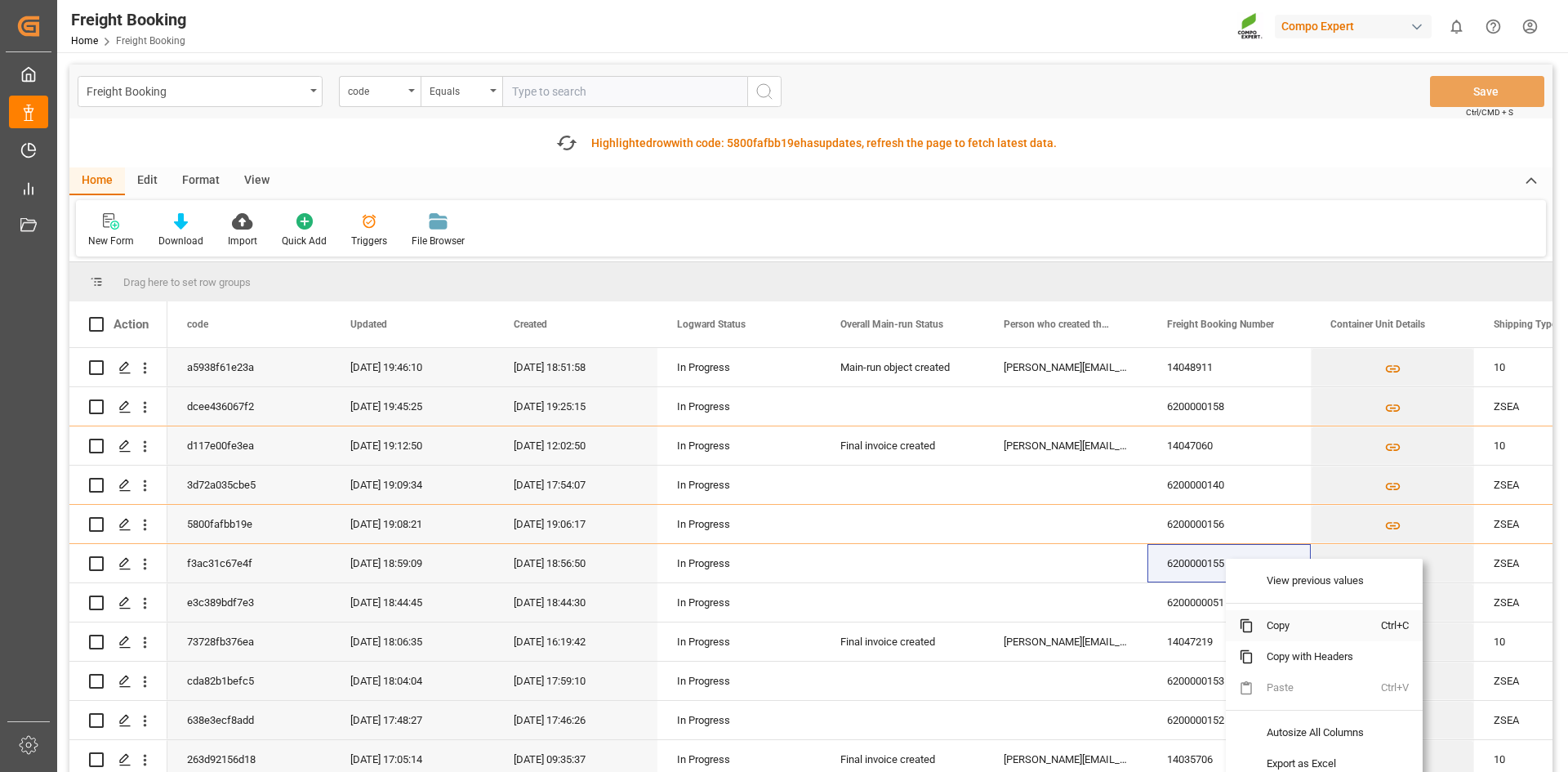 click on "Copy" at bounding box center (1317, 626) 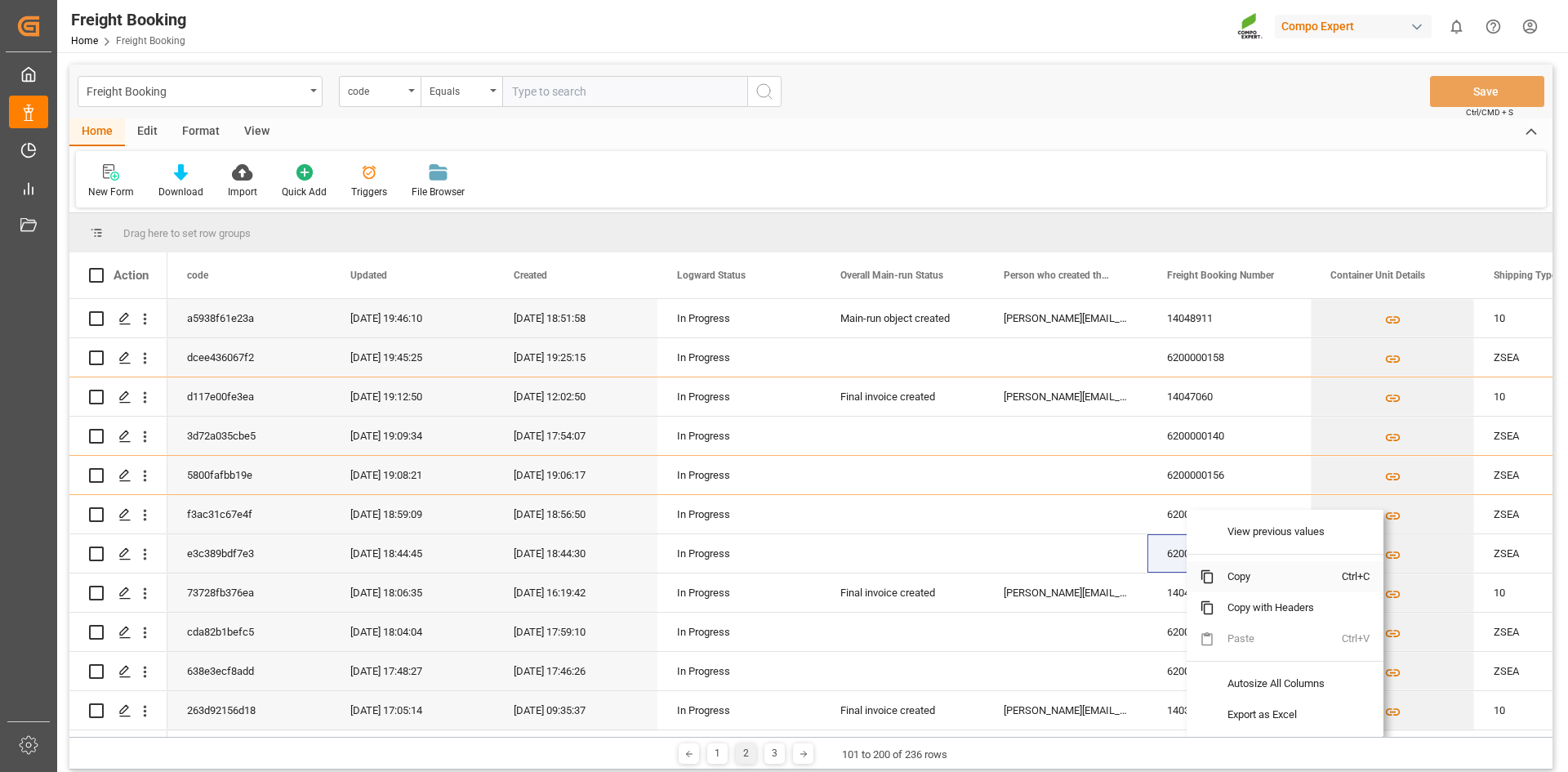 click on "Copy" at bounding box center [1278, 577] 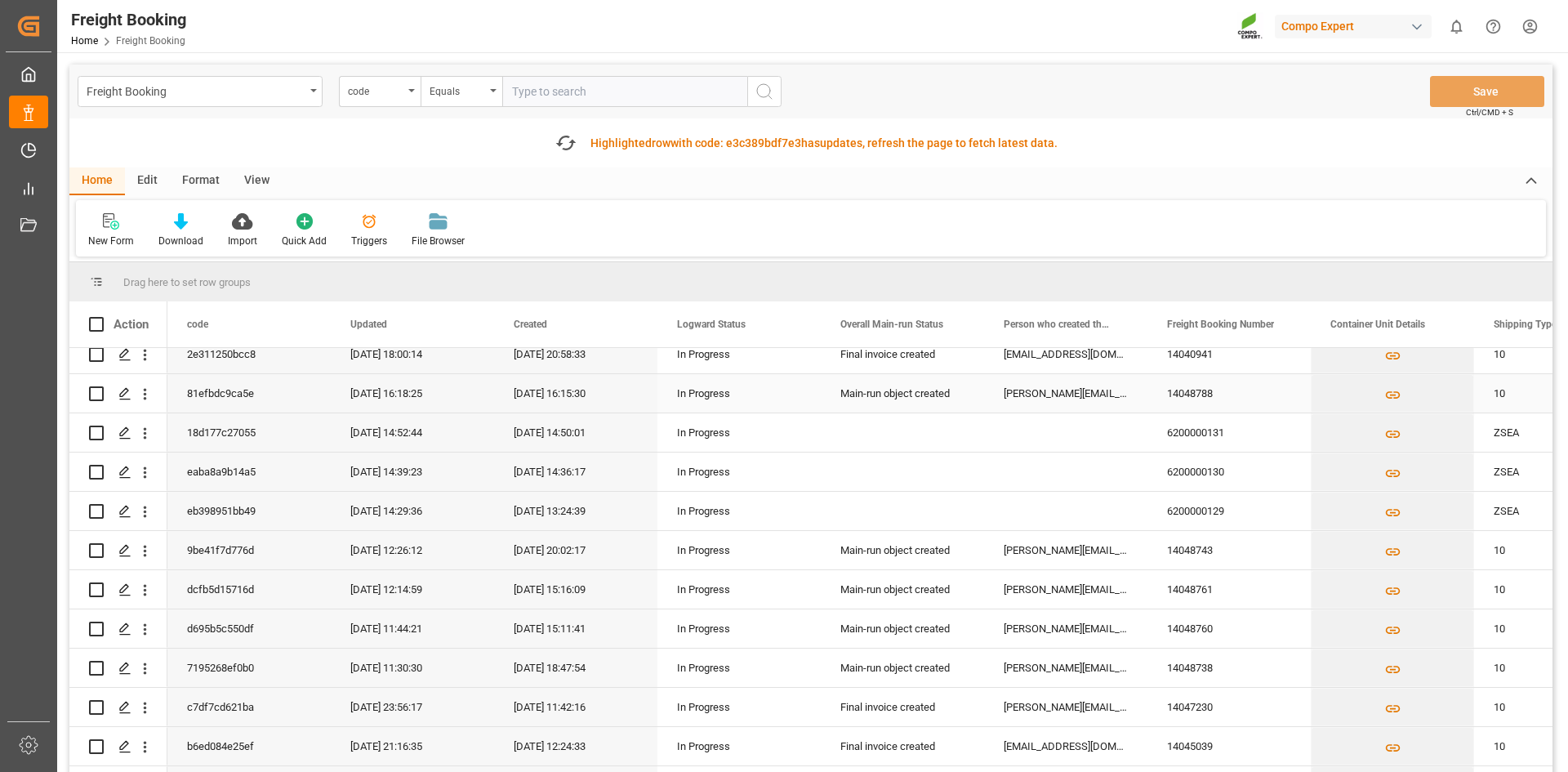 scroll, scrollTop: 3495, scrollLeft: 0, axis: vertical 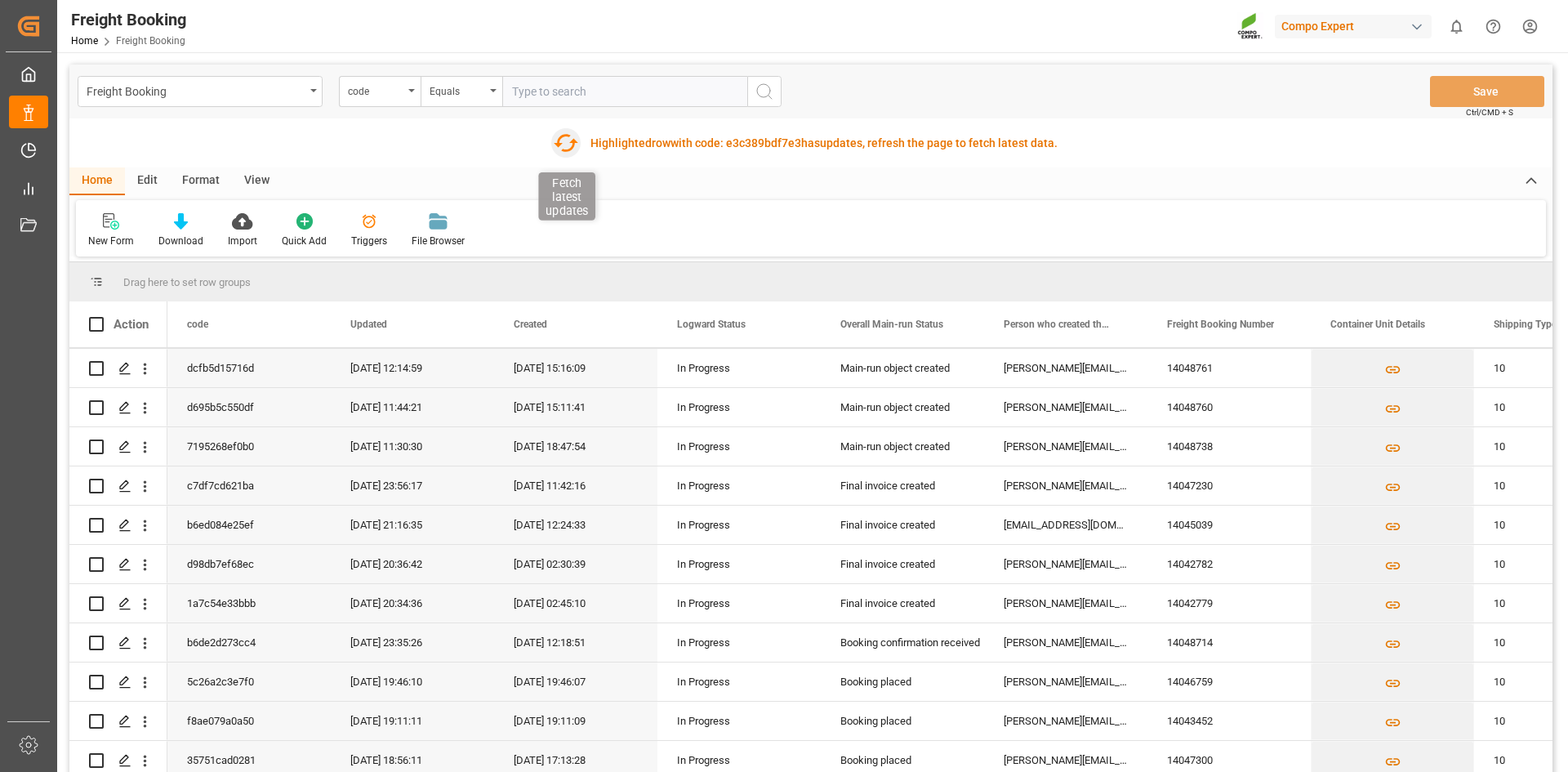 click 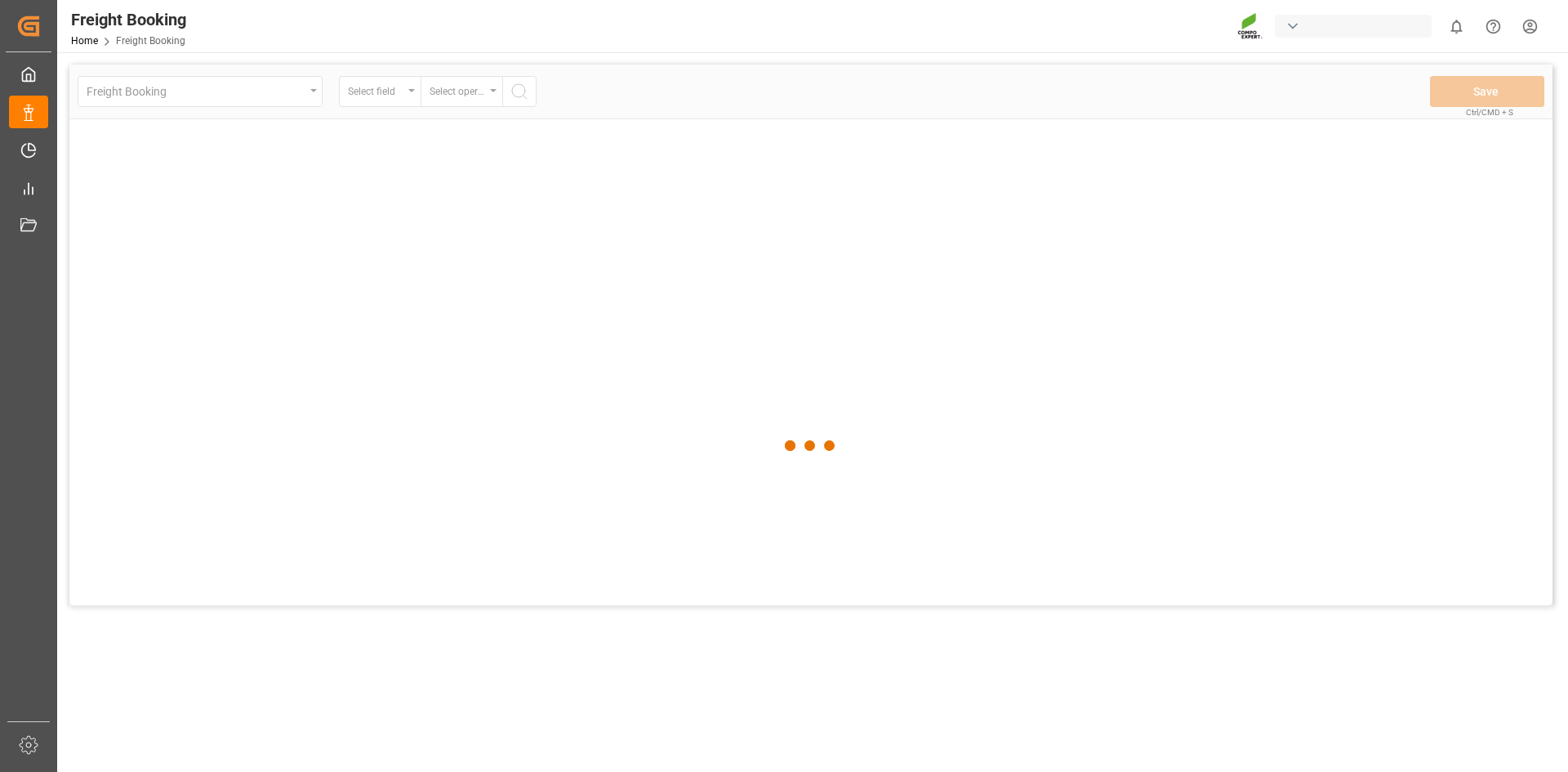 scroll, scrollTop: 0, scrollLeft: 0, axis: both 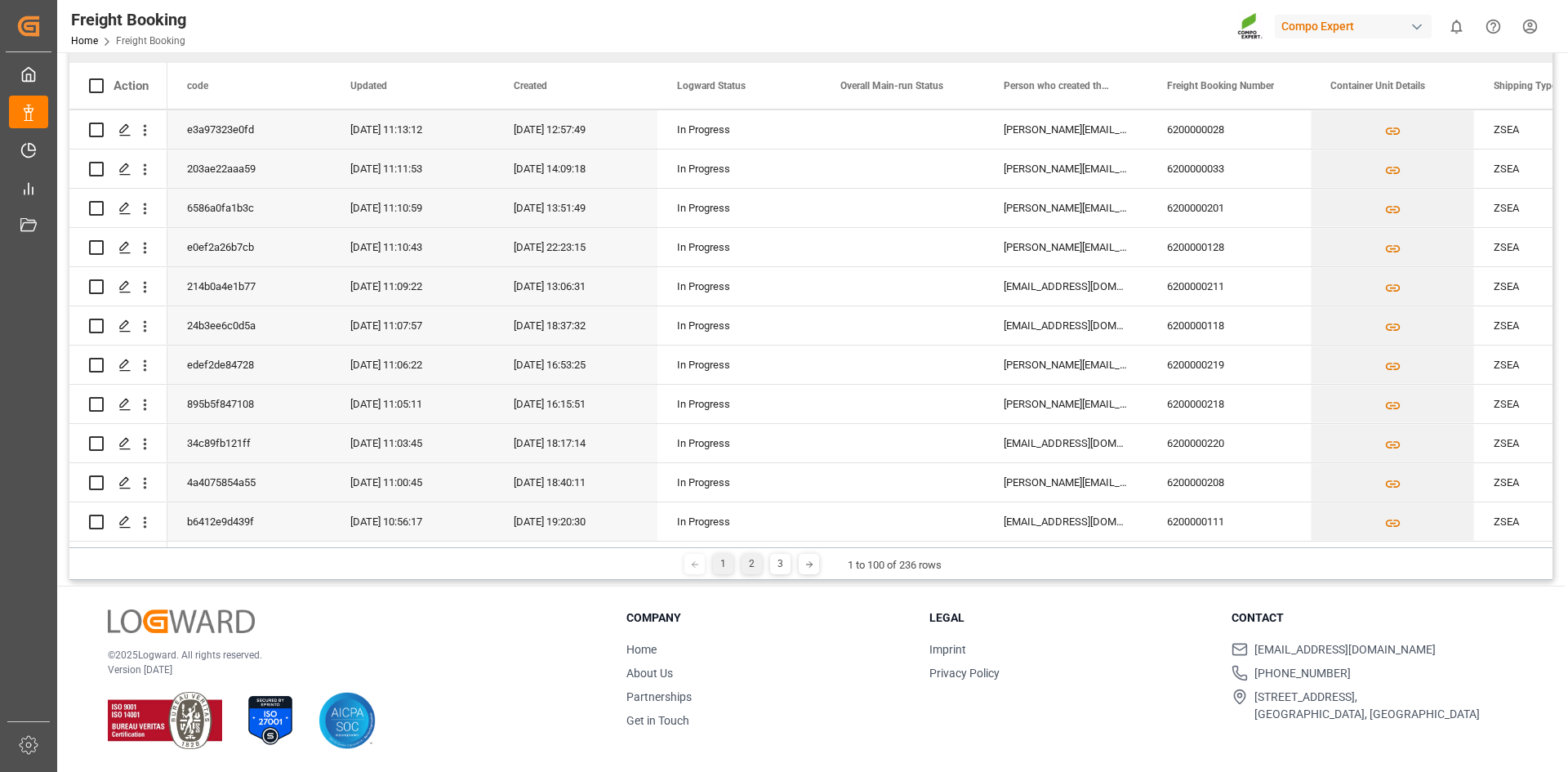 click on "2" at bounding box center [751, 564] 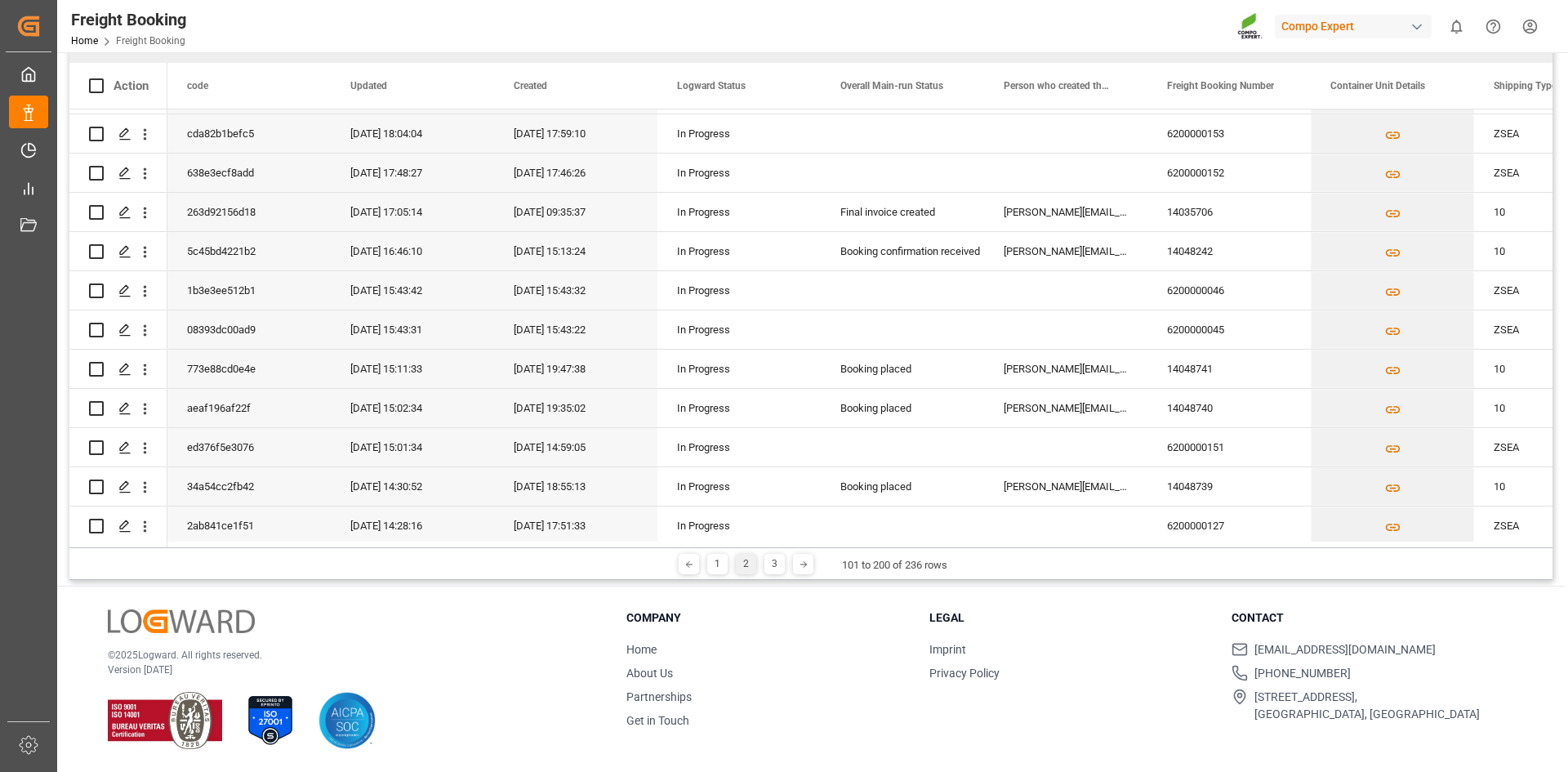 scroll, scrollTop: 2351, scrollLeft: 0, axis: vertical 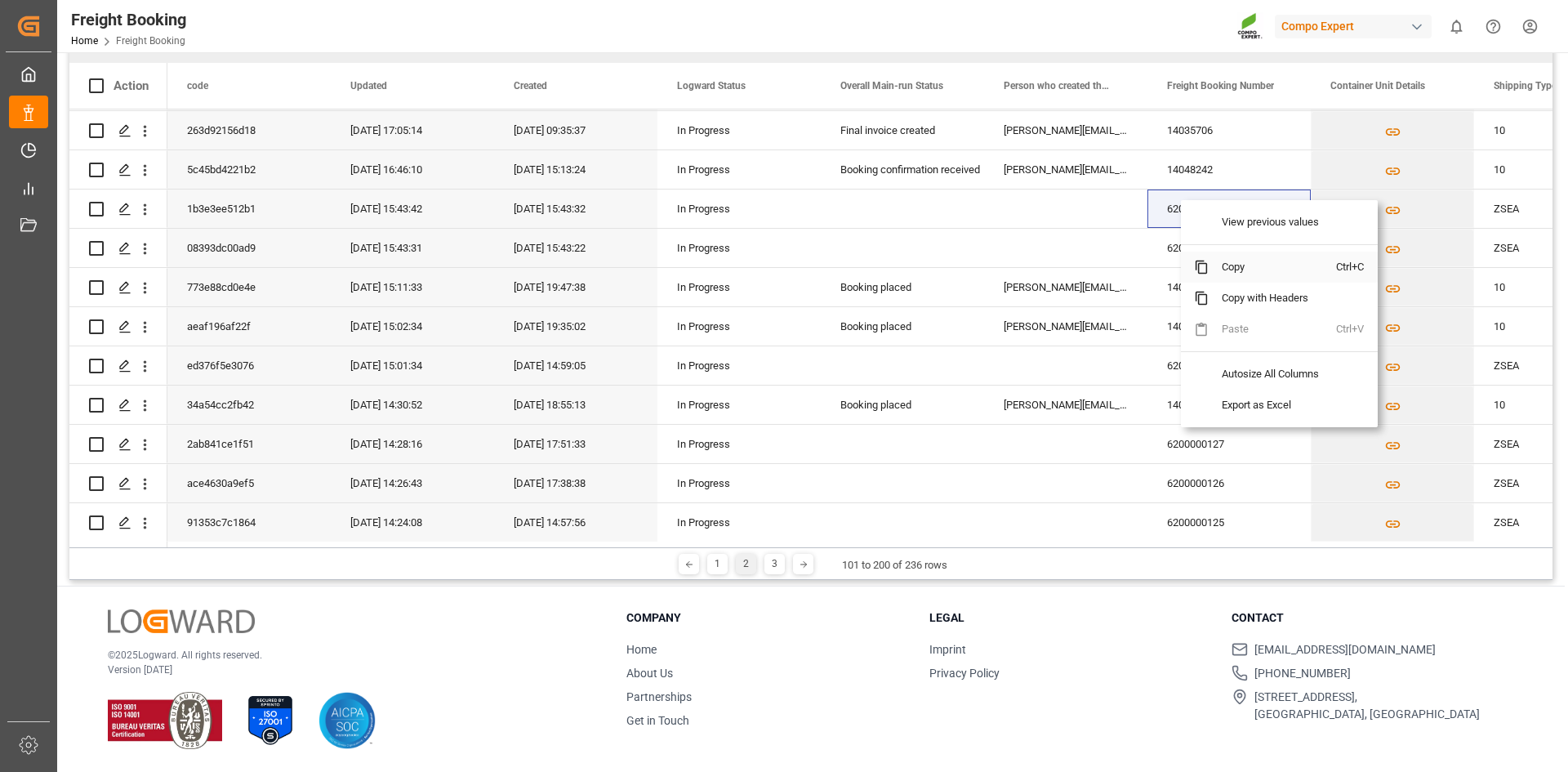 click on "Copy" at bounding box center [1272, 267] 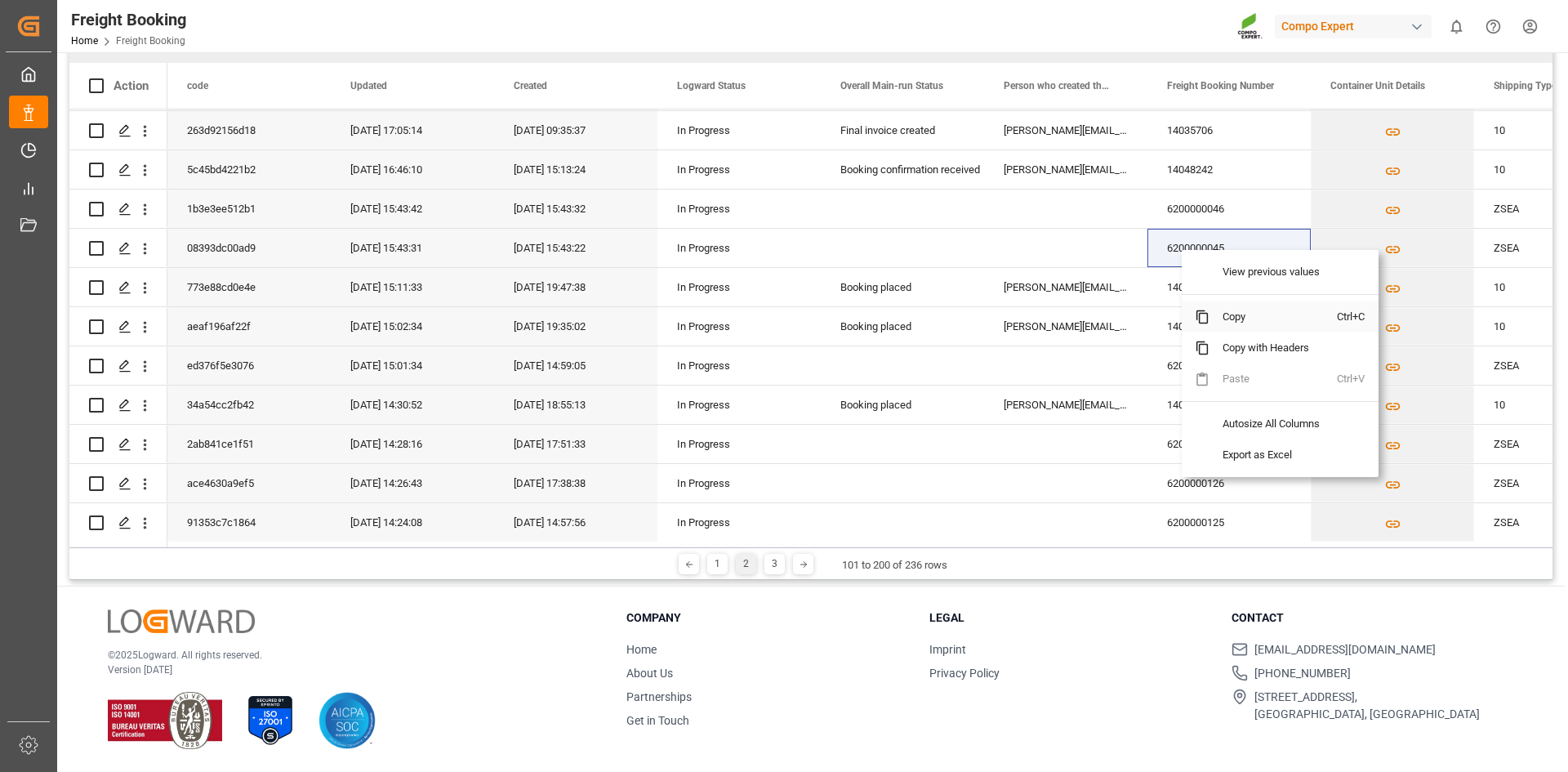 click at bounding box center (1202, 317) 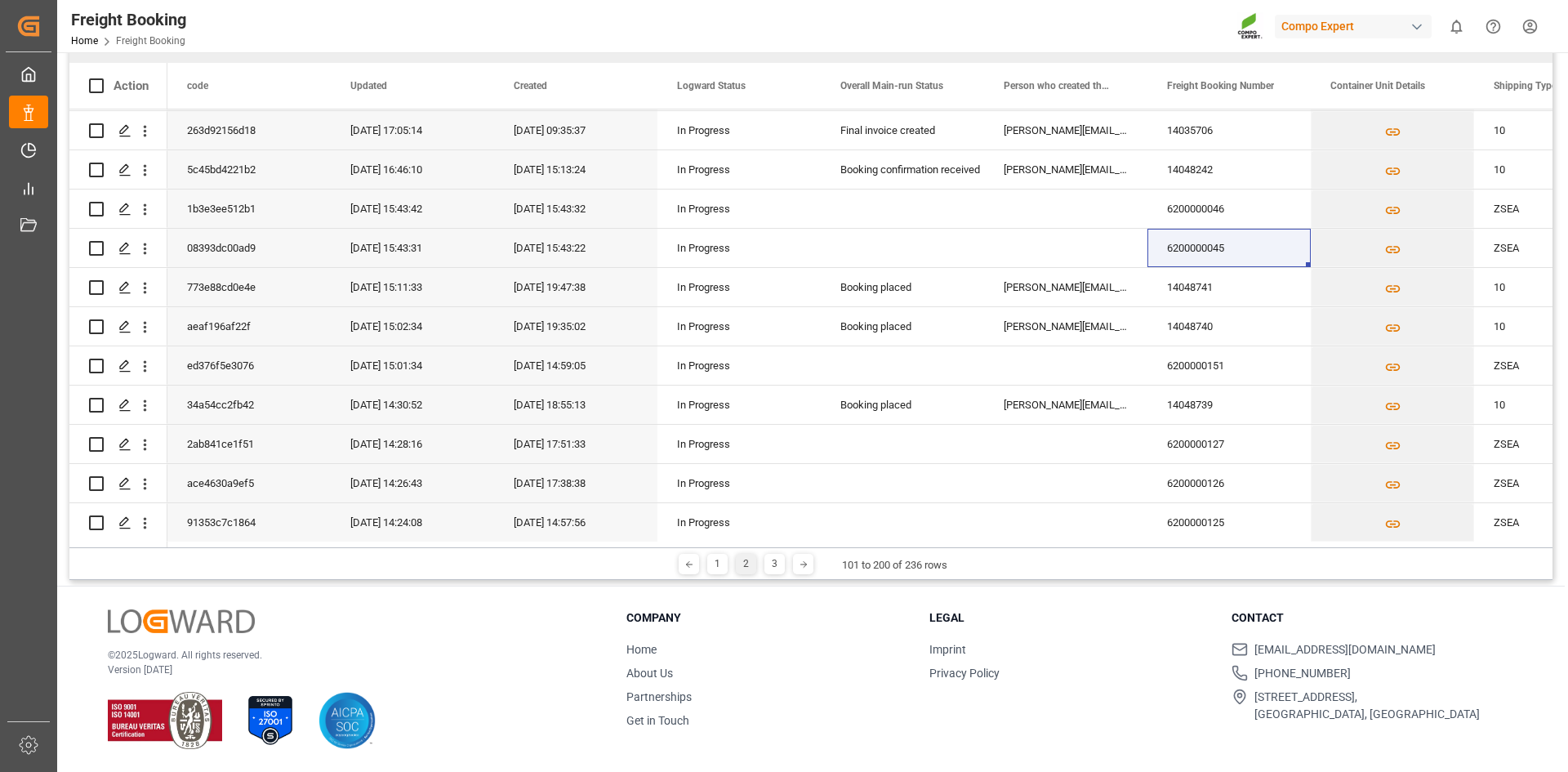 scroll, scrollTop: 239, scrollLeft: 0, axis: vertical 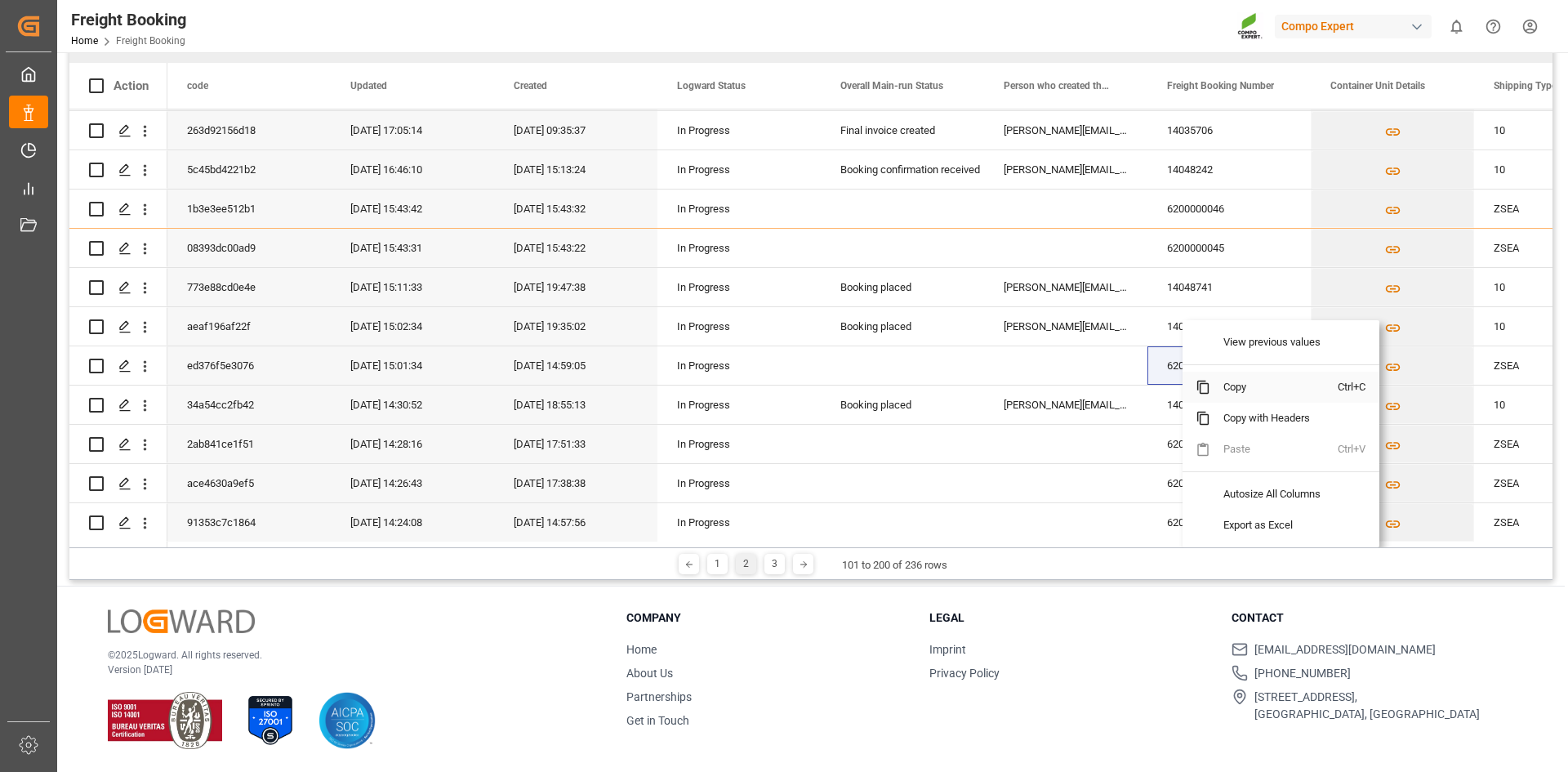 click on "Copy" at bounding box center [1274, 387] 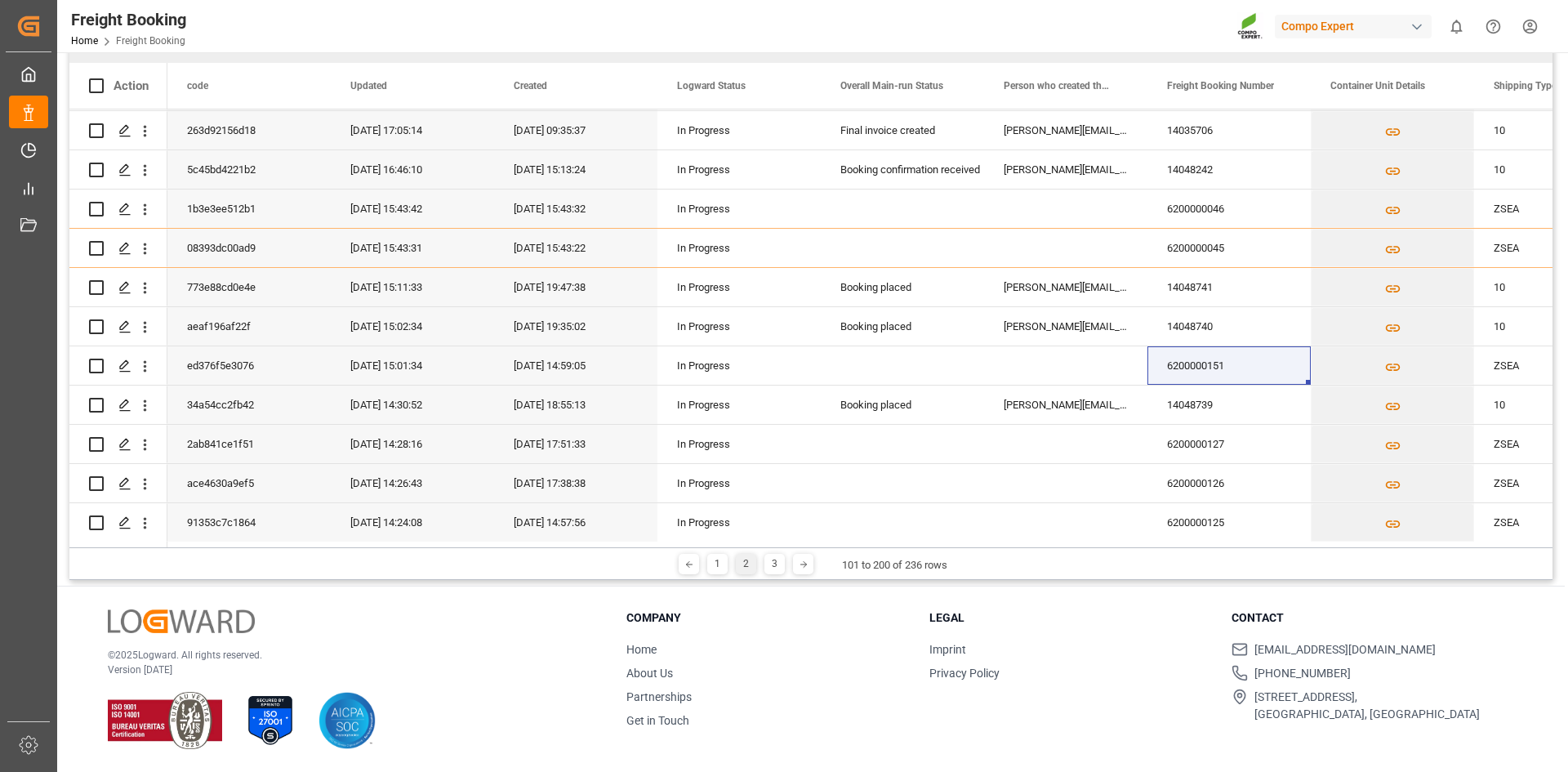 scroll, scrollTop: 190, scrollLeft: 0, axis: vertical 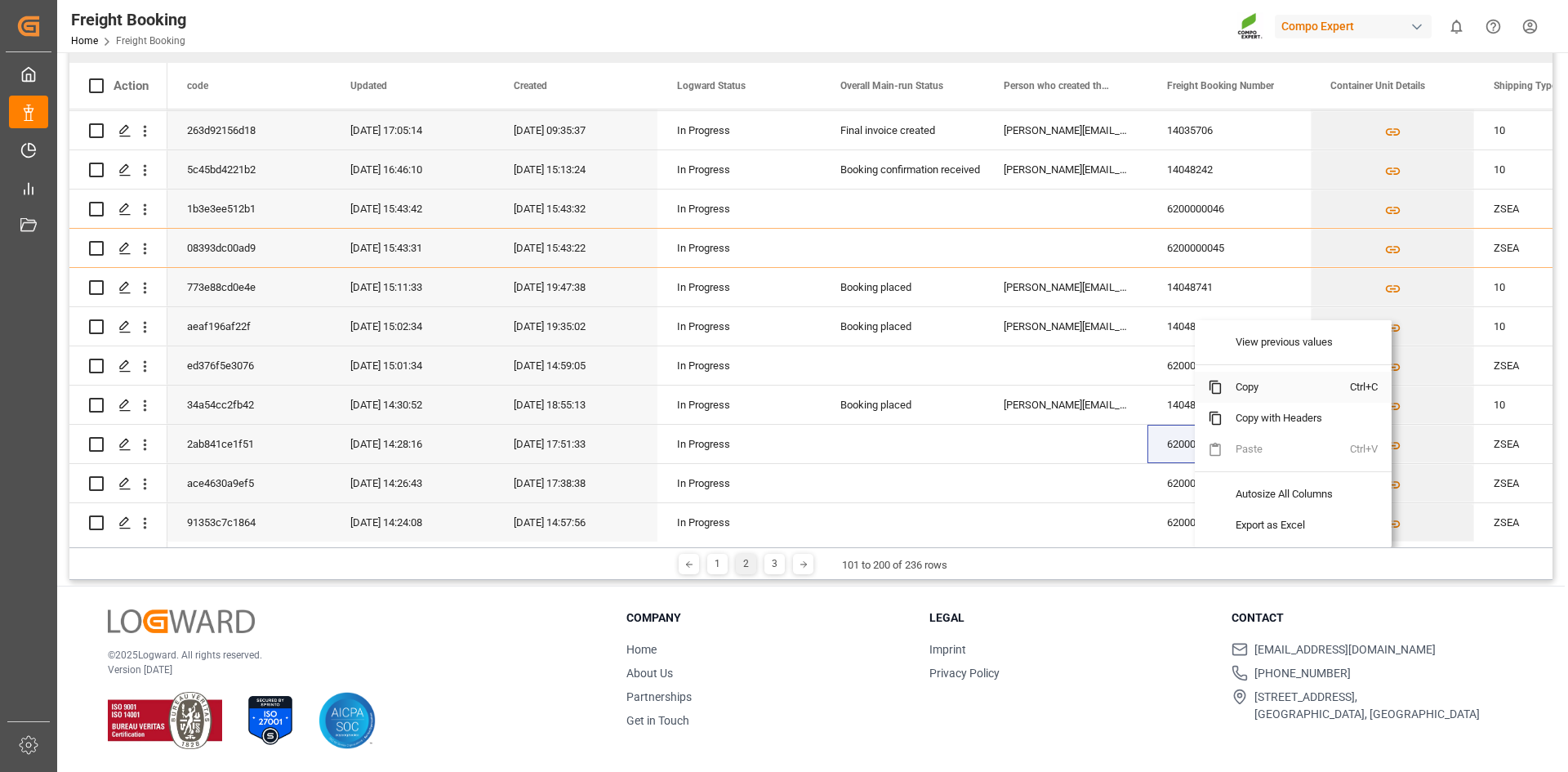 click on "Copy" at bounding box center [1286, 387] 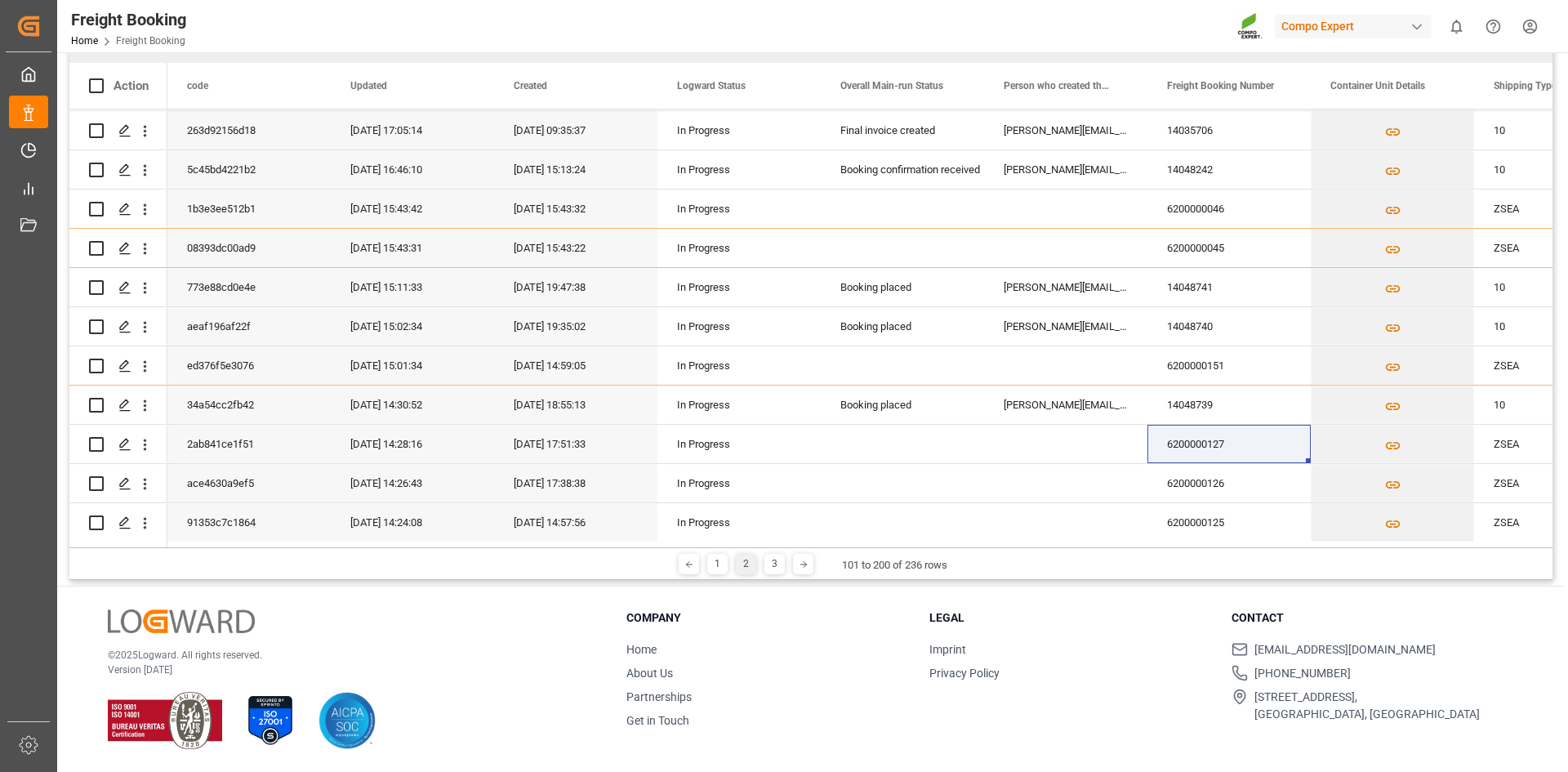 scroll, scrollTop: 190, scrollLeft: 0, axis: vertical 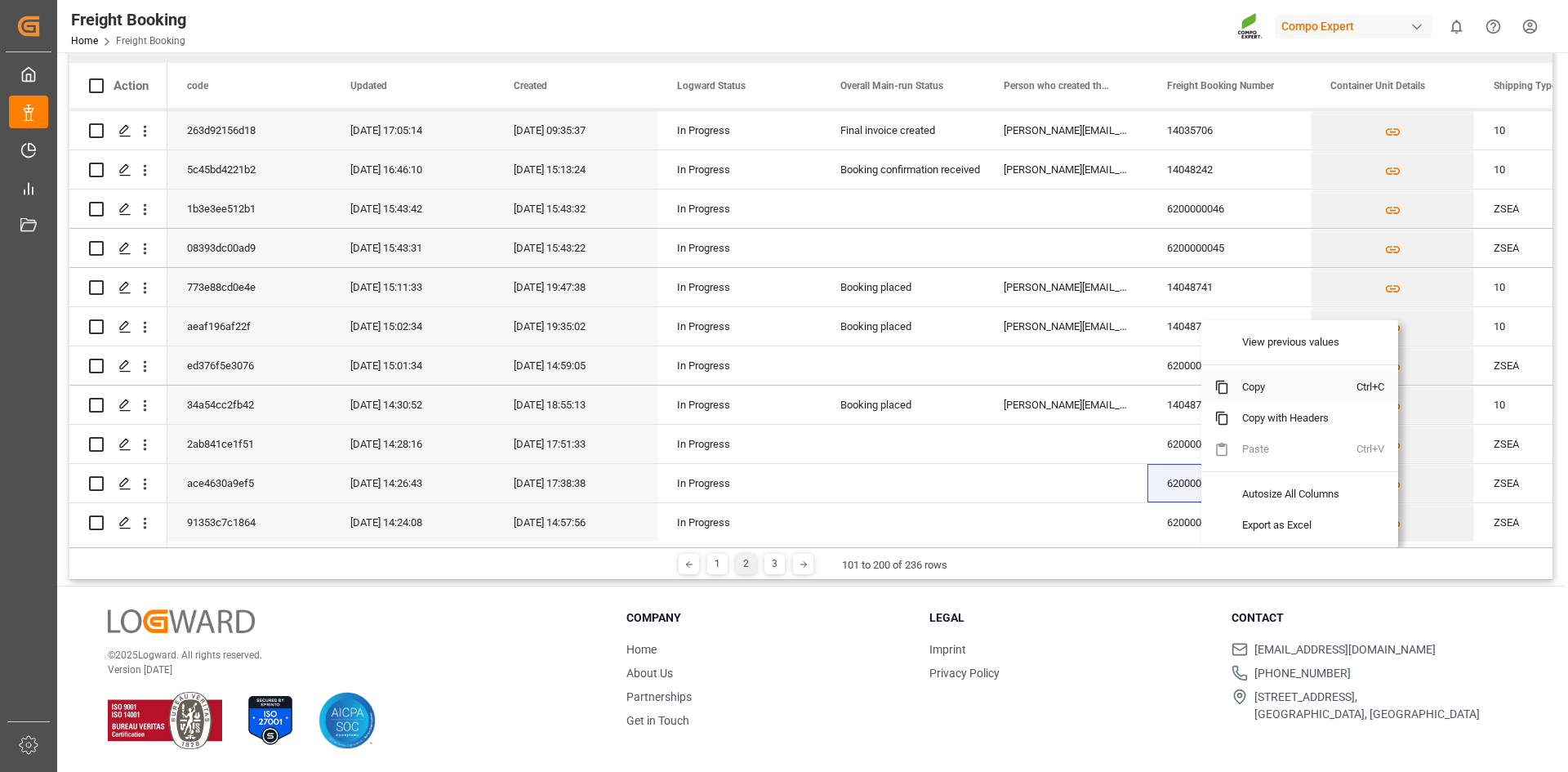 click on "Copy" at bounding box center [1293, 387] 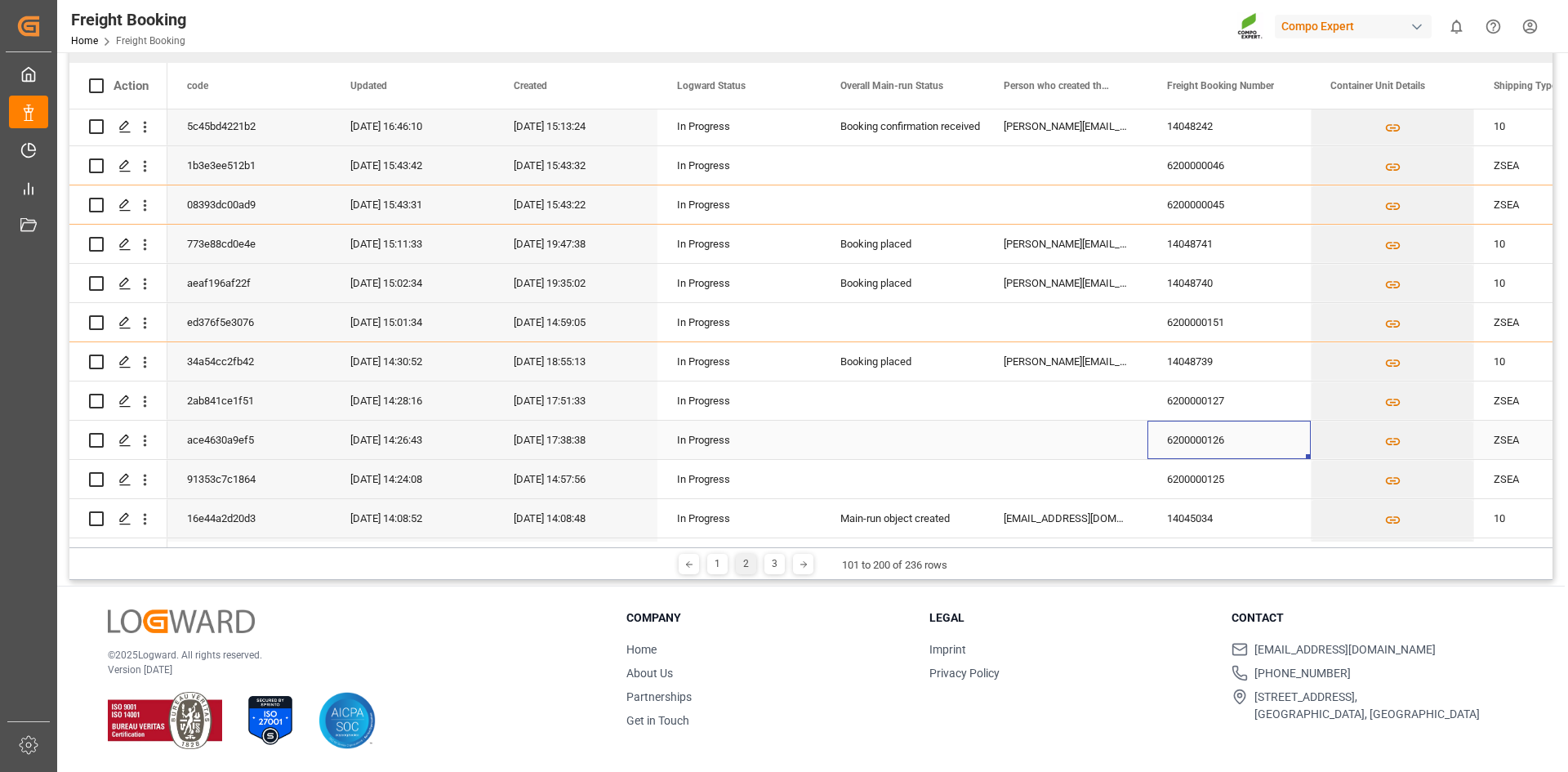 scroll, scrollTop: 2433, scrollLeft: 0, axis: vertical 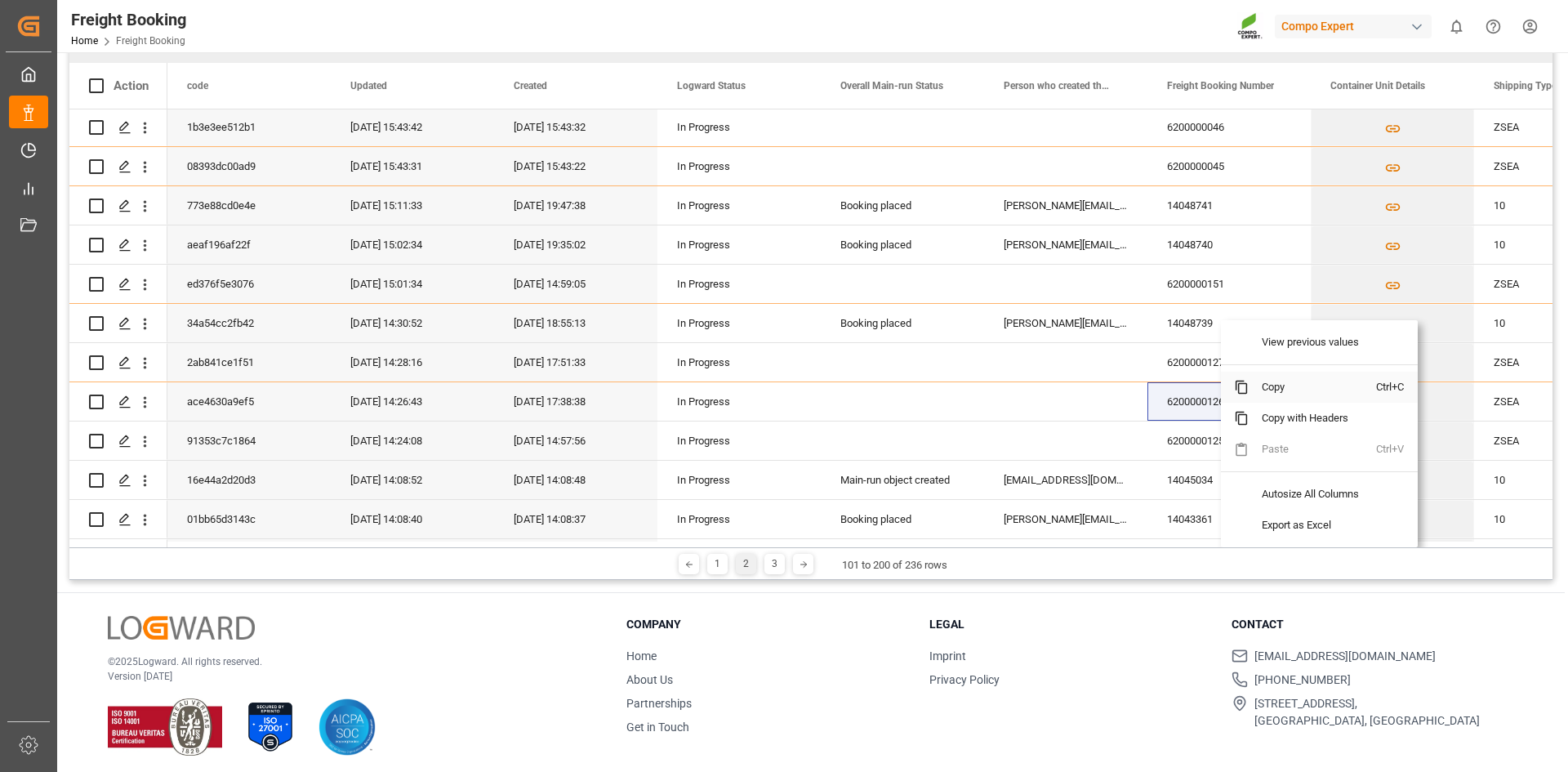 click at bounding box center (1241, 387) 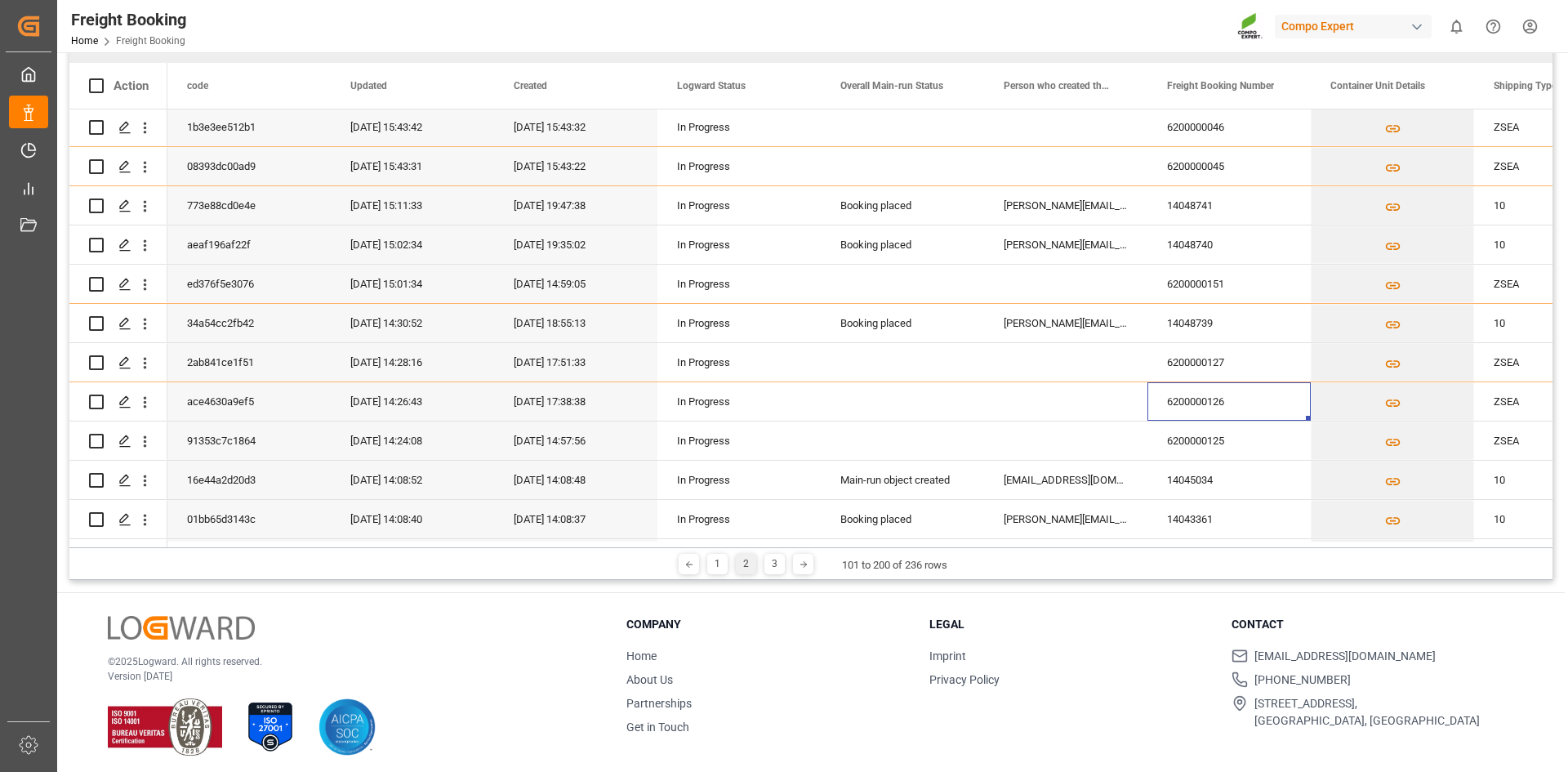 scroll, scrollTop: 190, scrollLeft: 0, axis: vertical 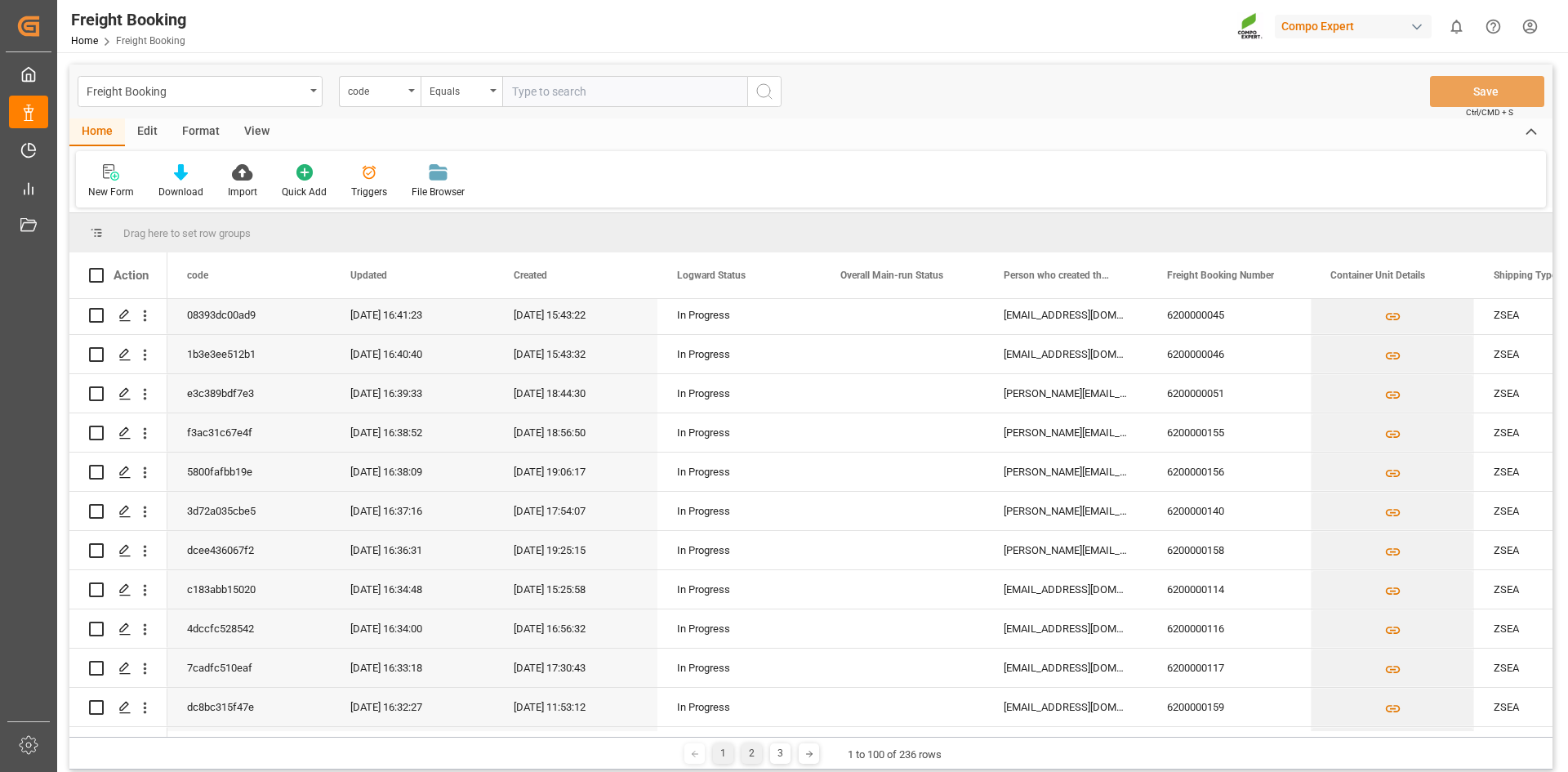 click on "2" at bounding box center (751, 753) 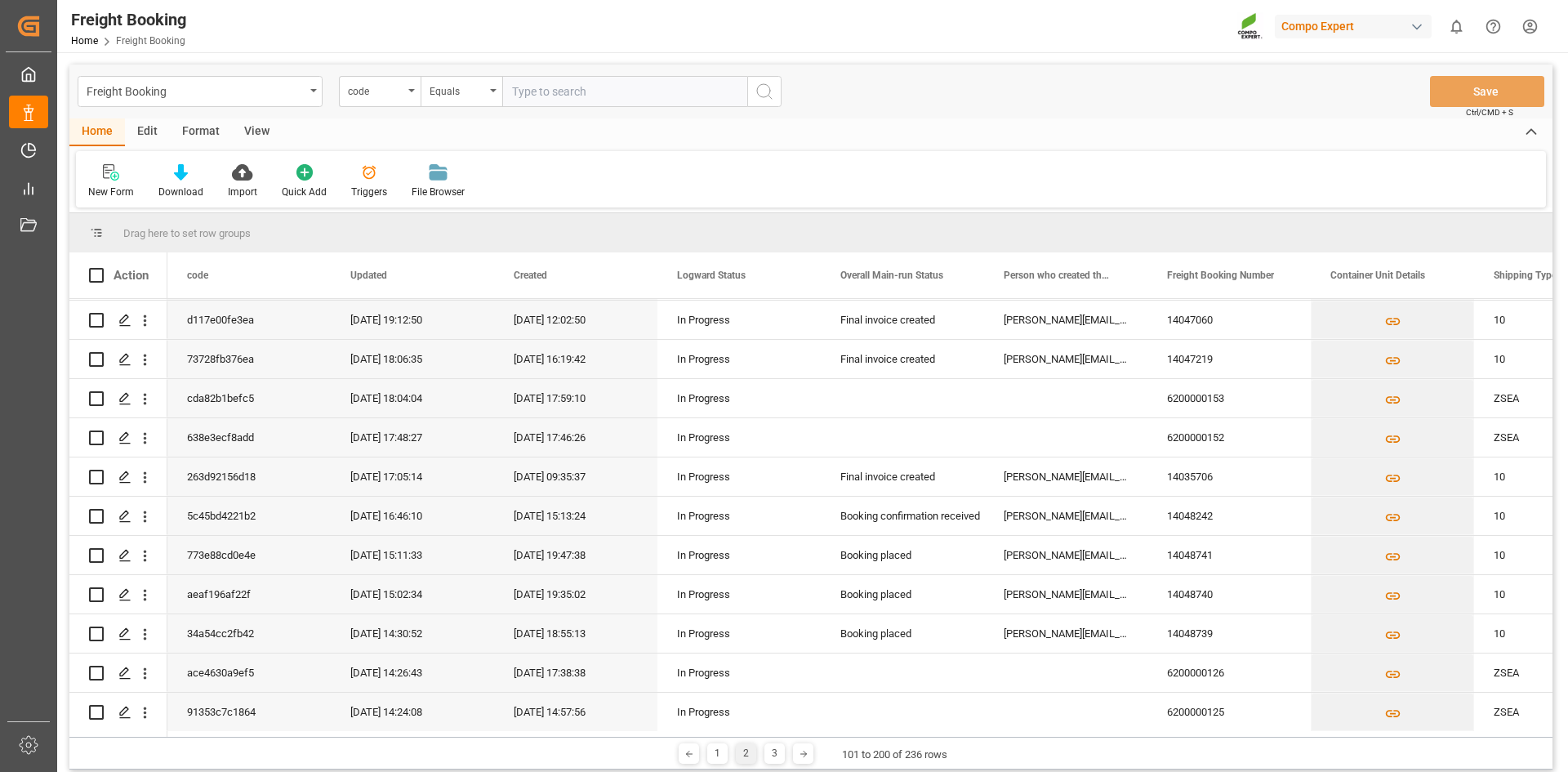 scroll, scrollTop: 2124, scrollLeft: 0, axis: vertical 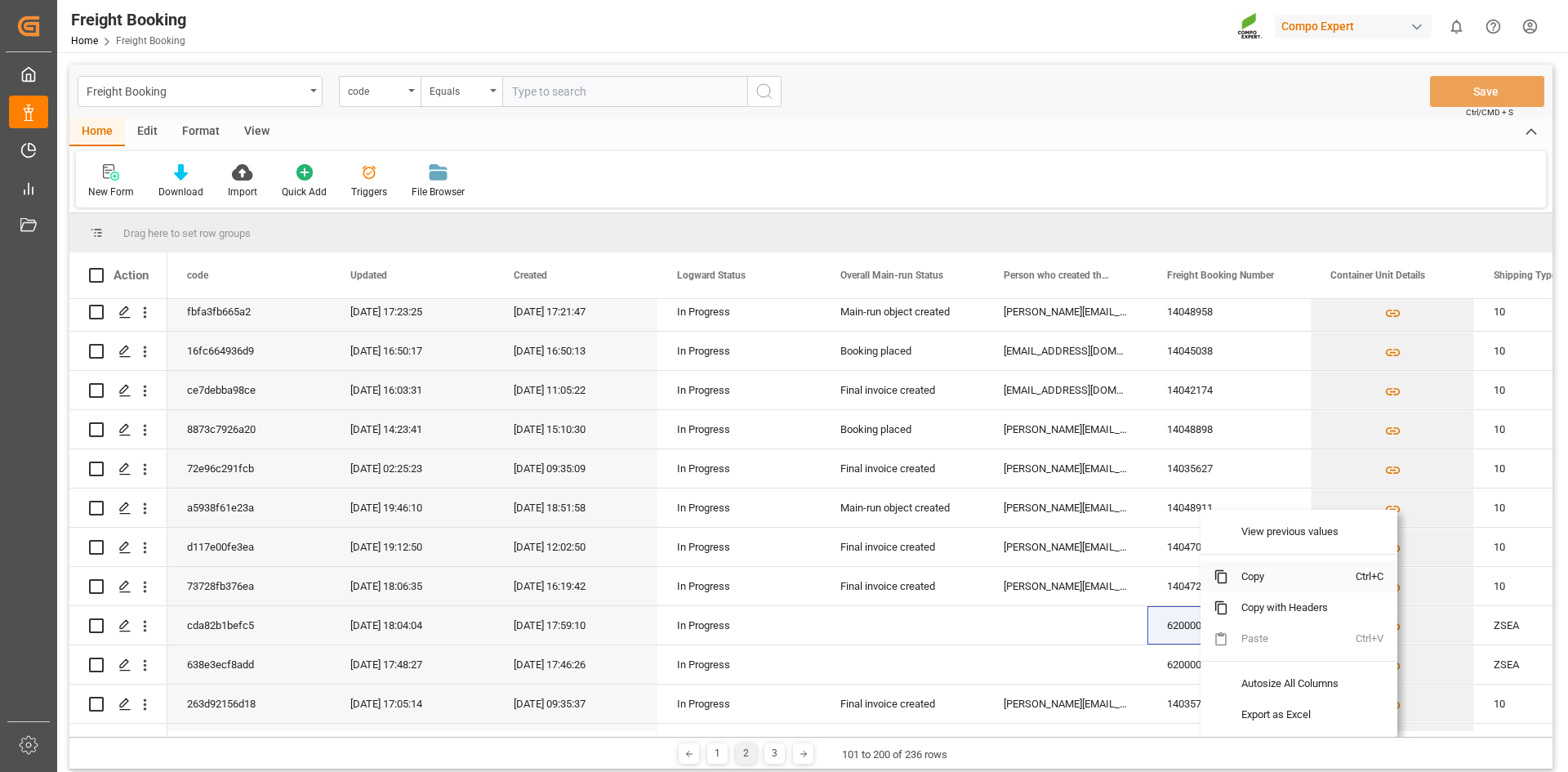 click on "Copy" at bounding box center (1292, 577) 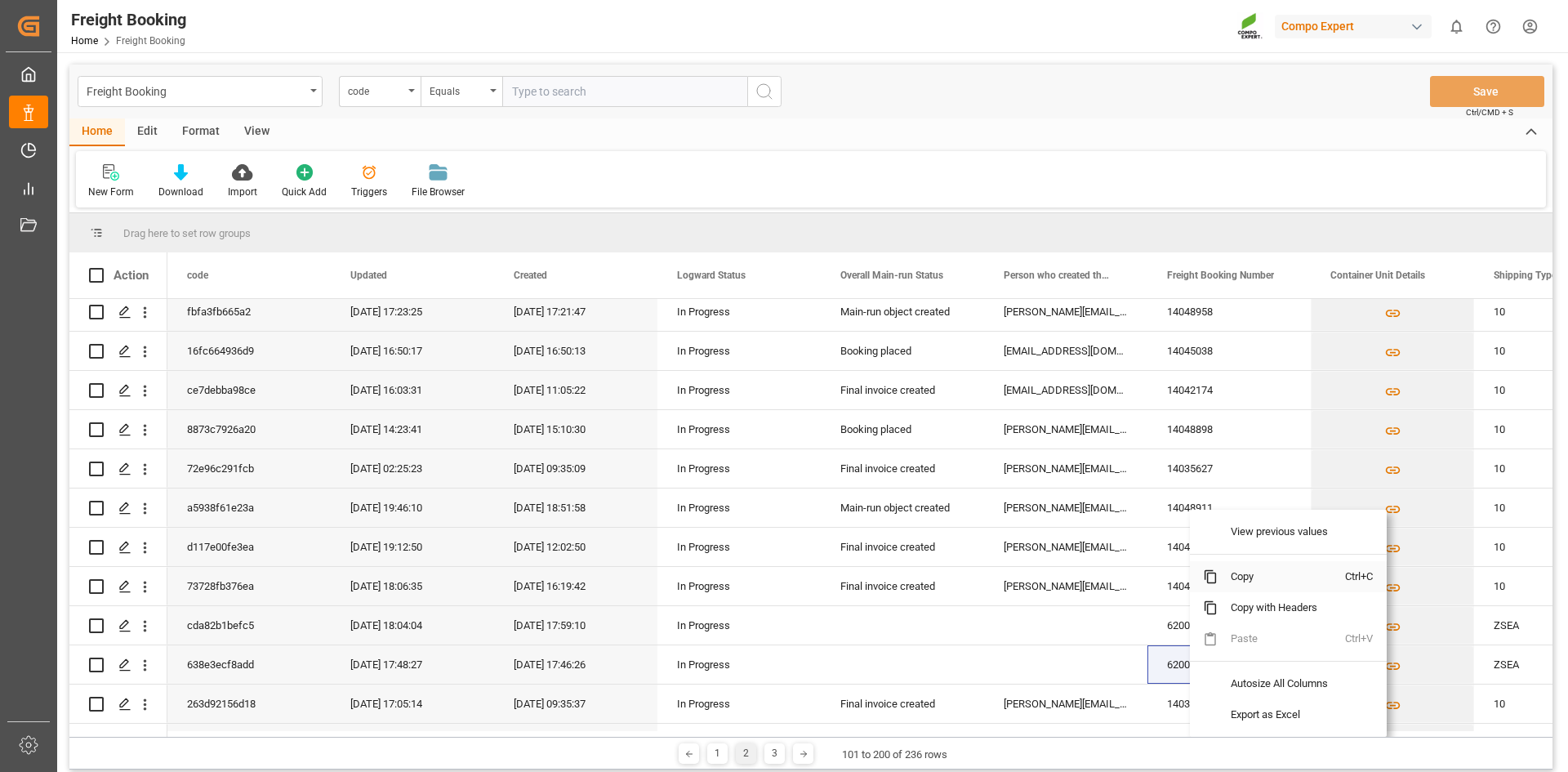click on "Copy" at bounding box center [1281, 577] 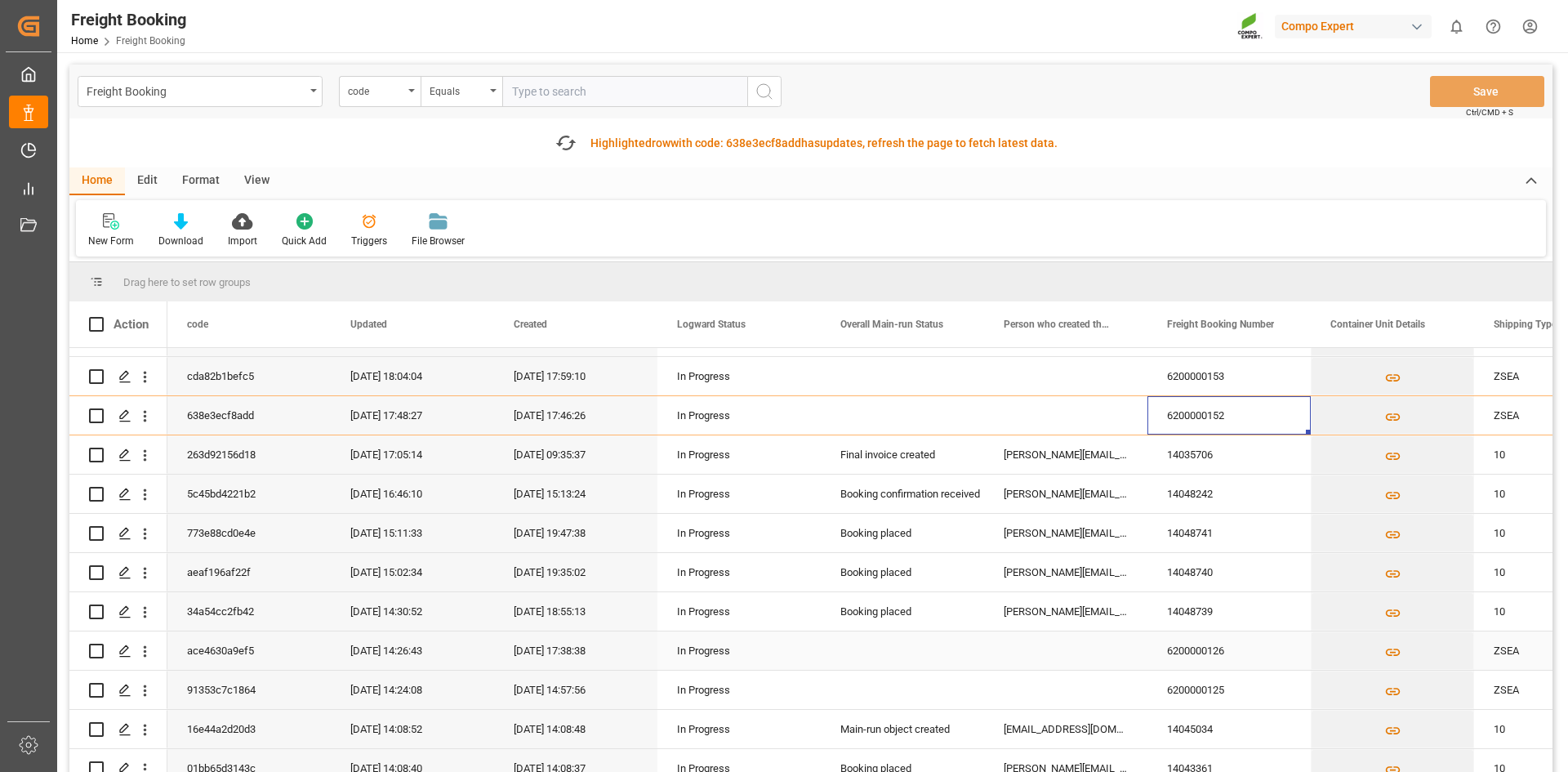 scroll, scrollTop: 2451, scrollLeft: 0, axis: vertical 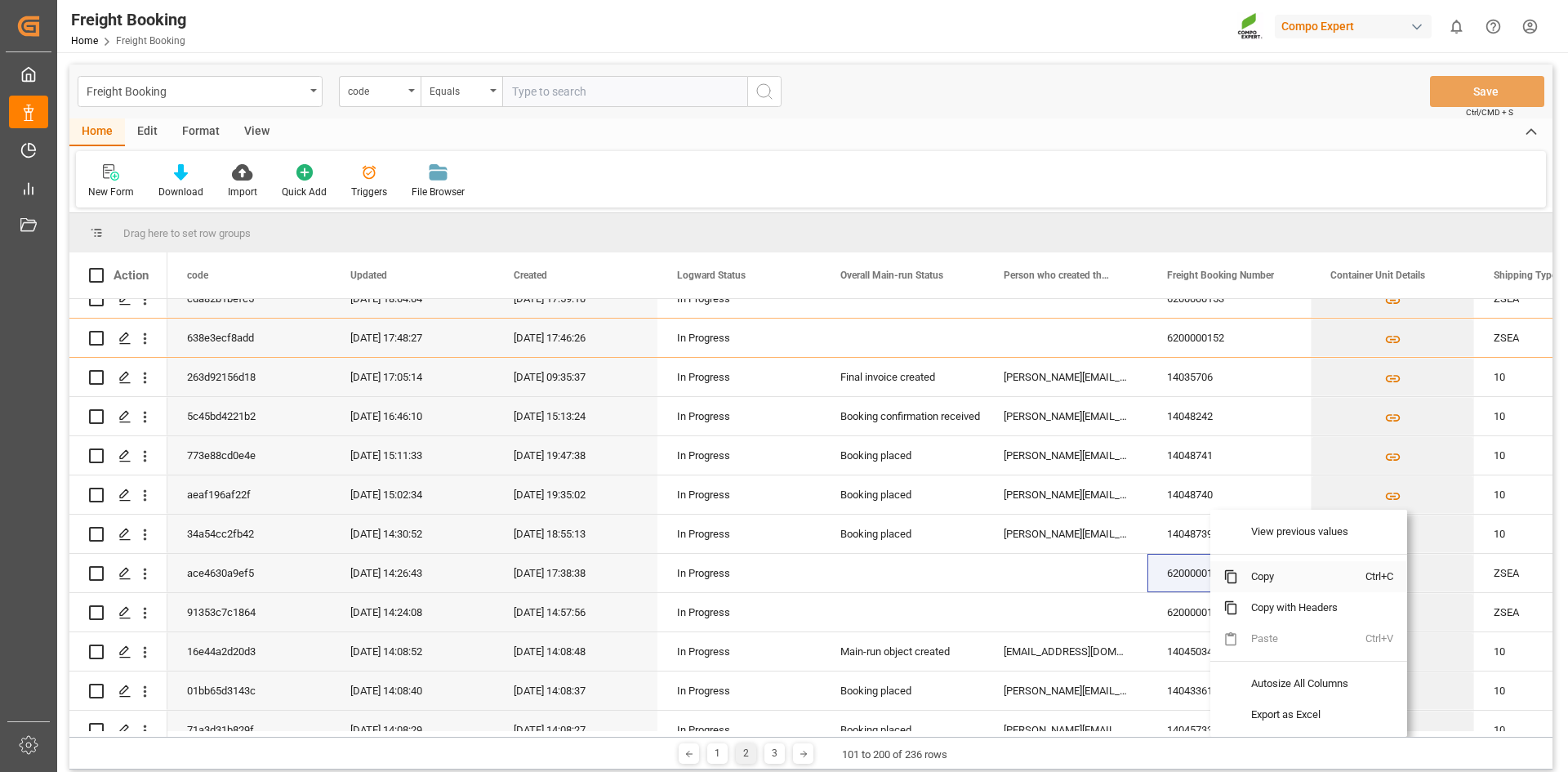click at bounding box center (1231, 577) 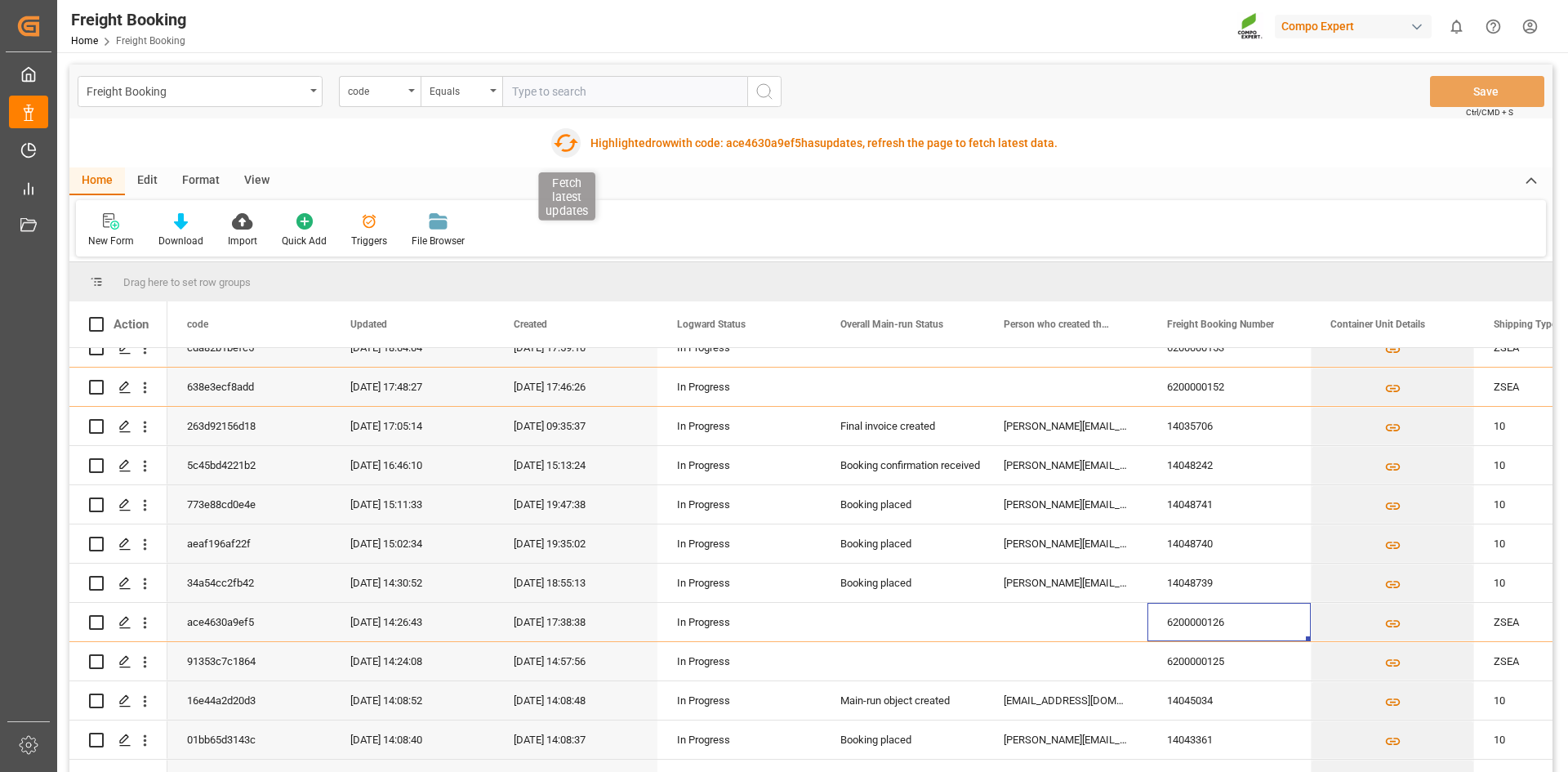 click 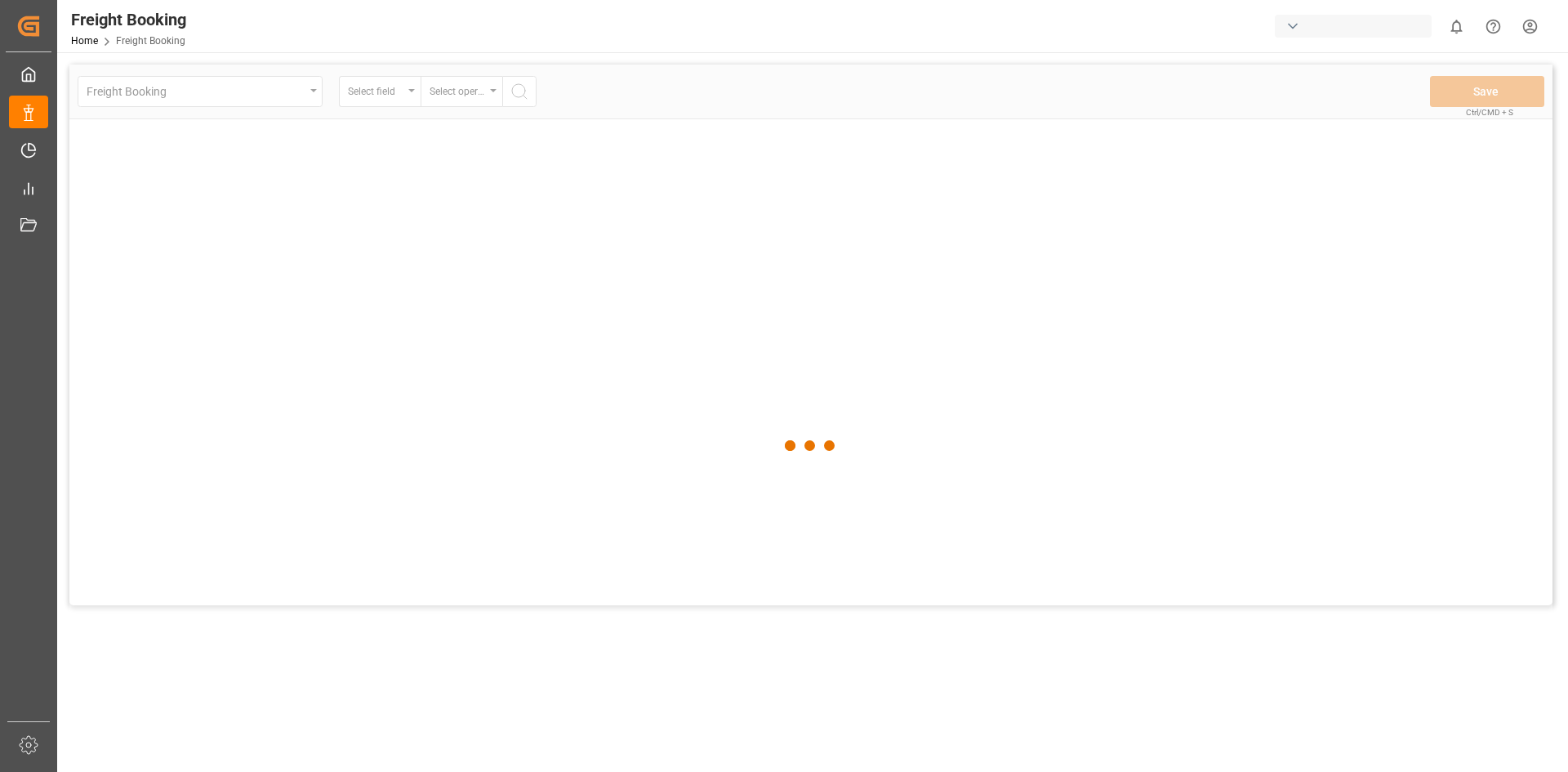 scroll, scrollTop: 0, scrollLeft: 0, axis: both 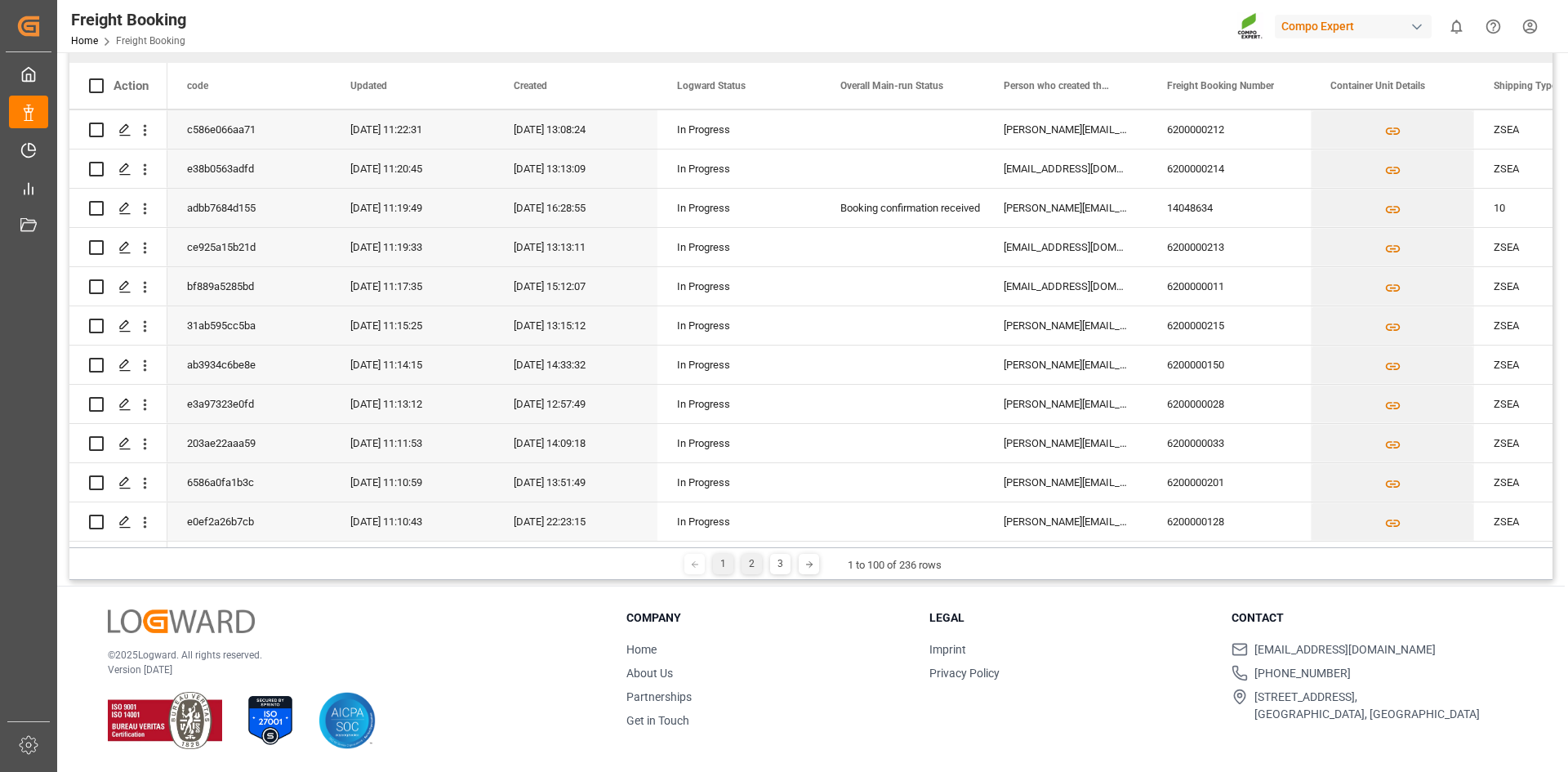 click on "2" at bounding box center (751, 564) 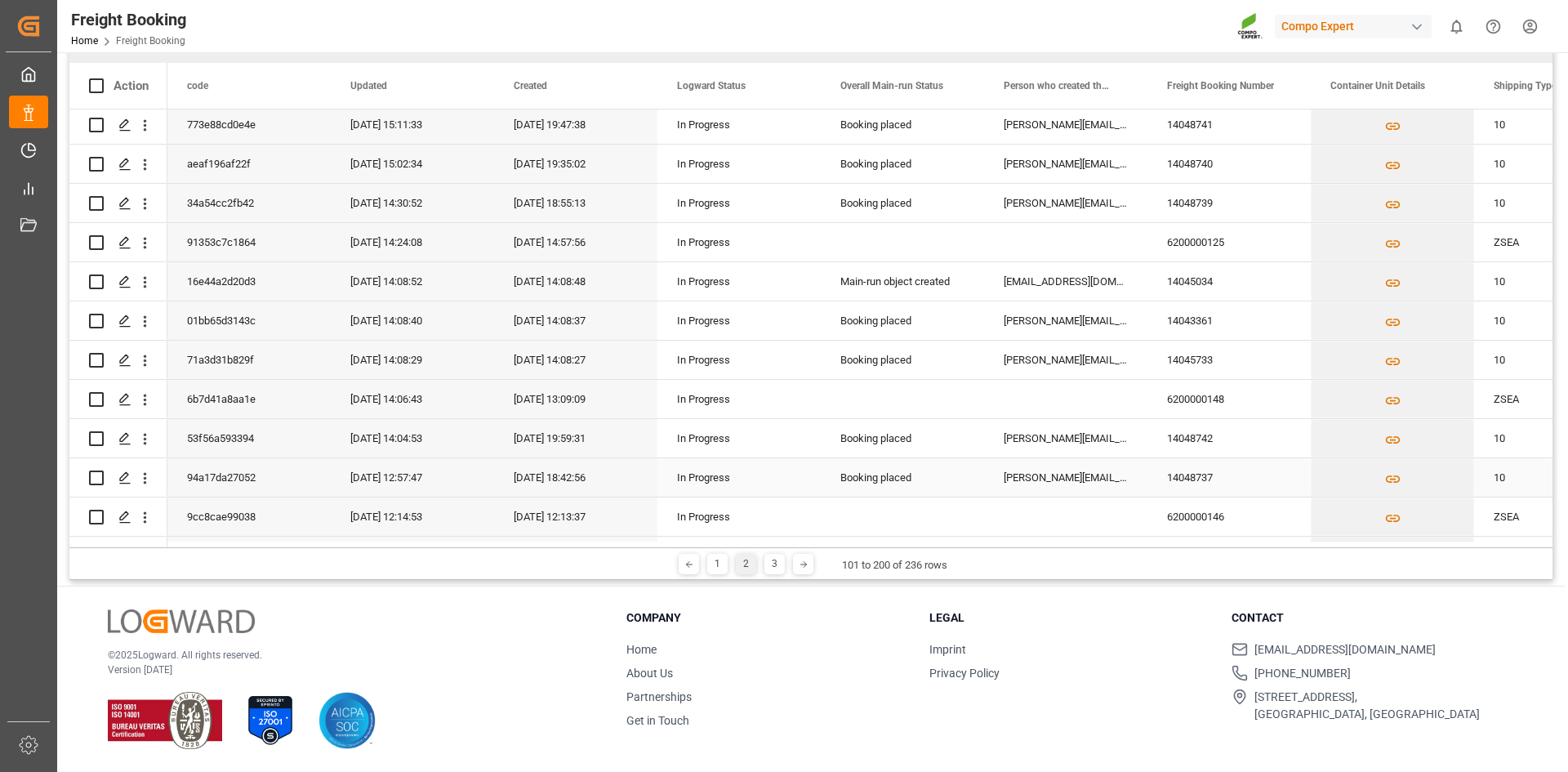 scroll, scrollTop: 2596, scrollLeft: 0, axis: vertical 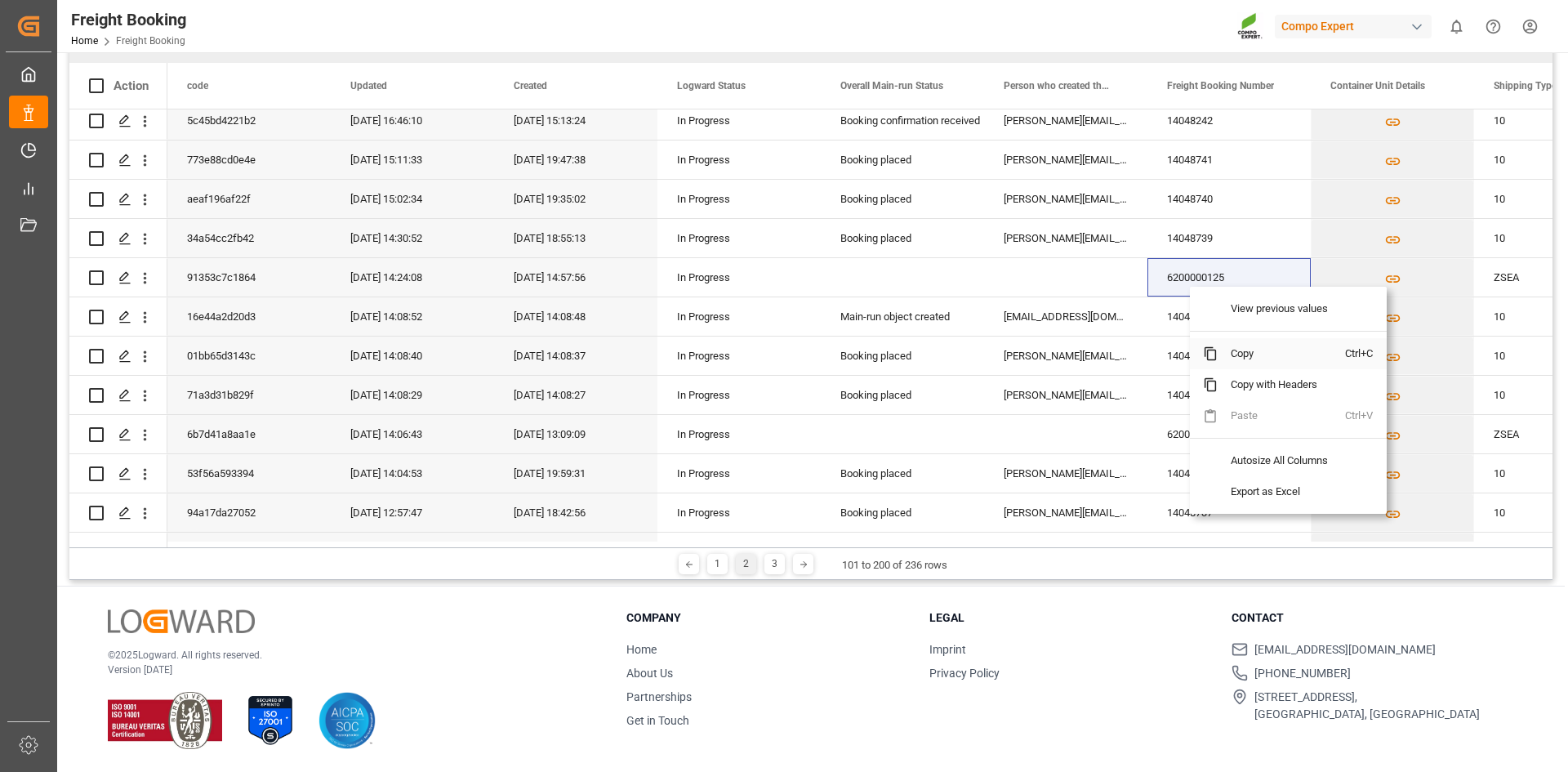 click at bounding box center (1210, 354) 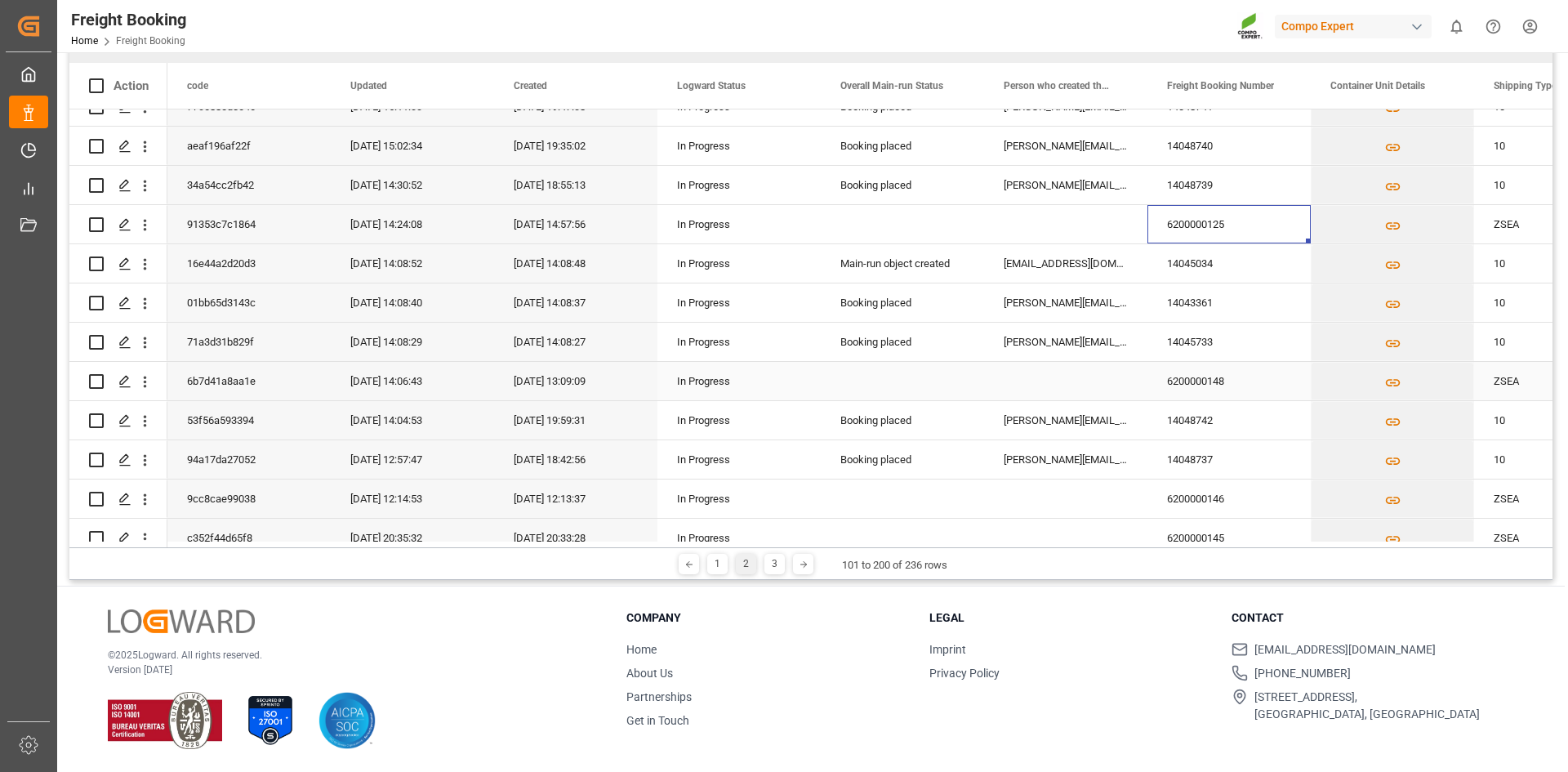 scroll, scrollTop: 2678, scrollLeft: 0, axis: vertical 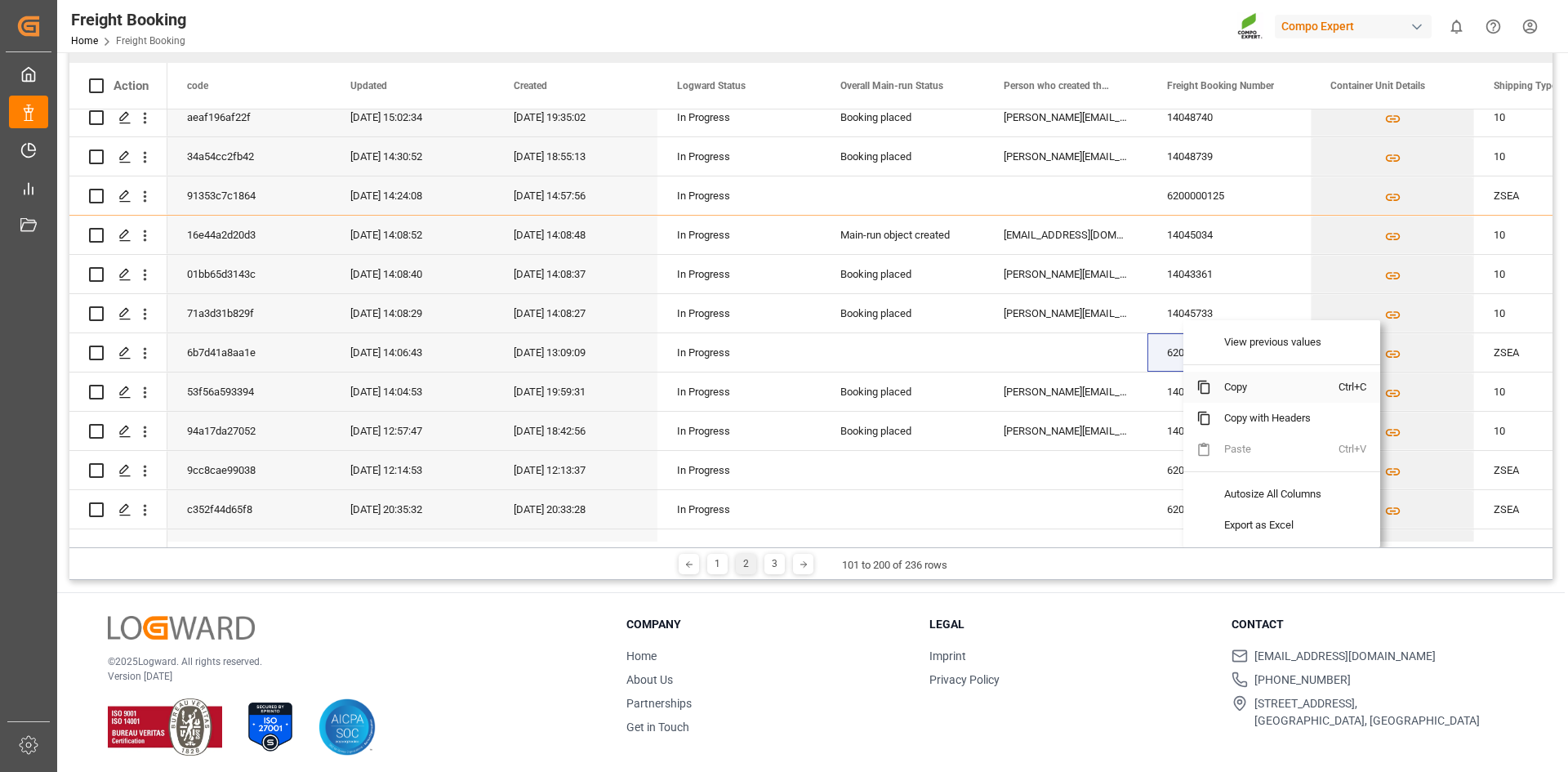 click on "Copy" at bounding box center (1275, 387) 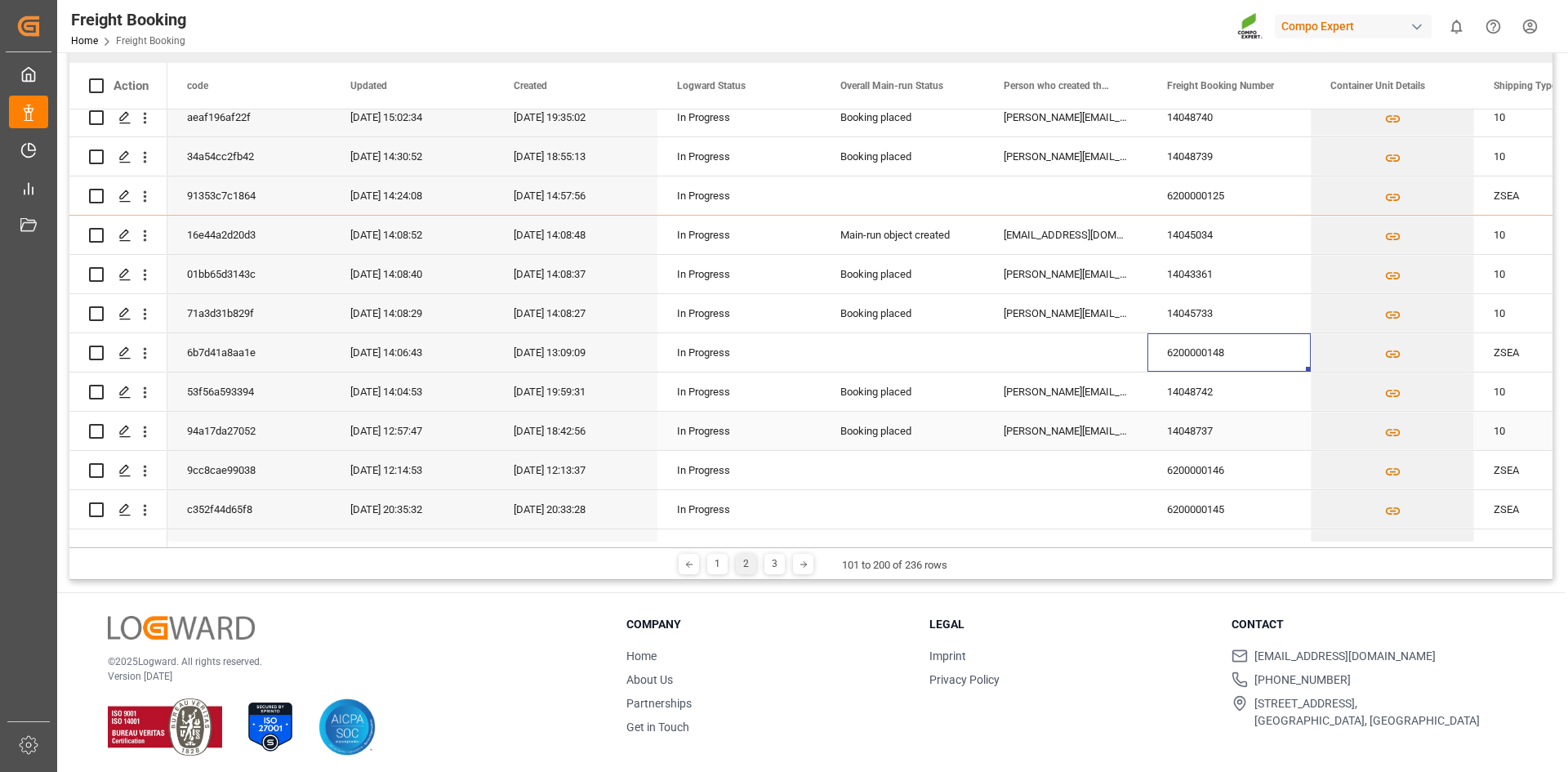 scroll, scrollTop: 2760, scrollLeft: 0, axis: vertical 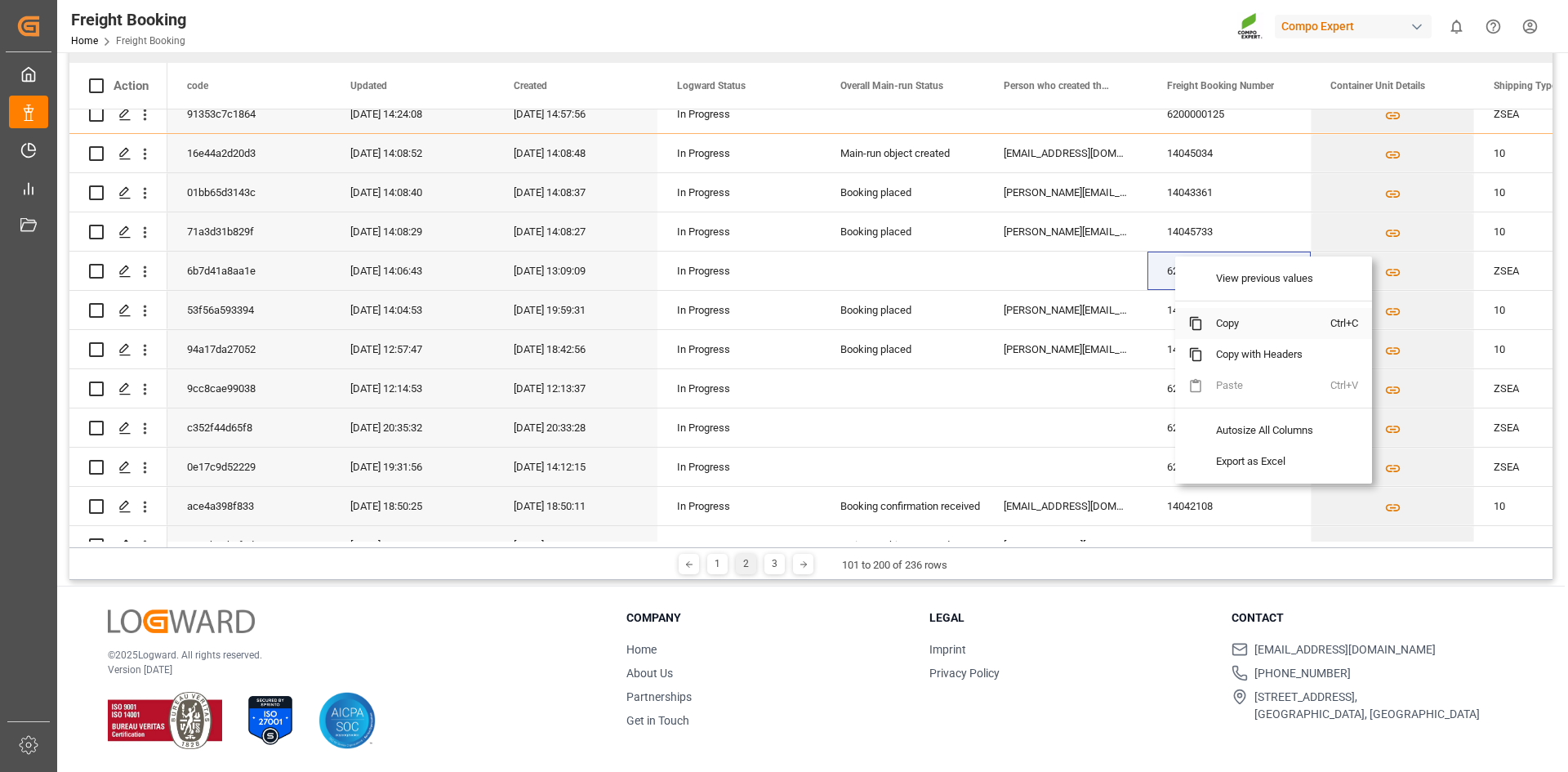 click on "Copy" at bounding box center [1267, 324] 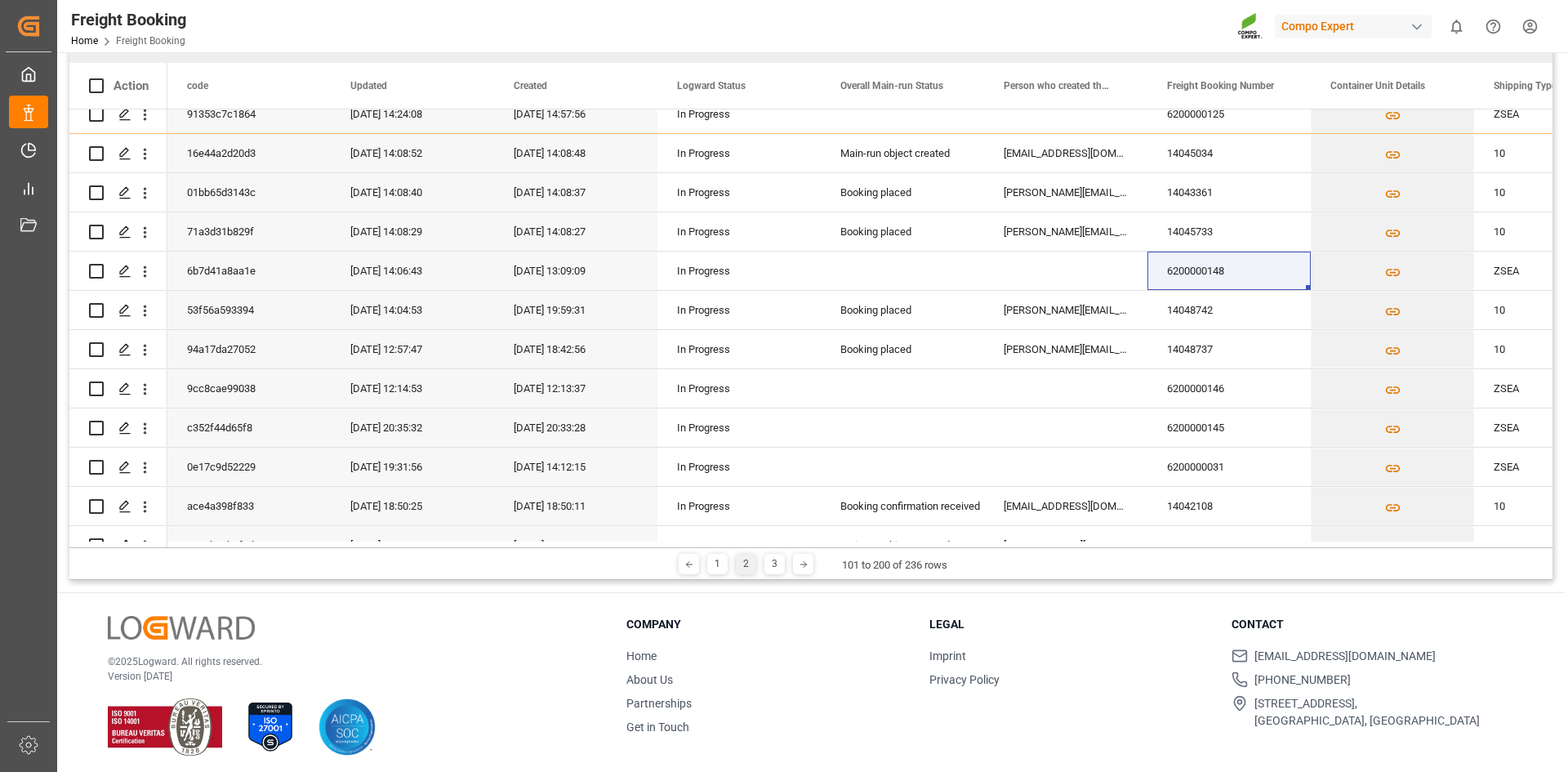 scroll, scrollTop: 190, scrollLeft: 0, axis: vertical 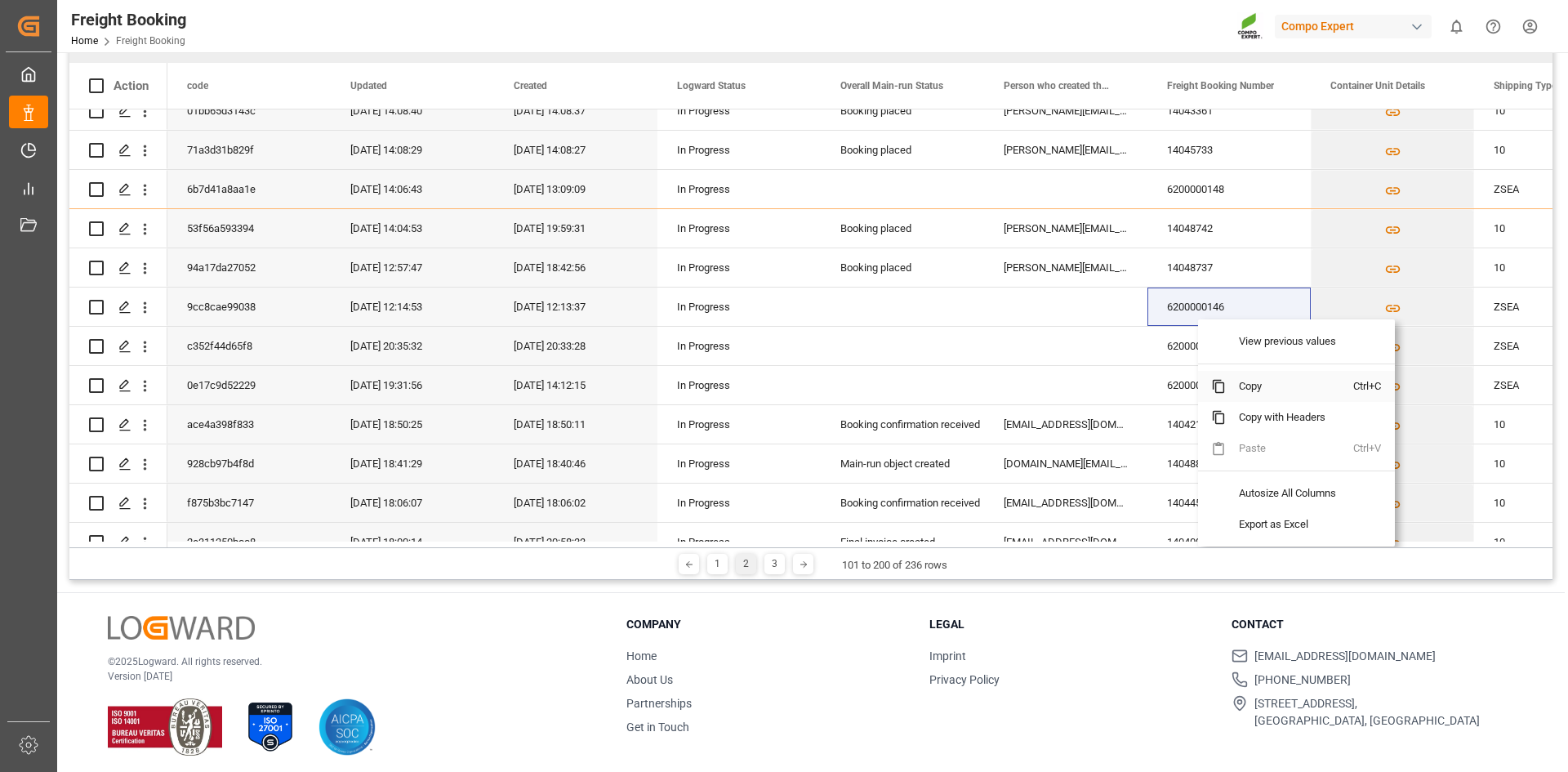 click on "Copy" at bounding box center (1290, 386) 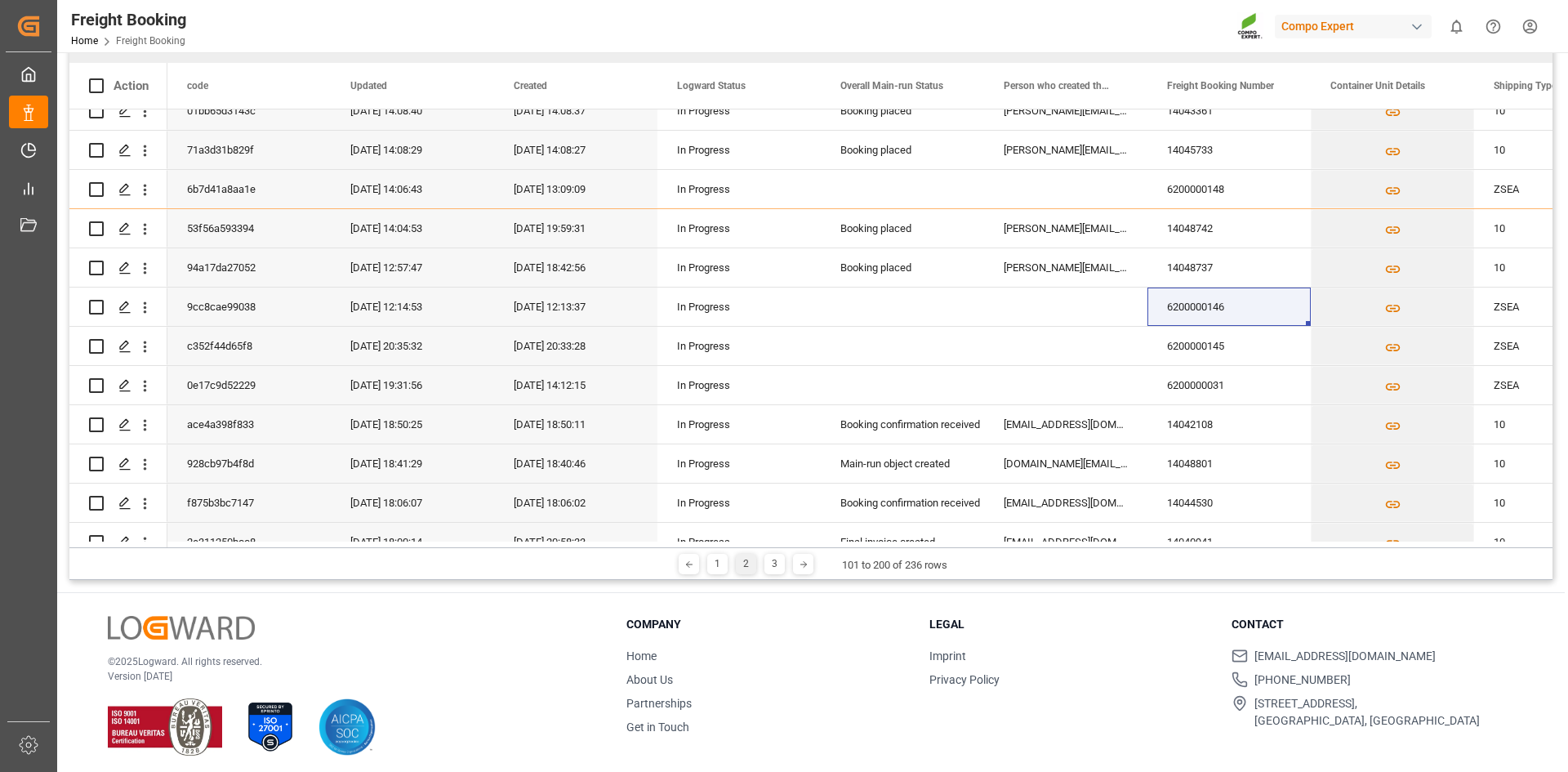 scroll, scrollTop: 190, scrollLeft: 0, axis: vertical 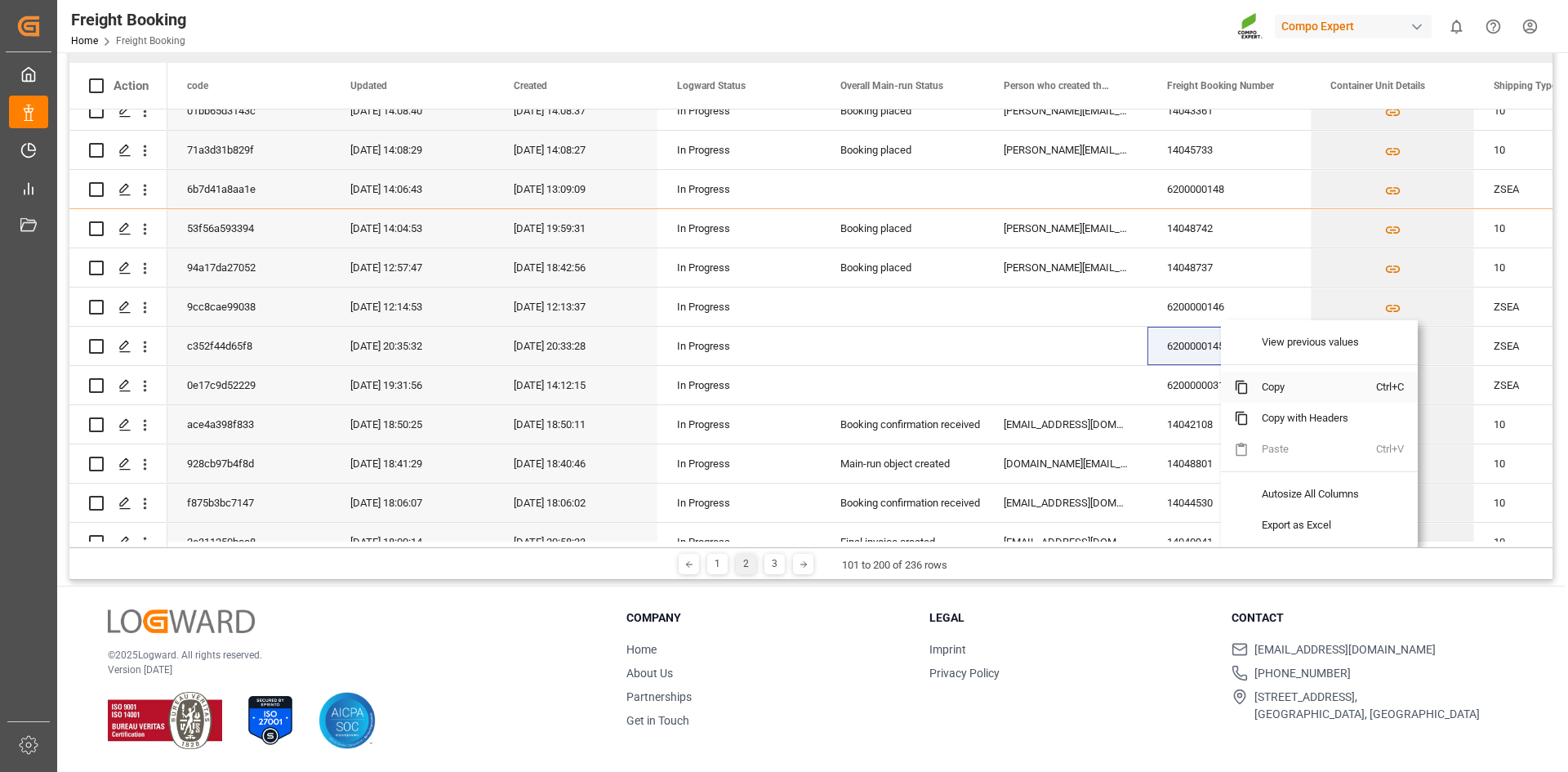click on "Copy" at bounding box center (1312, 387) 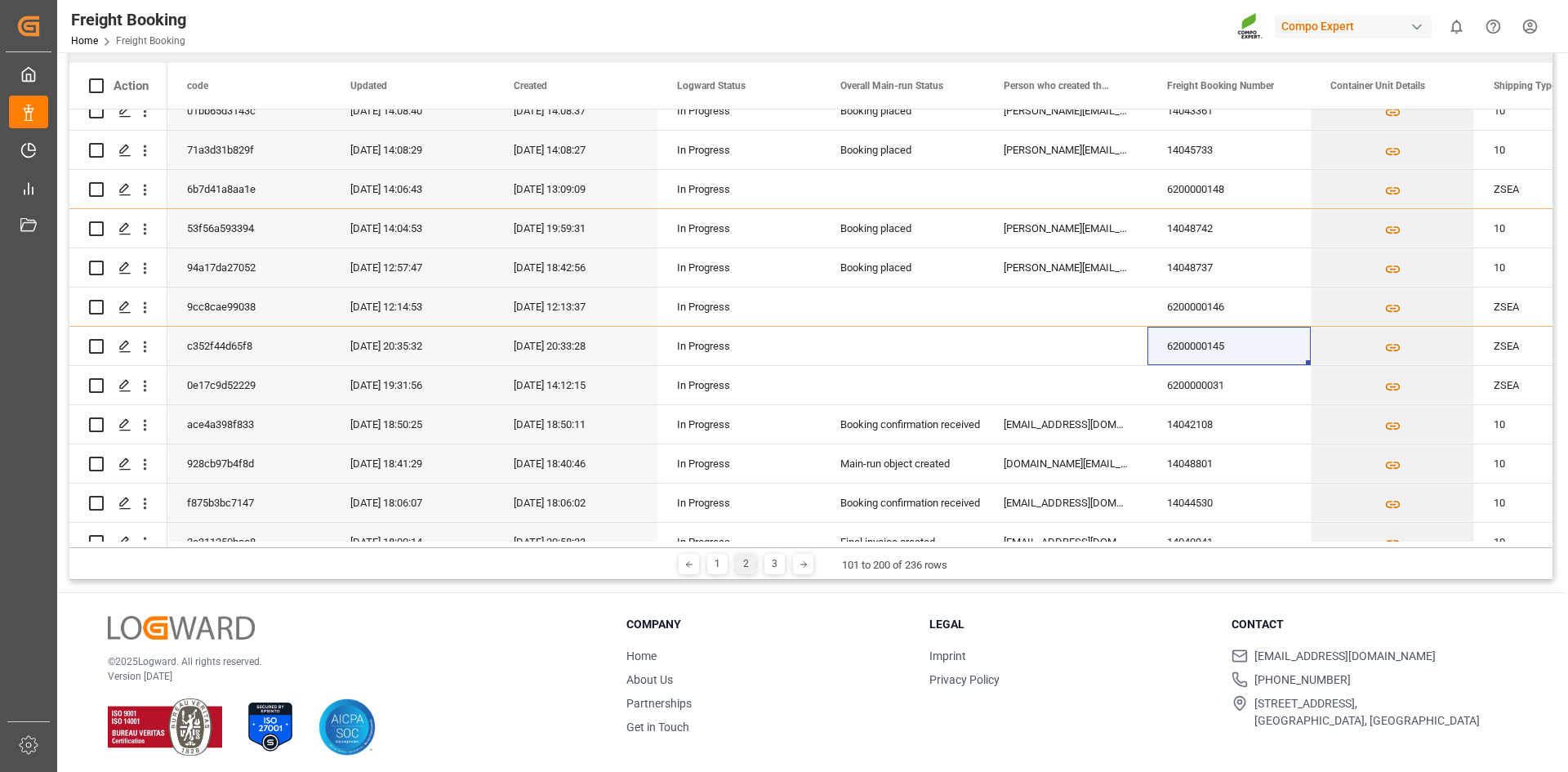 scroll, scrollTop: 190, scrollLeft: 0, axis: vertical 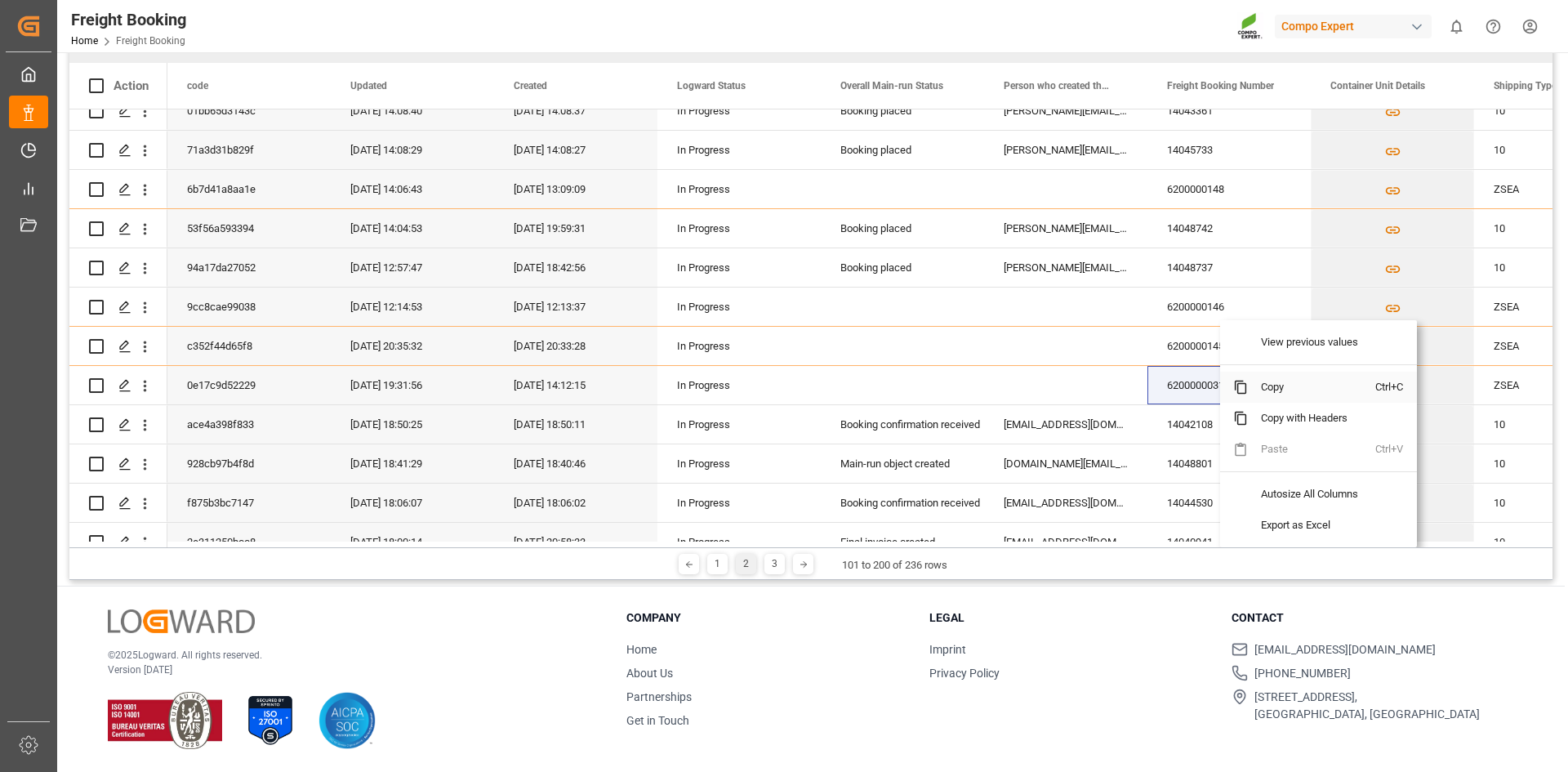 click on "Copy" at bounding box center [1312, 387] 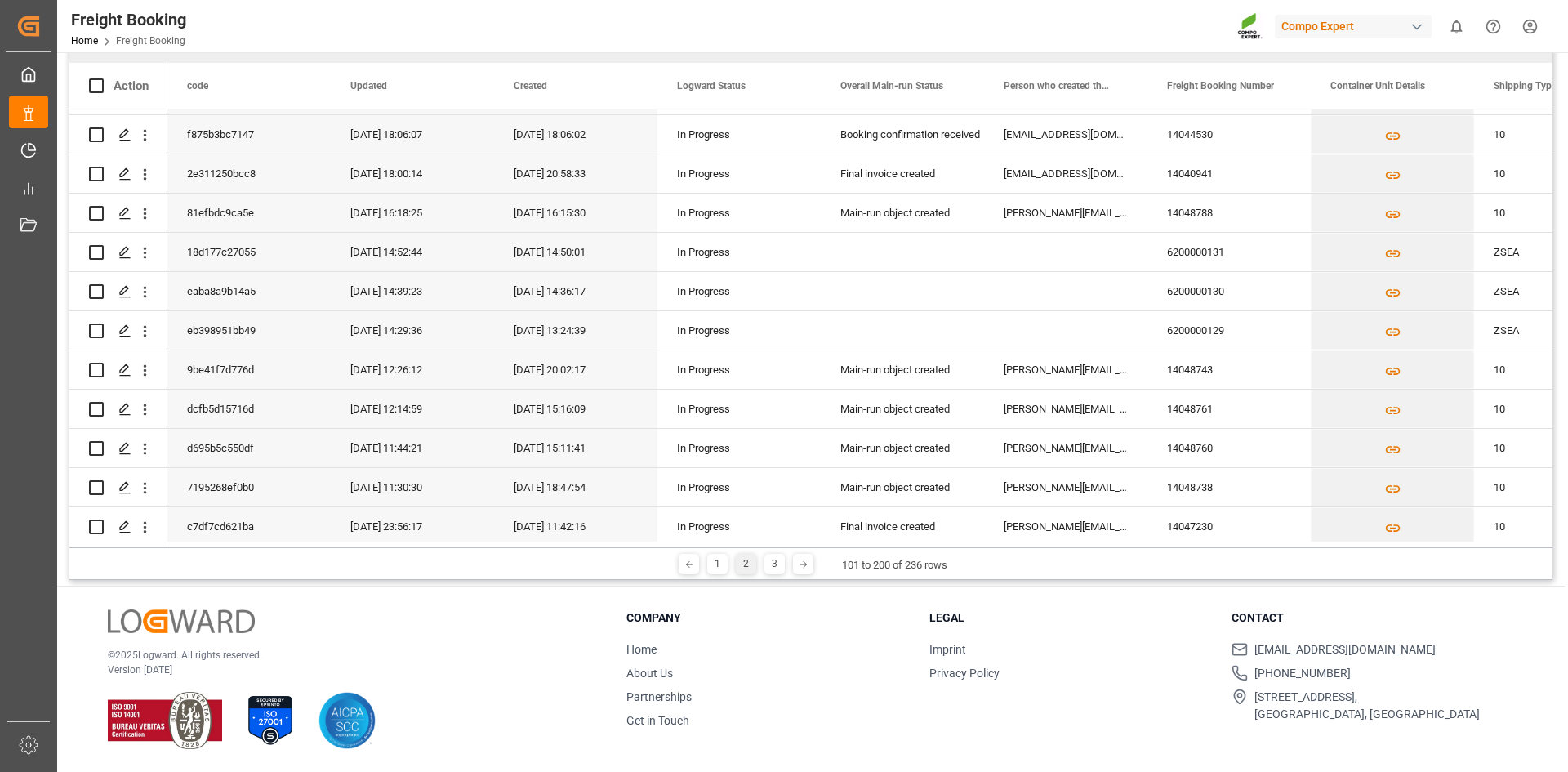 scroll, scrollTop: 3168, scrollLeft: 0, axis: vertical 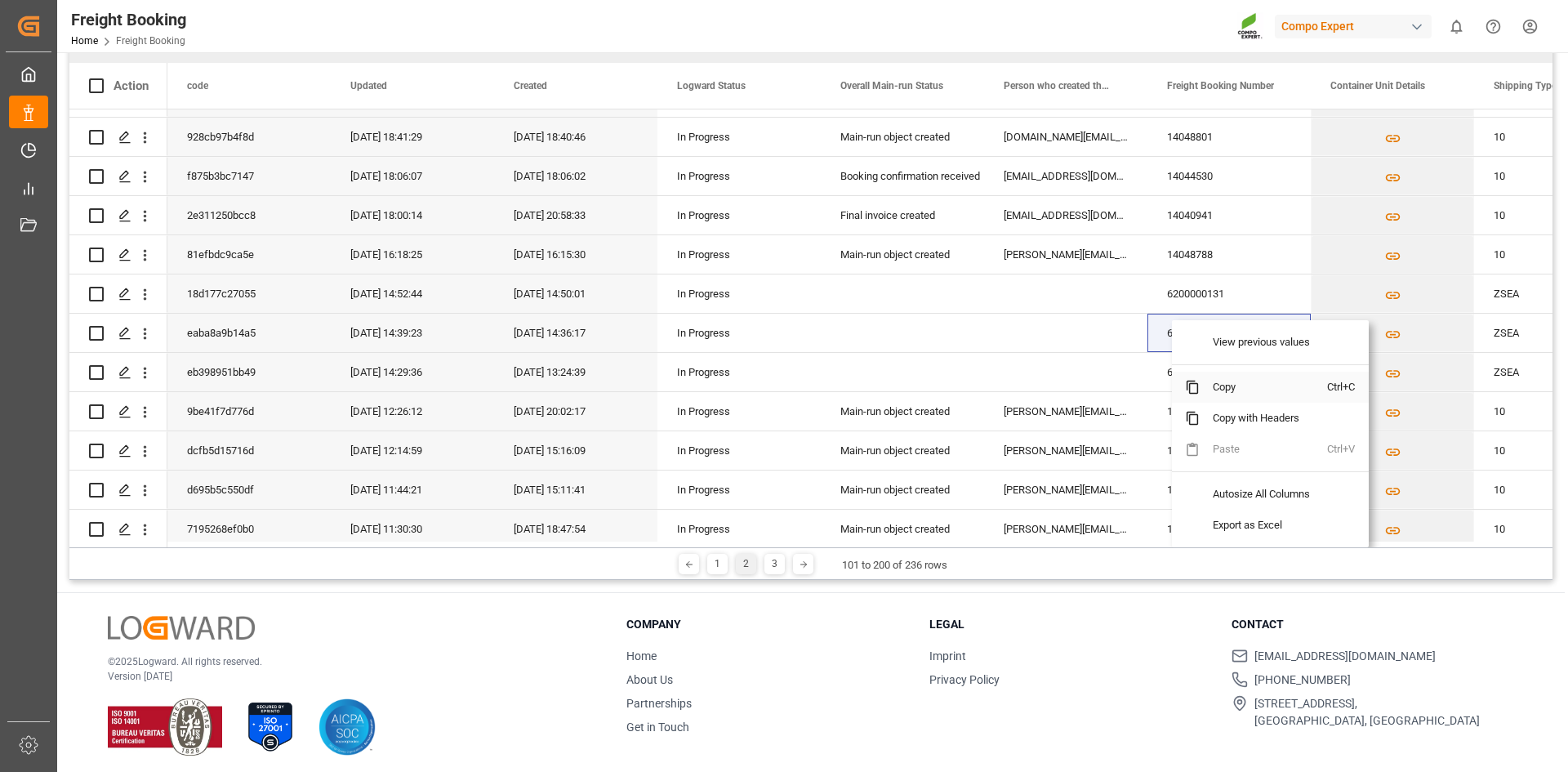click on "Copy" at bounding box center [1263, 387] 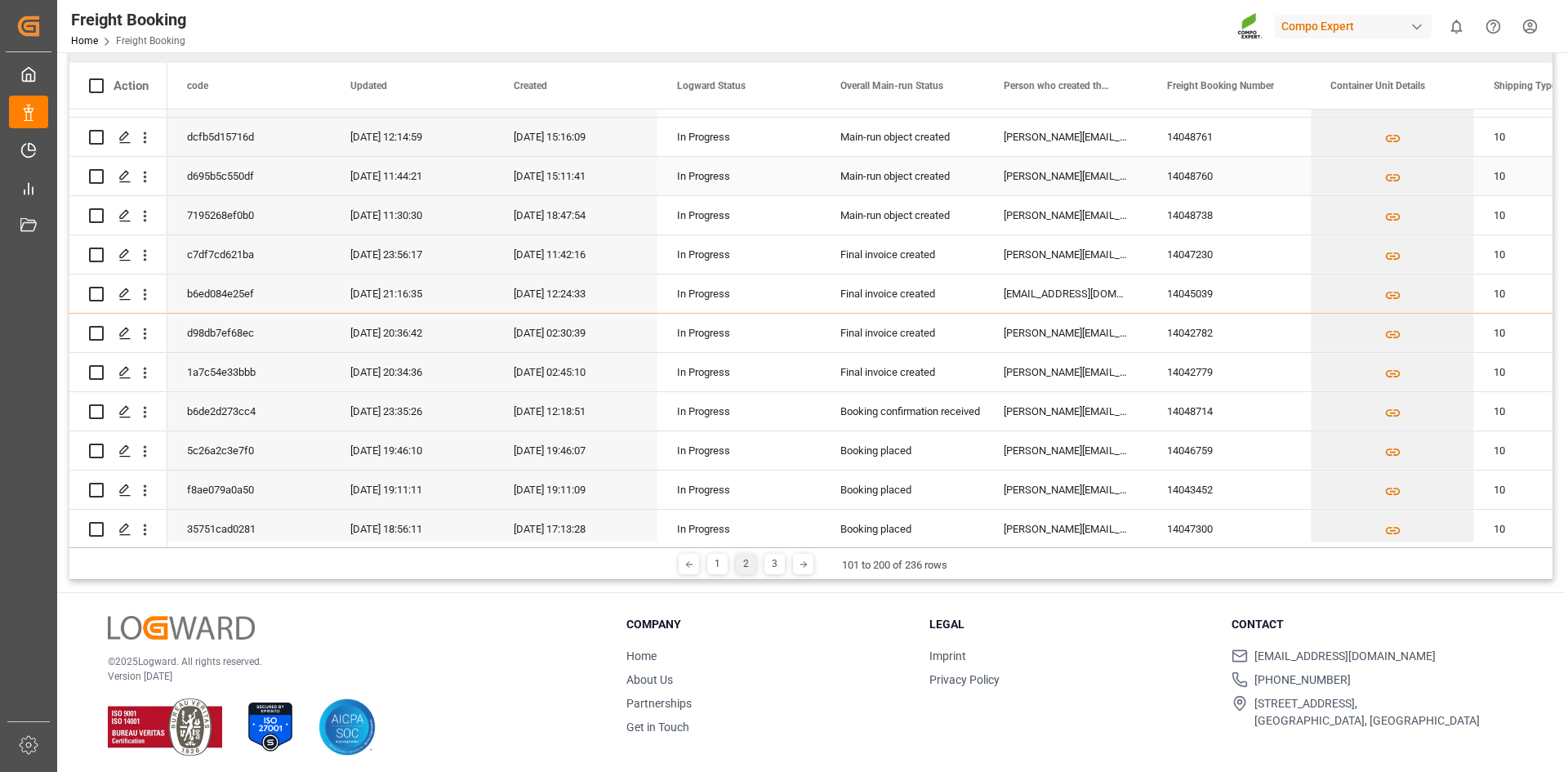 scroll, scrollTop: 3495, scrollLeft: 0, axis: vertical 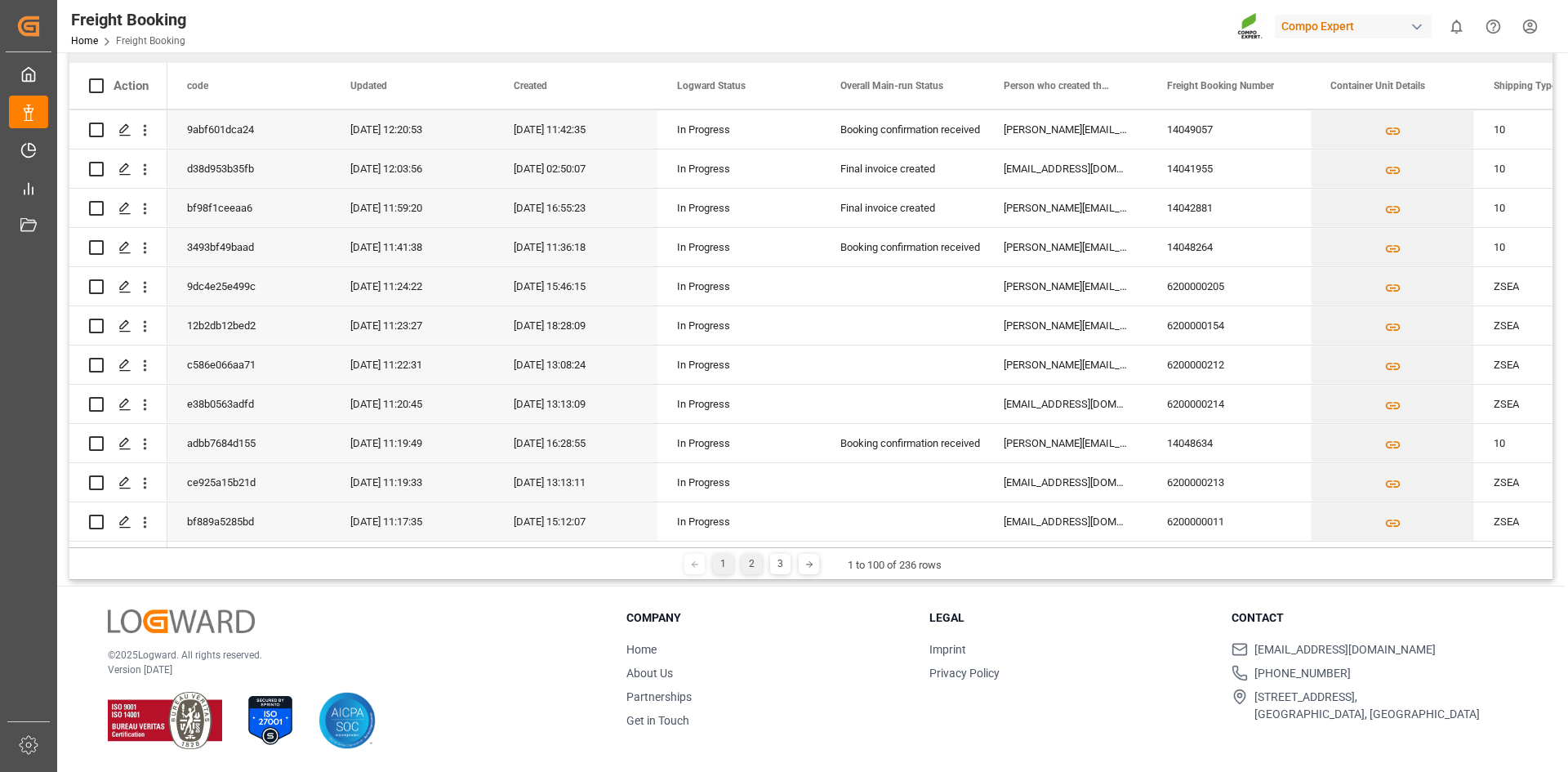 click on "2" at bounding box center (751, 564) 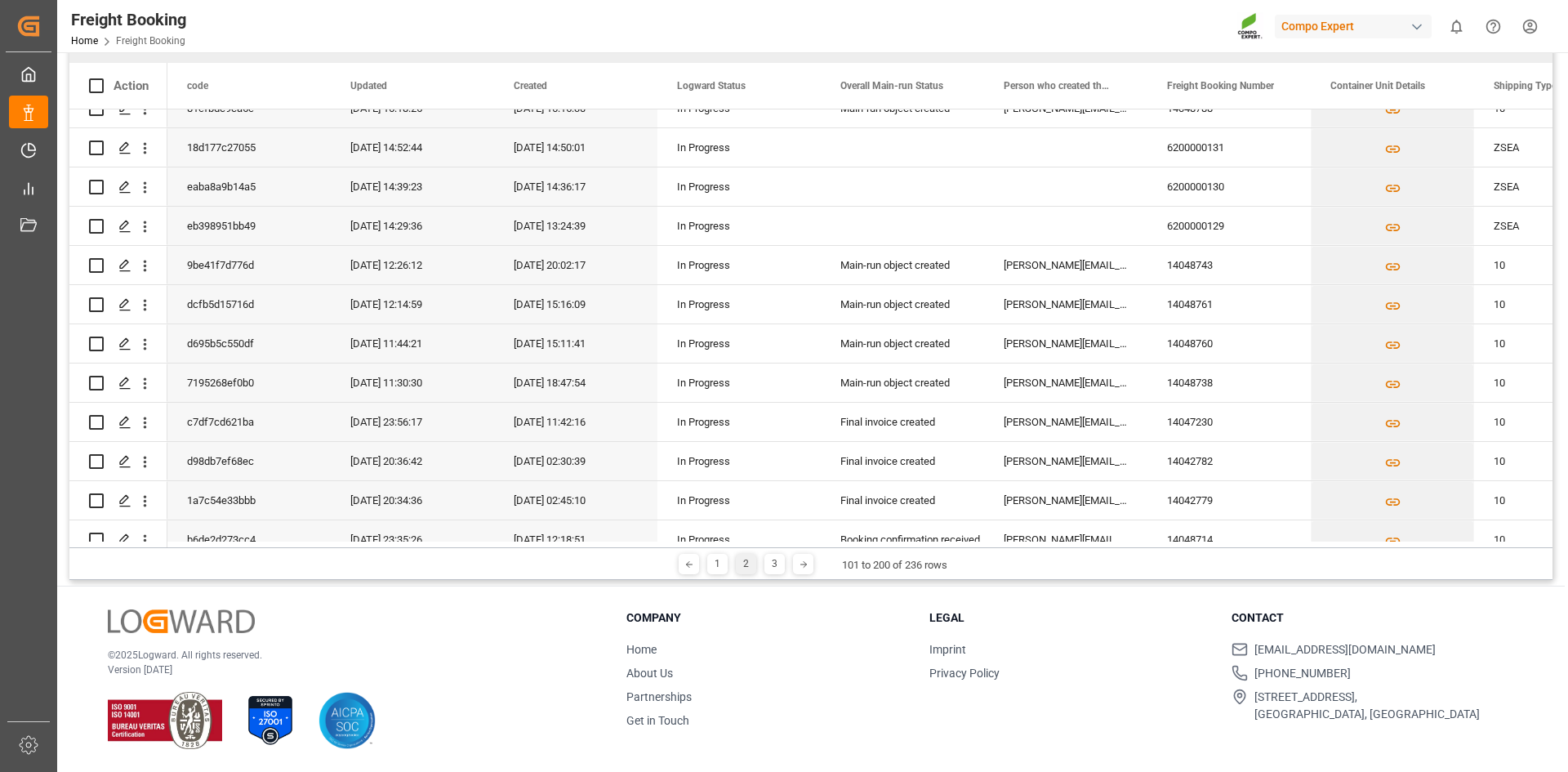 scroll, scrollTop: 3495, scrollLeft: 0, axis: vertical 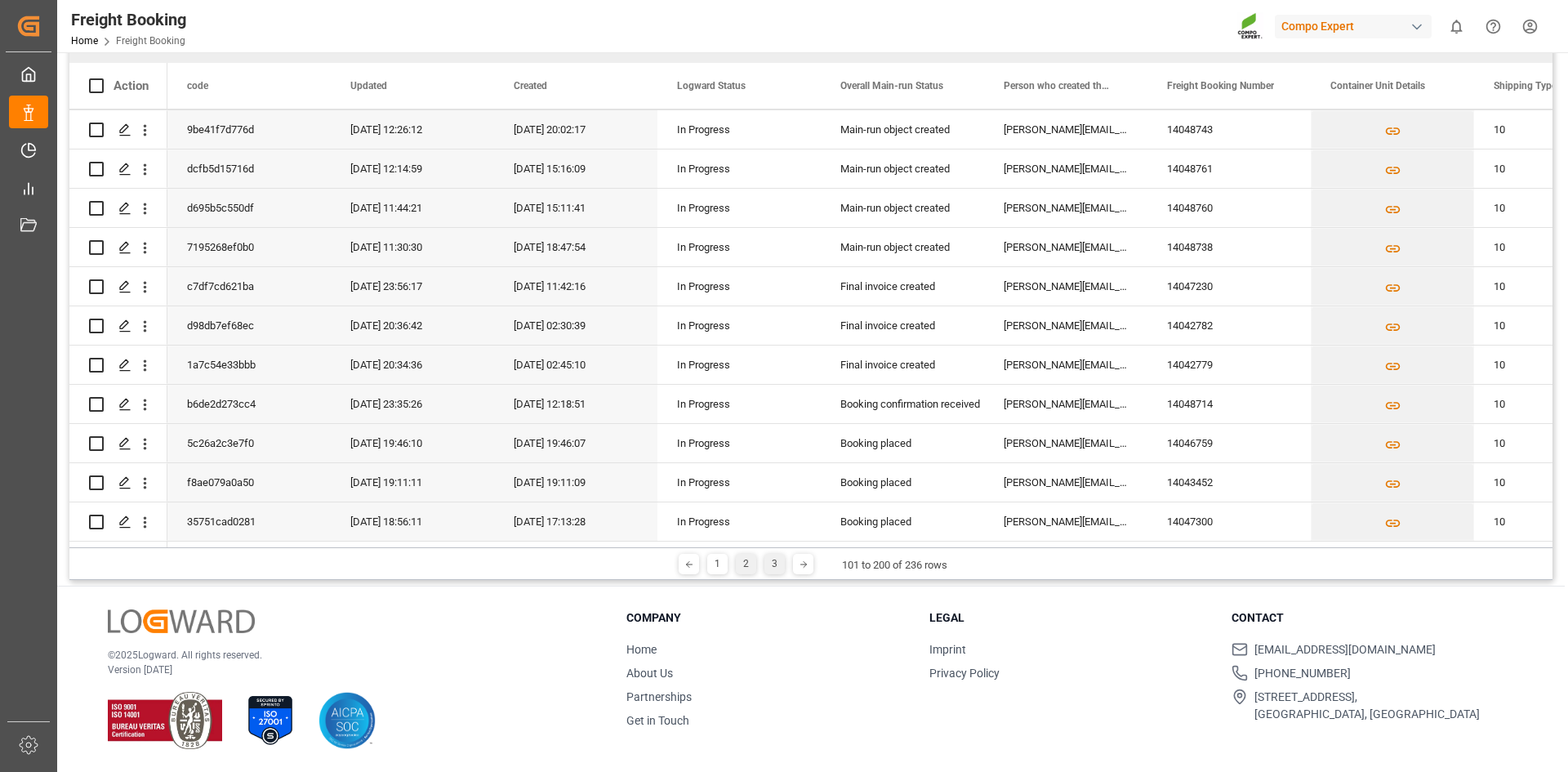 click on "3" at bounding box center [774, 564] 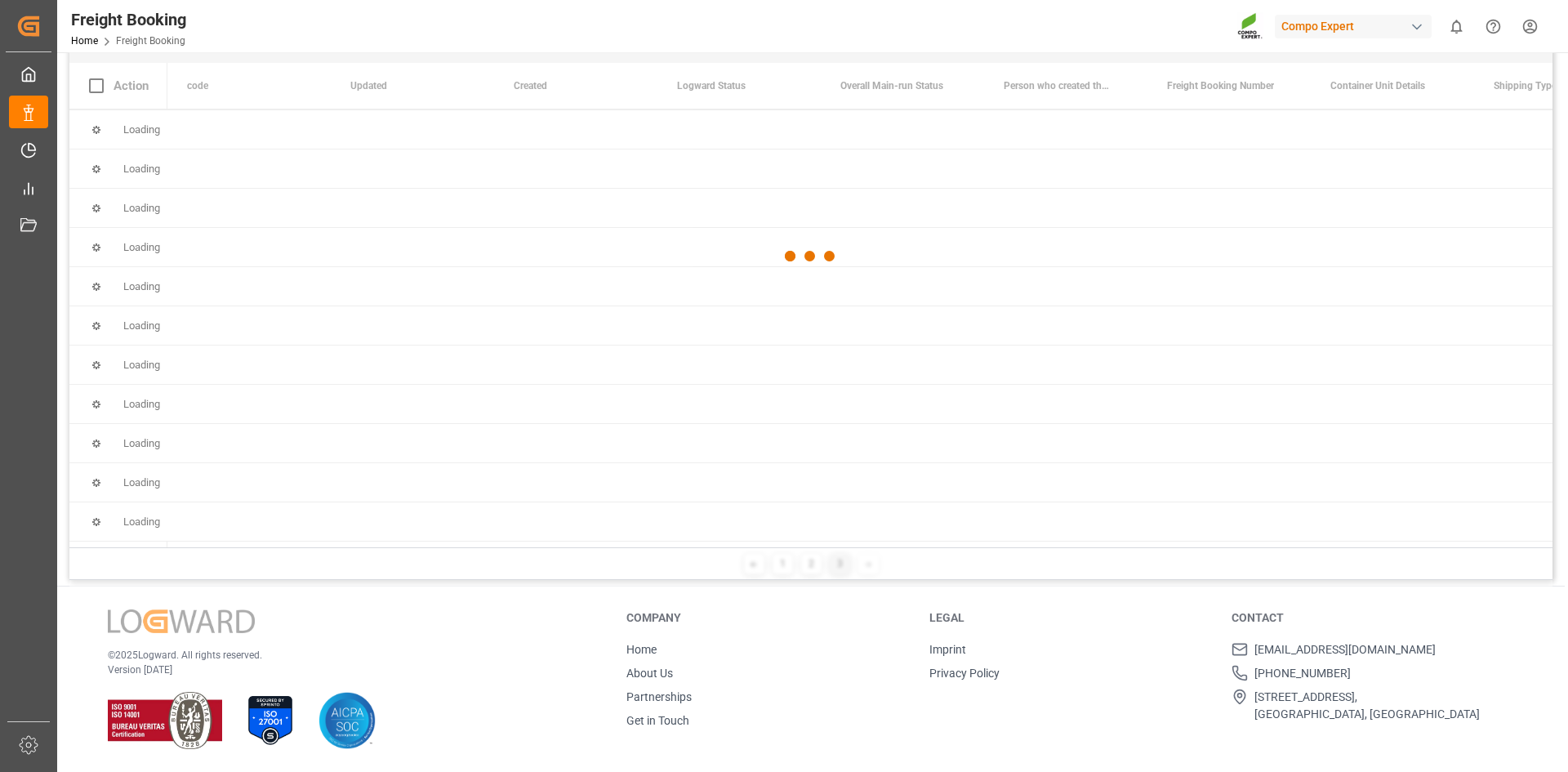 scroll, scrollTop: 0, scrollLeft: 0, axis: both 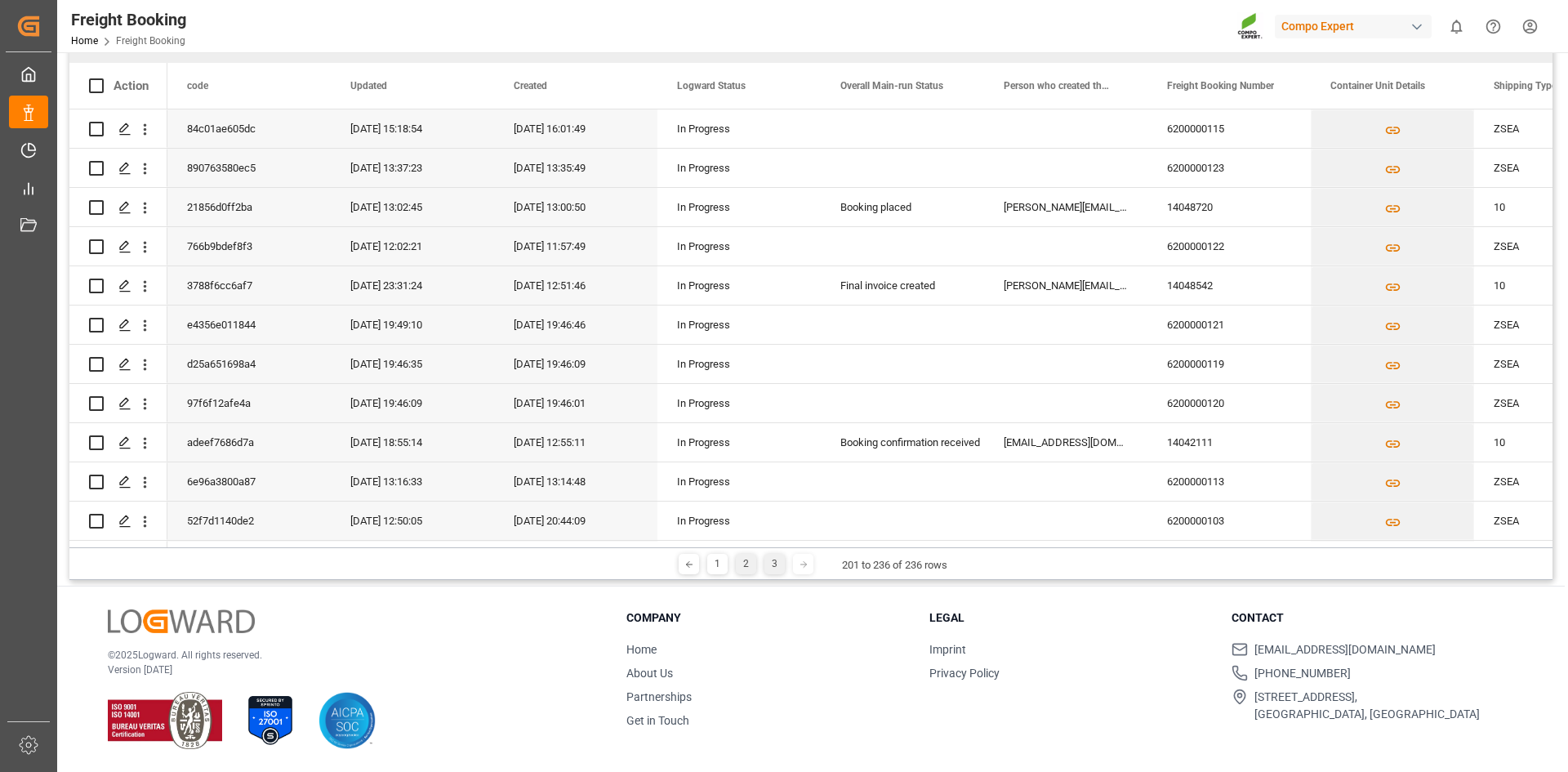 click on "2" at bounding box center [746, 564] 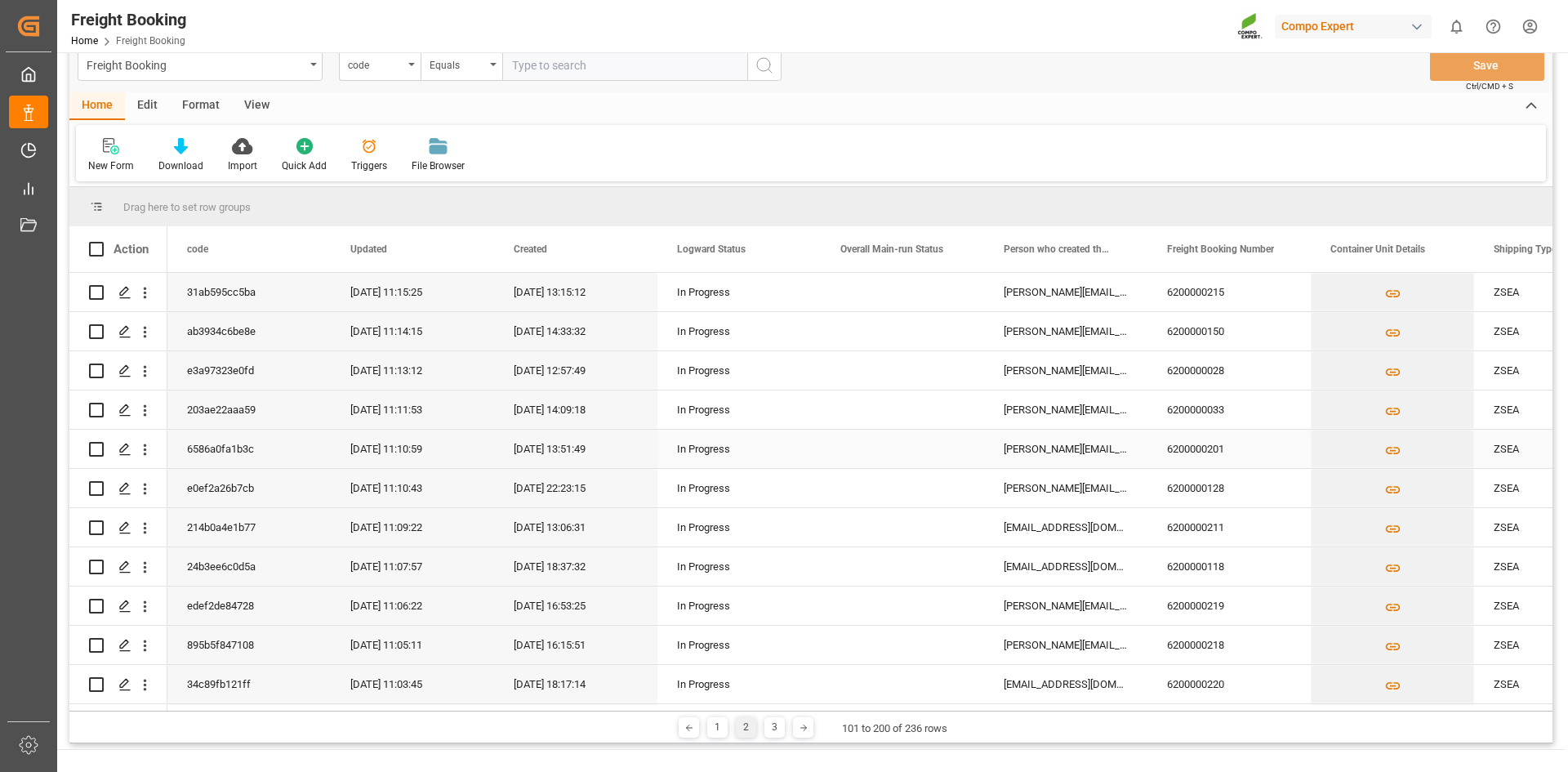scroll, scrollTop: 190, scrollLeft: 0, axis: vertical 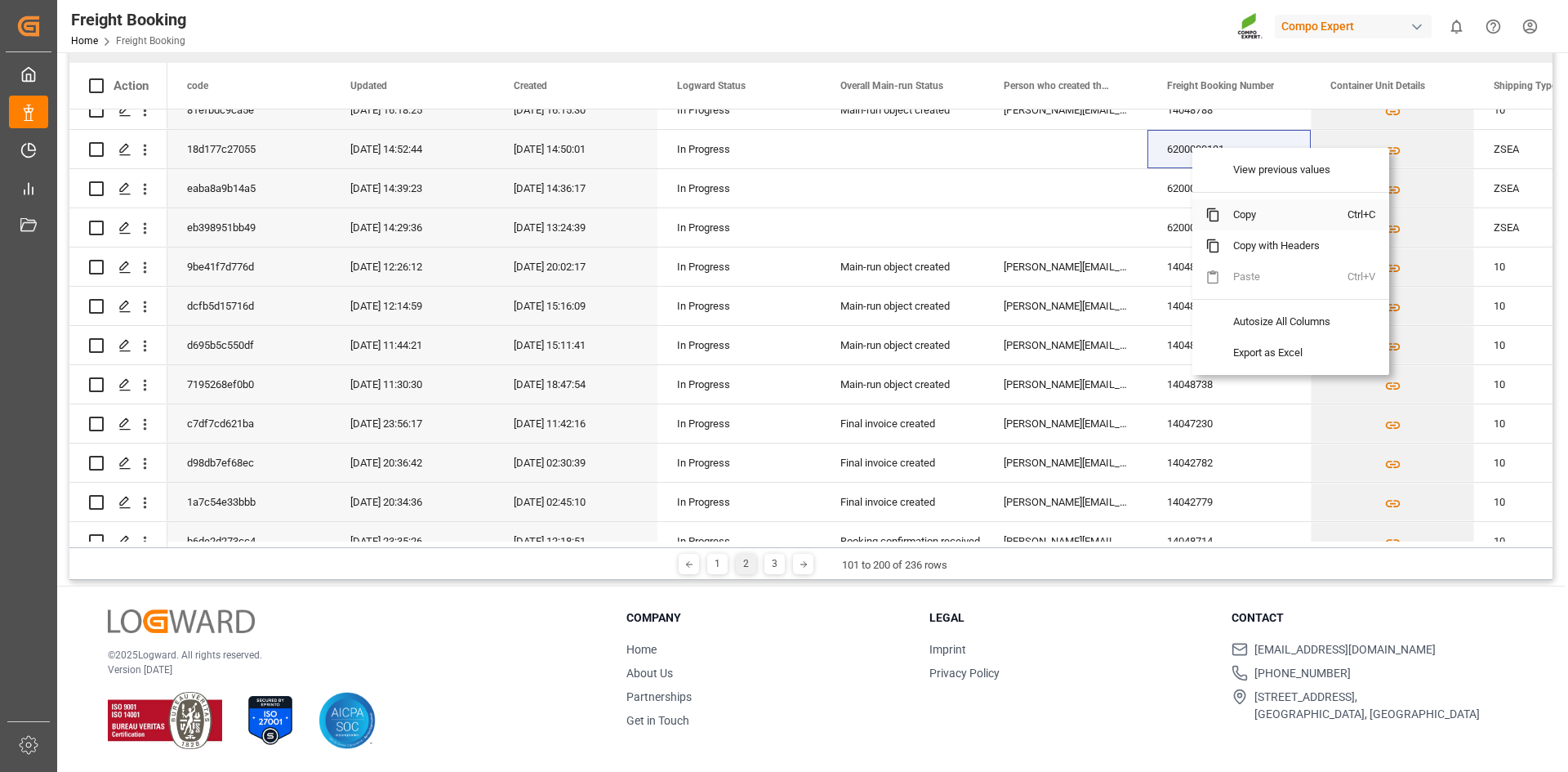 click on "Copy" at bounding box center [1284, 215] 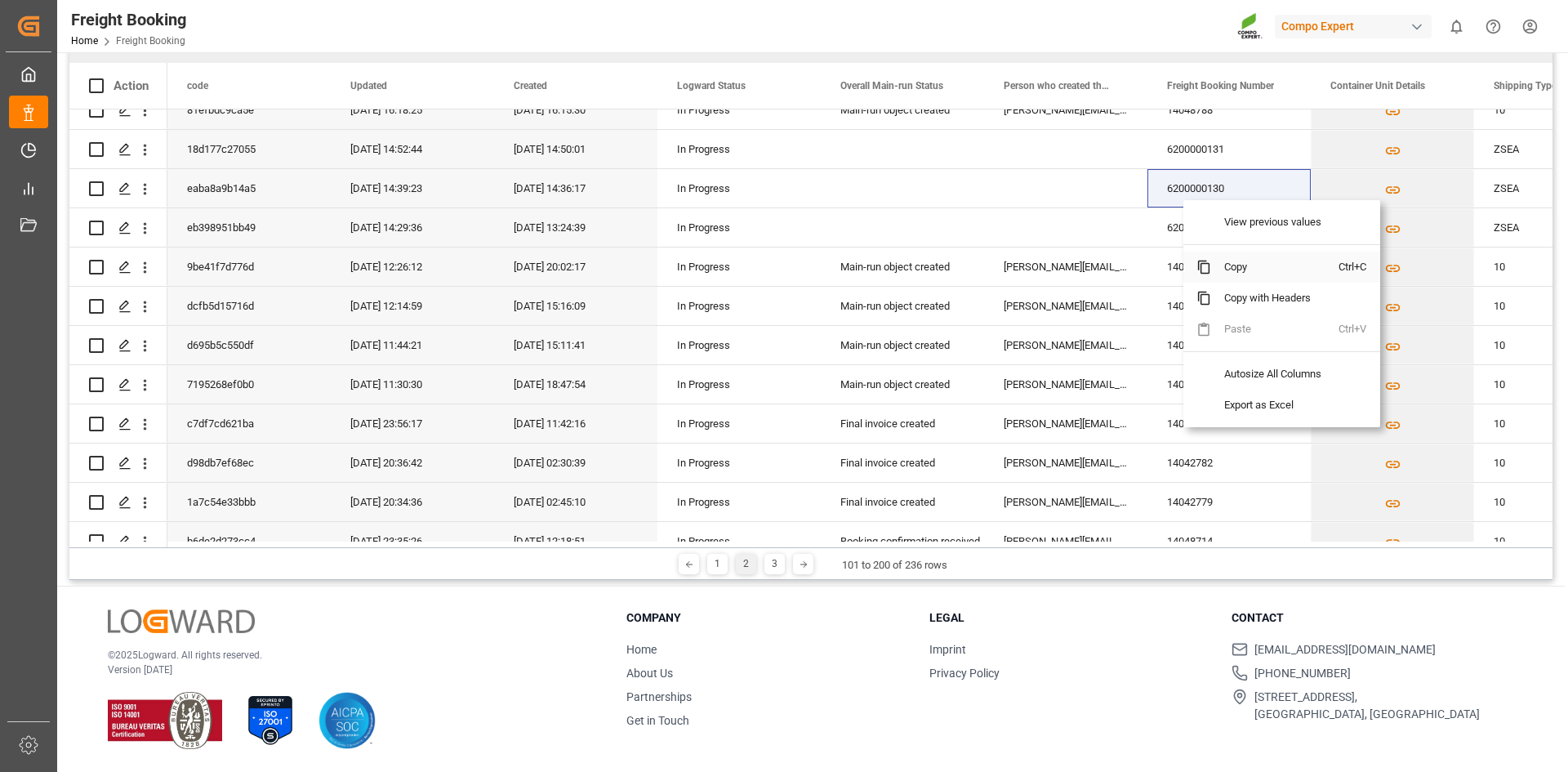 click on "Copy" at bounding box center [1275, 267] 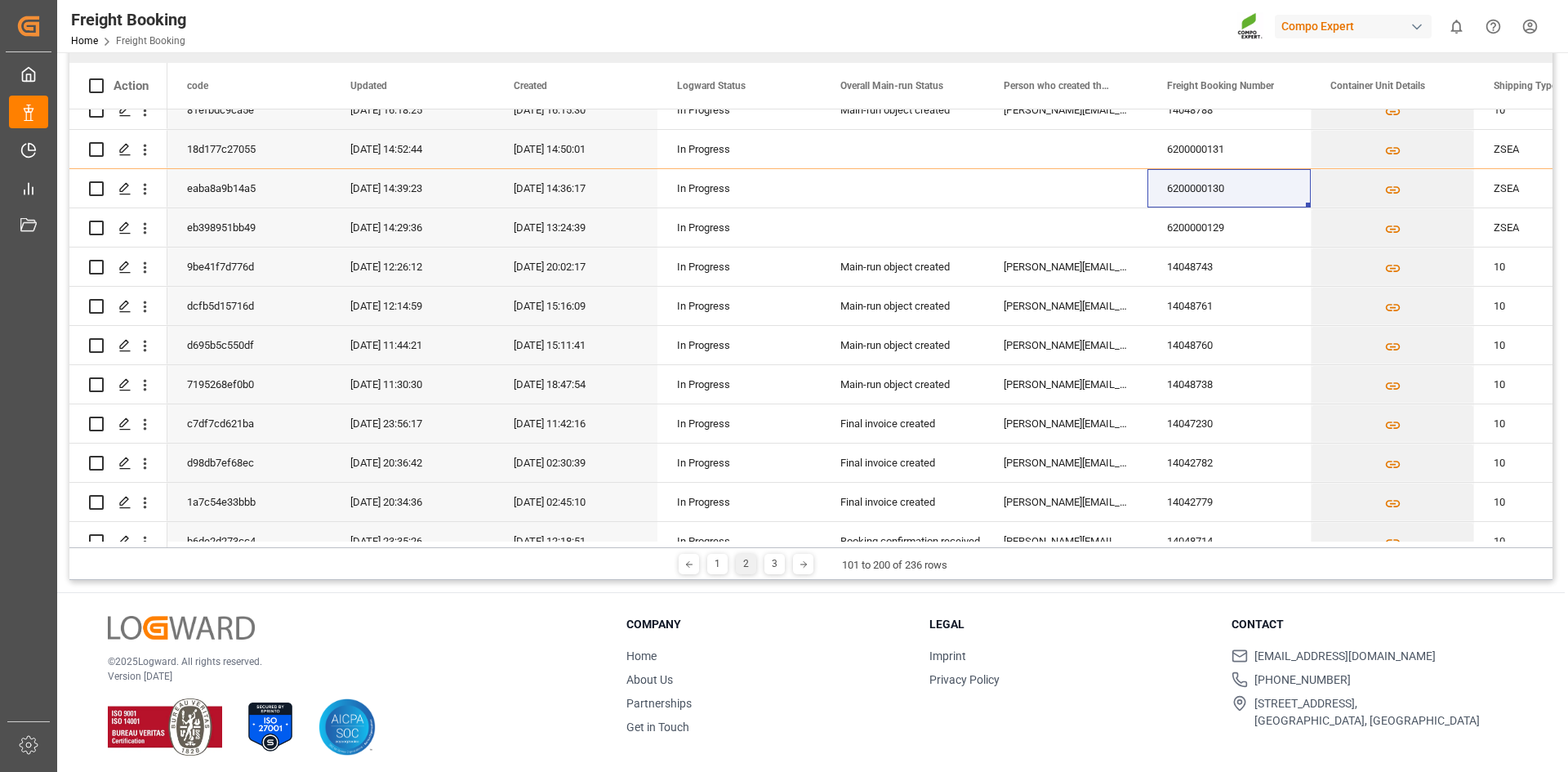 scroll, scrollTop: 190, scrollLeft: 0, axis: vertical 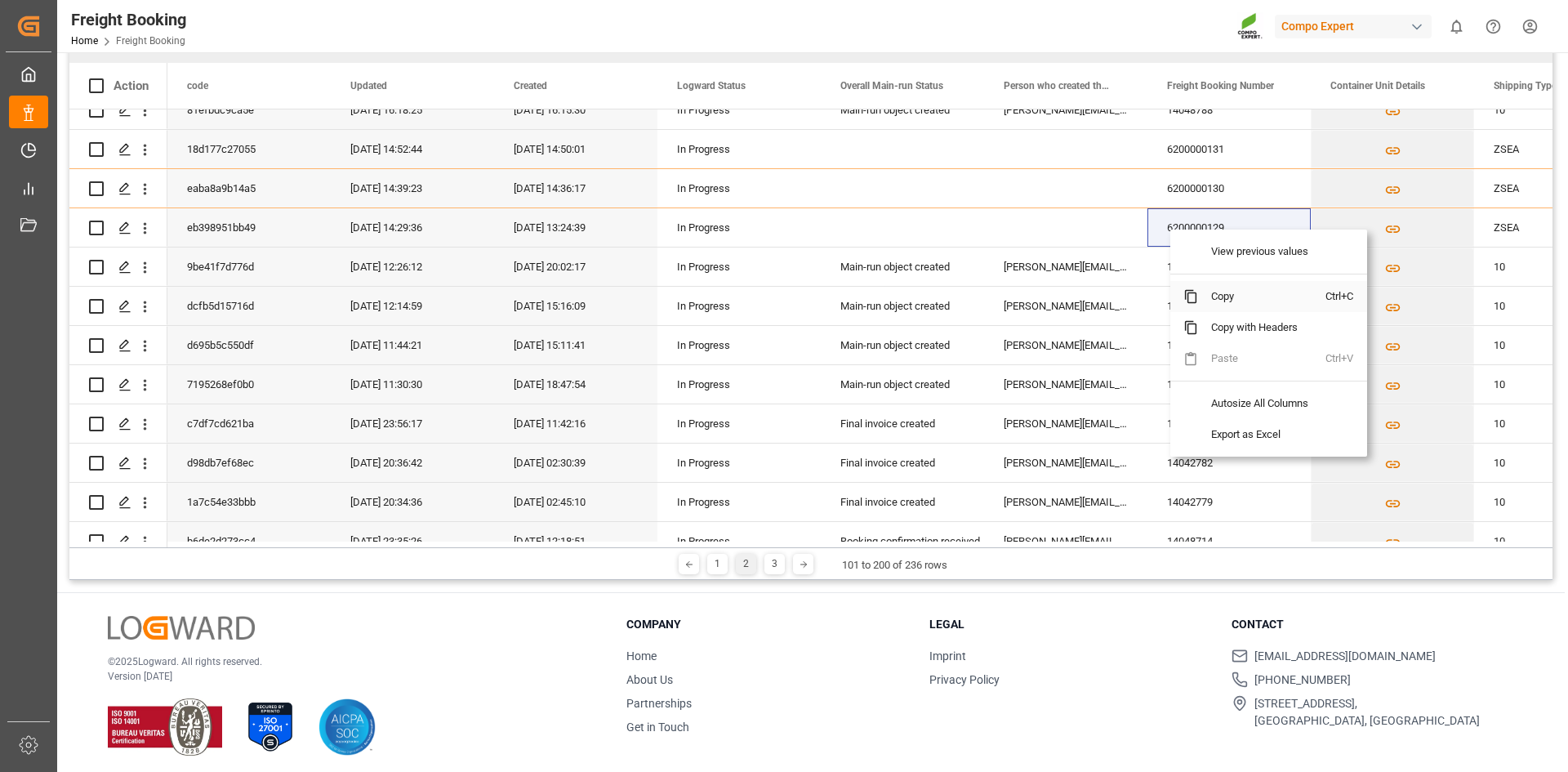 click on "Copy" at bounding box center (1262, 297) 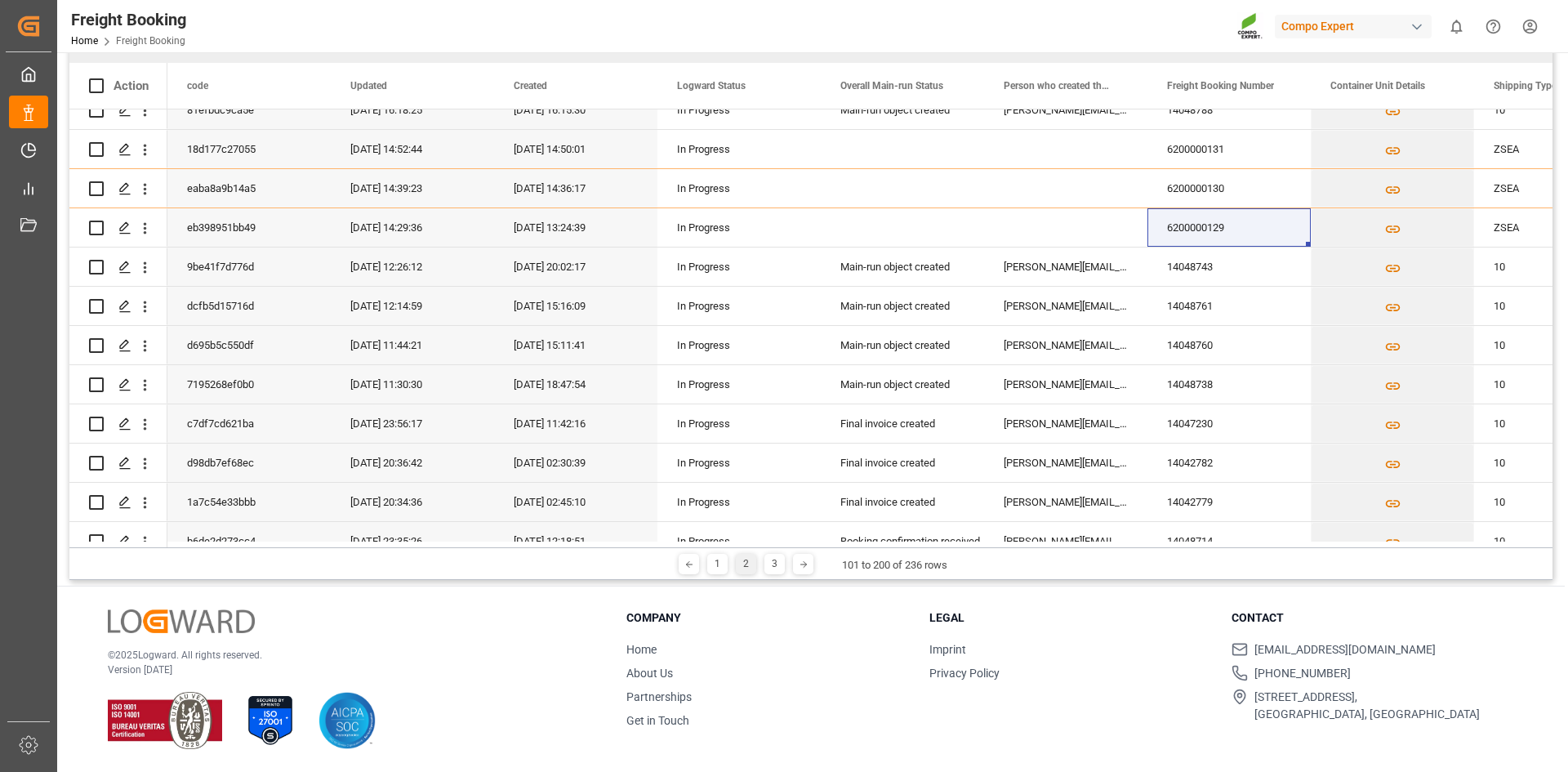scroll, scrollTop: 190, scrollLeft: 0, axis: vertical 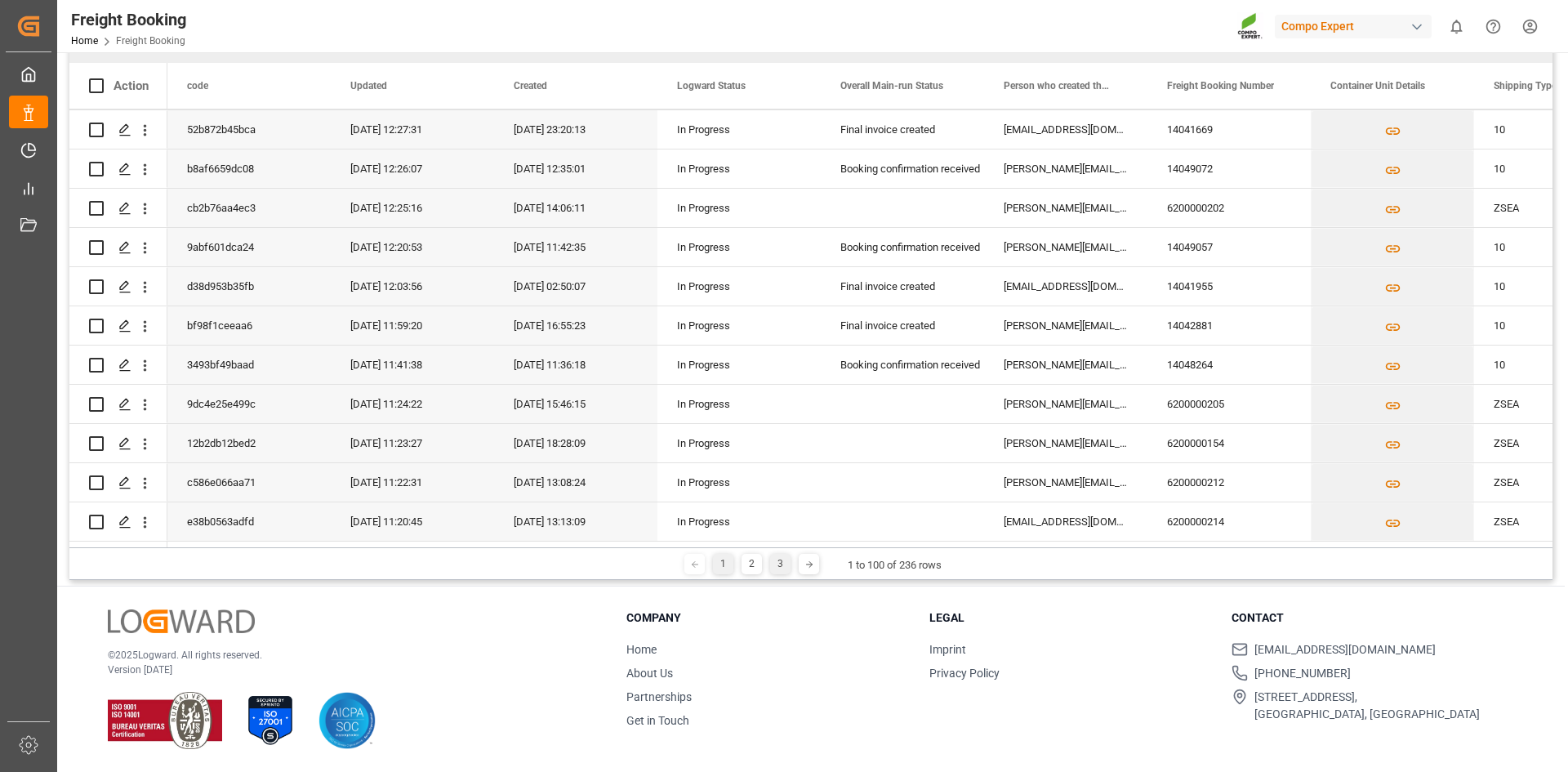 click on "3" at bounding box center [780, 564] 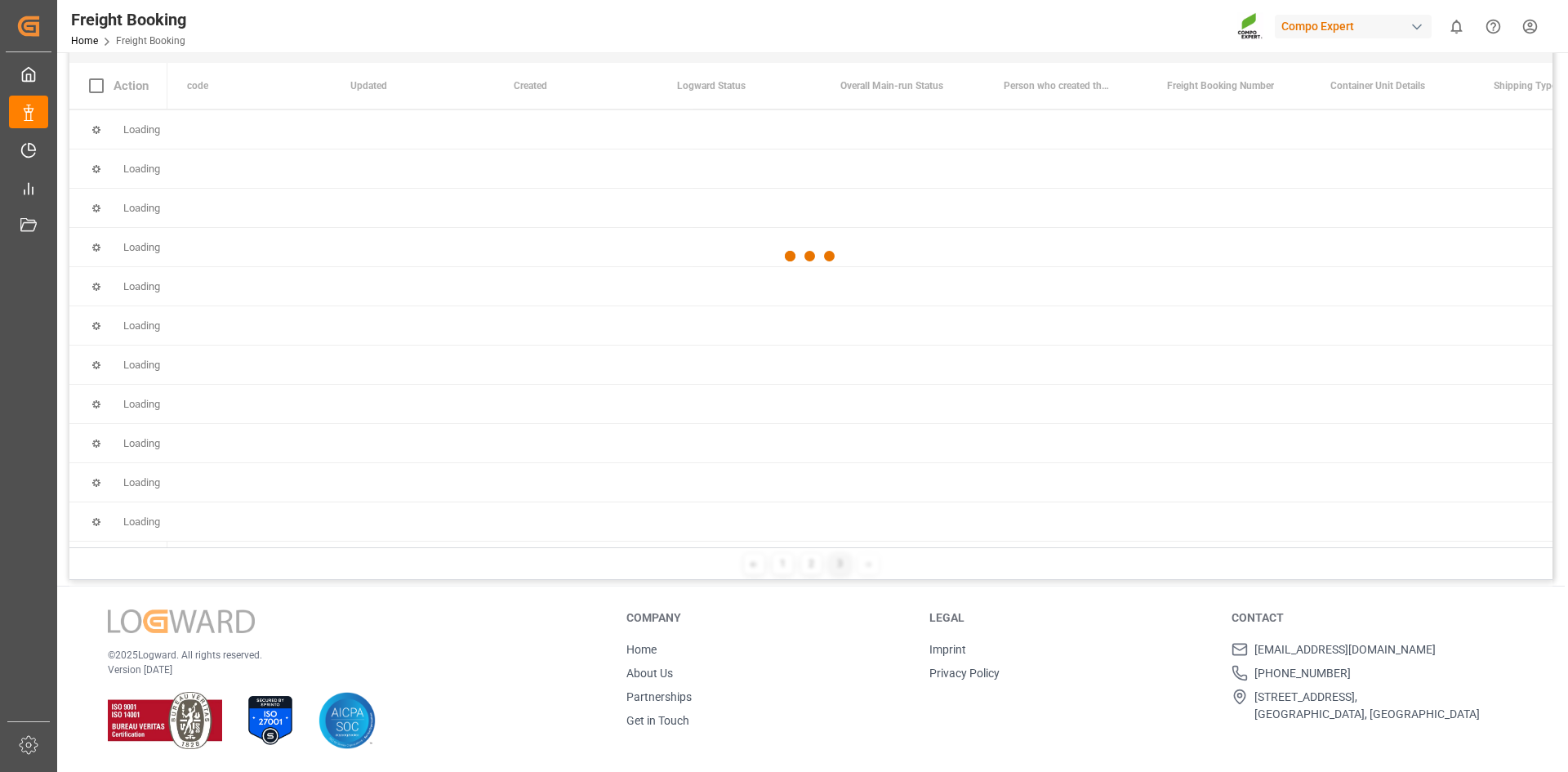 scroll, scrollTop: 0, scrollLeft: 0, axis: both 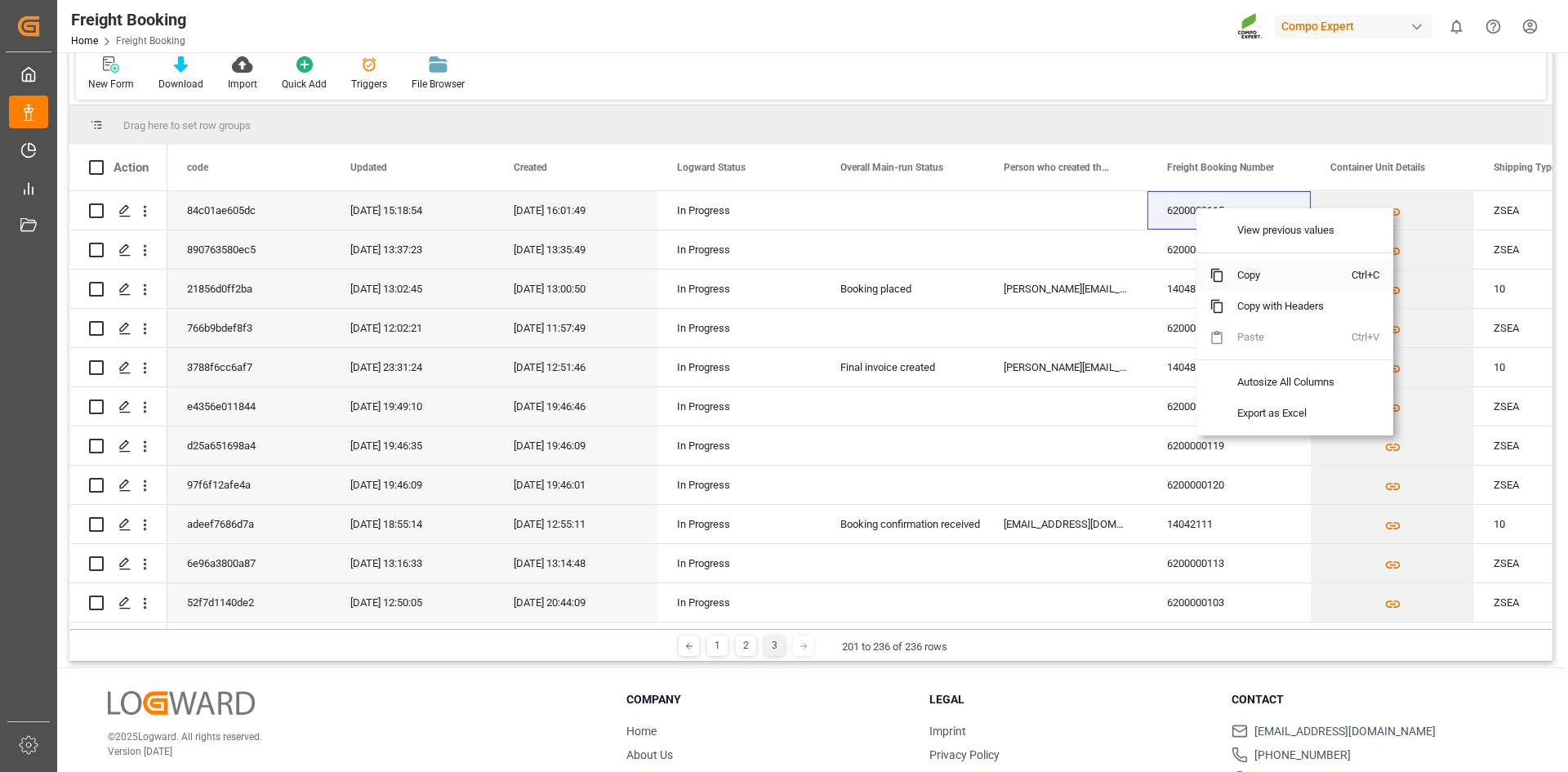 click on "Copy" at bounding box center (1288, 275) 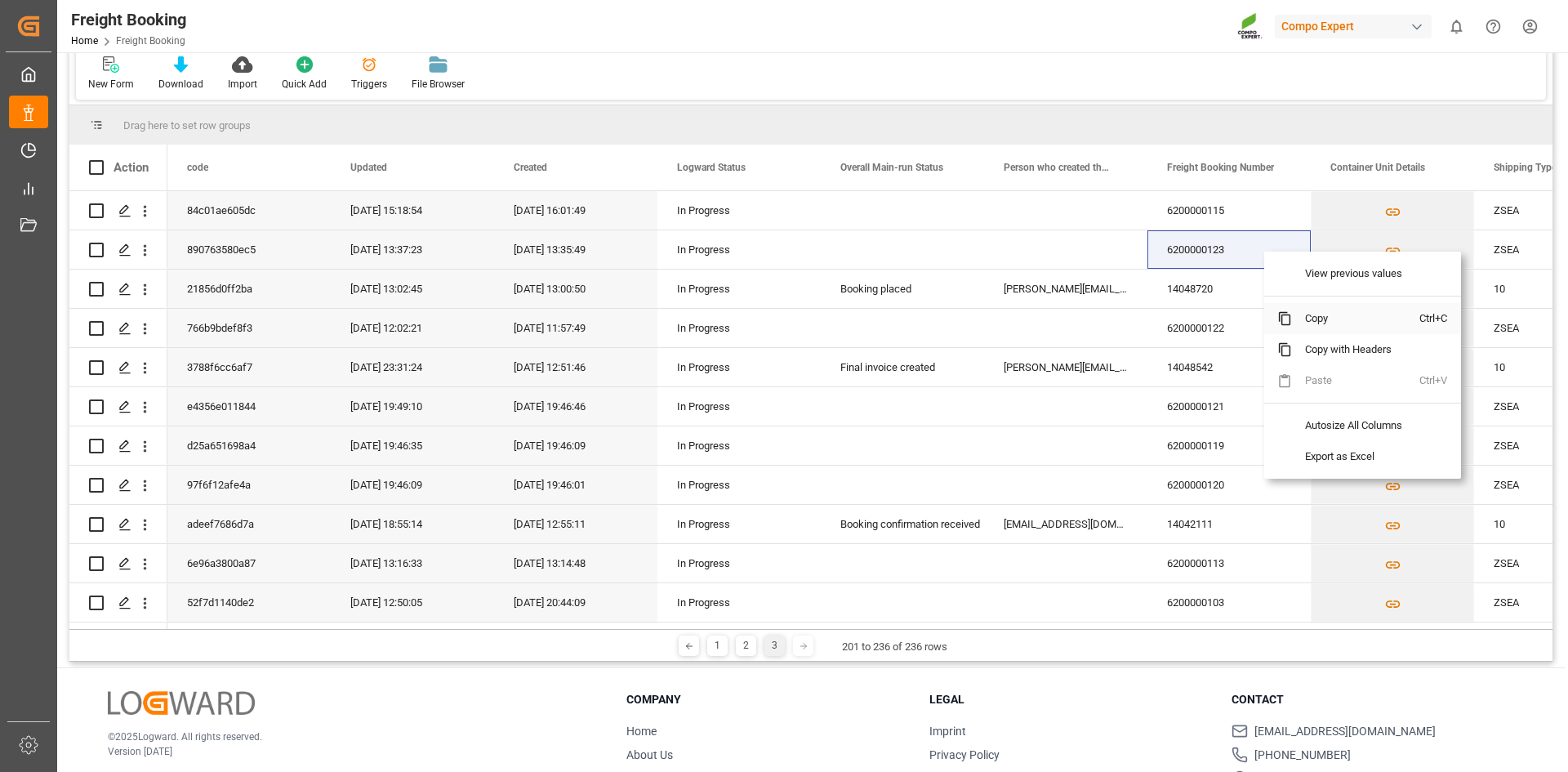 click at bounding box center (1285, 319) 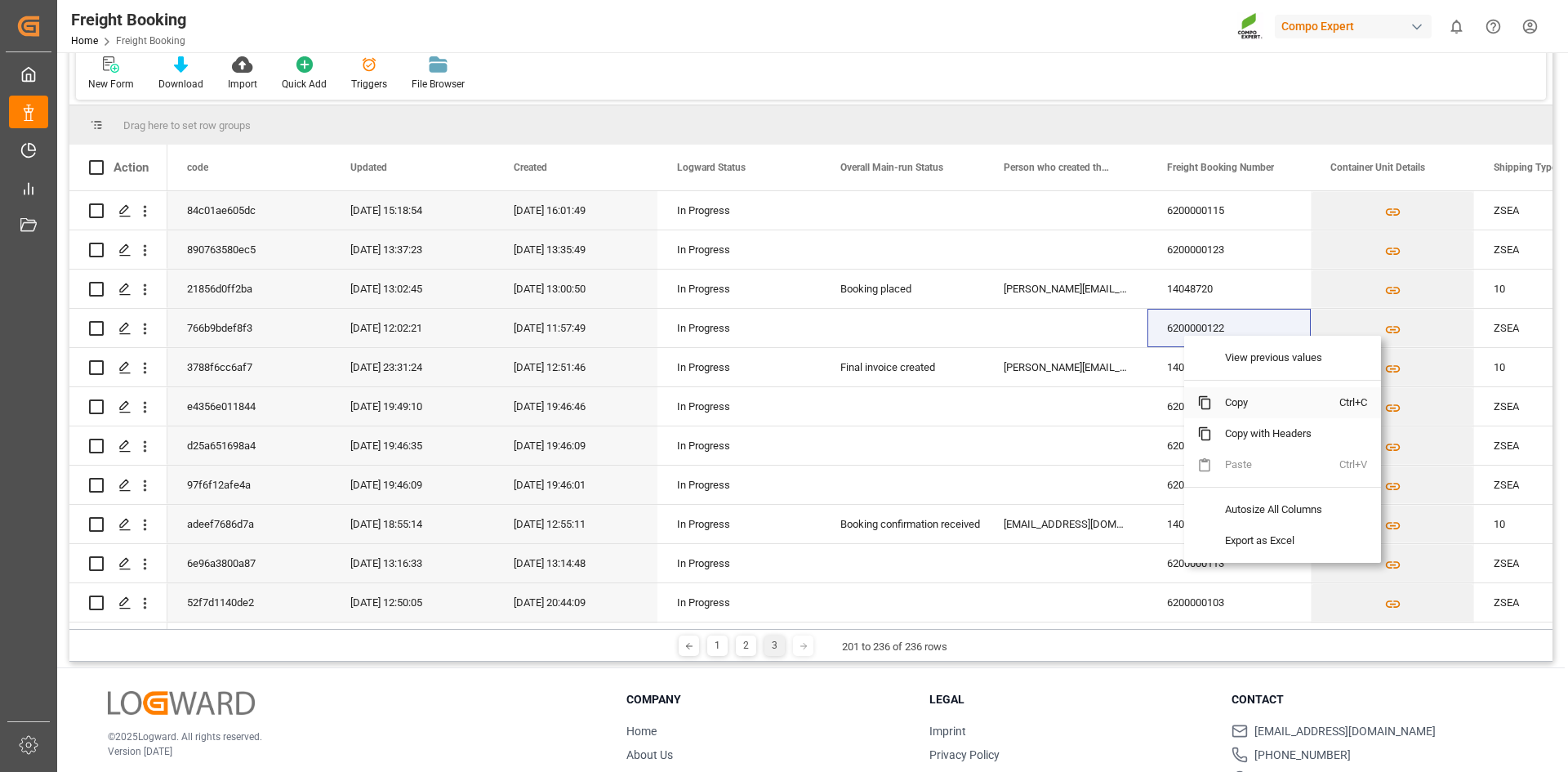 click on "Copy" at bounding box center [1276, 403] 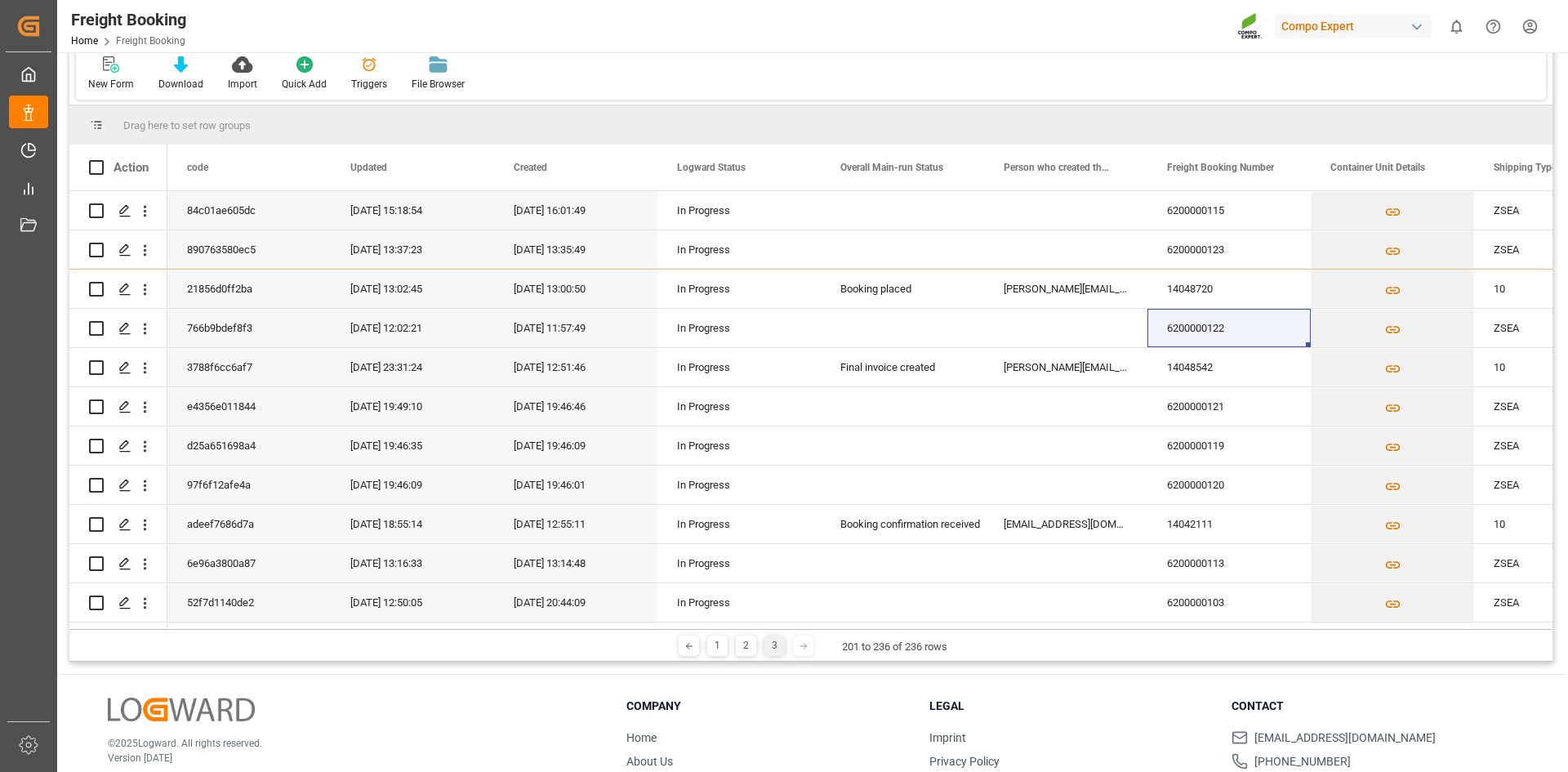 scroll, scrollTop: 108, scrollLeft: 0, axis: vertical 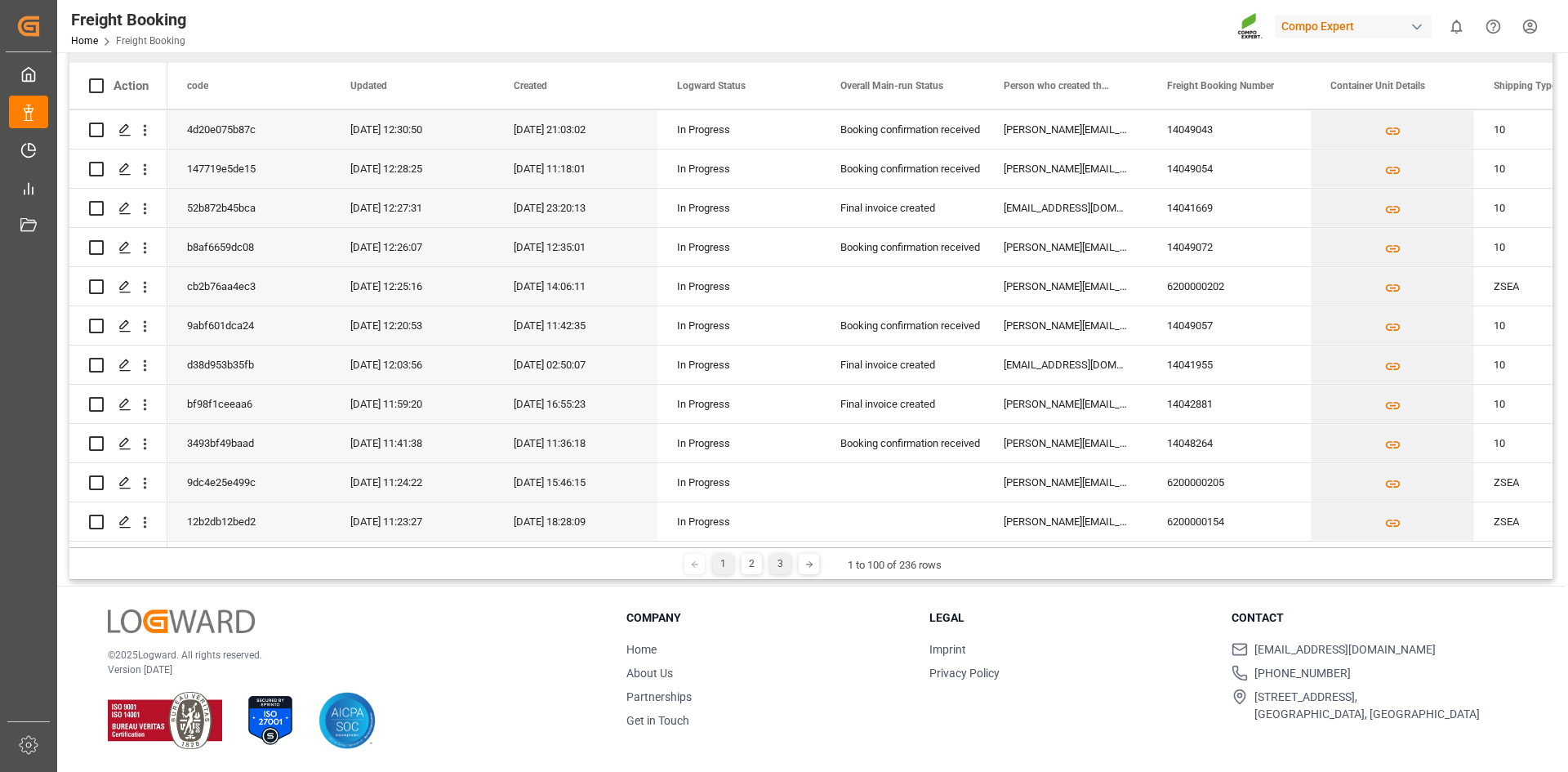 click on "3" at bounding box center (780, 564) 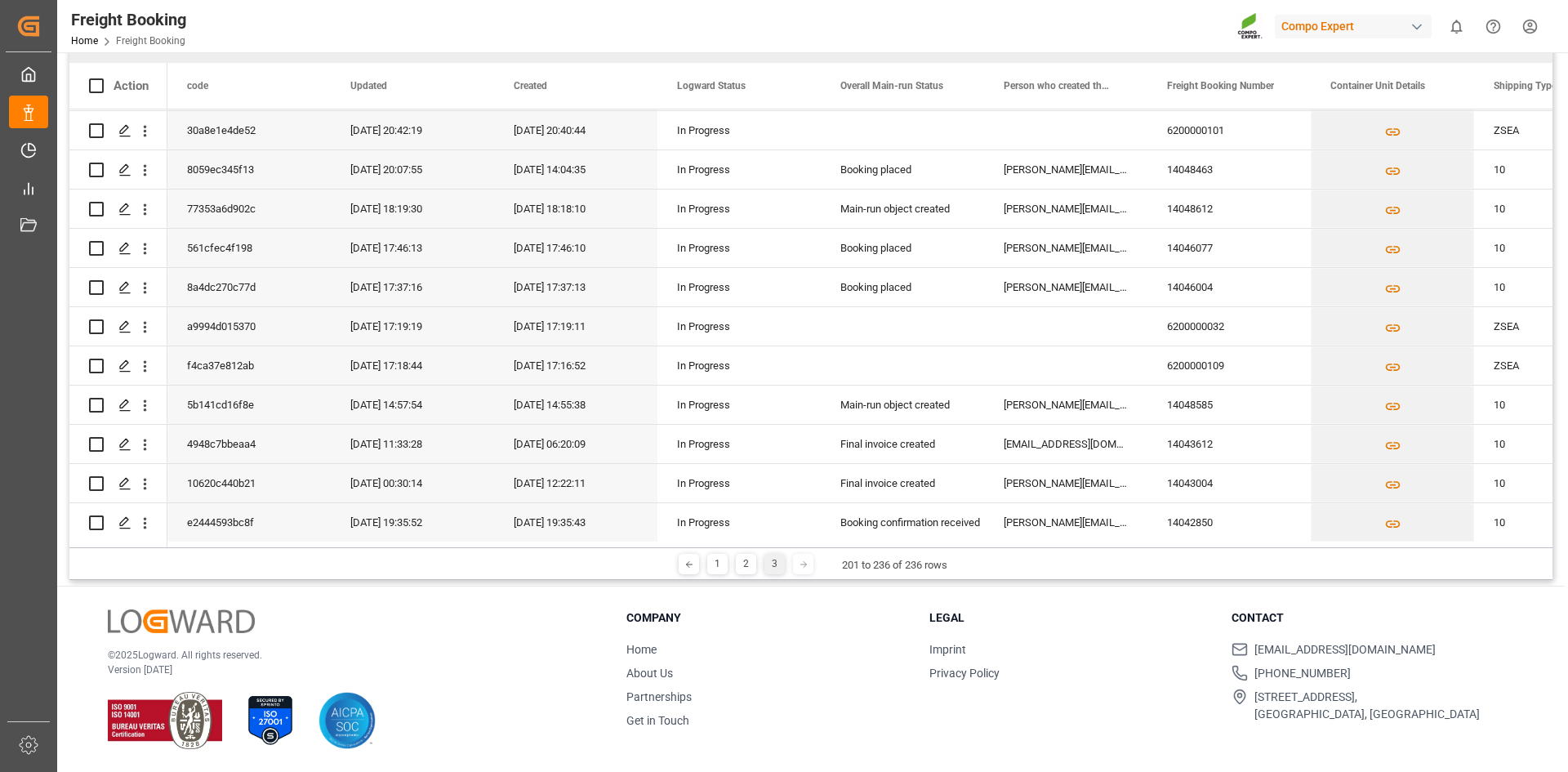 scroll, scrollTop: 332, scrollLeft: 0, axis: vertical 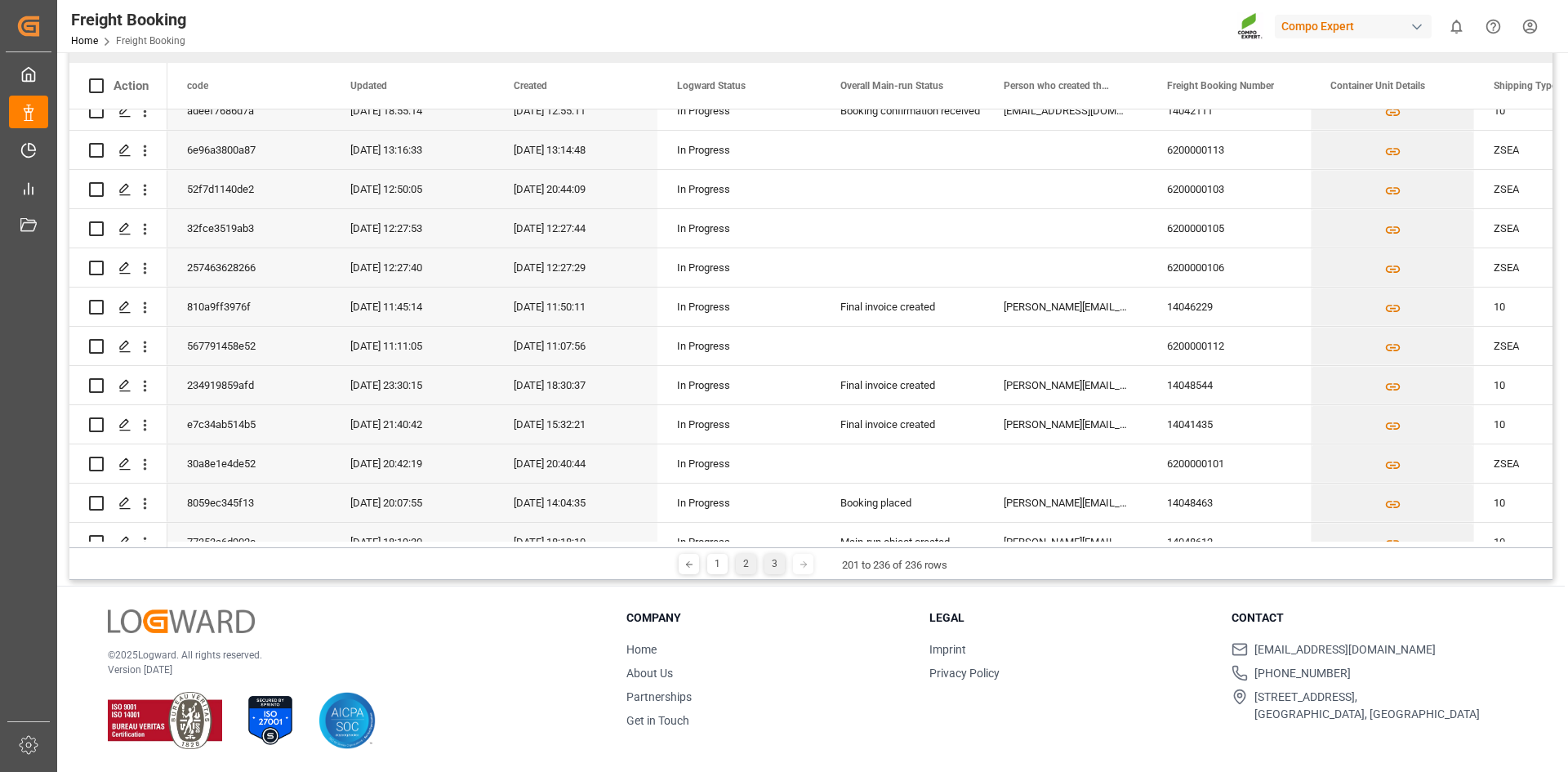 click on "2" at bounding box center (746, 564) 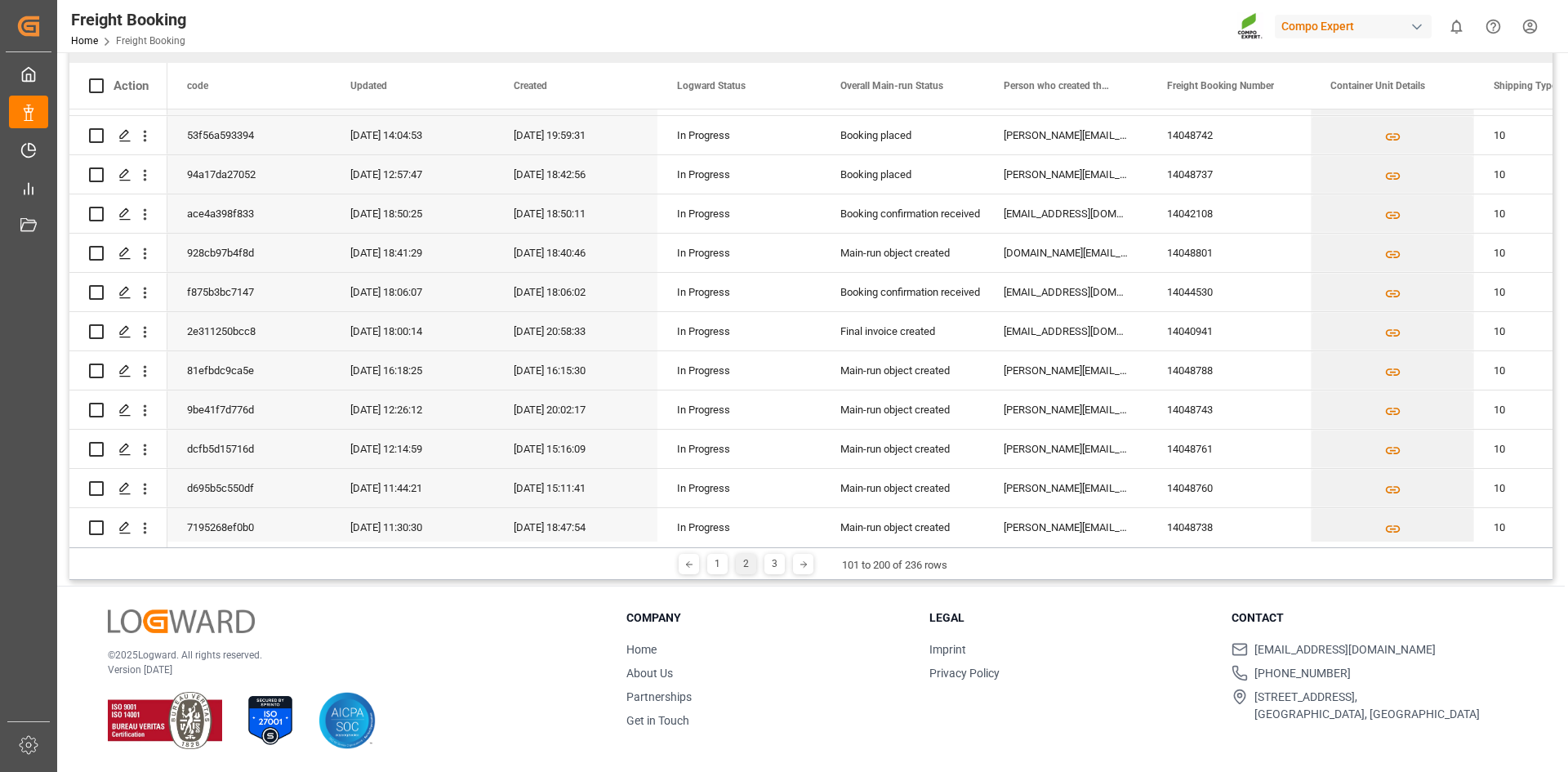scroll, scrollTop: 3495, scrollLeft: 0, axis: vertical 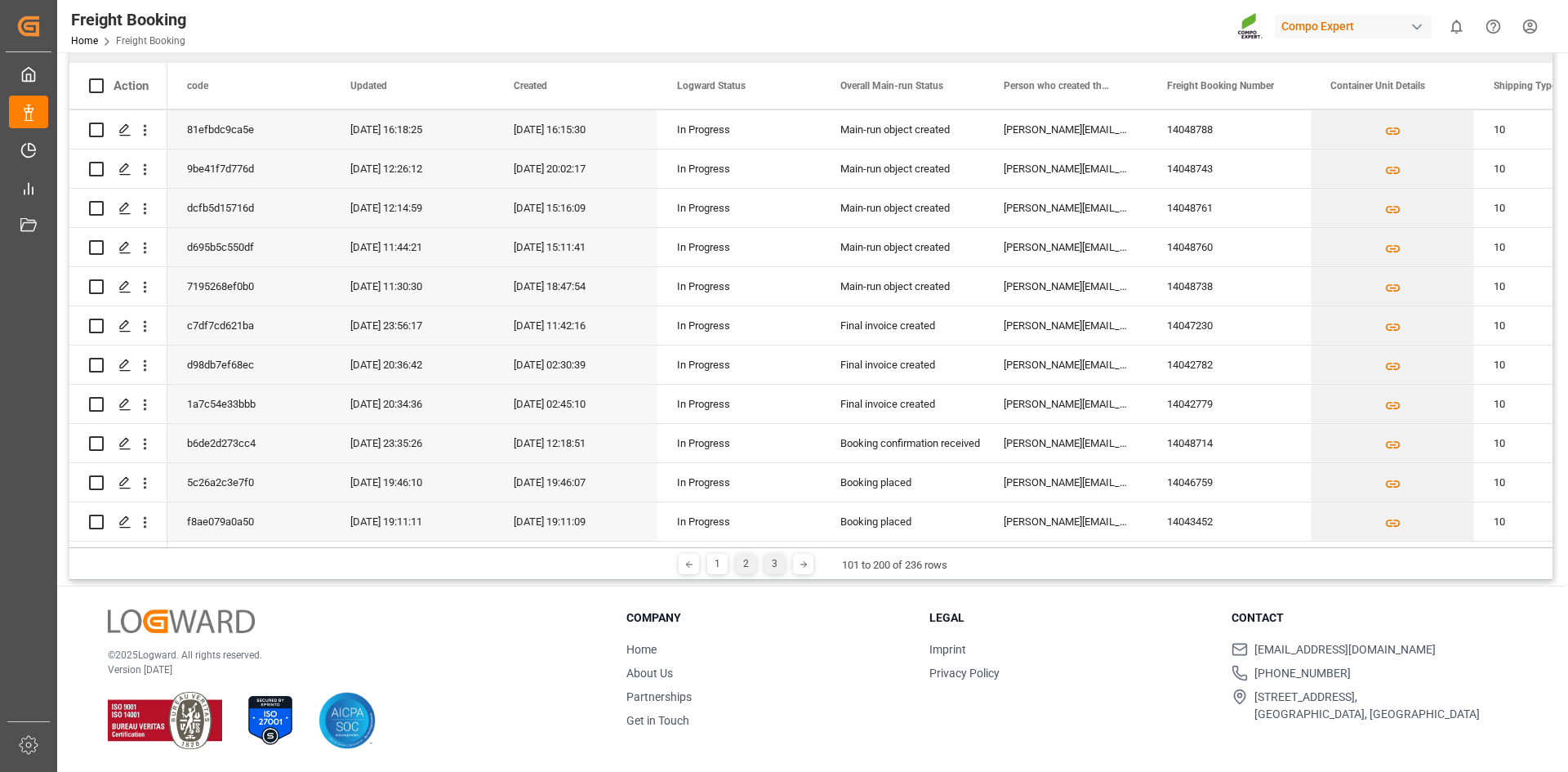 click on "3" at bounding box center [774, 564] 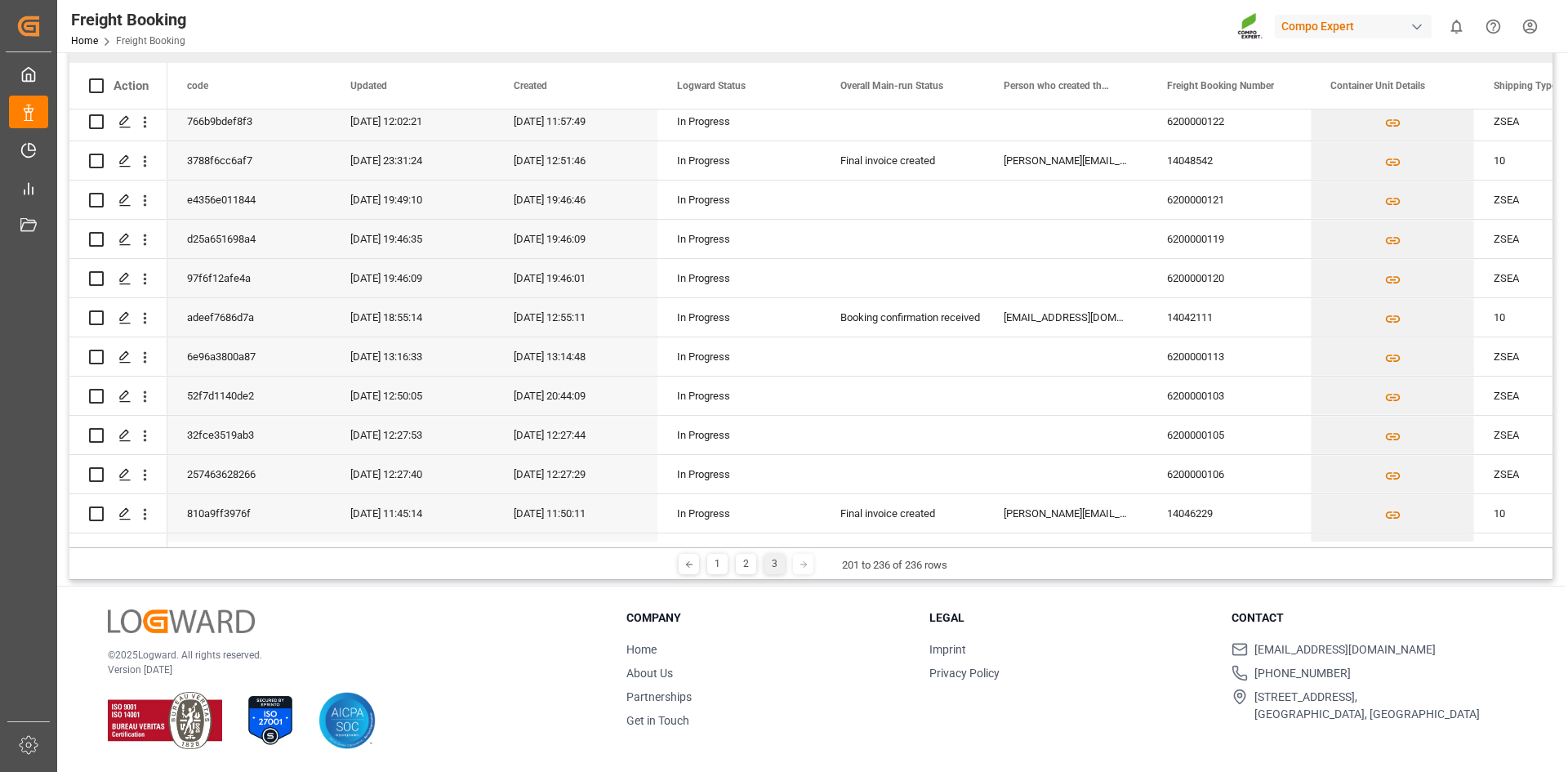 scroll, scrollTop: 0, scrollLeft: 0, axis: both 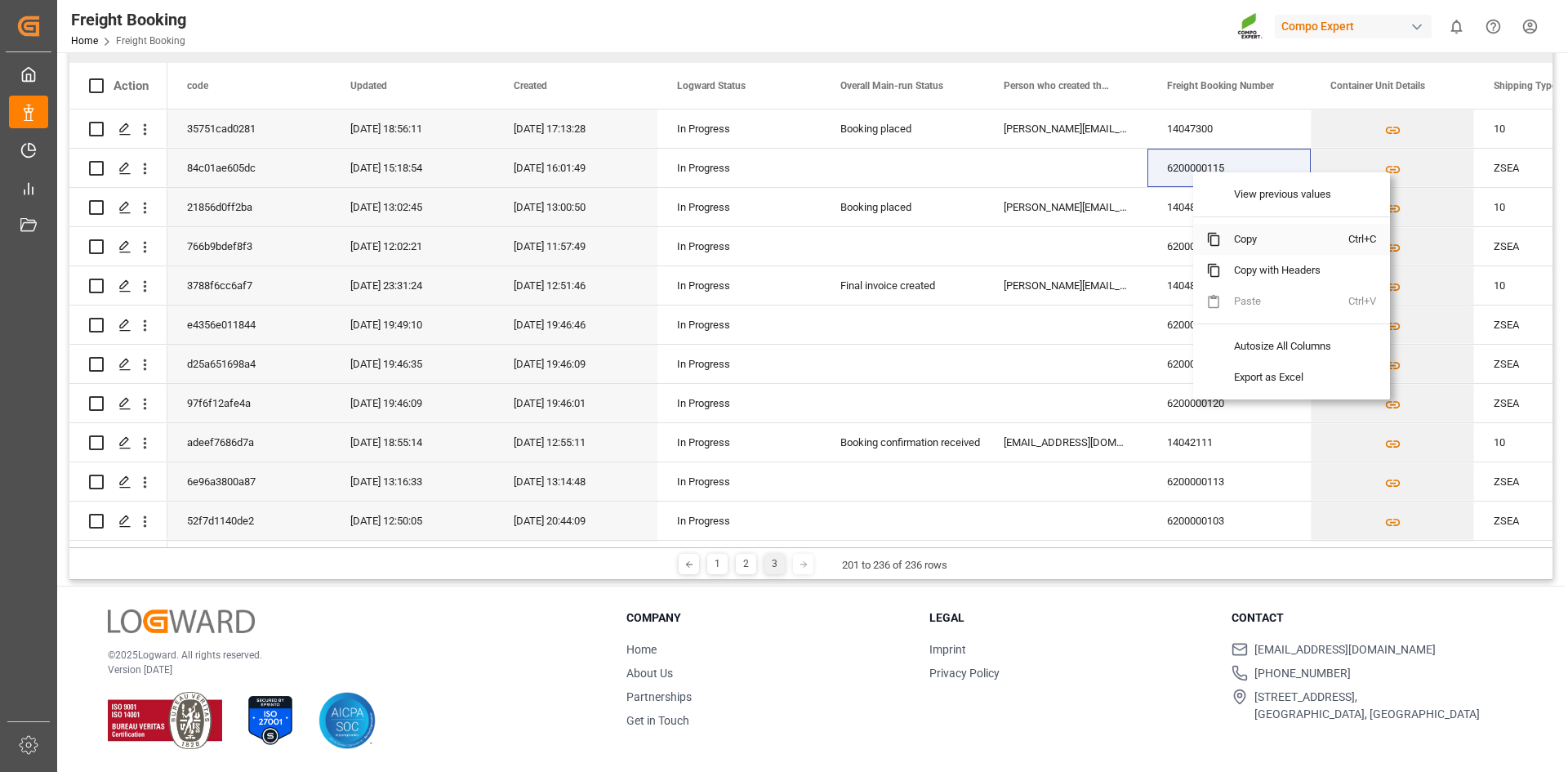 click at bounding box center [1214, 239] 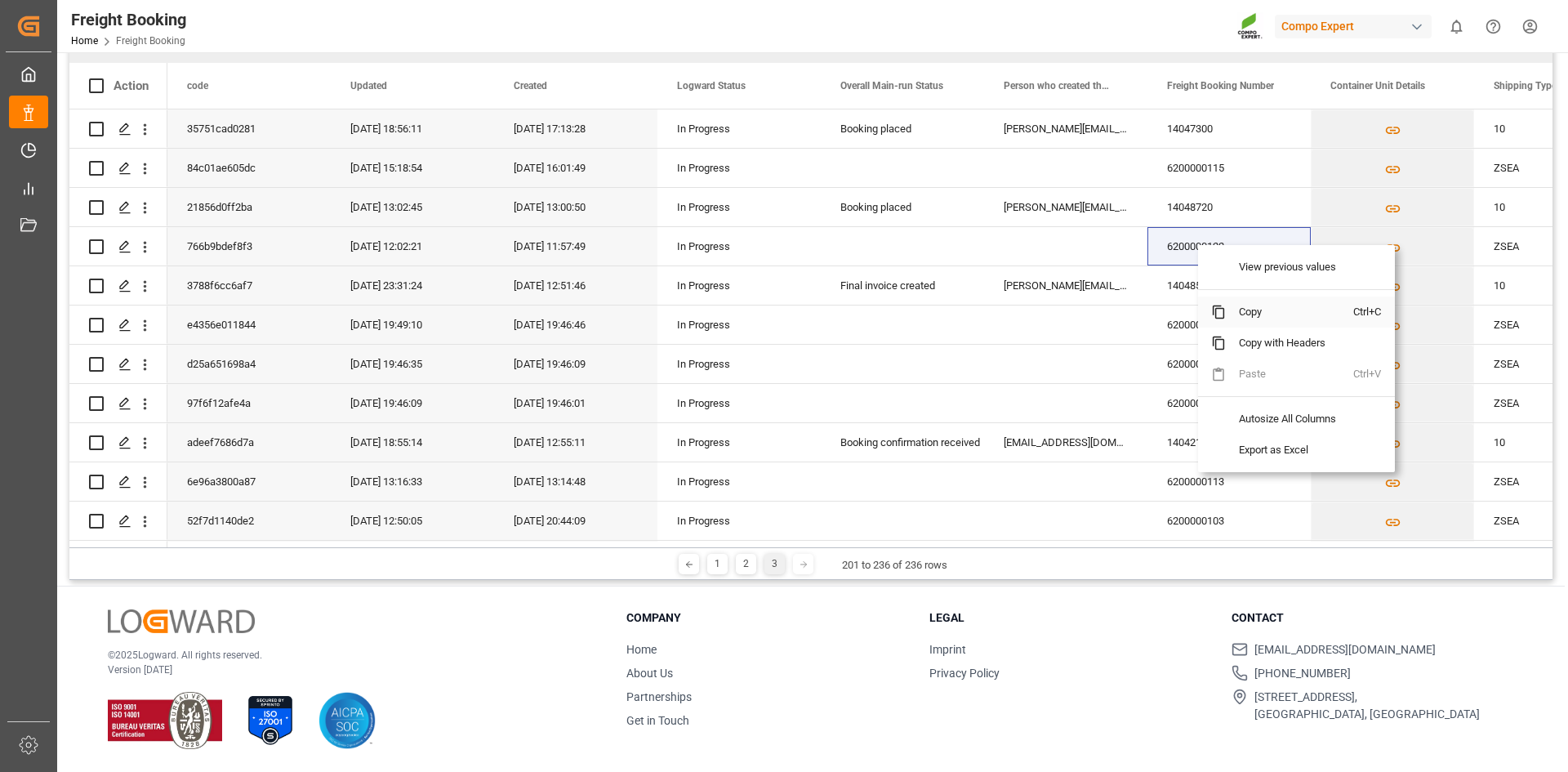 click at bounding box center (1218, 312) 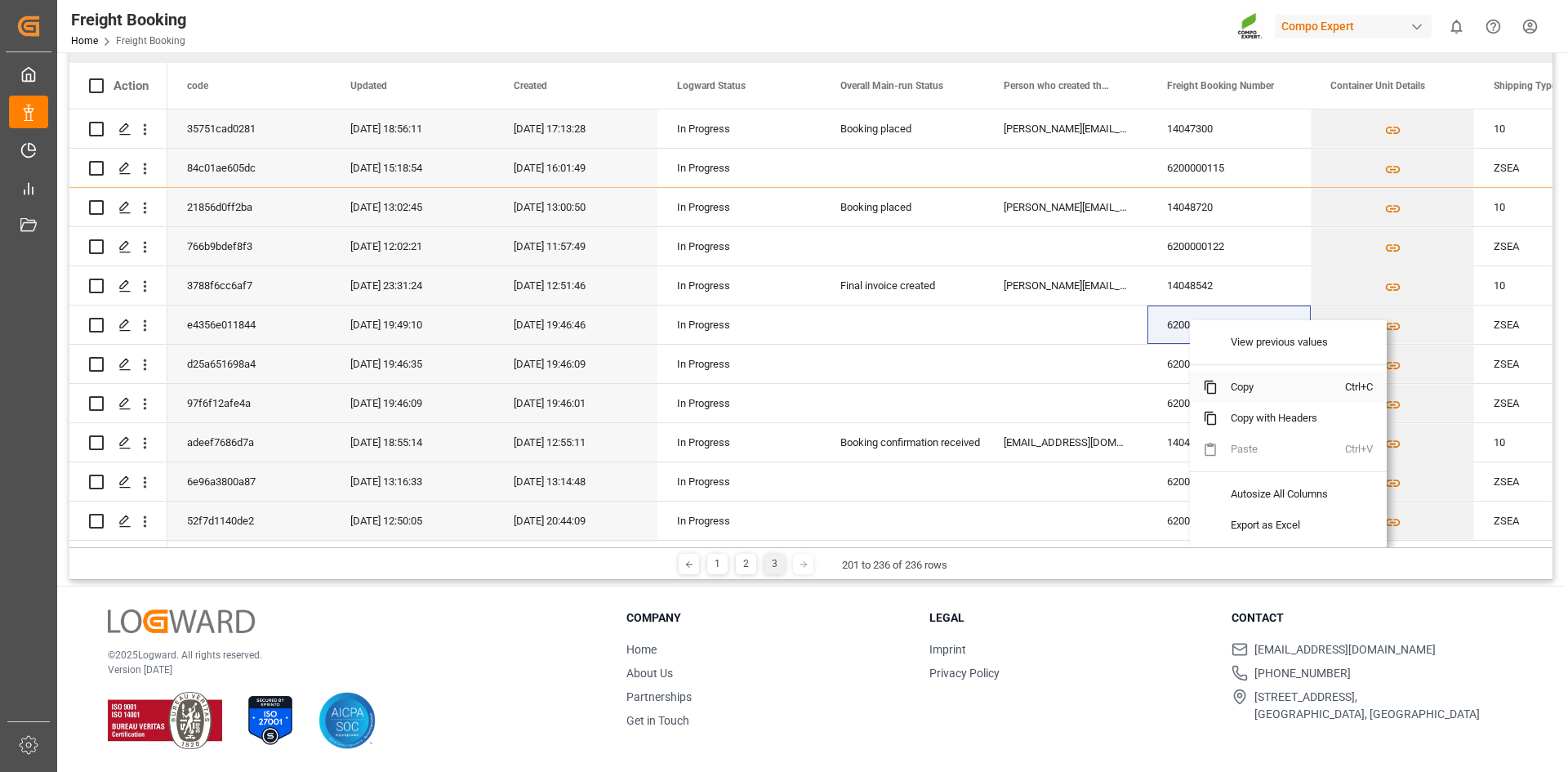 click on "Copy" at bounding box center (1281, 387) 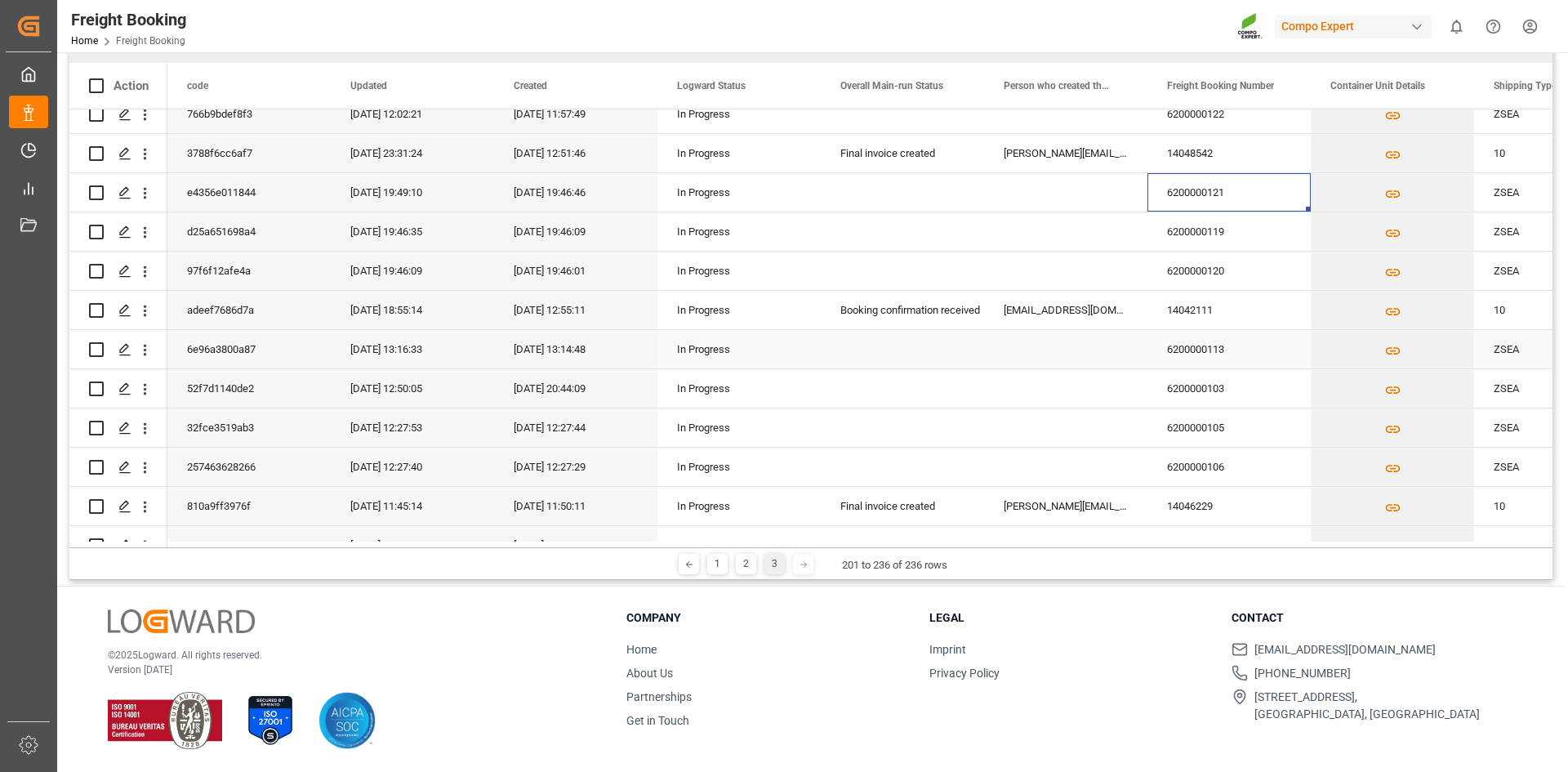 scroll, scrollTop: 163, scrollLeft: 0, axis: vertical 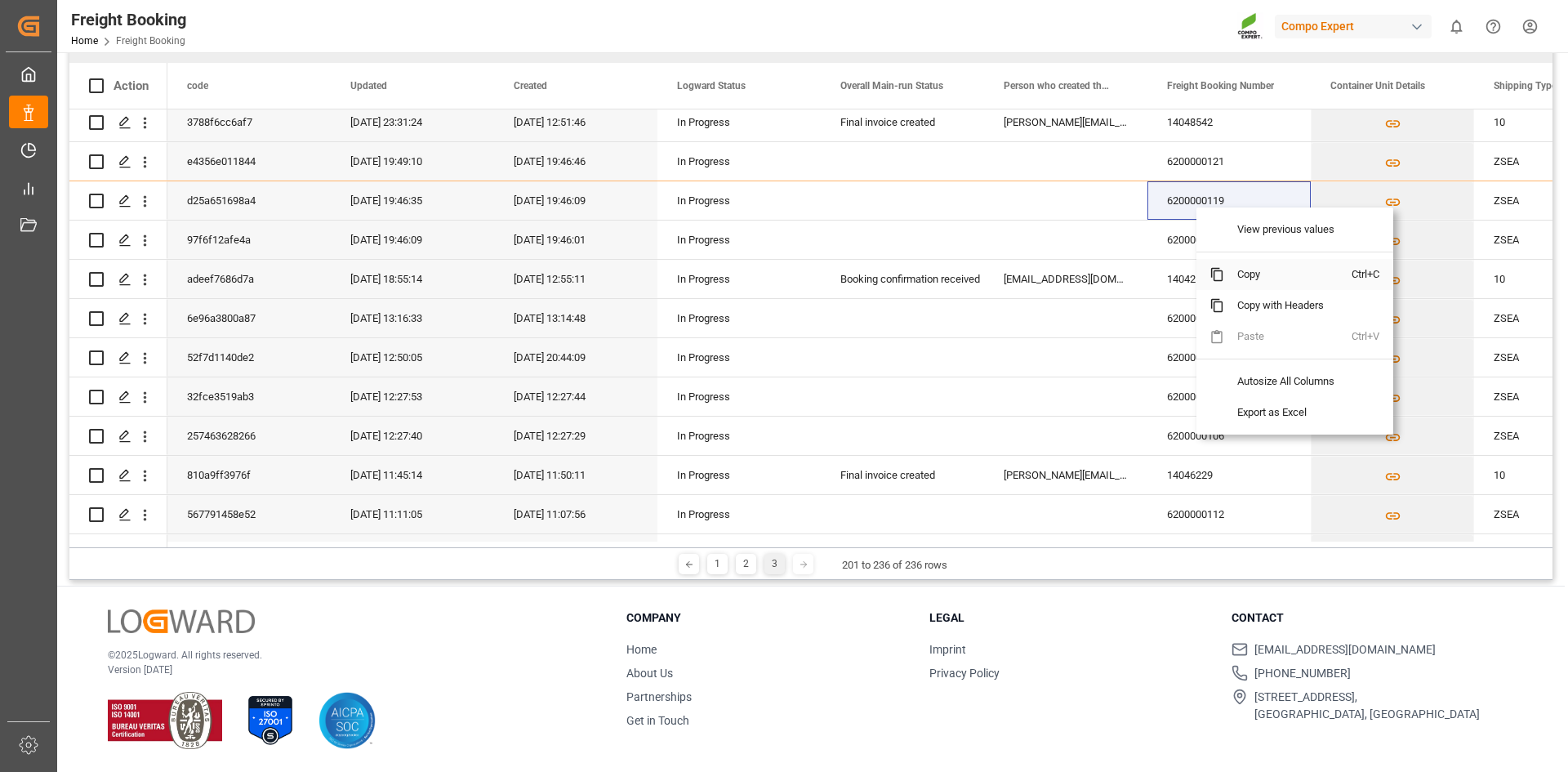 click on "Copy" at bounding box center [1288, 274] 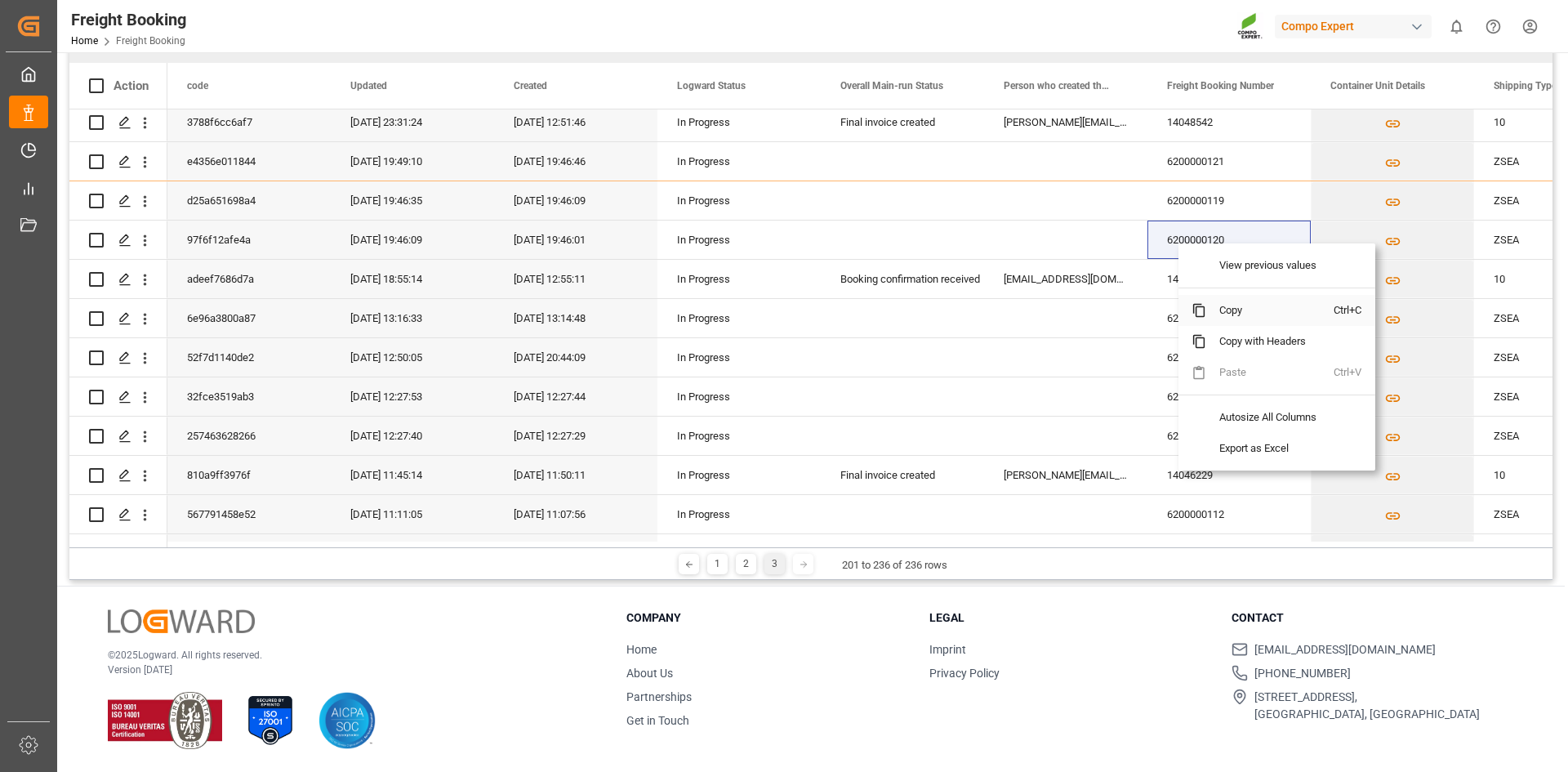 click on "Copy" at bounding box center [1270, 310] 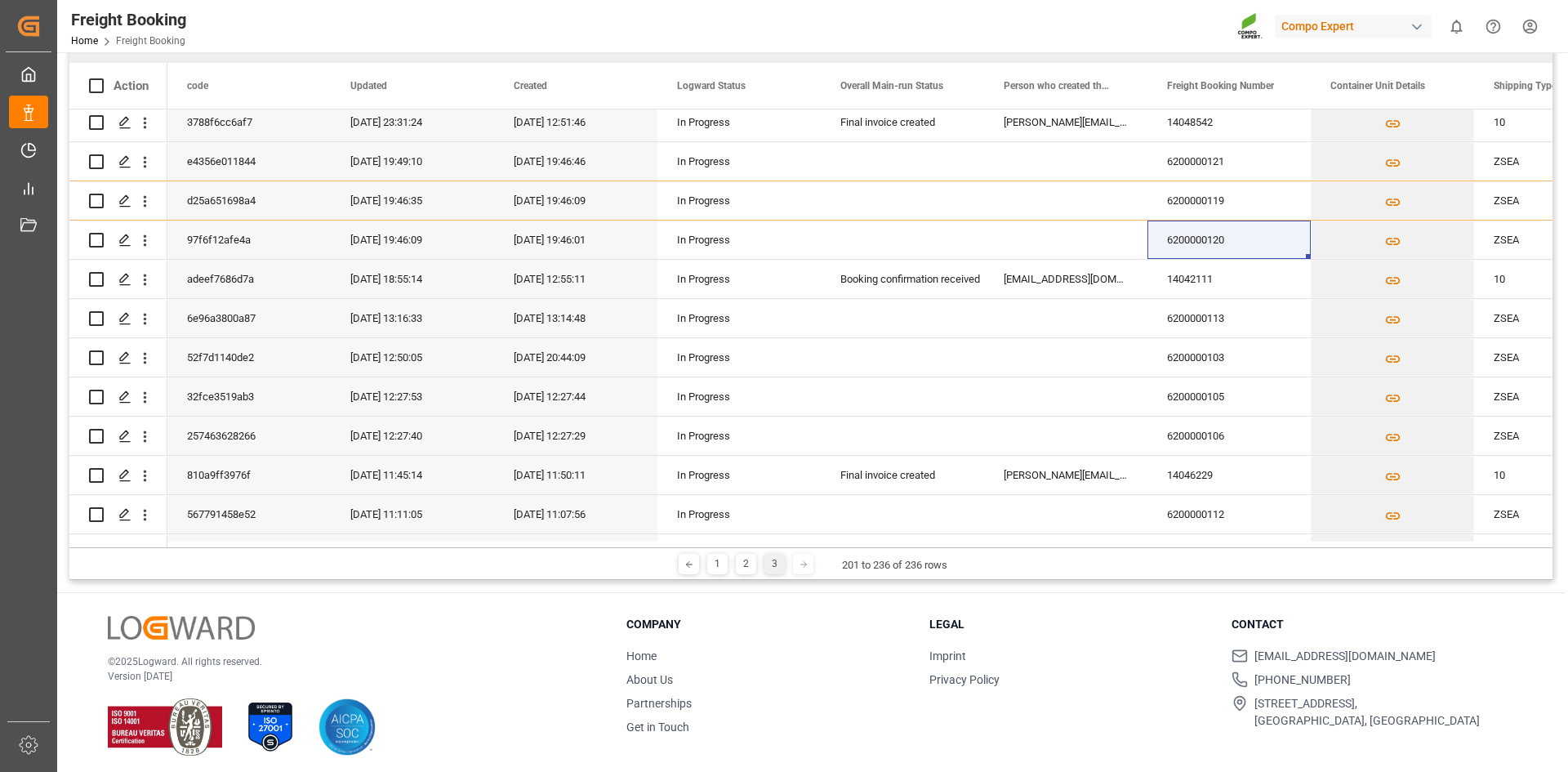 scroll, scrollTop: 190, scrollLeft: 0, axis: vertical 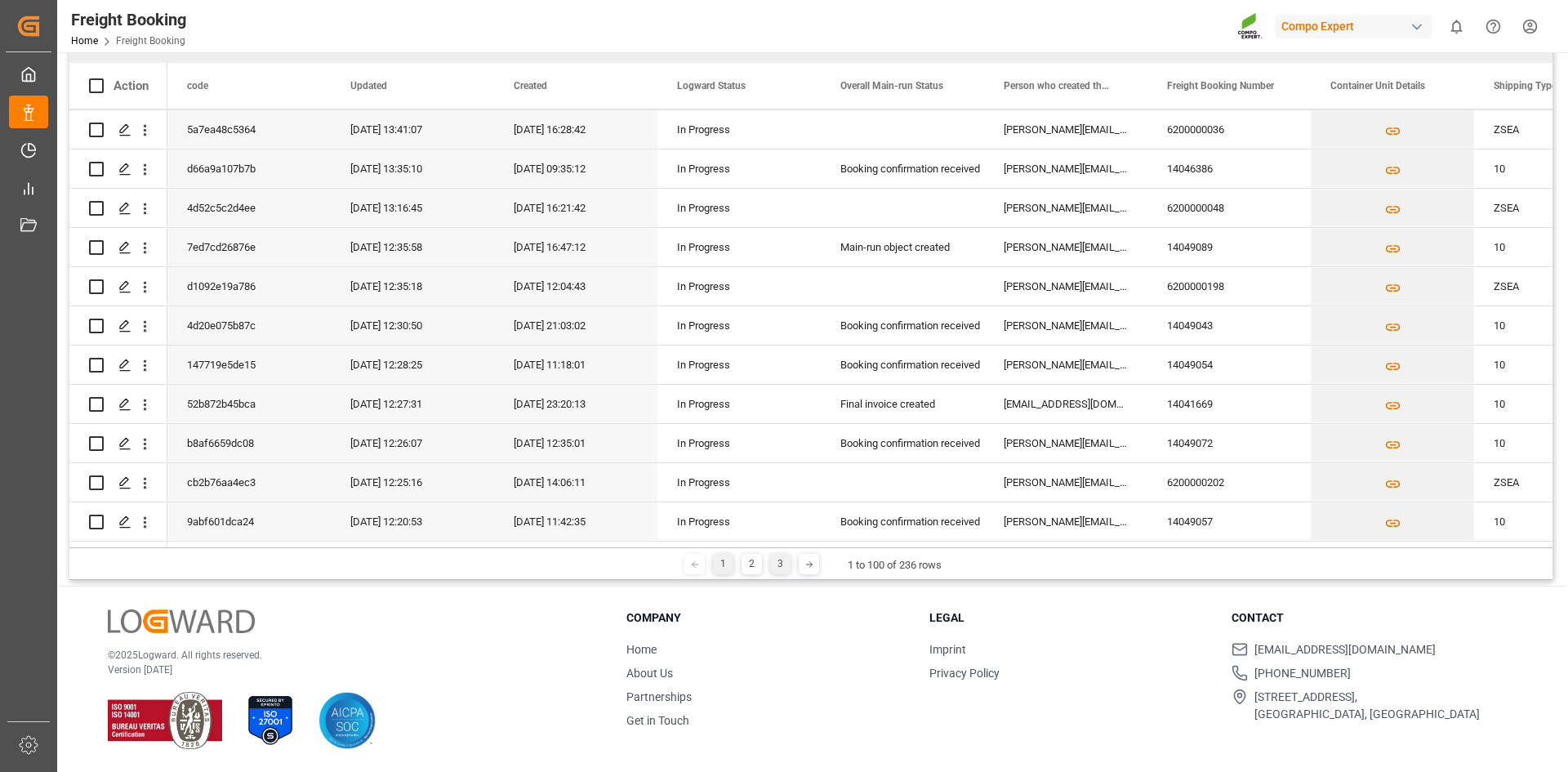 click on "3" at bounding box center [780, 564] 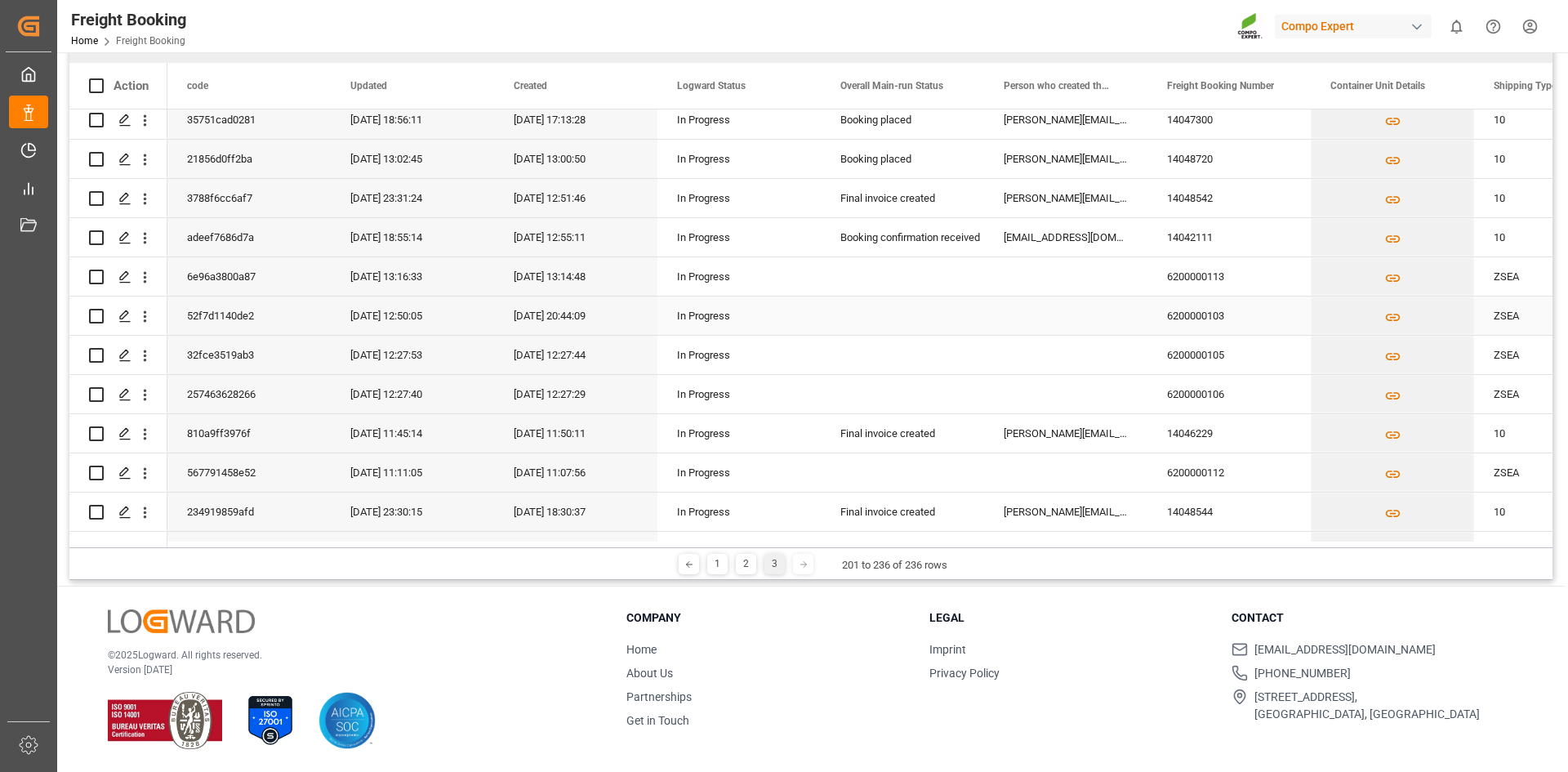 scroll, scrollTop: 245, scrollLeft: 0, axis: vertical 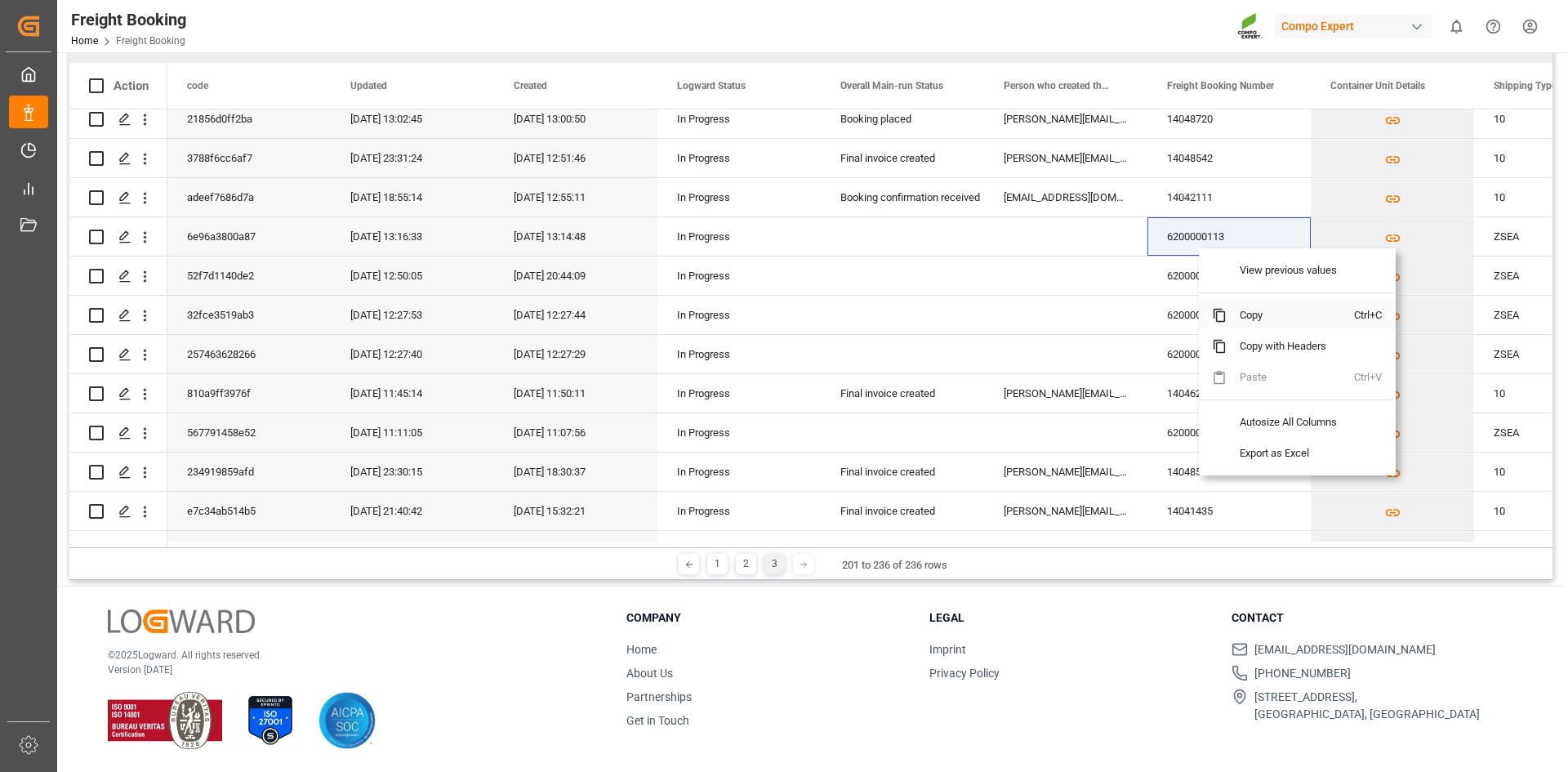 click on "Copy" at bounding box center [1290, 315] 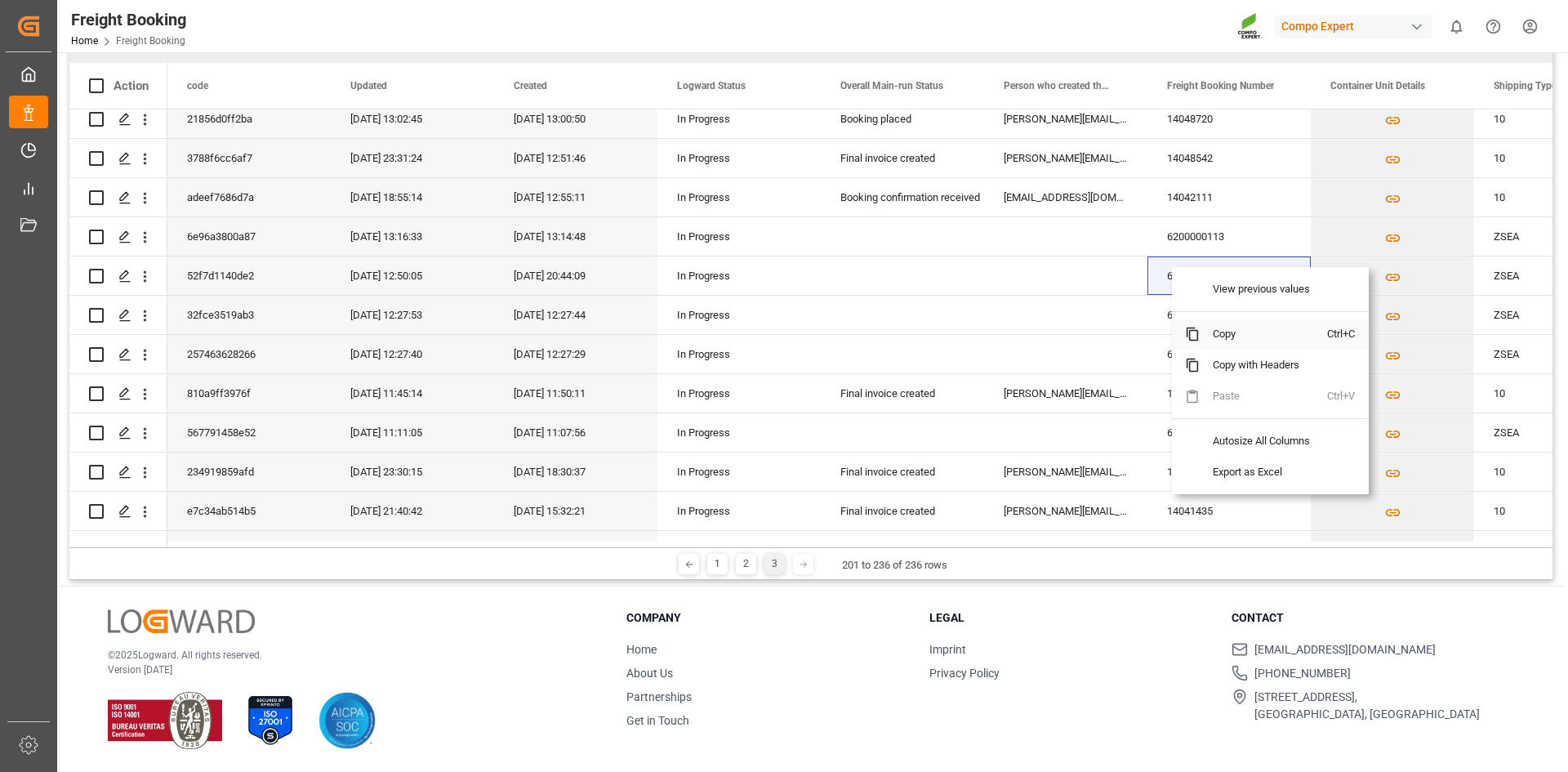 click on "Copy" at bounding box center (1263, 334) 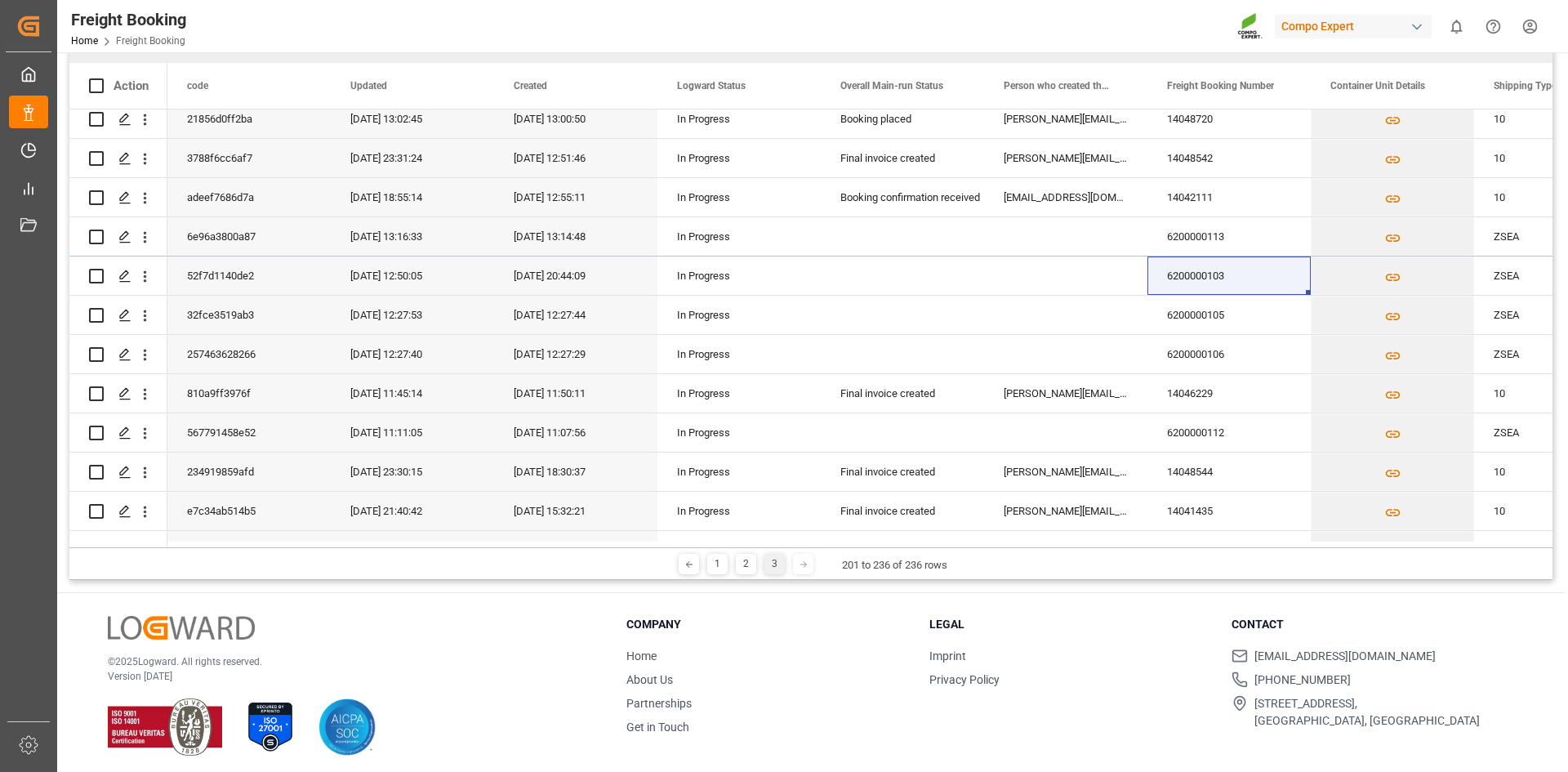 scroll, scrollTop: 190, scrollLeft: 0, axis: vertical 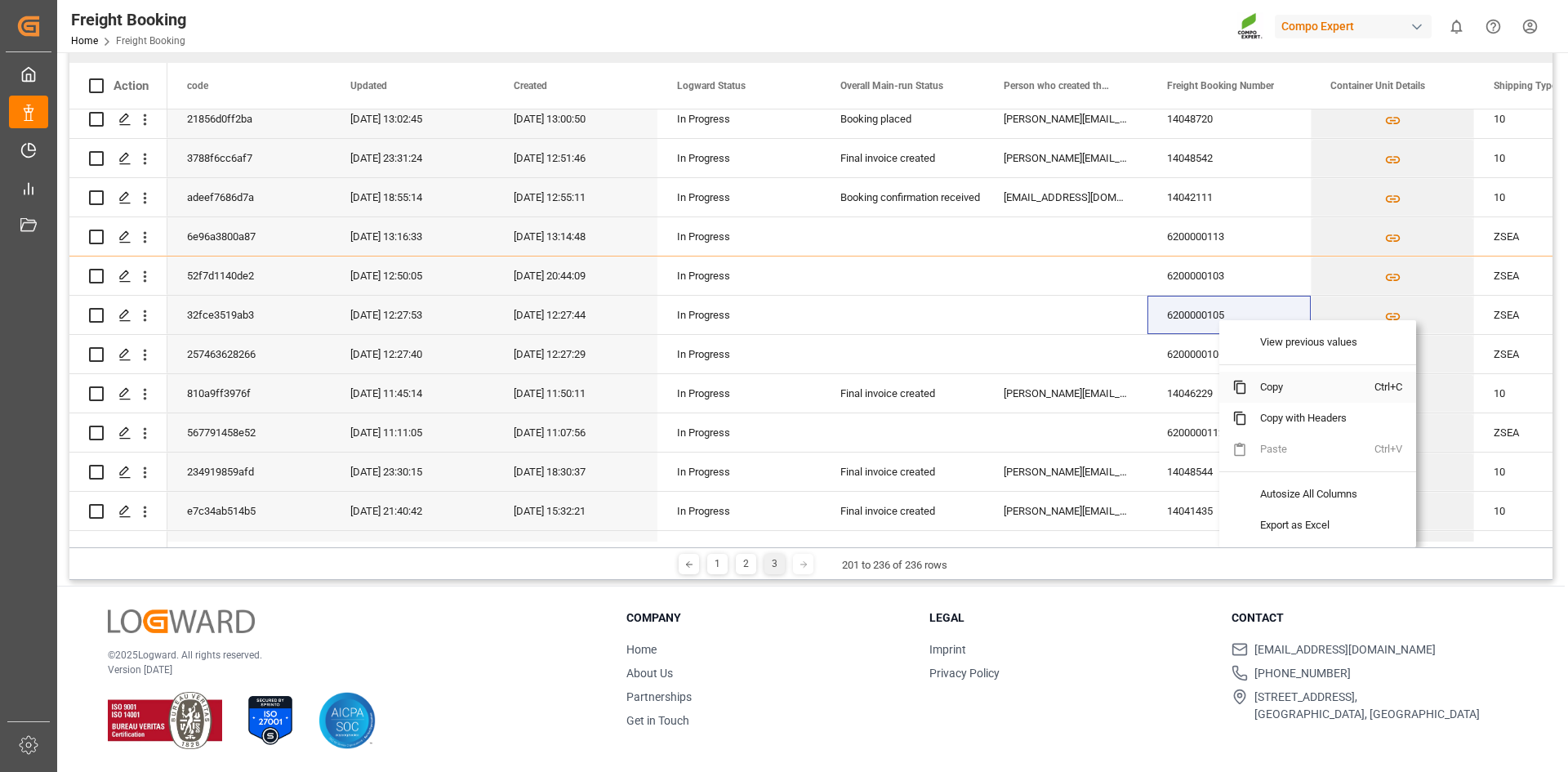 click at bounding box center [1240, 387] 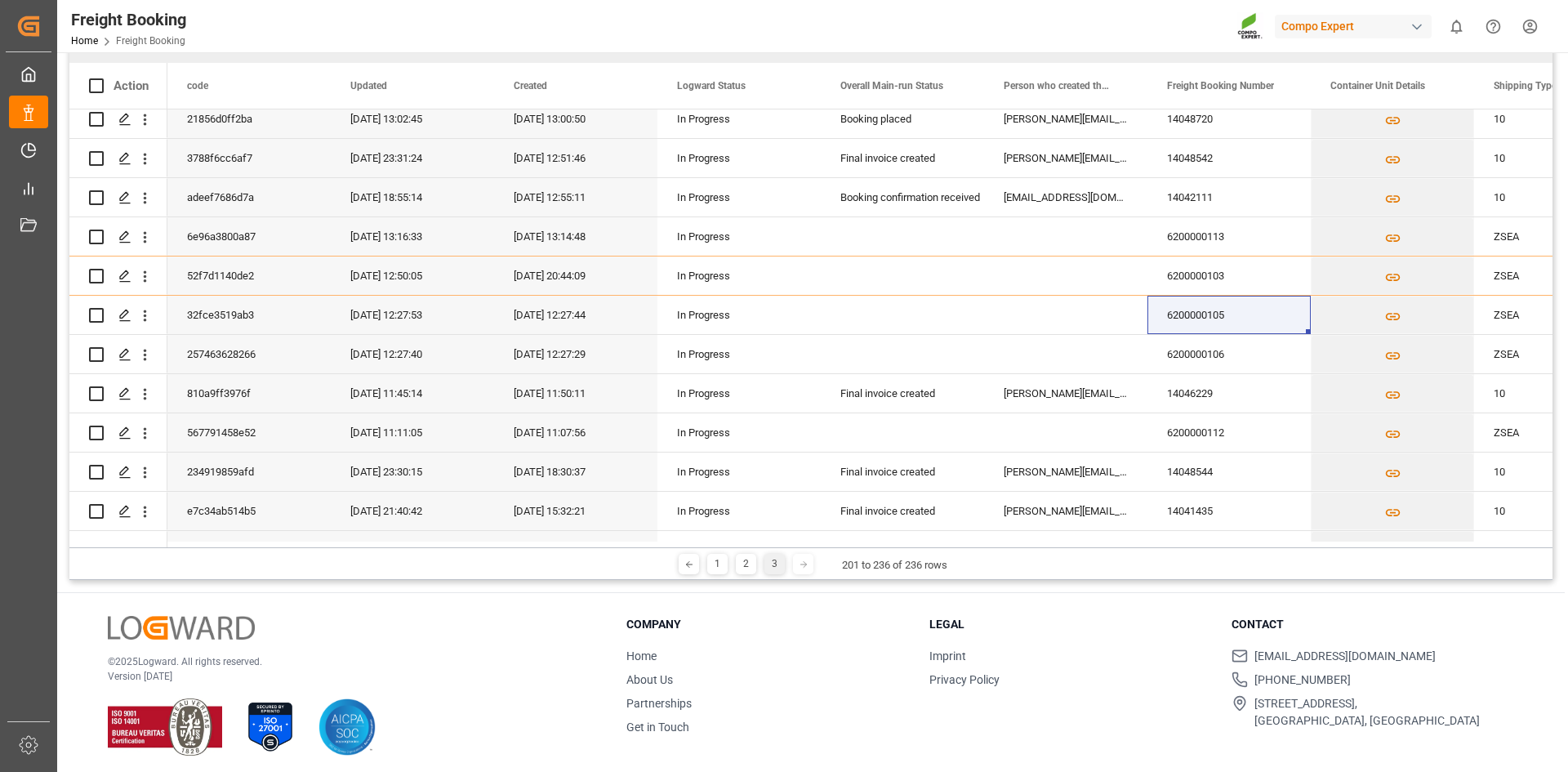 scroll, scrollTop: 190, scrollLeft: 0, axis: vertical 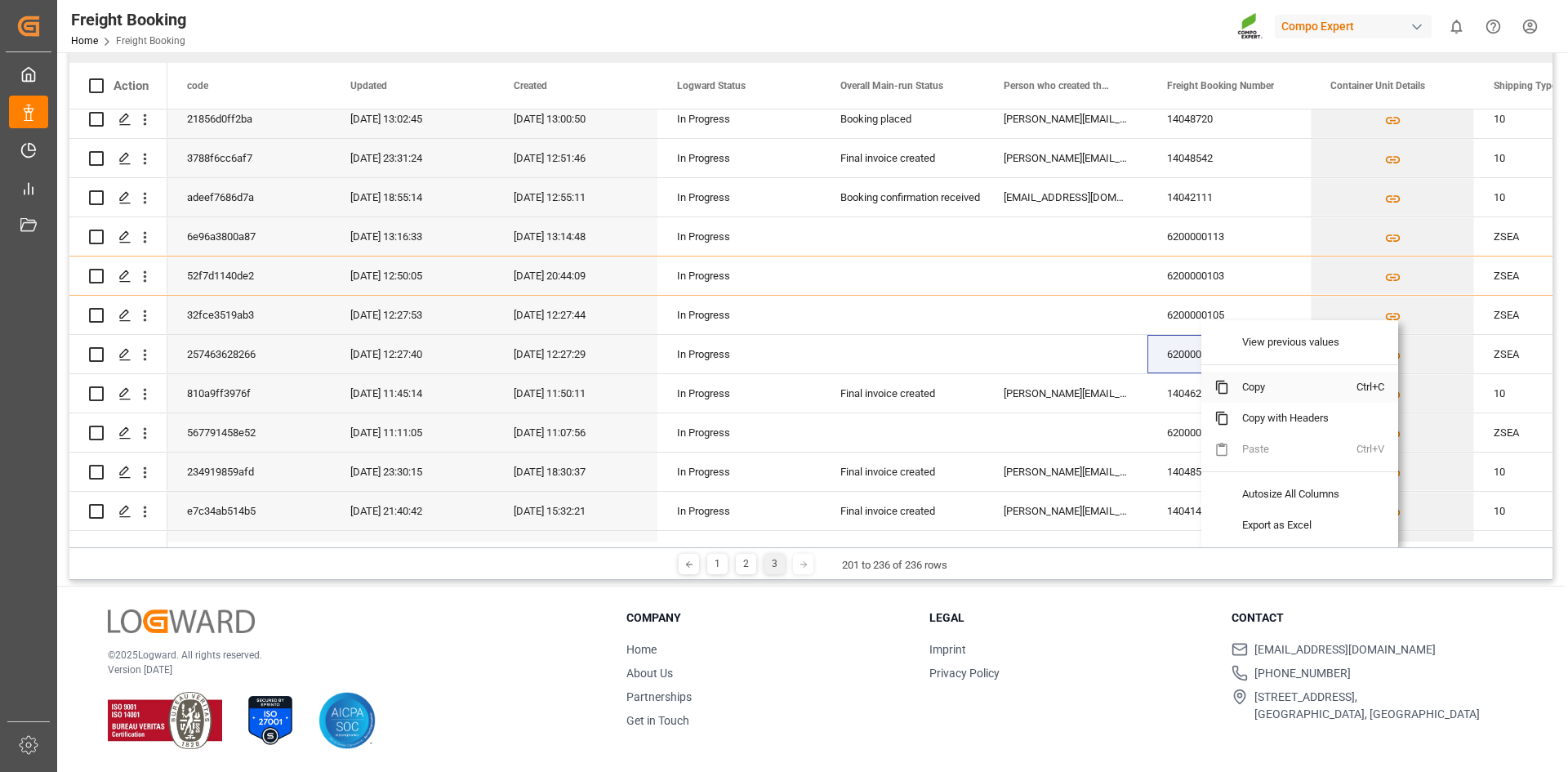 click on "Copy" at bounding box center [1293, 387] 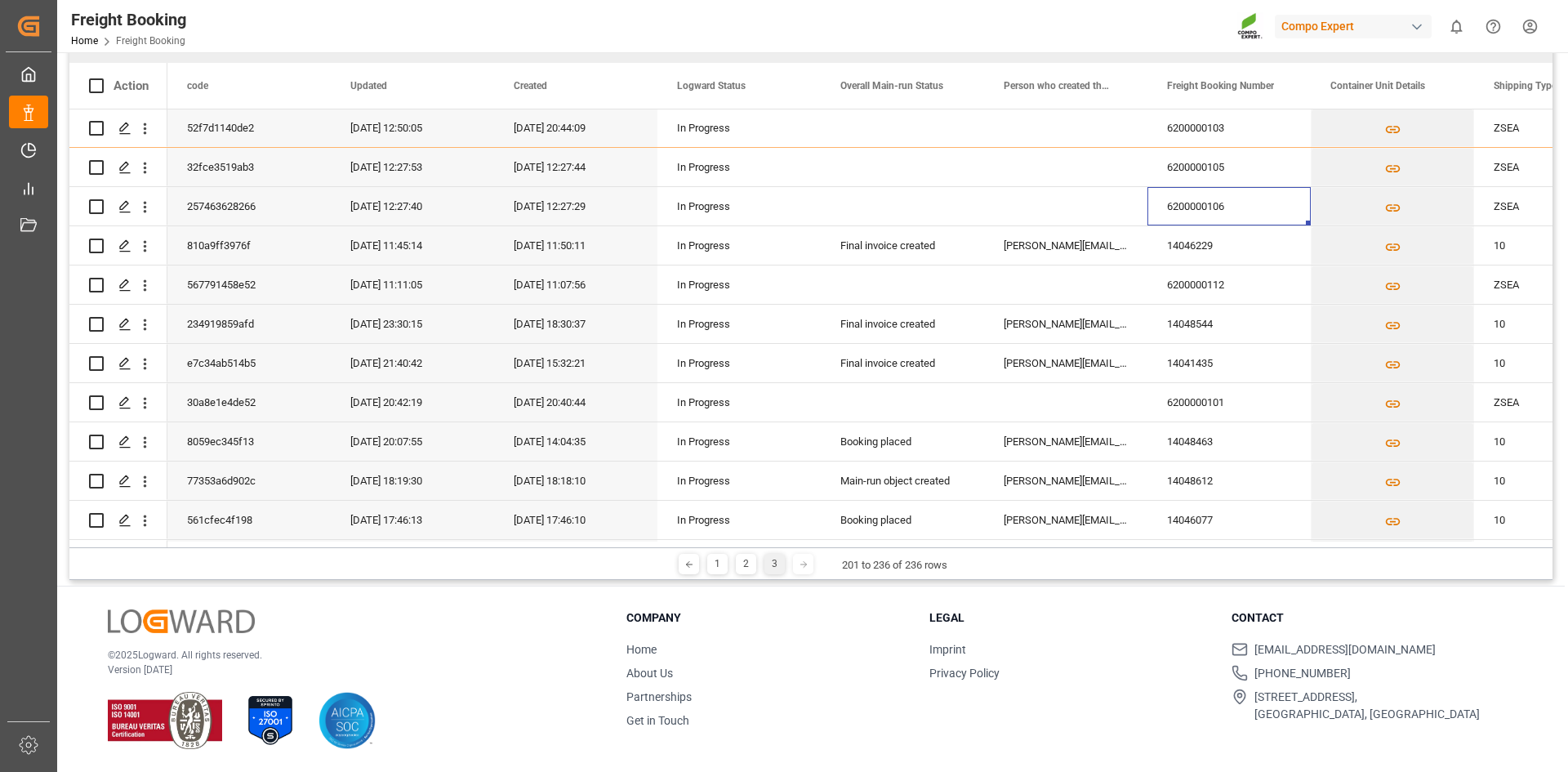 scroll, scrollTop: 332, scrollLeft: 0, axis: vertical 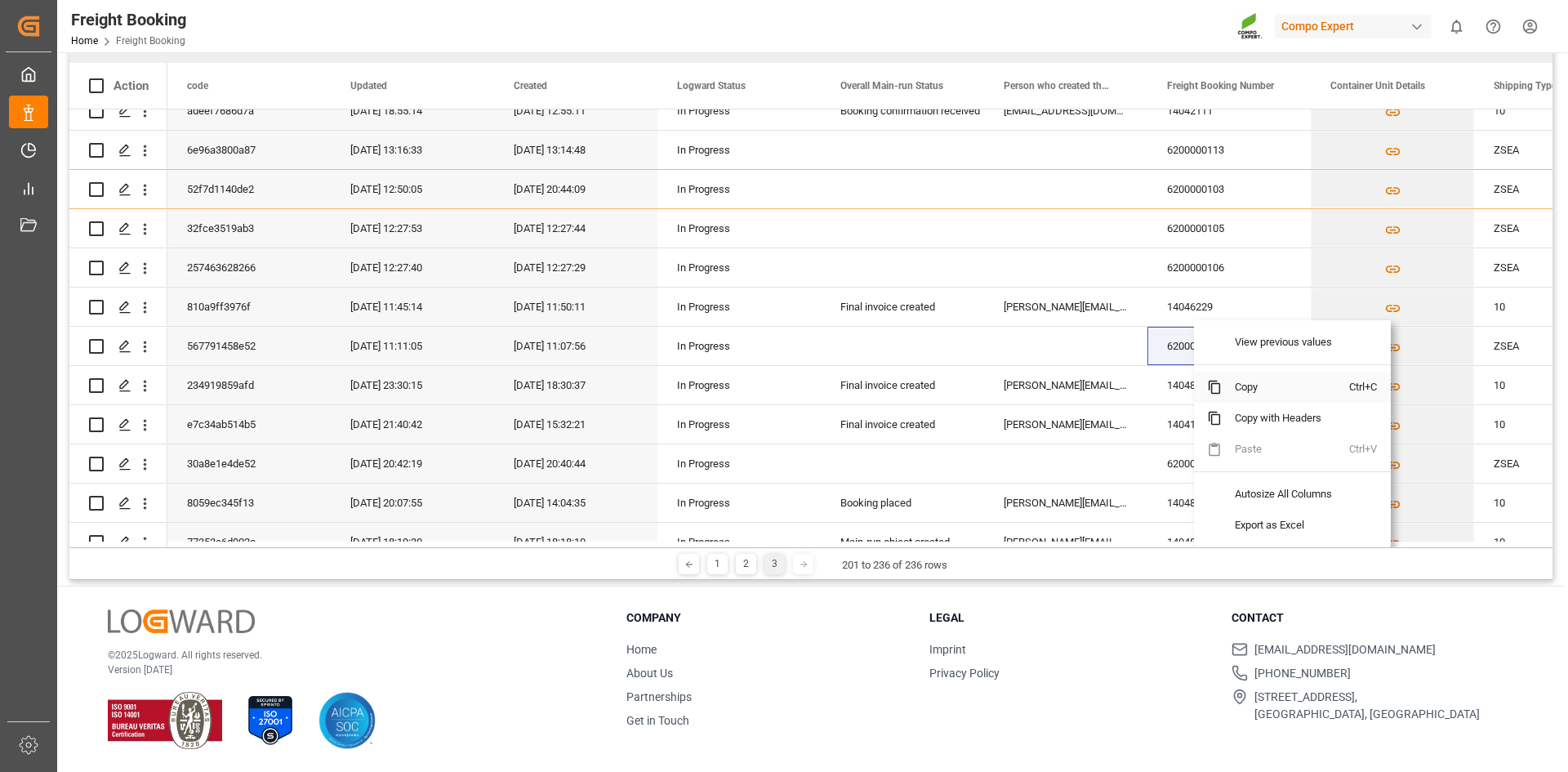 drag, startPoint x: 1245, startPoint y: 384, endPoint x: 1242, endPoint y: 416, distance: 32.14032 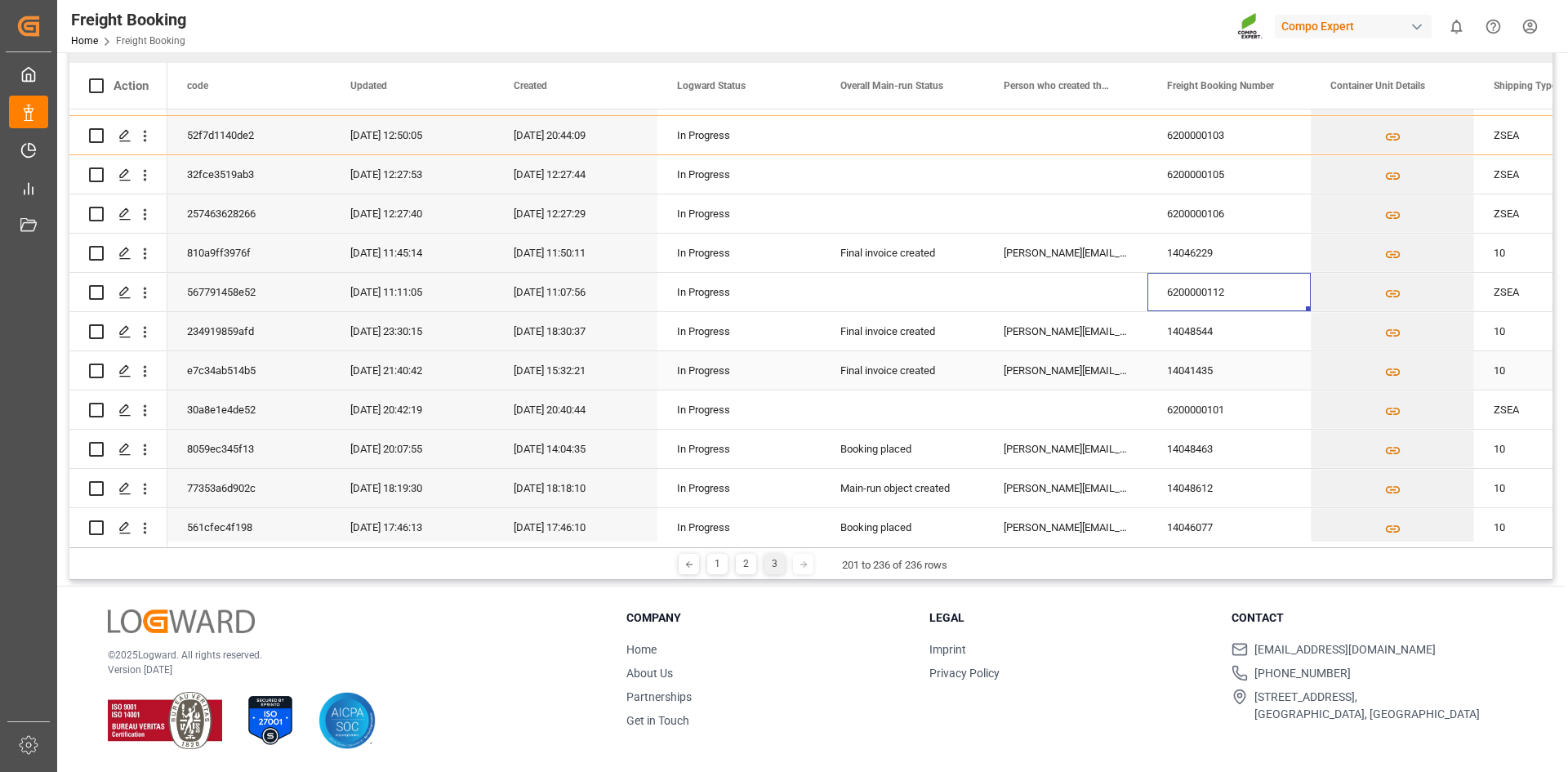 scroll, scrollTop: 413, scrollLeft: 0, axis: vertical 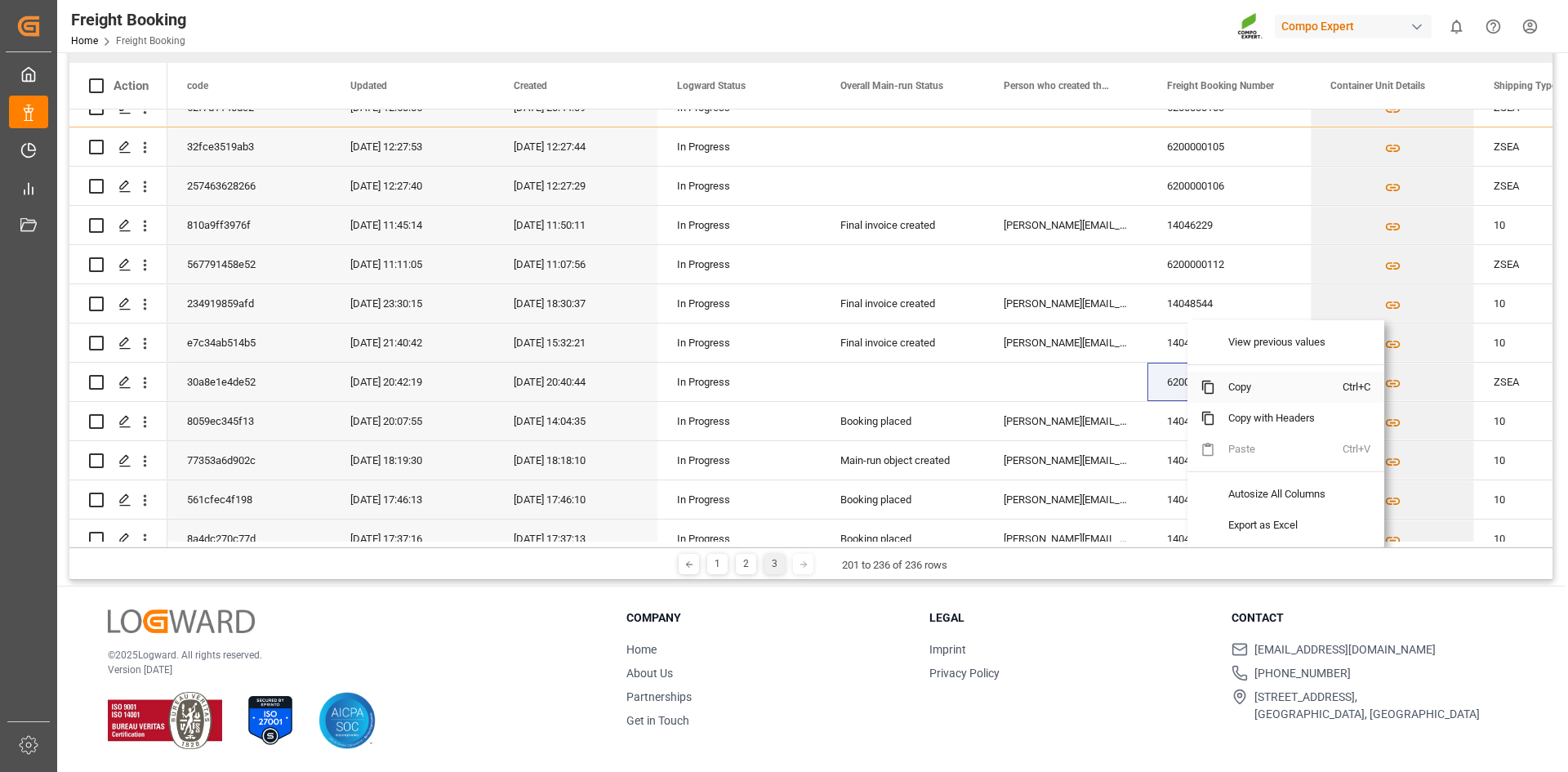 click on "Copy" at bounding box center (1279, 387) 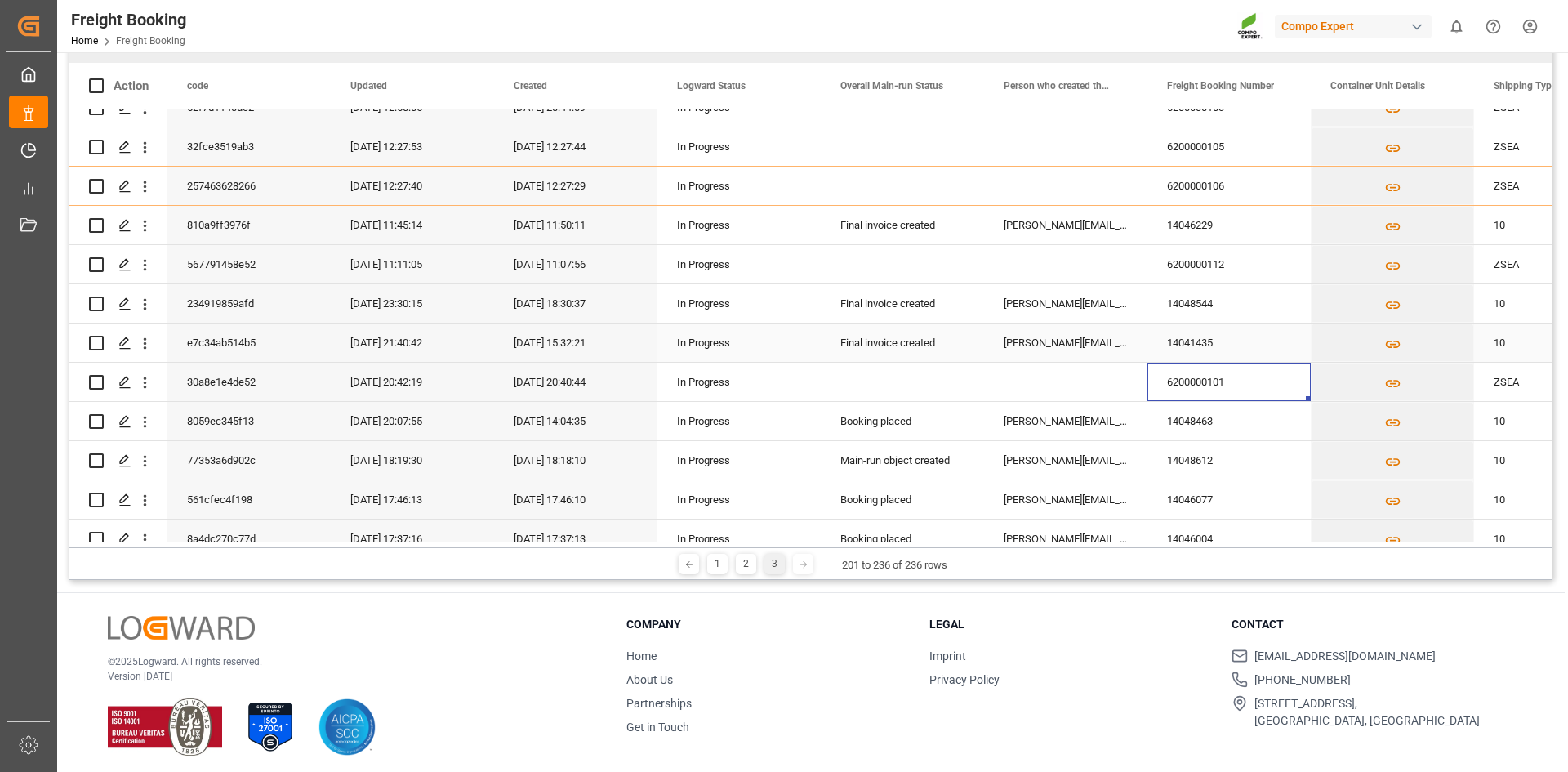 scroll, scrollTop: 190, scrollLeft: 0, axis: vertical 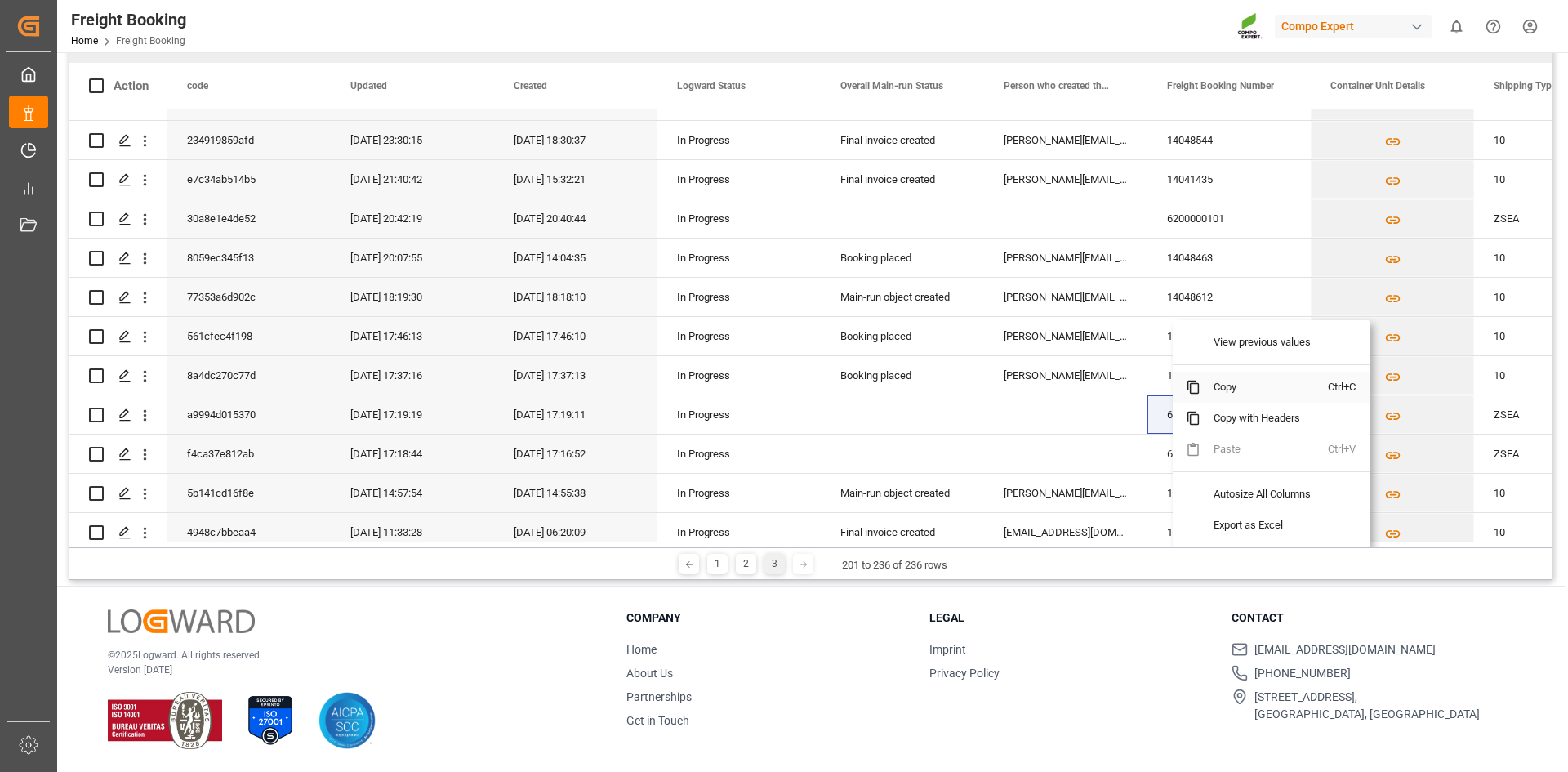 click on "Copy" at bounding box center [1264, 387] 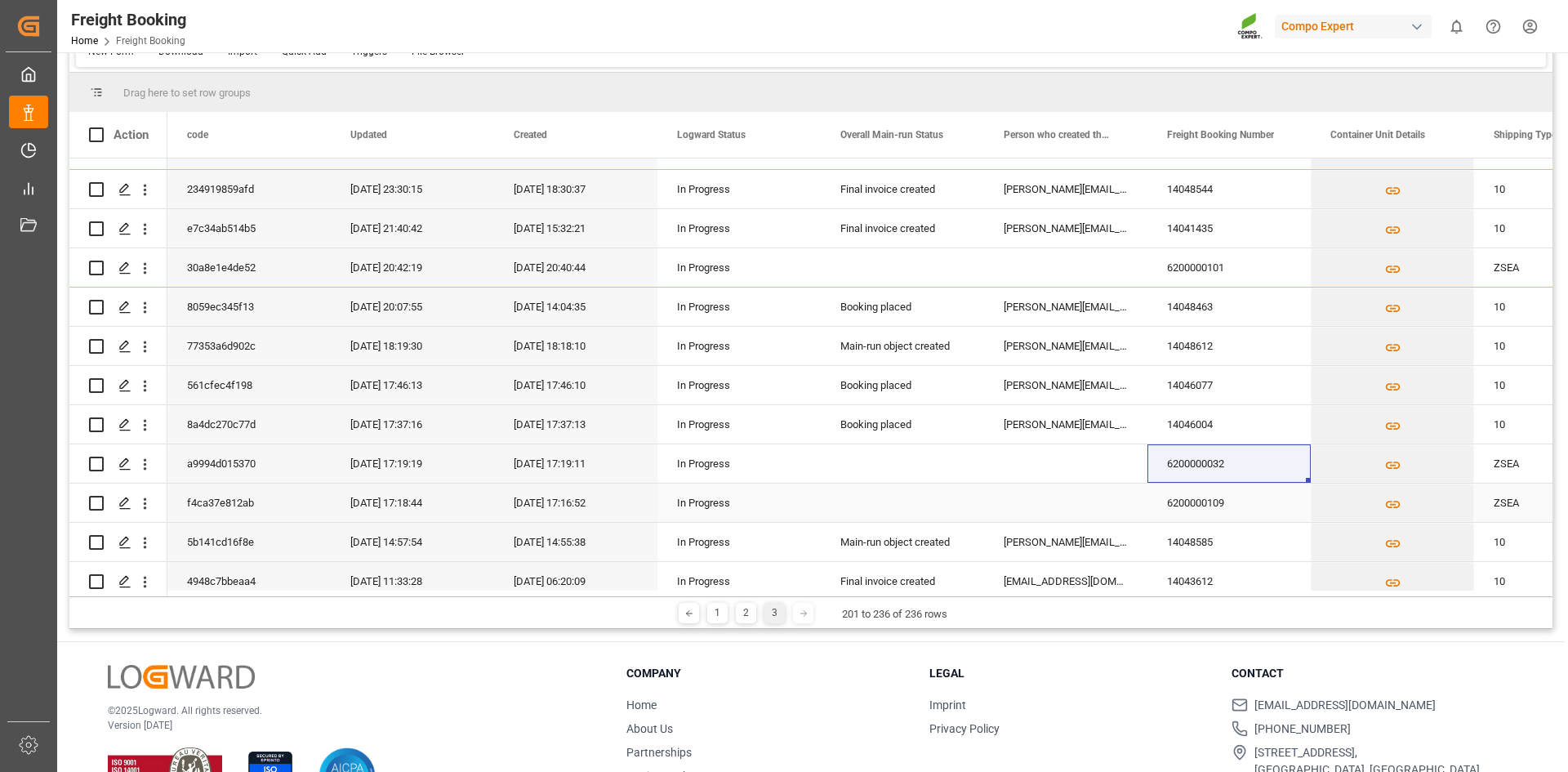 scroll, scrollTop: 239, scrollLeft: 0, axis: vertical 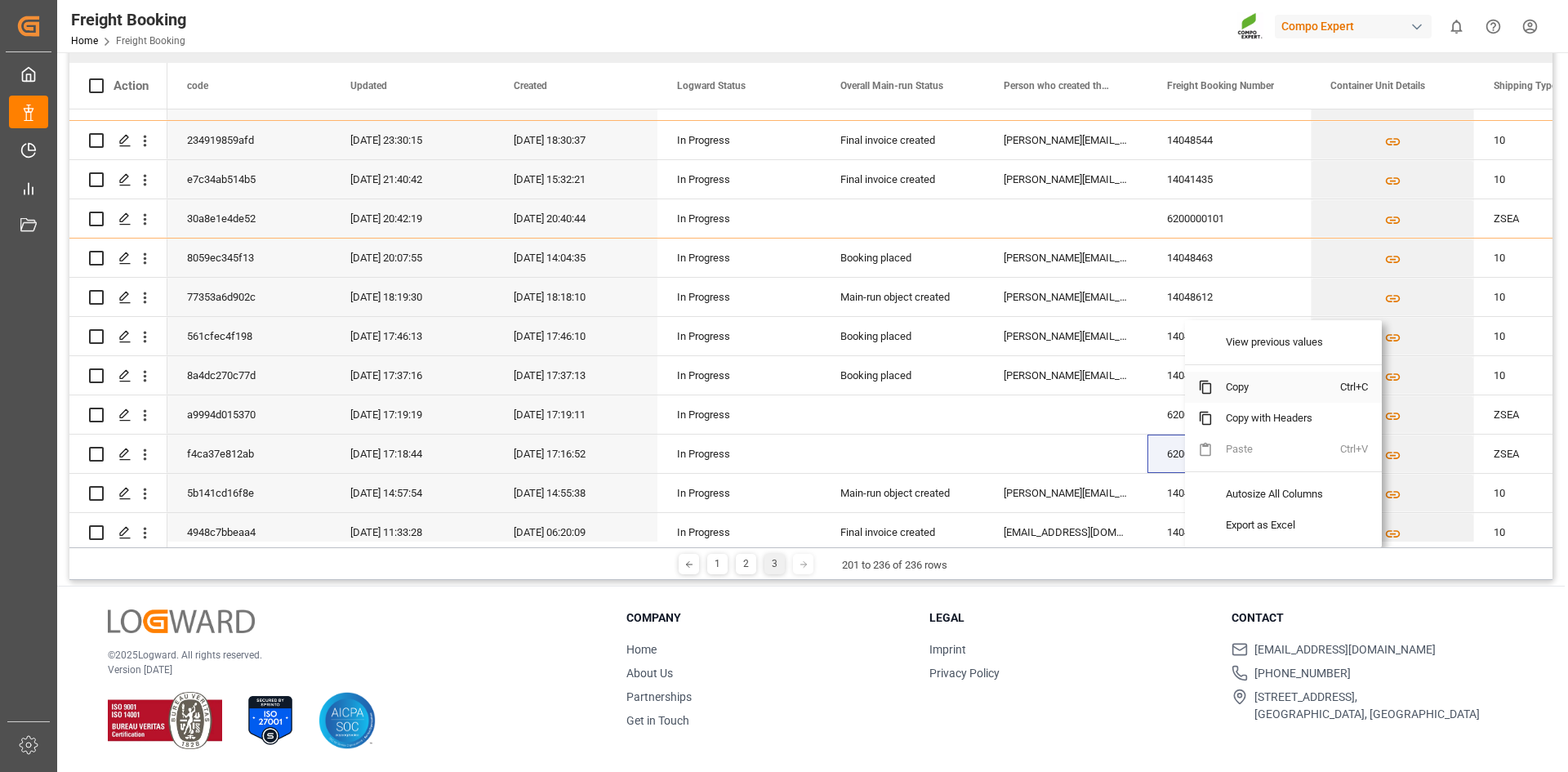 click on "Copy" at bounding box center [1276, 387] 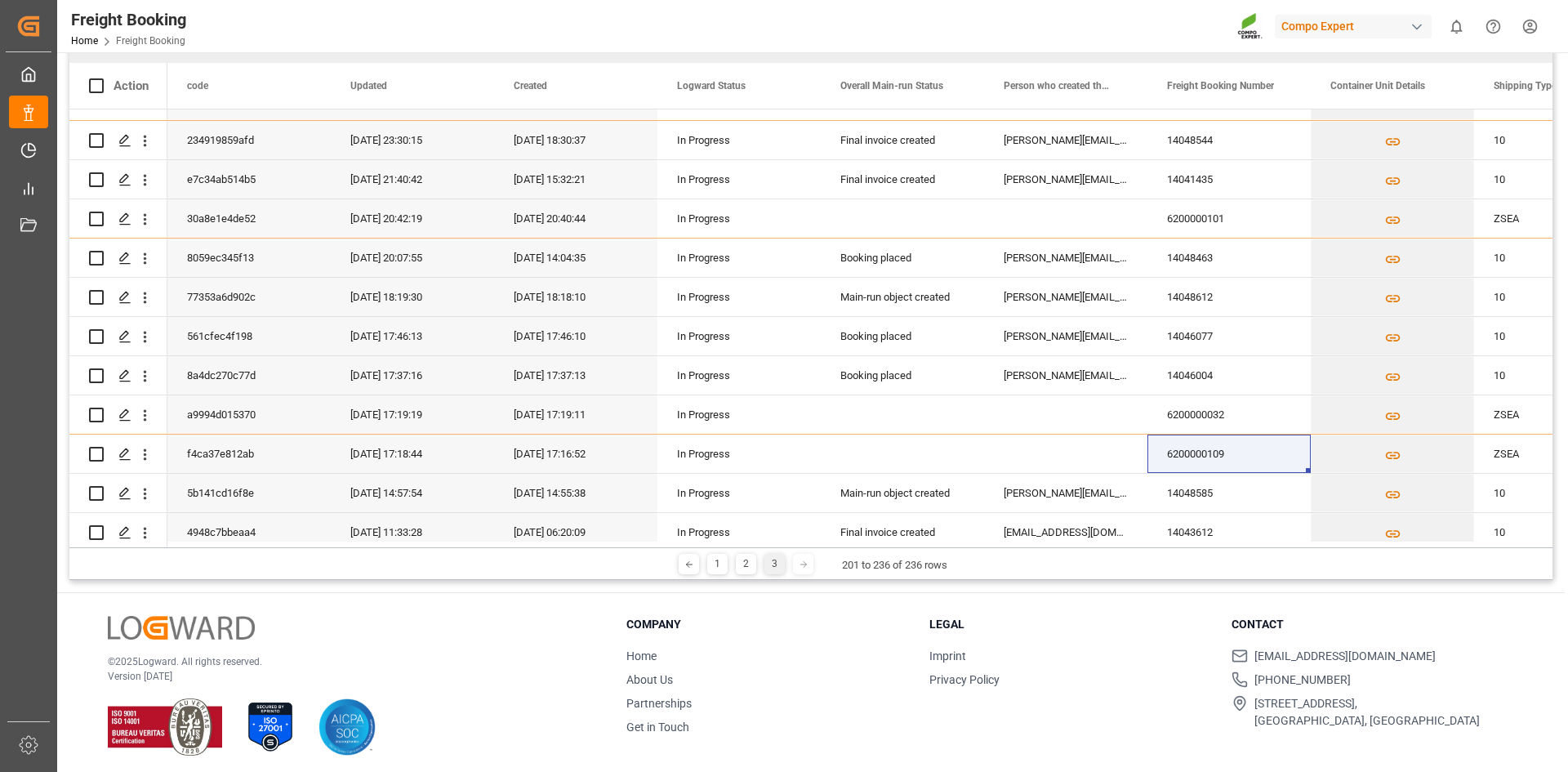 scroll, scrollTop: 190, scrollLeft: 0, axis: vertical 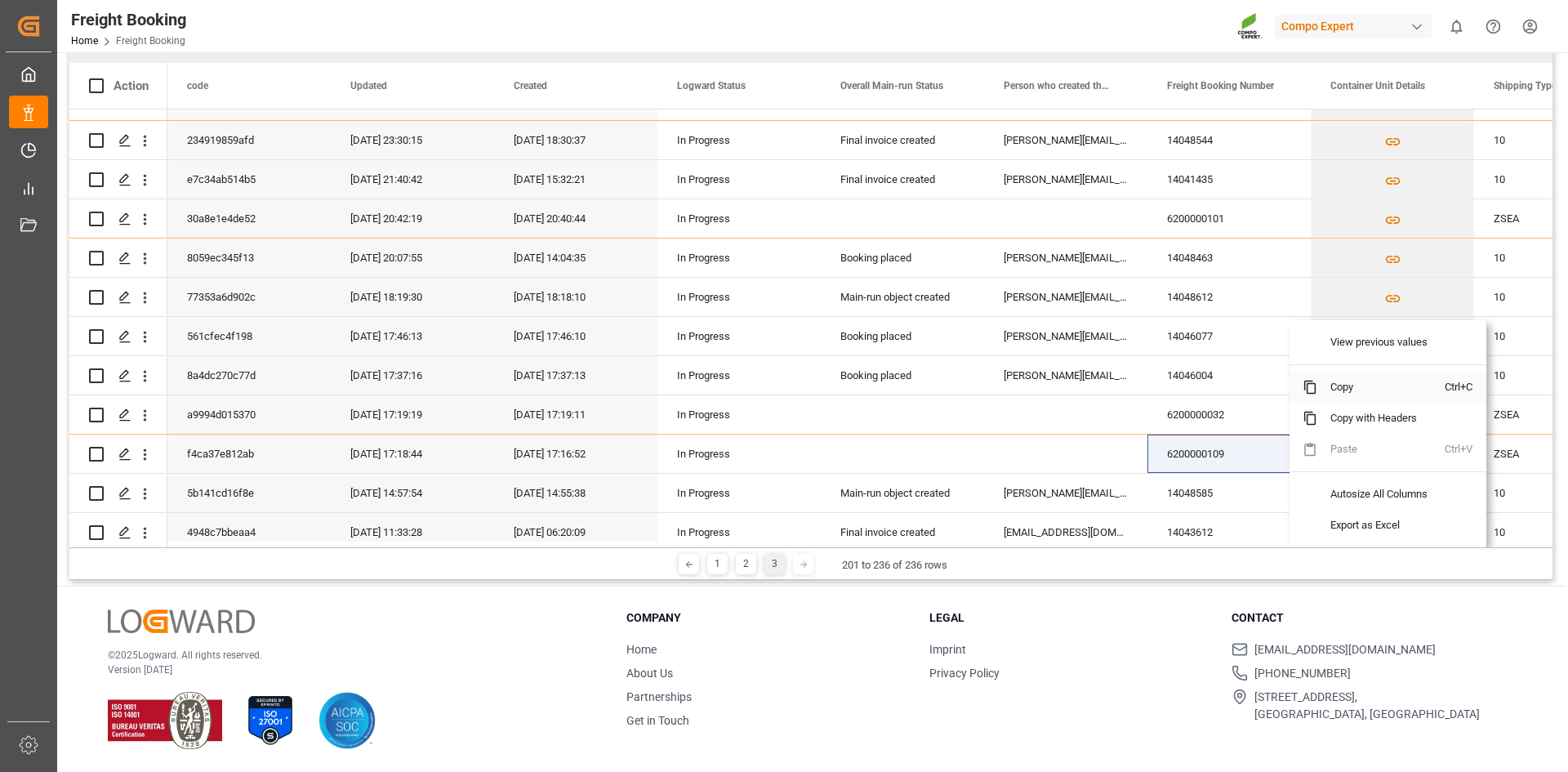 click on "Copy" at bounding box center [1381, 387] 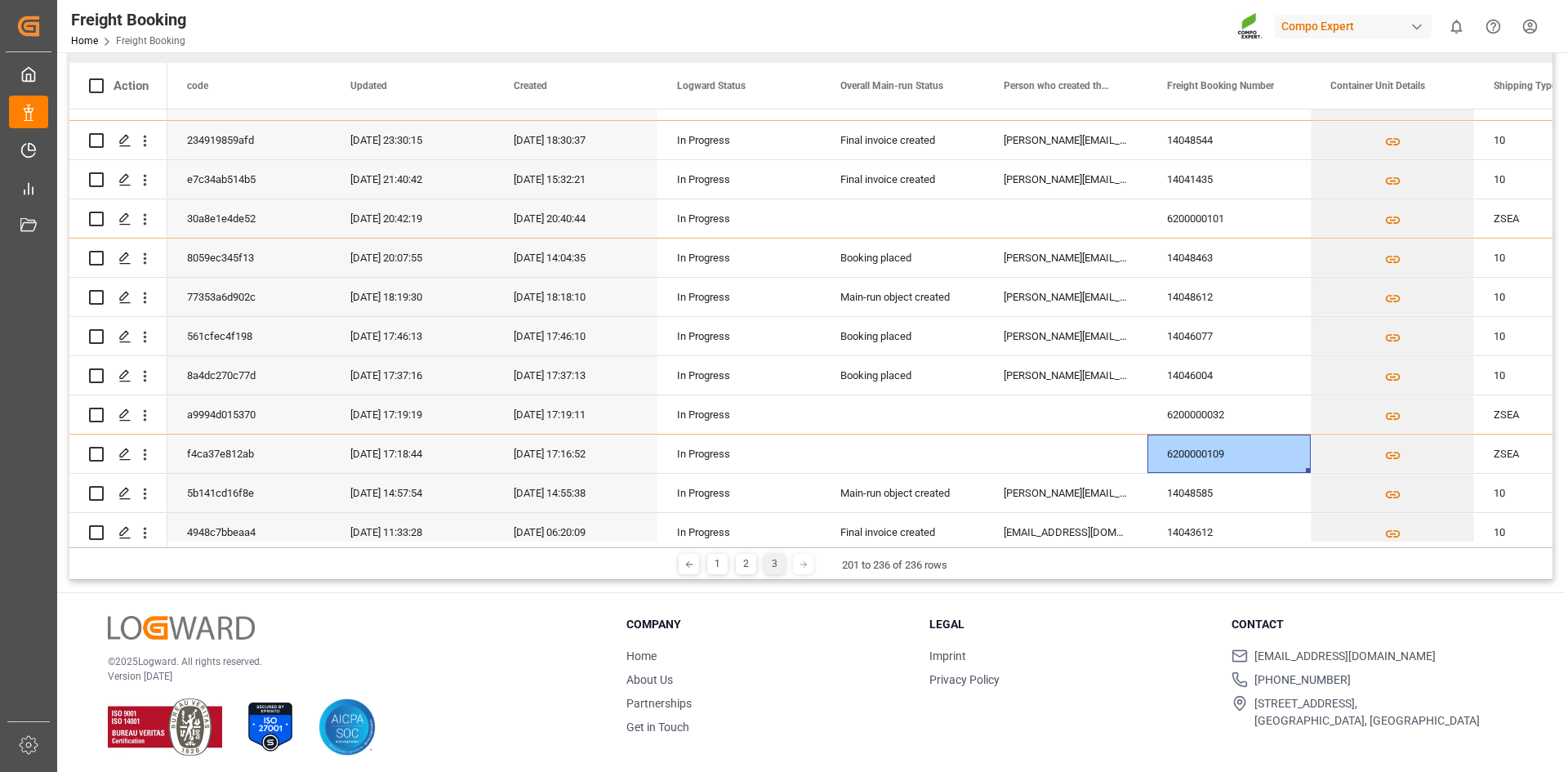 scroll, scrollTop: 190, scrollLeft: 0, axis: vertical 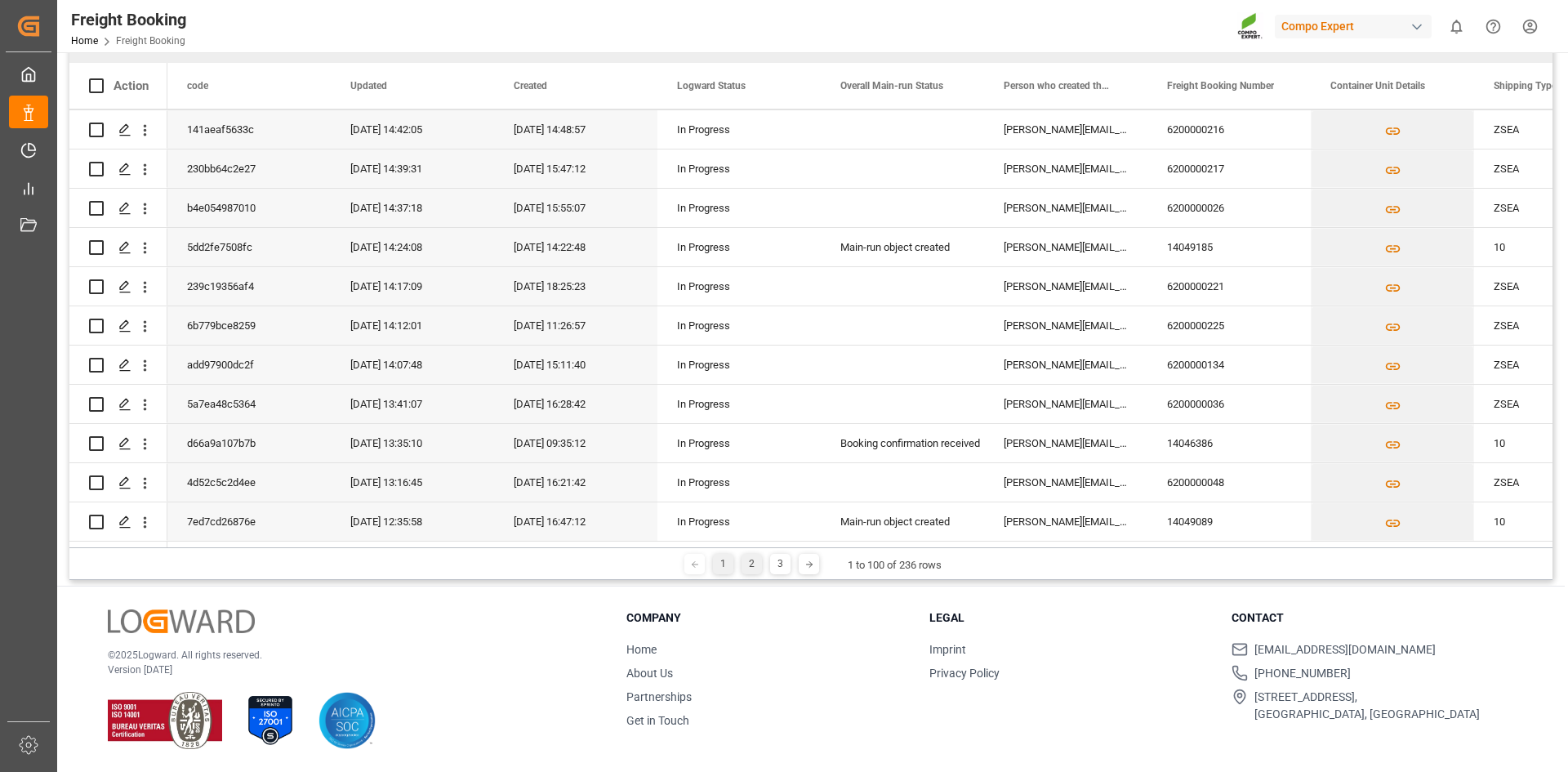click on "2" at bounding box center [751, 564] 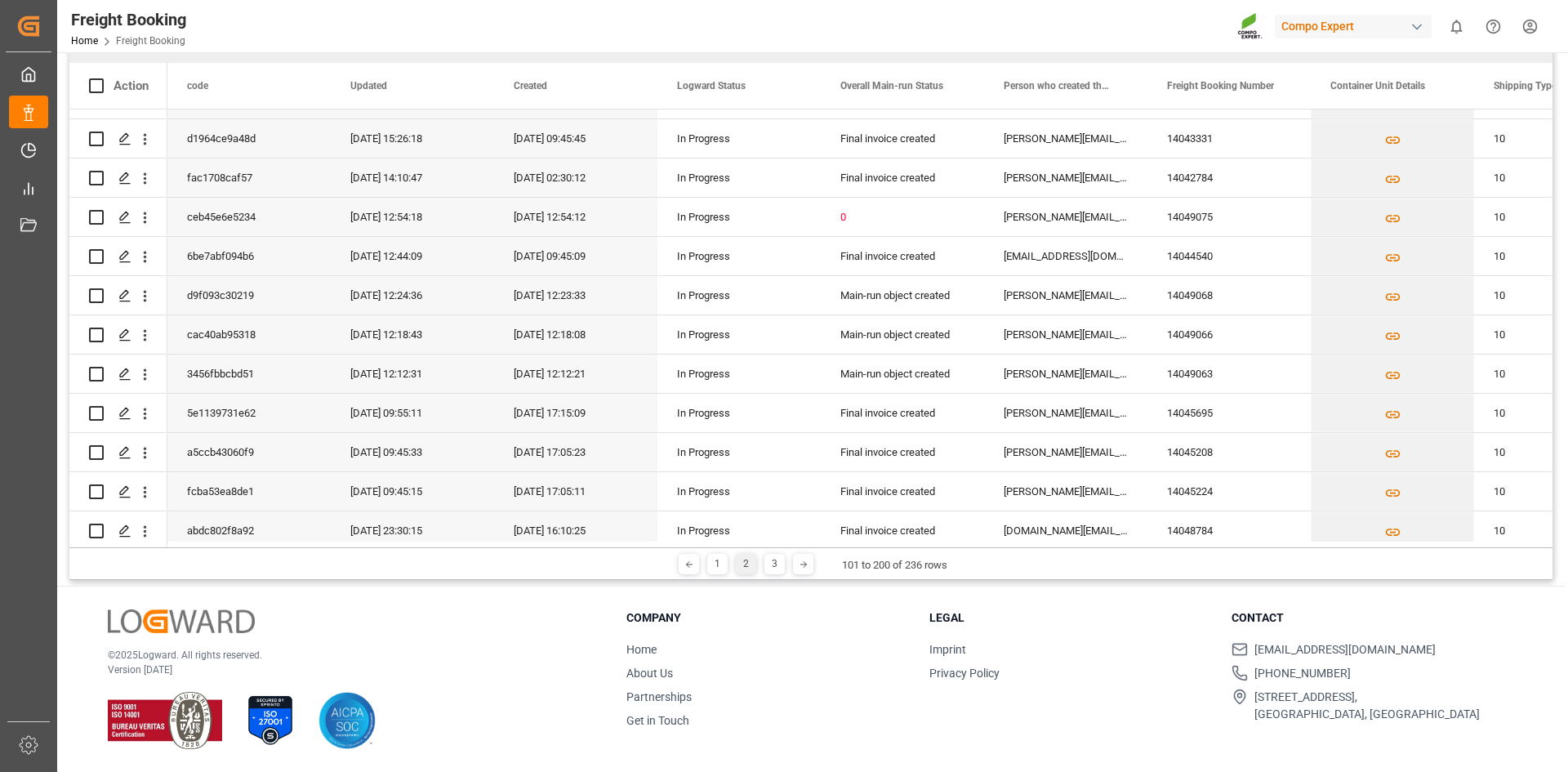 scroll, scrollTop: 2451, scrollLeft: 0, axis: vertical 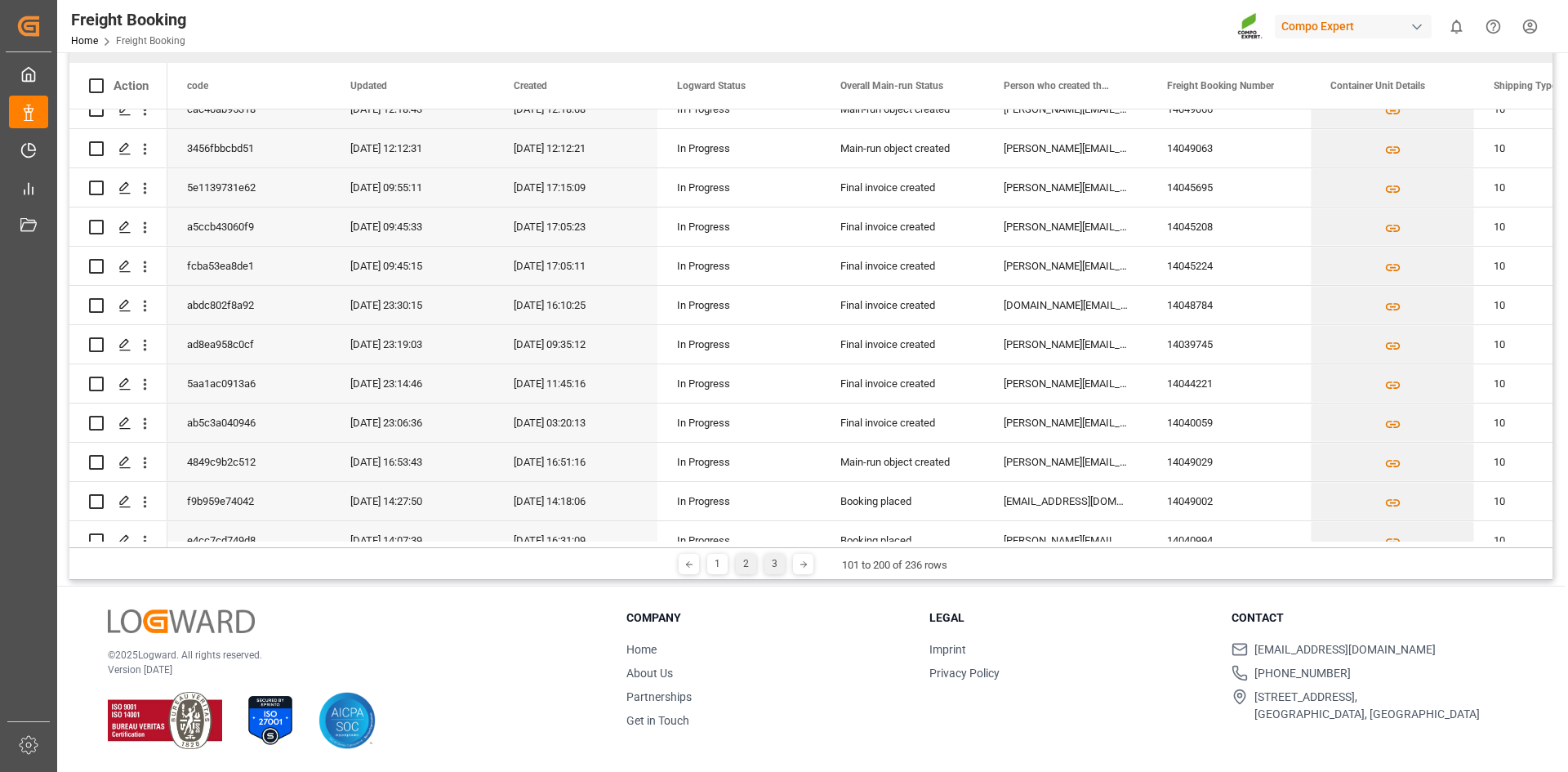click on "3" at bounding box center [774, 564] 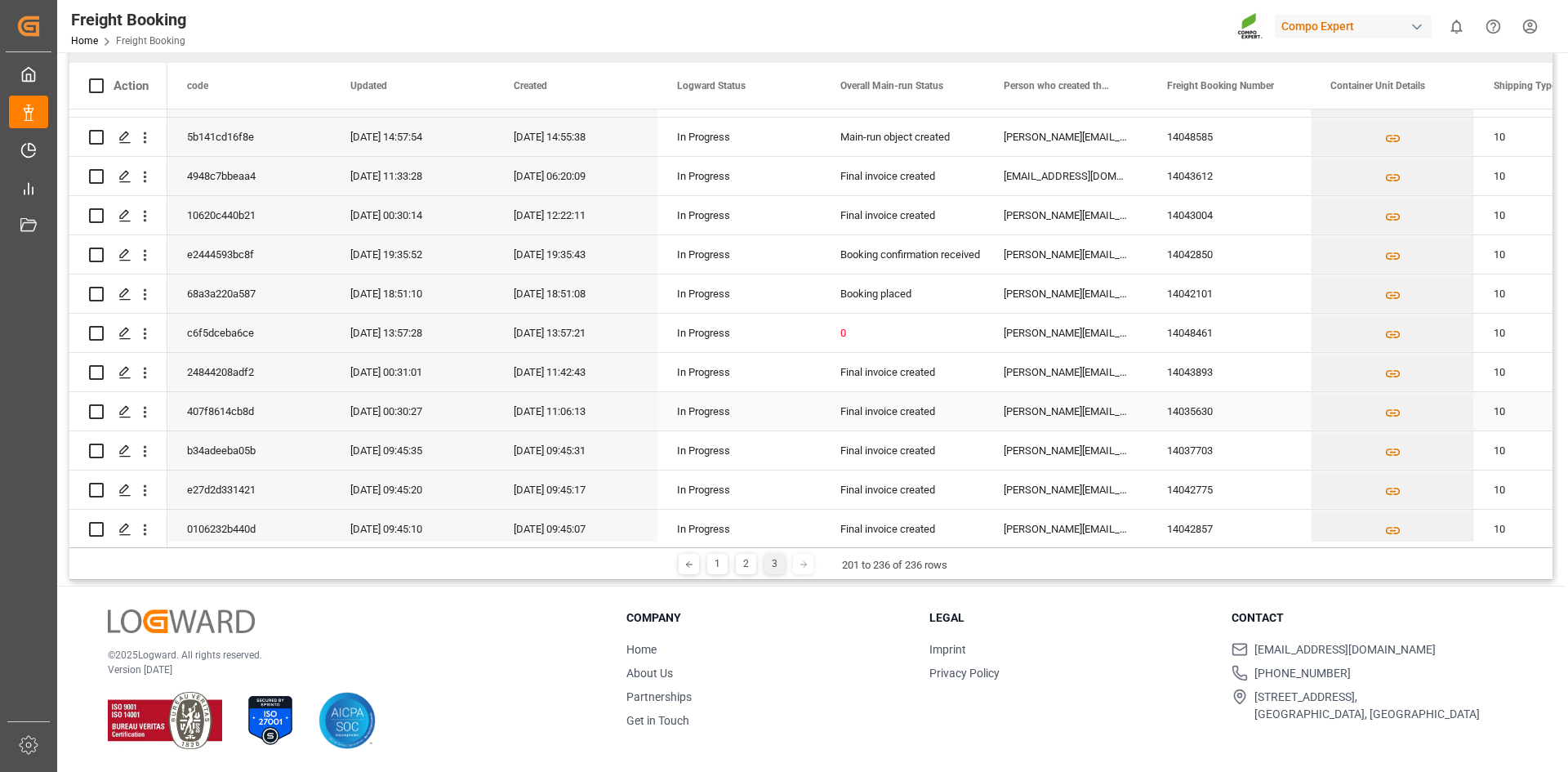 scroll, scrollTop: 985, scrollLeft: 0, axis: vertical 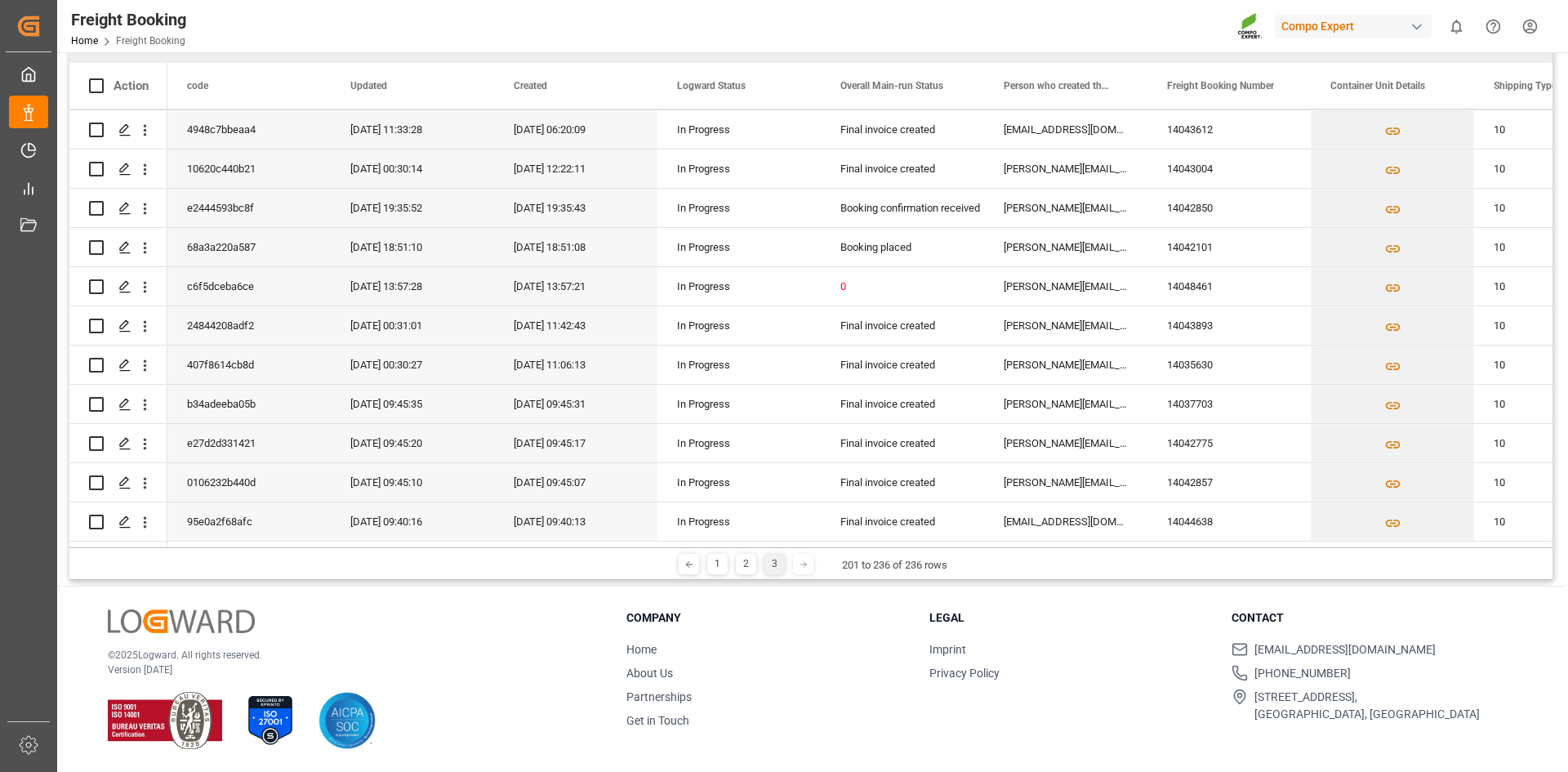 click at bounding box center (803, 564) 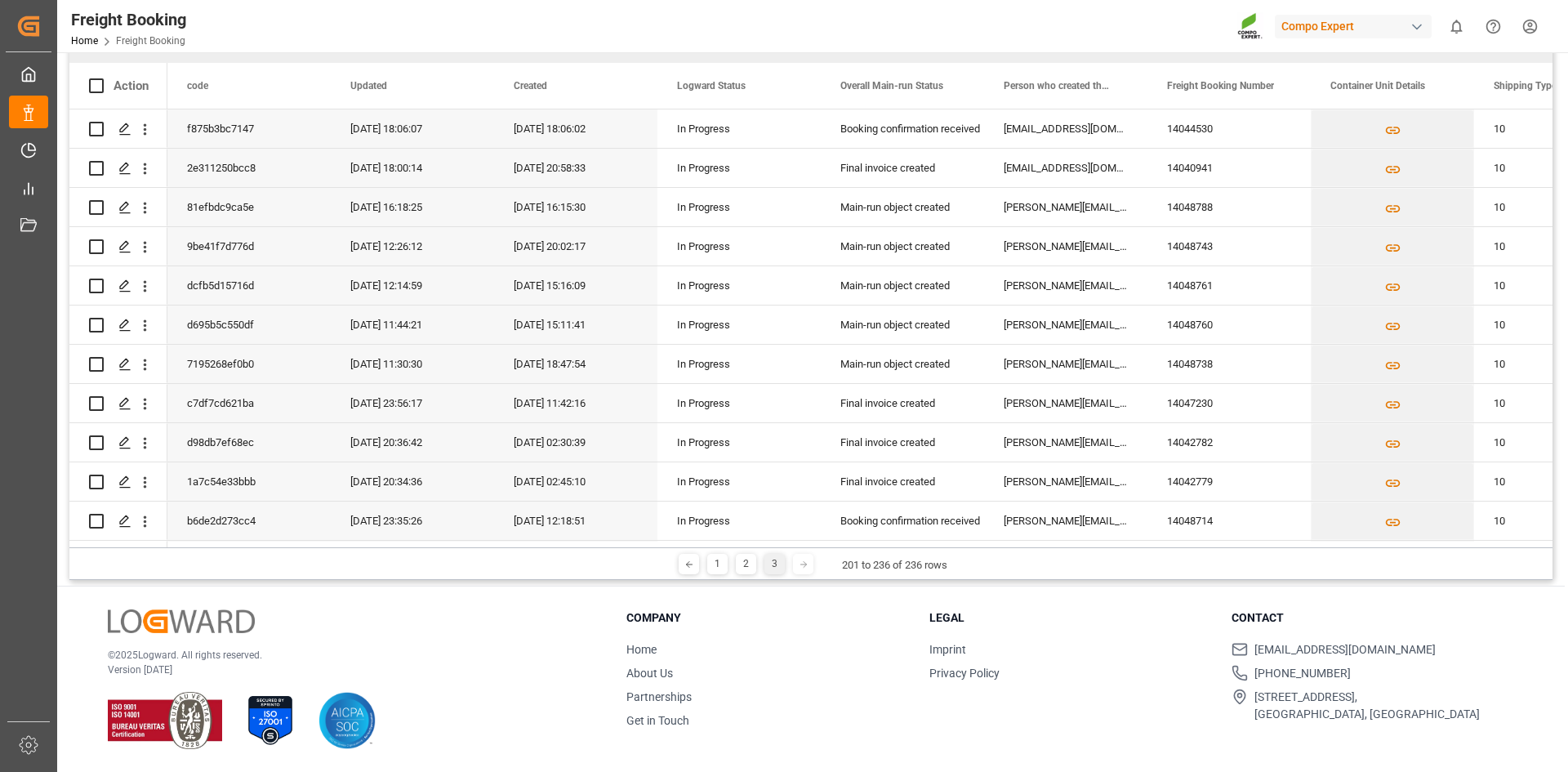 click 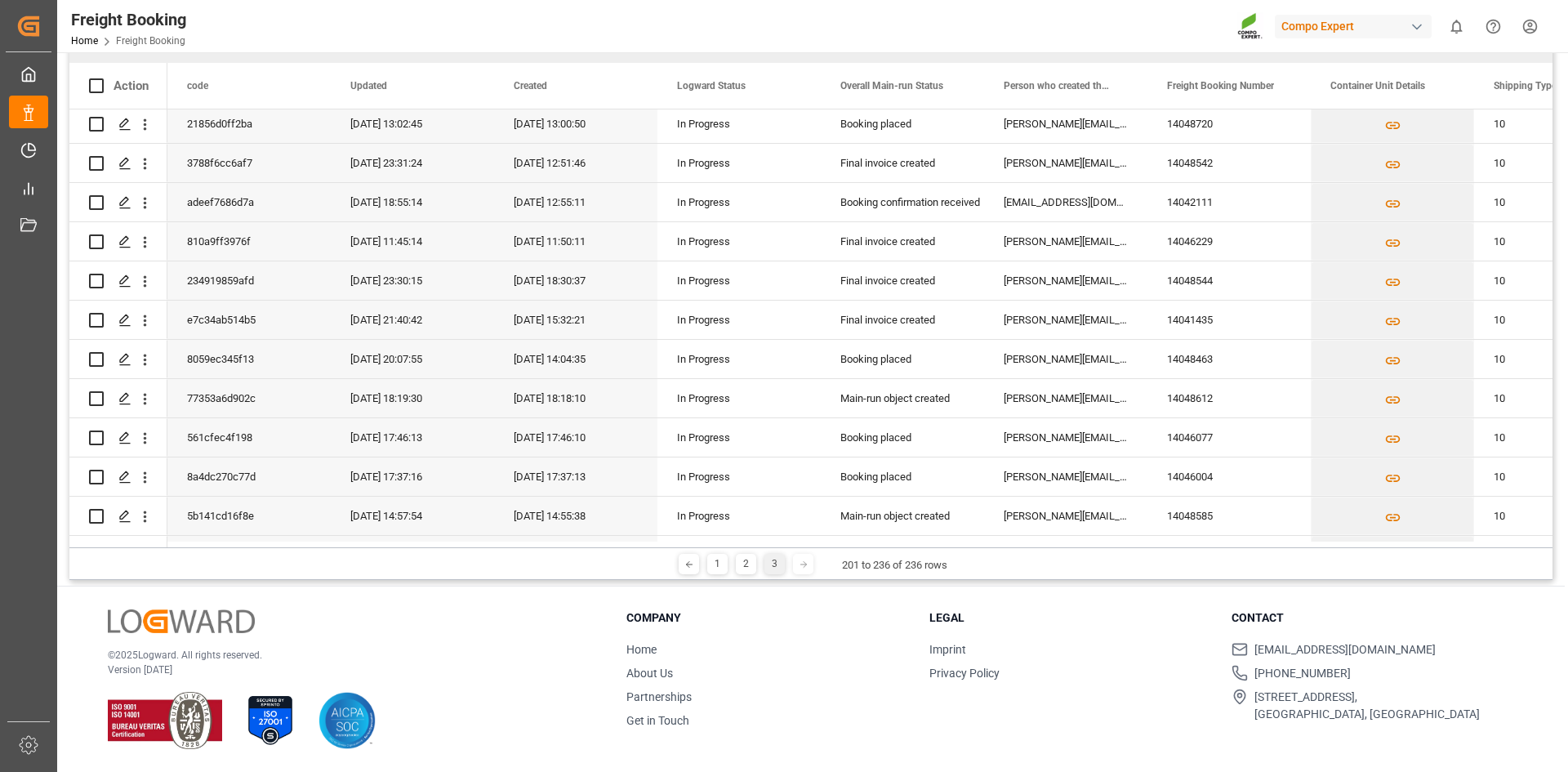 scroll, scrollTop: 985, scrollLeft: 0, axis: vertical 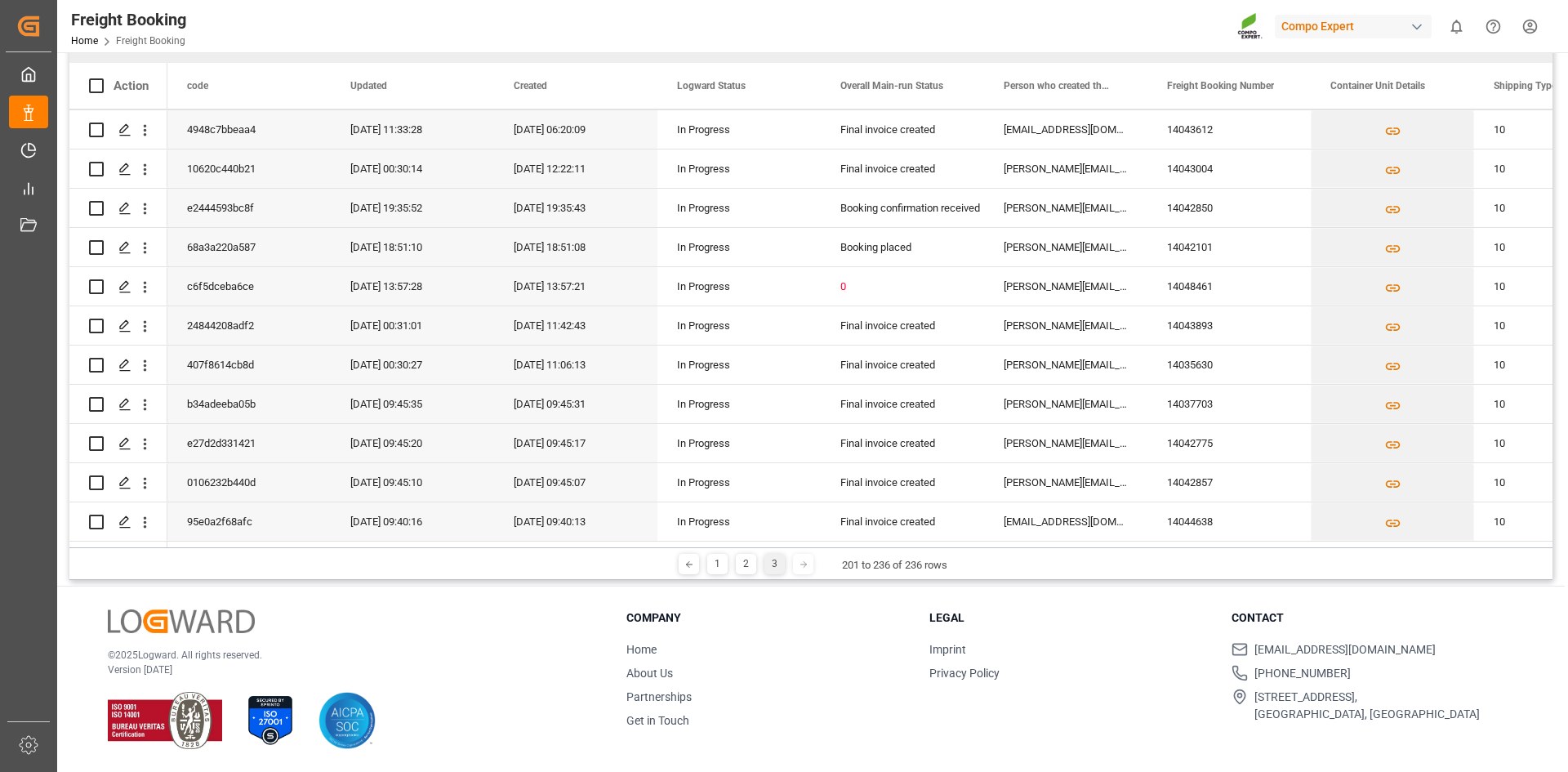 click 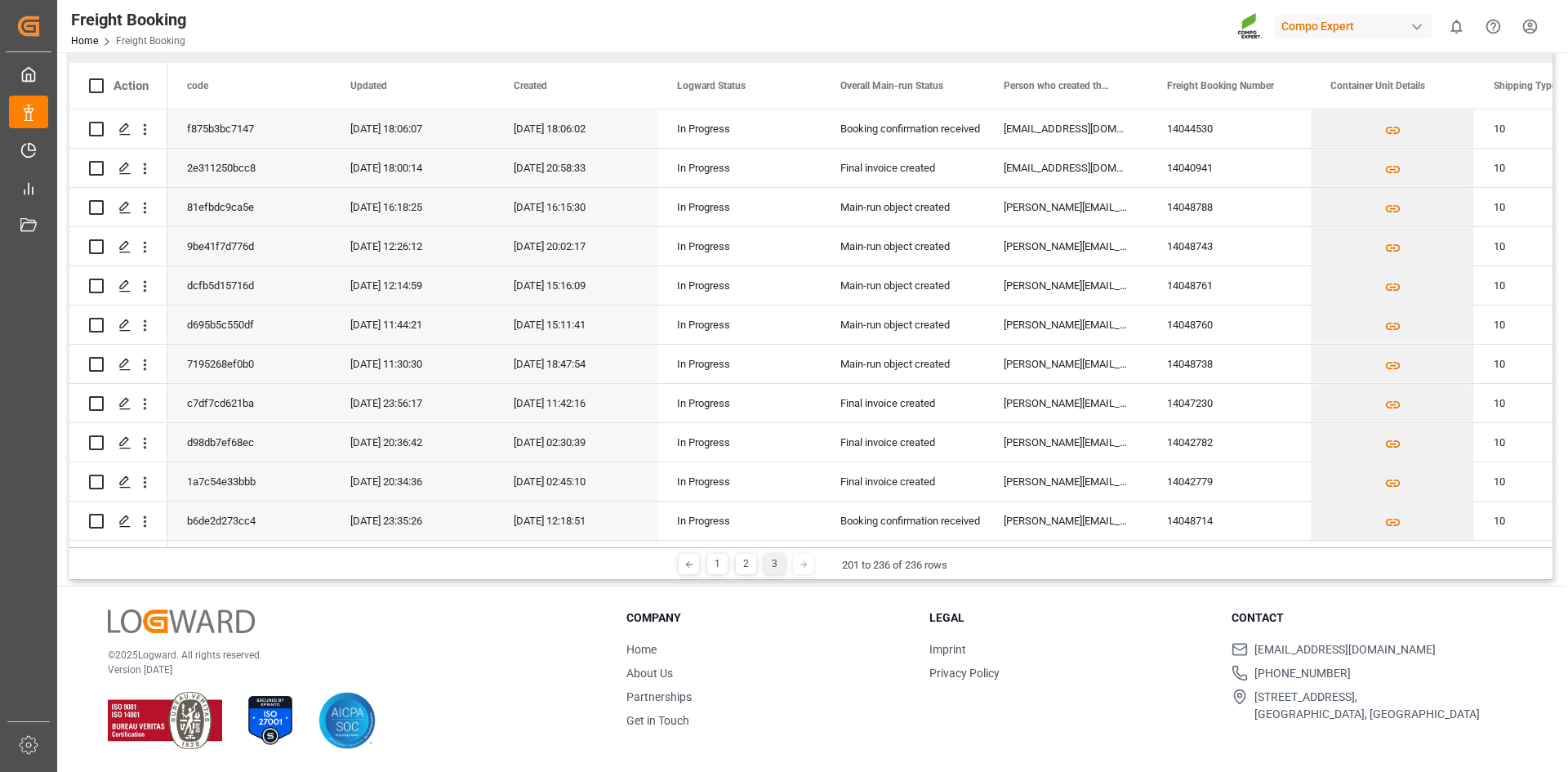 click 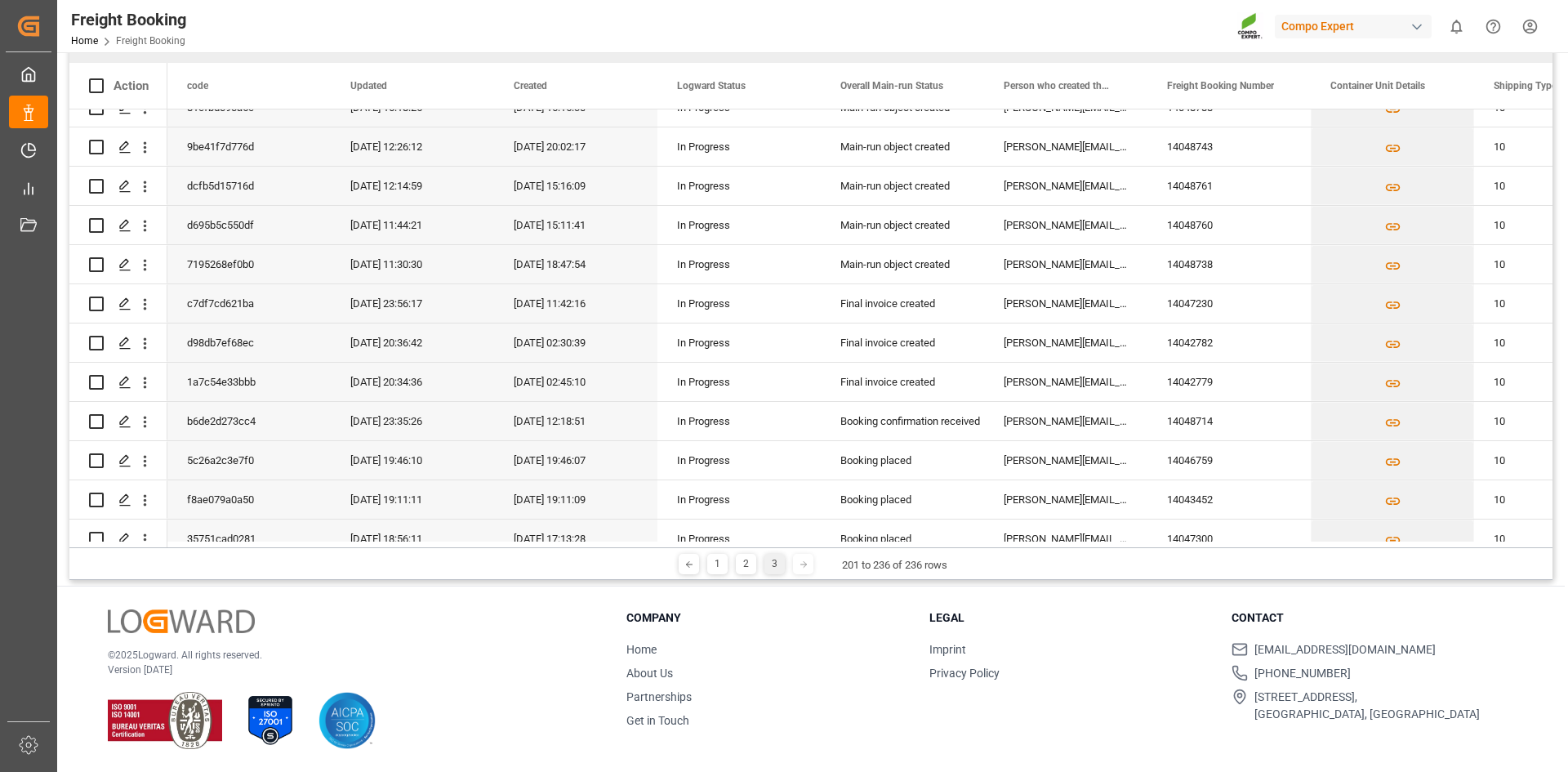 scroll, scrollTop: 0, scrollLeft: 0, axis: both 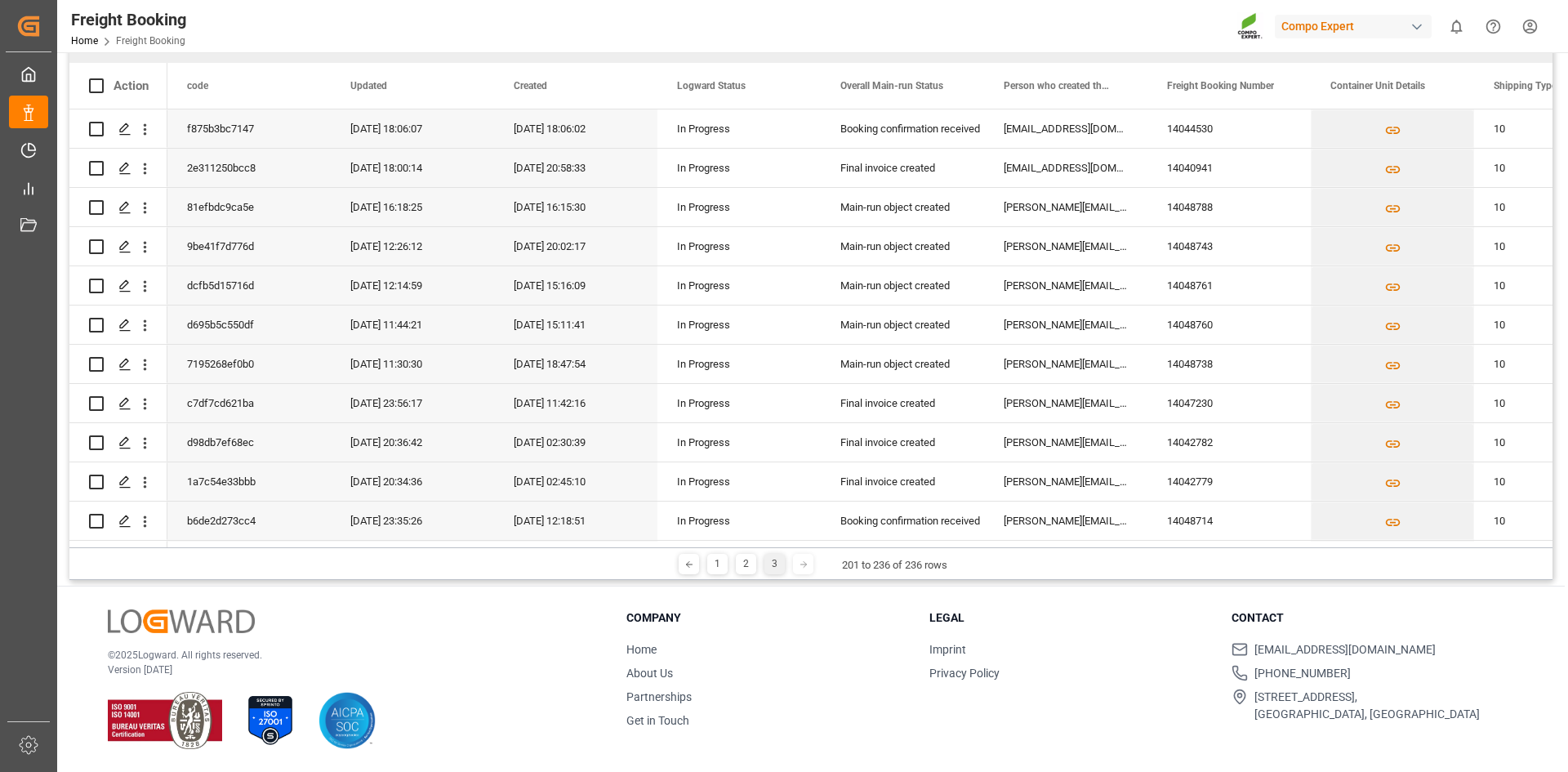 click at bounding box center (803, 564) 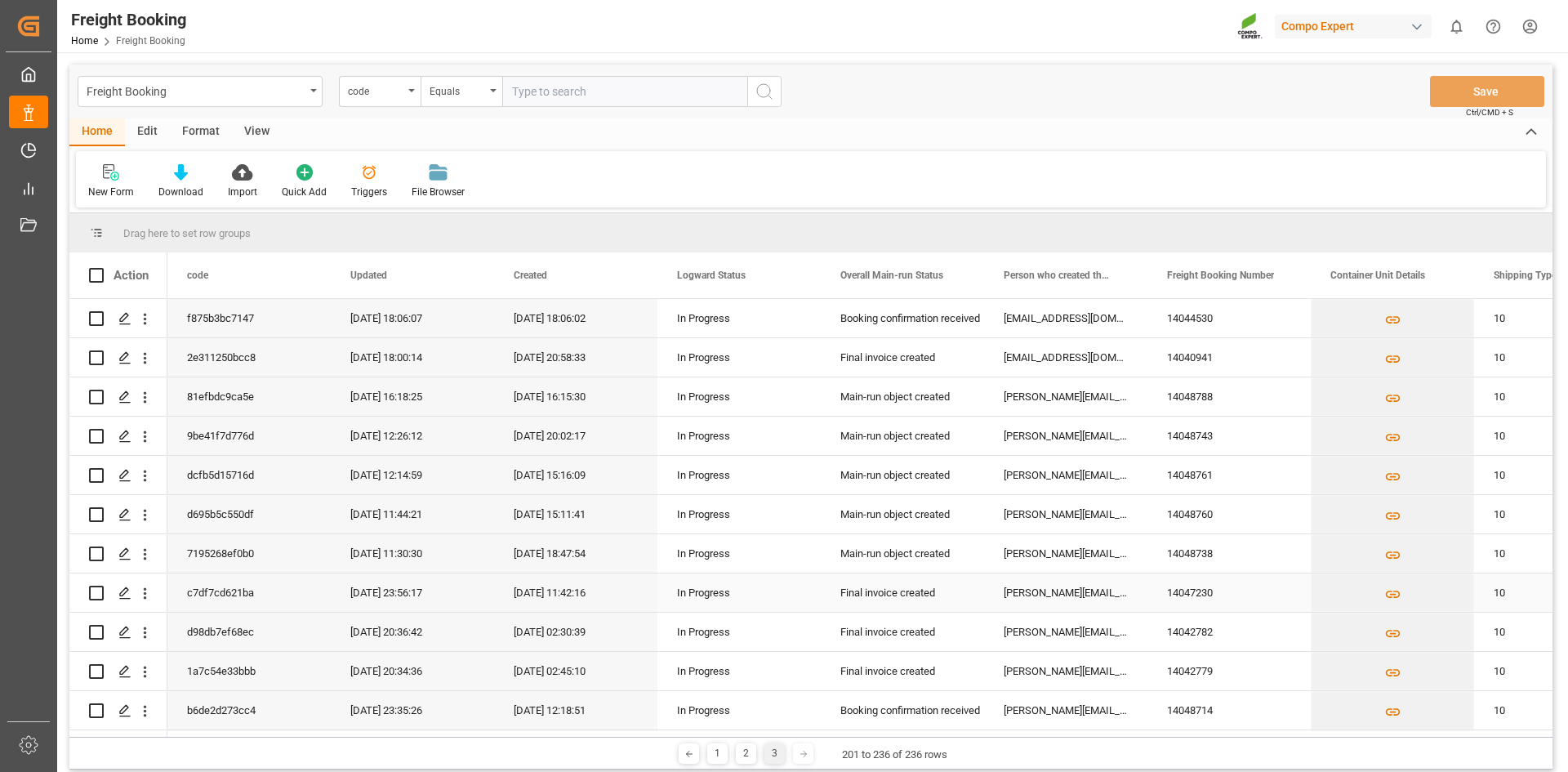 scroll, scrollTop: 190, scrollLeft: 0, axis: vertical 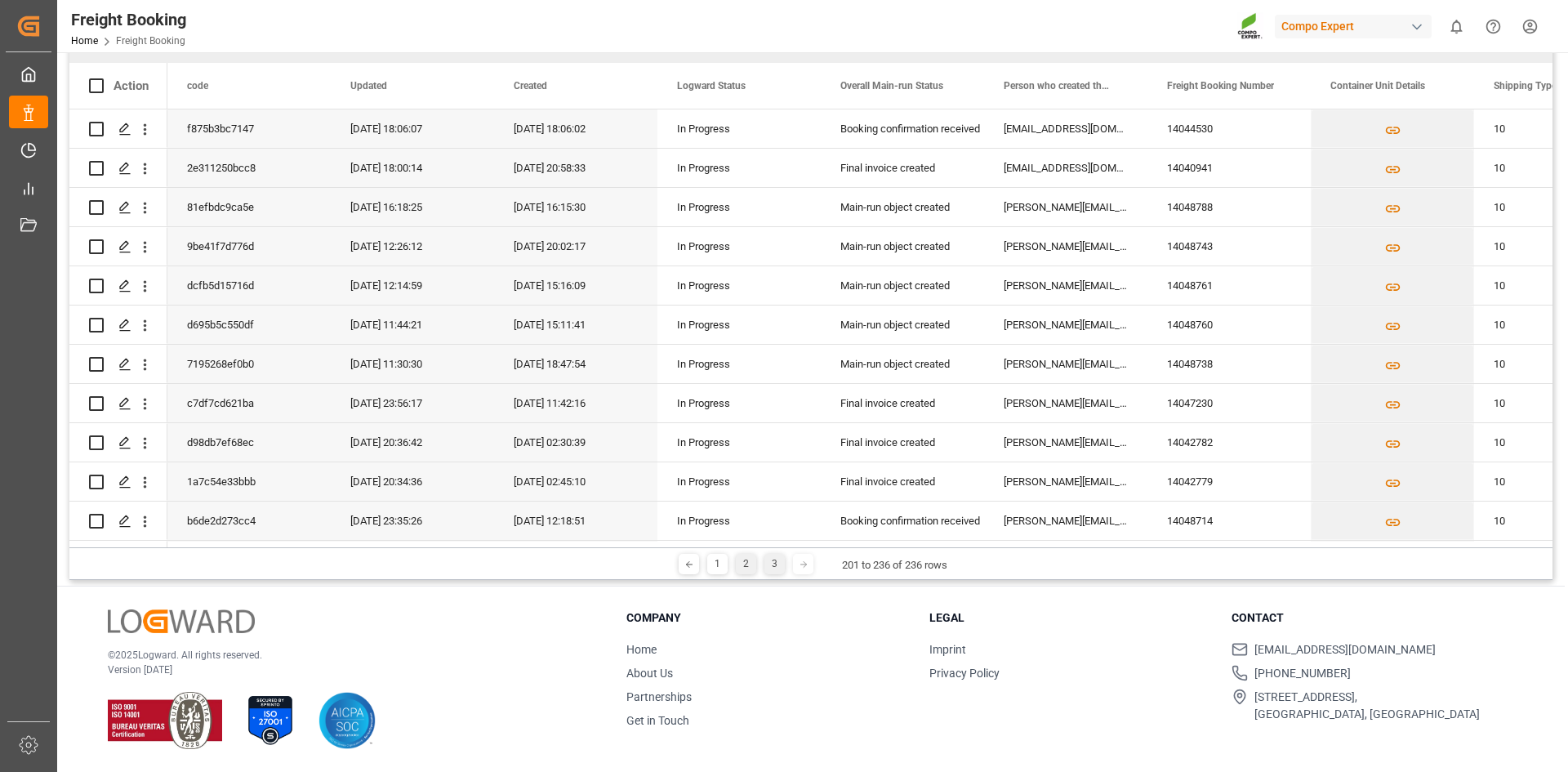 click on "2" at bounding box center (746, 564) 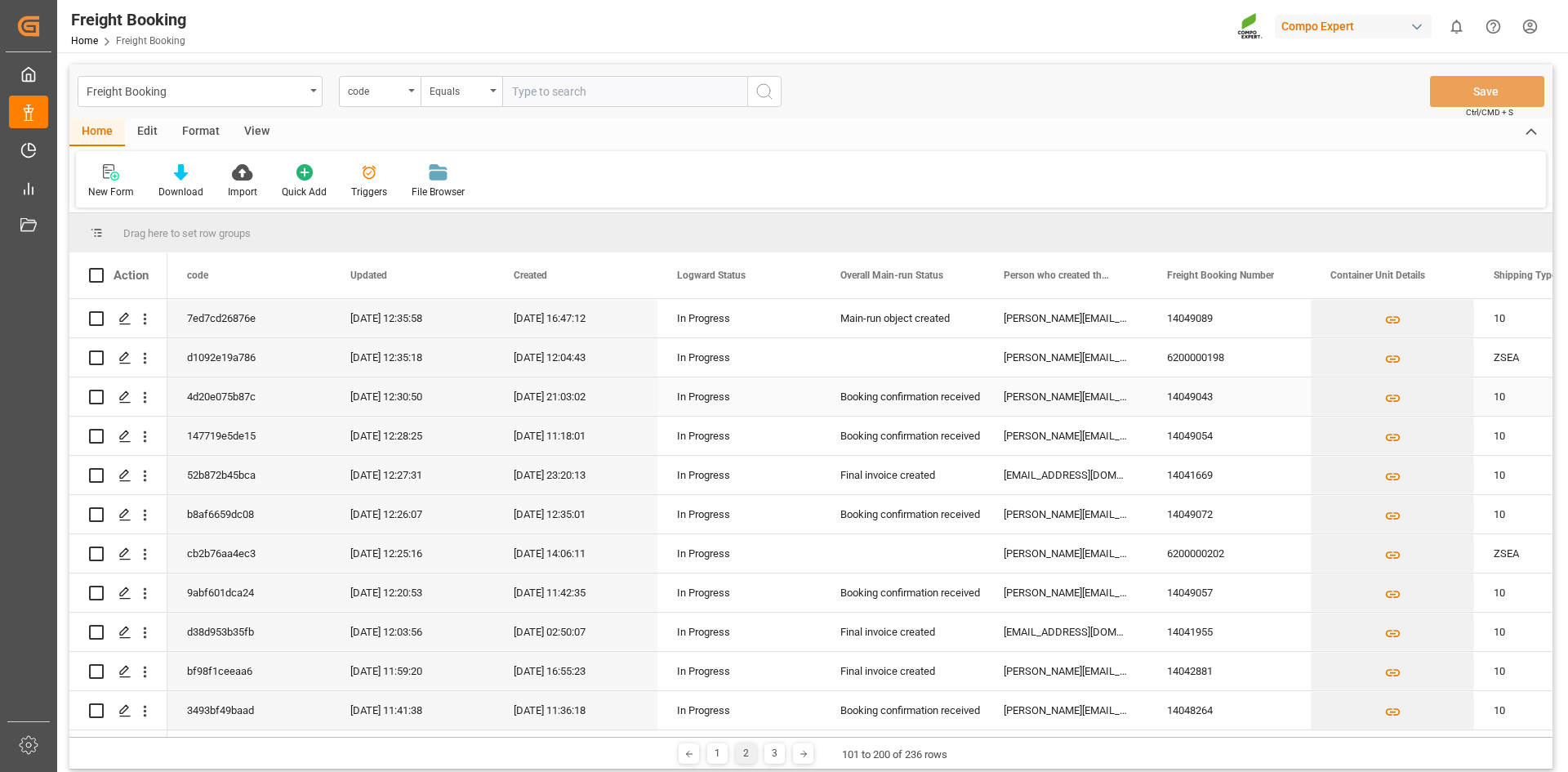 scroll, scrollTop: 190, scrollLeft: 0, axis: vertical 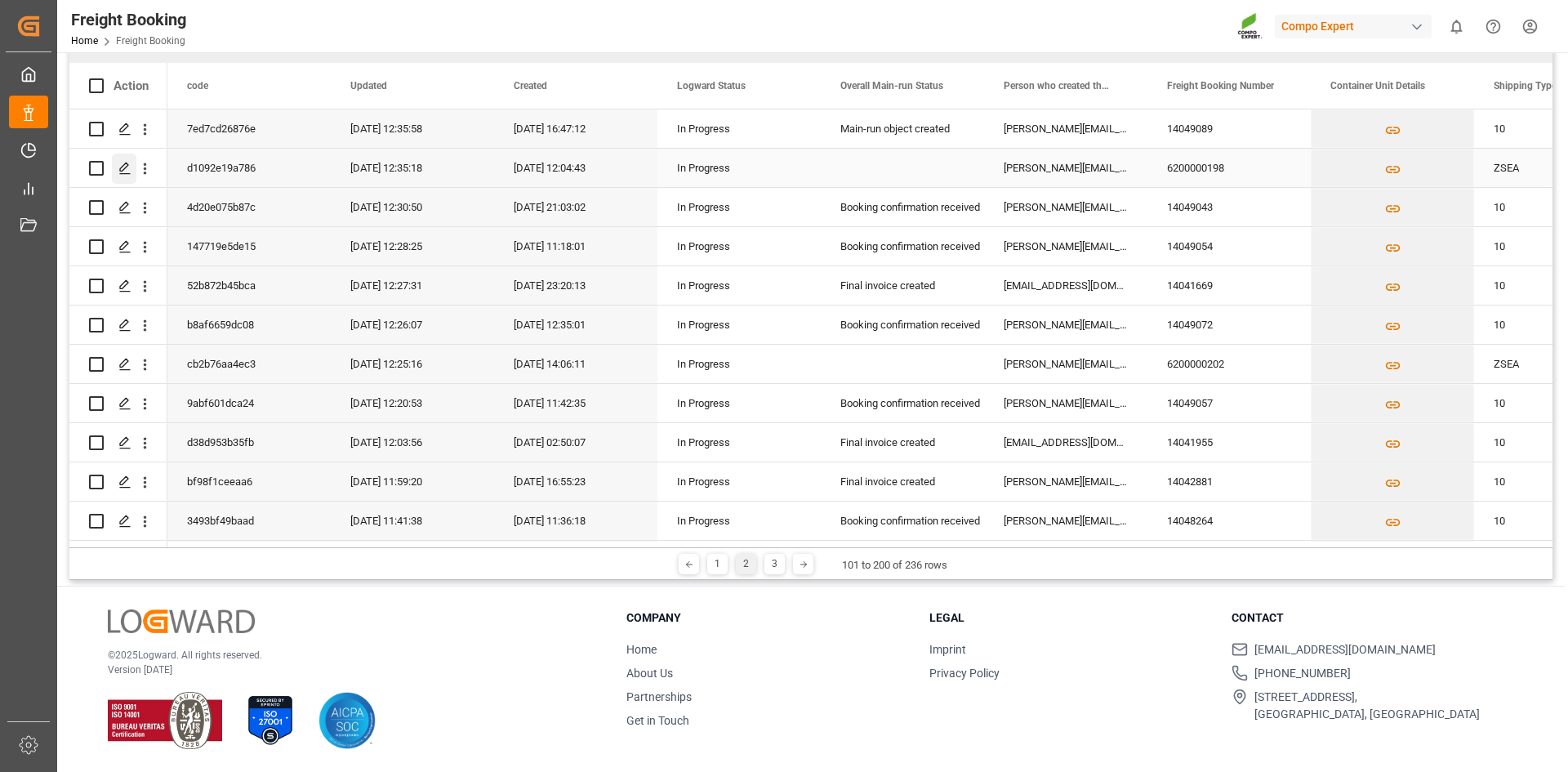 click 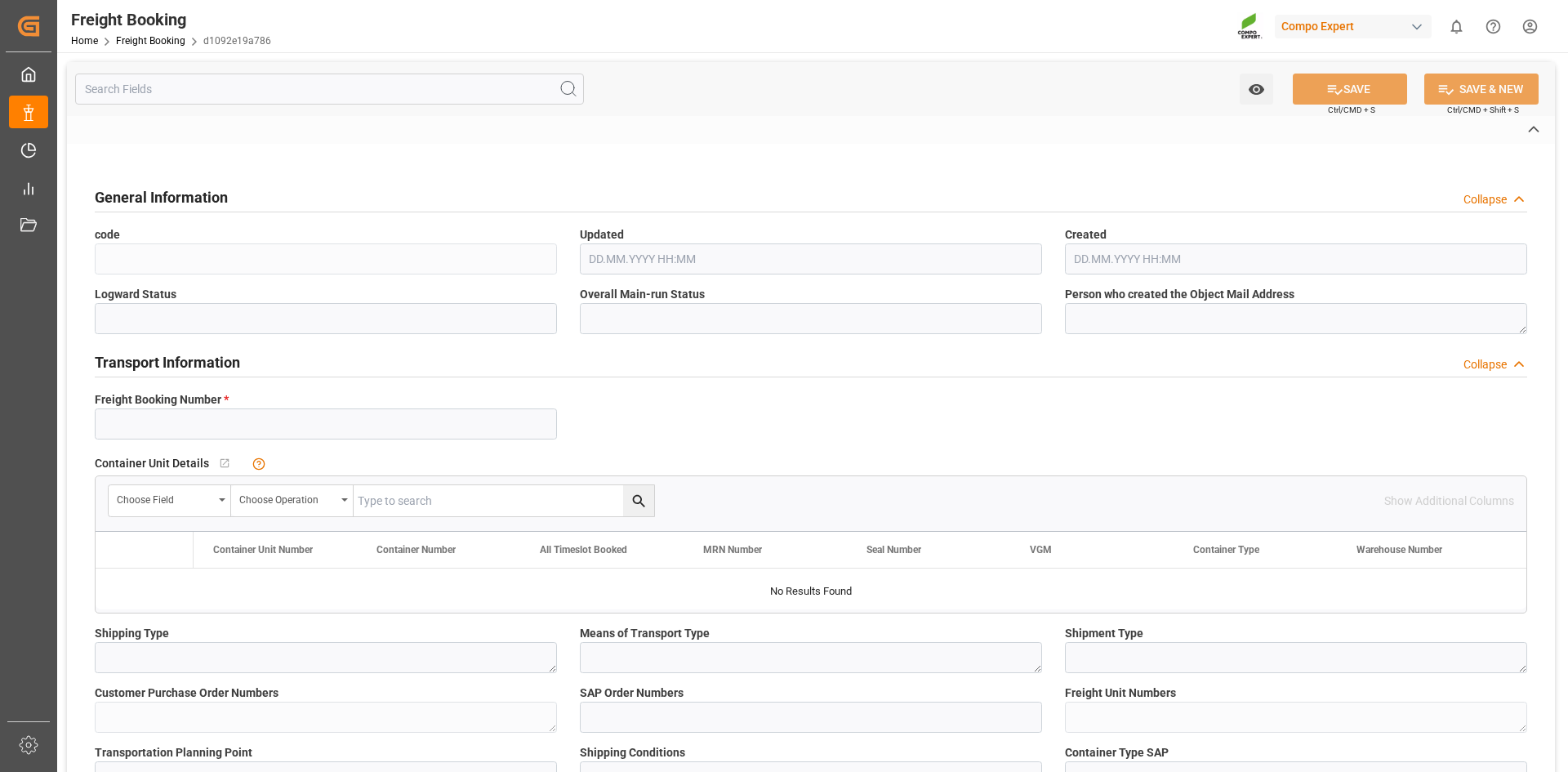 type on "6200000198" 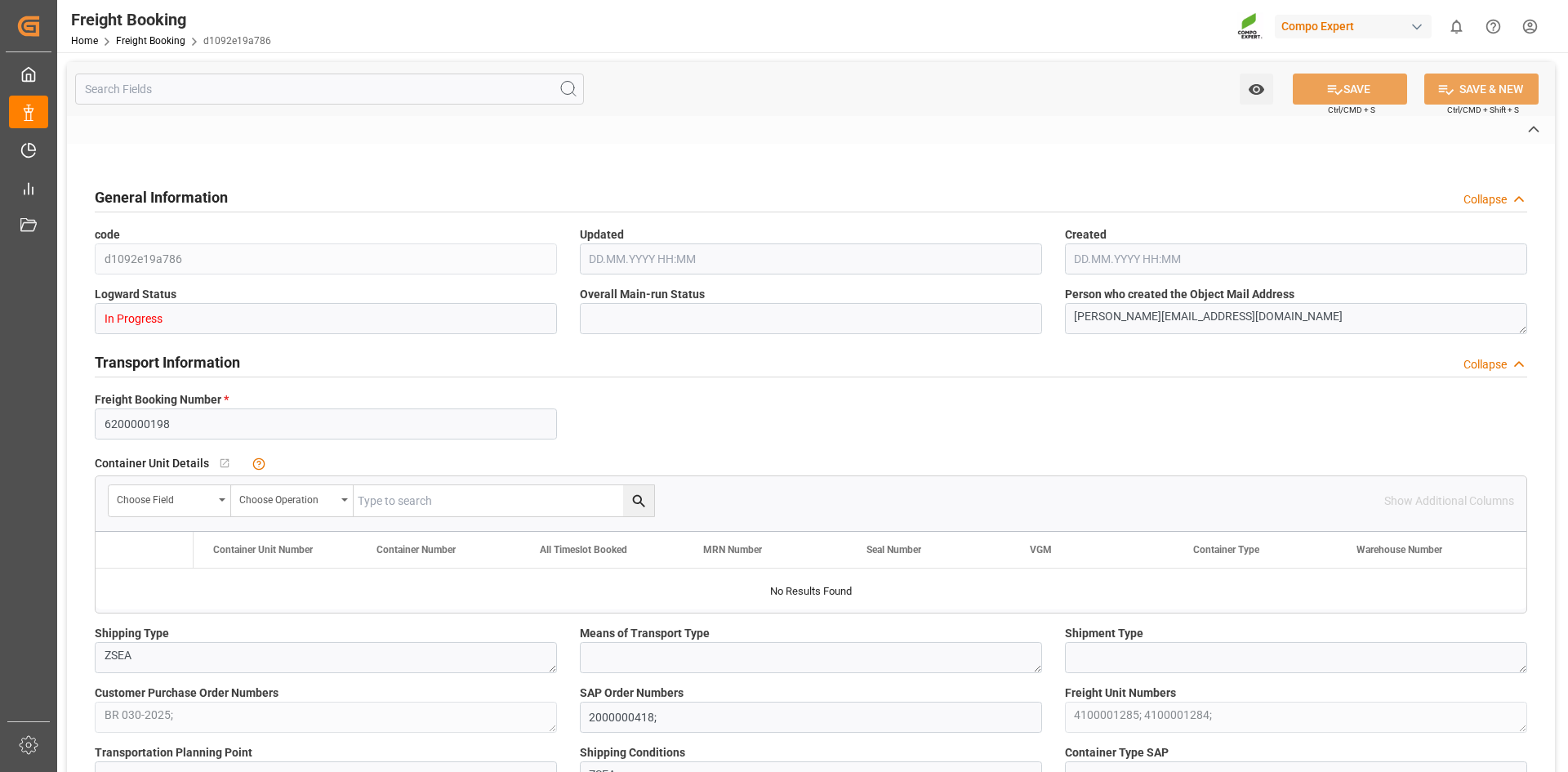 type on "BRPNG" 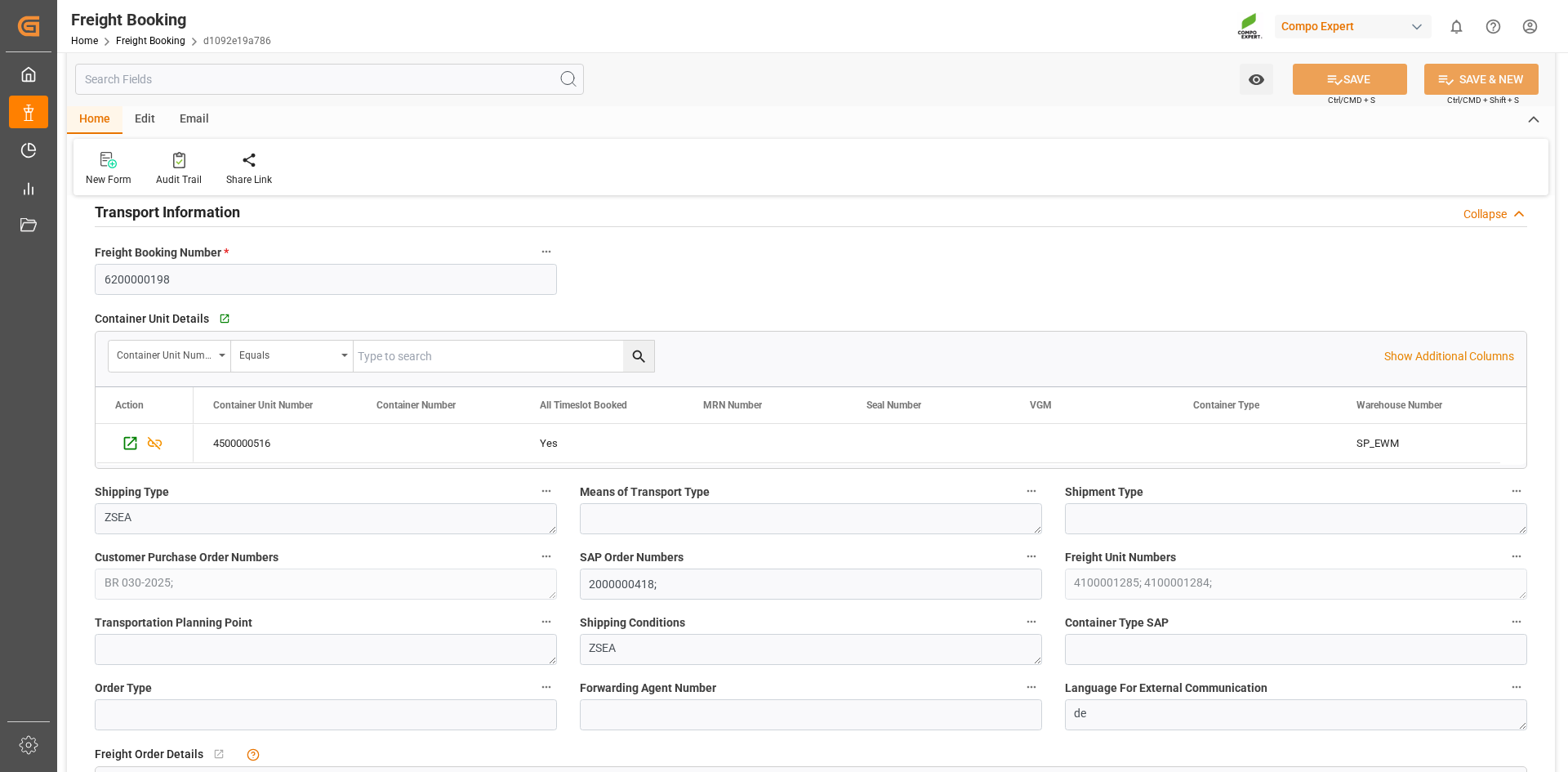 scroll, scrollTop: 163, scrollLeft: 0, axis: vertical 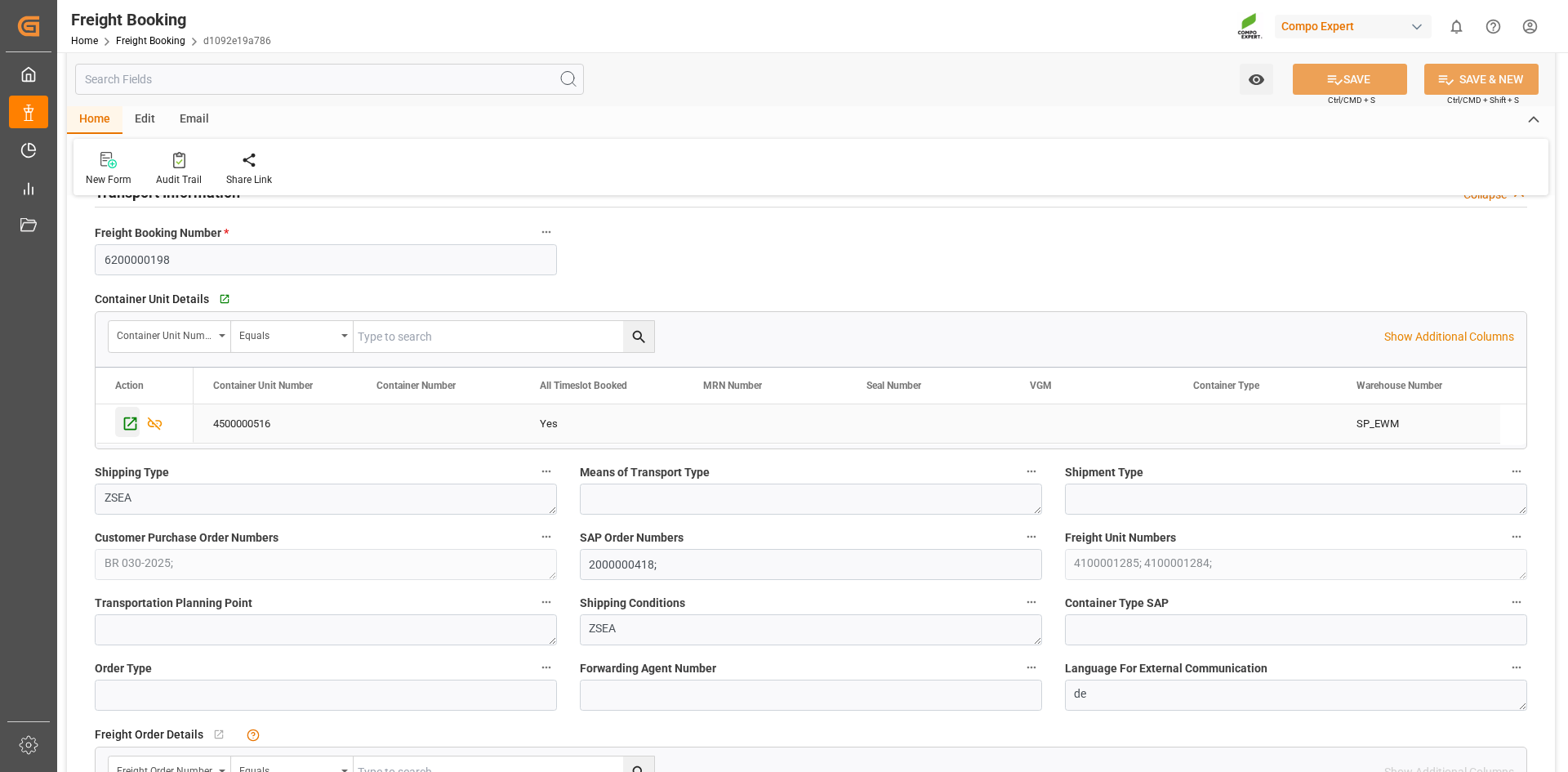 click 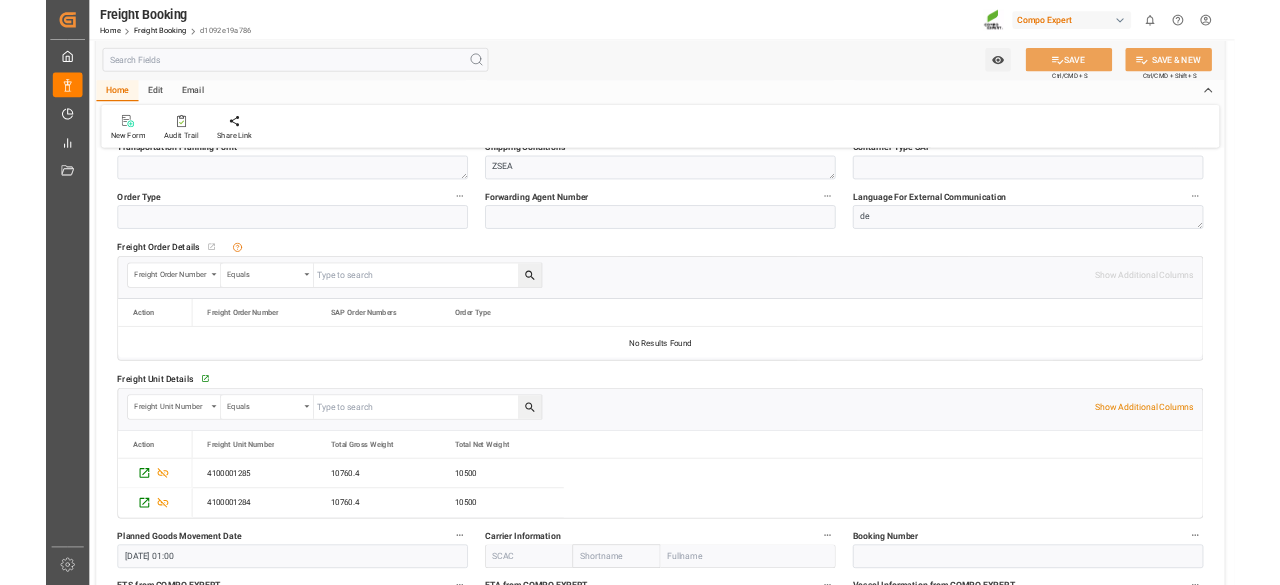 scroll, scrollTop: 900, scrollLeft: 0, axis: vertical 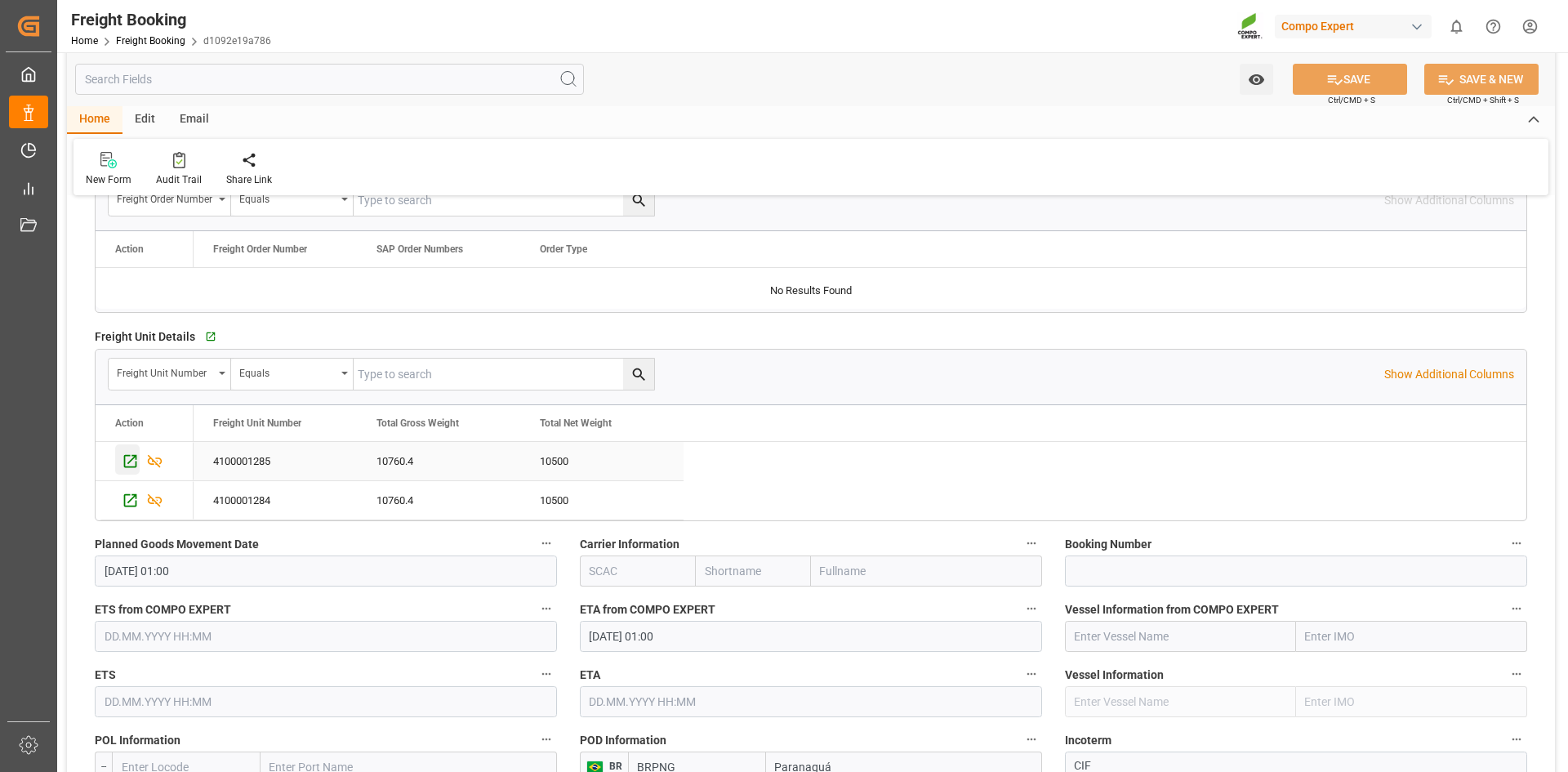 click 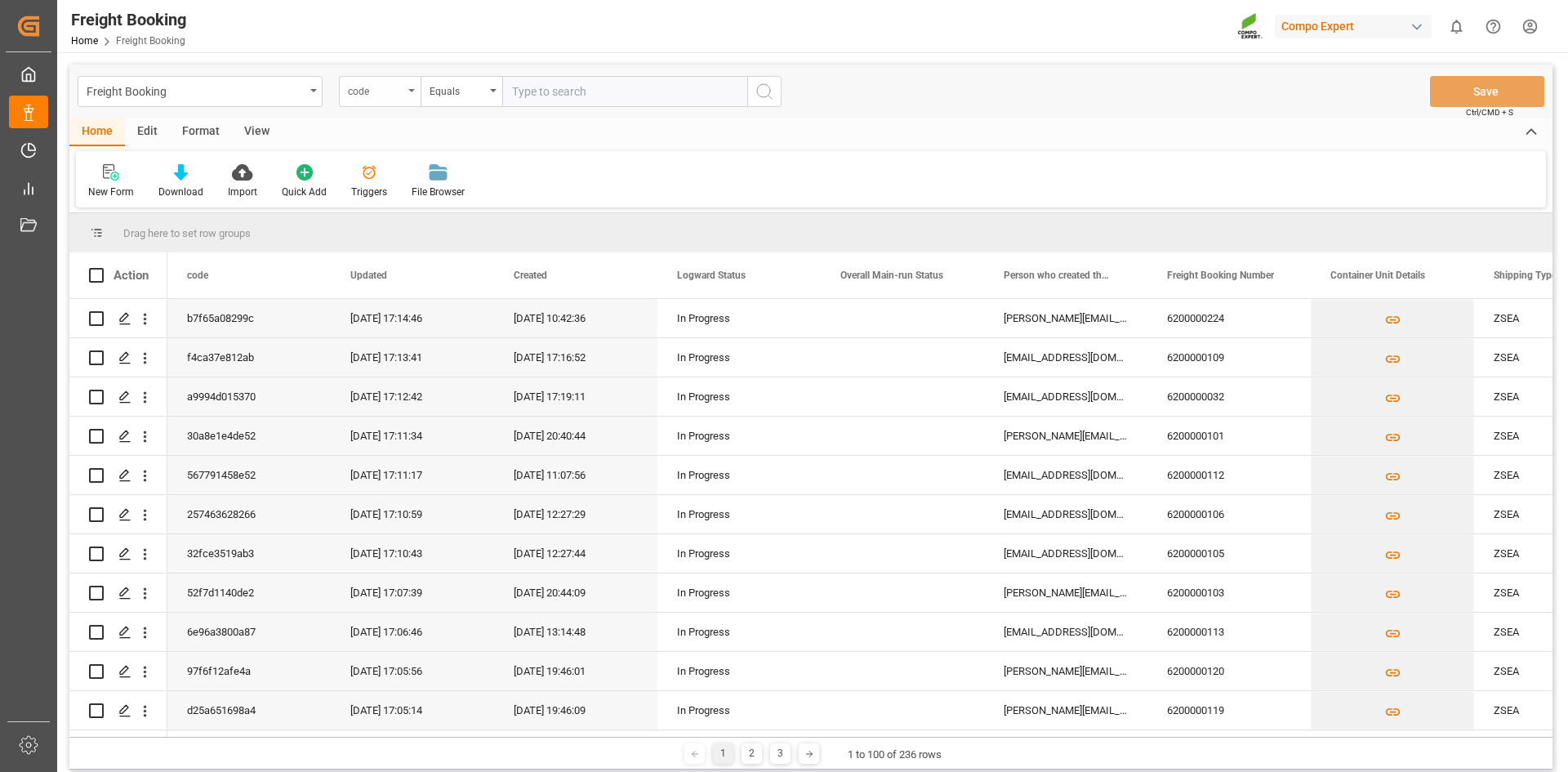 click on "code" at bounding box center [376, 89] 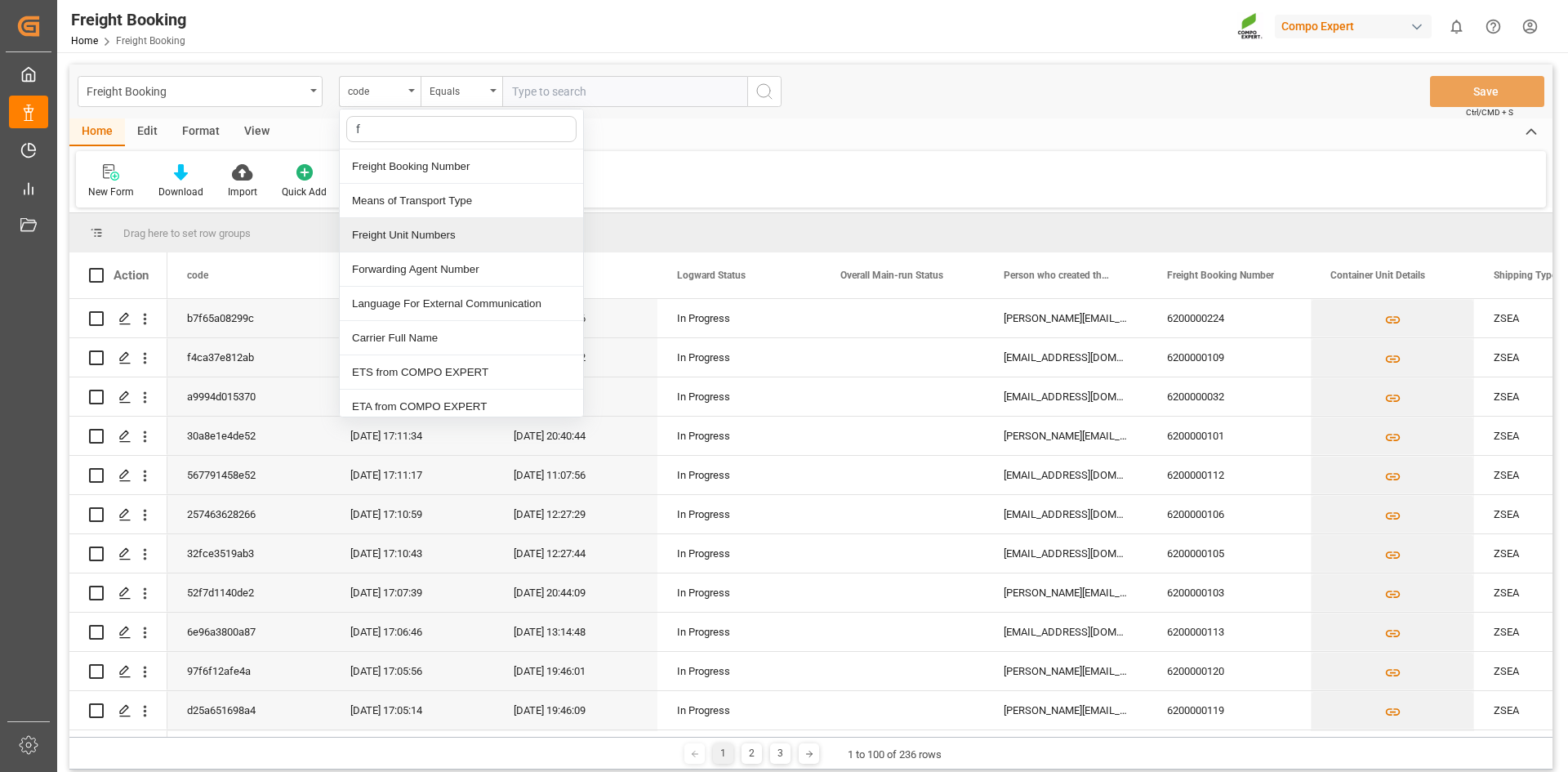type on "fr" 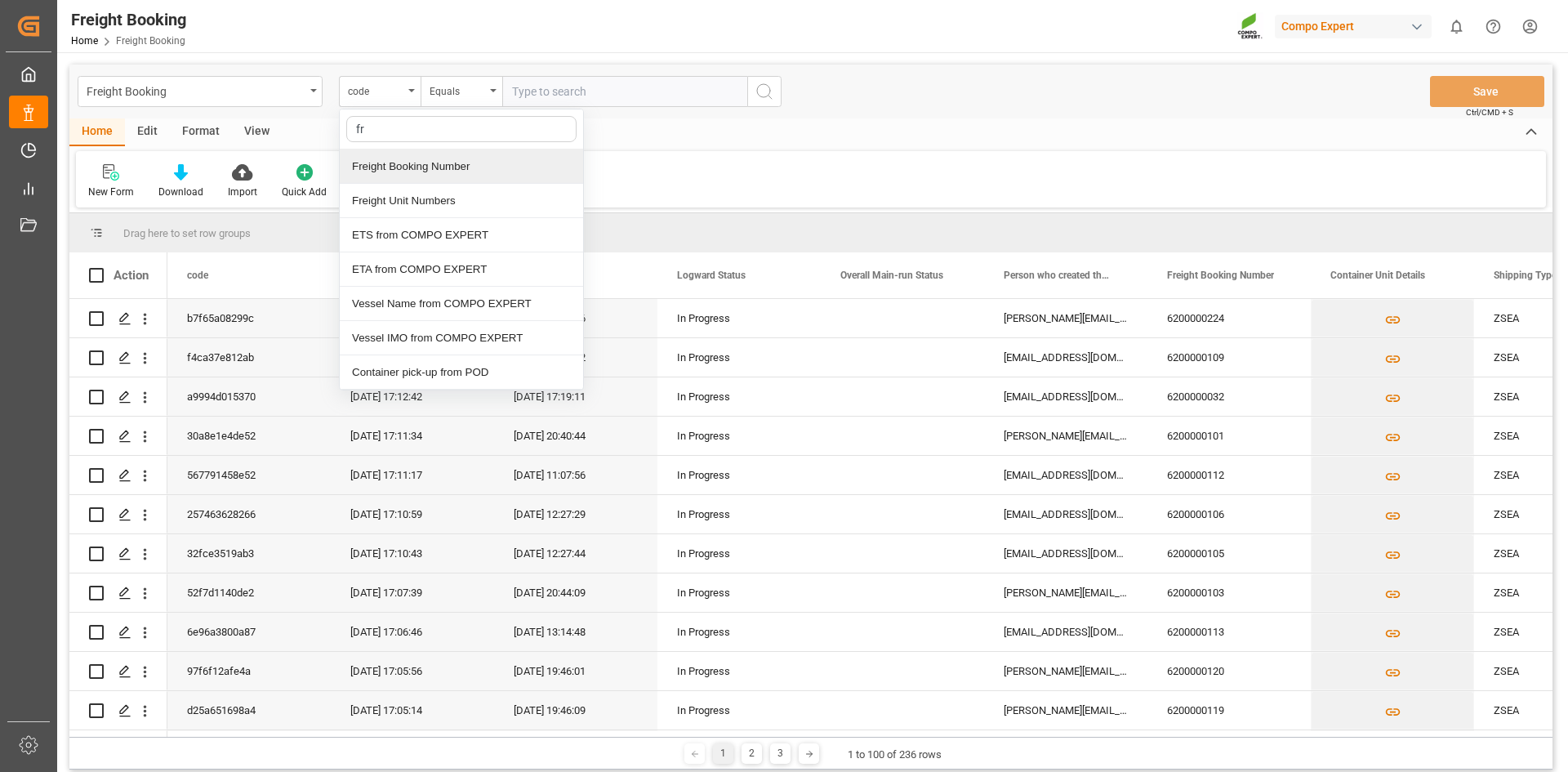 click on "Freight Booking Number" at bounding box center (461, 167) 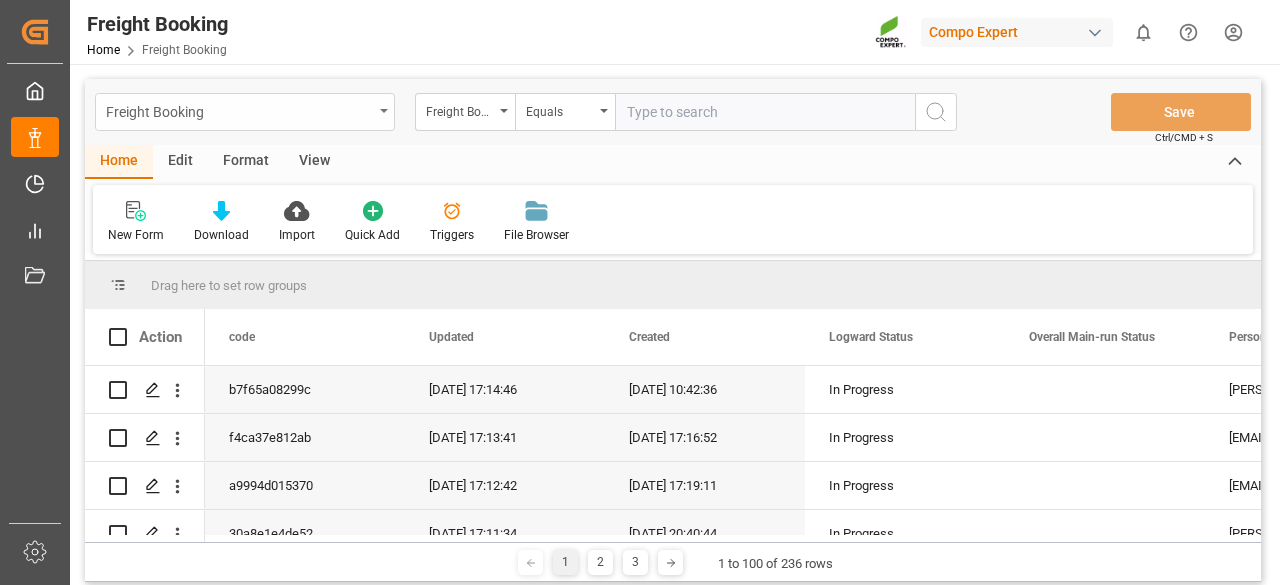 click on "Freight Booking" at bounding box center (245, 112) 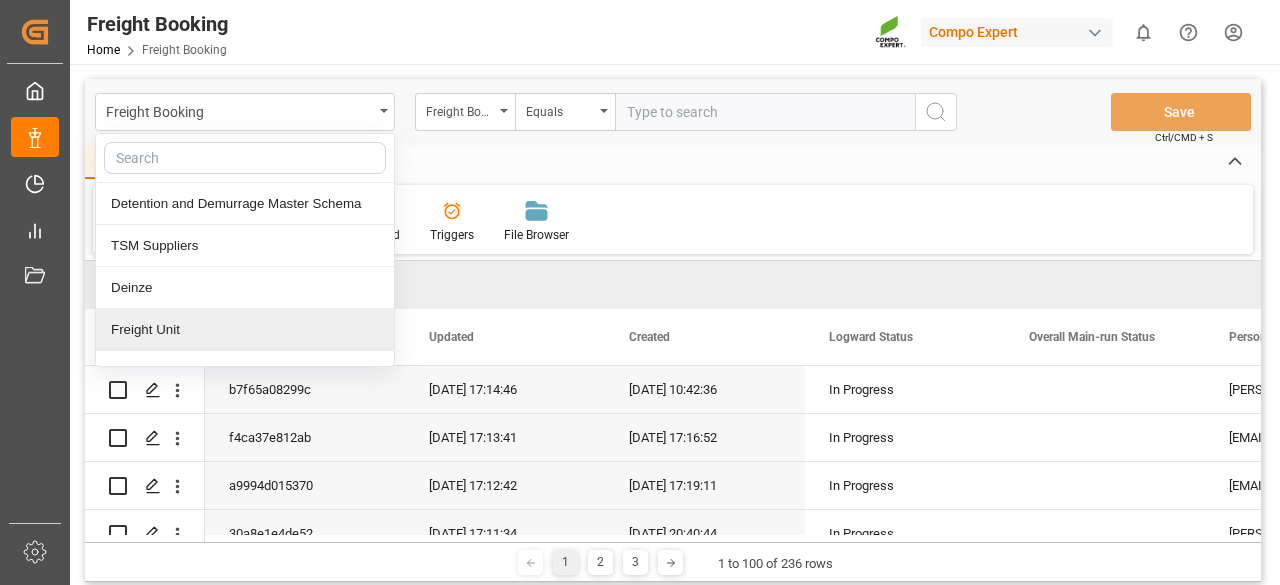 click on "Freight Unit" at bounding box center (245, 330) 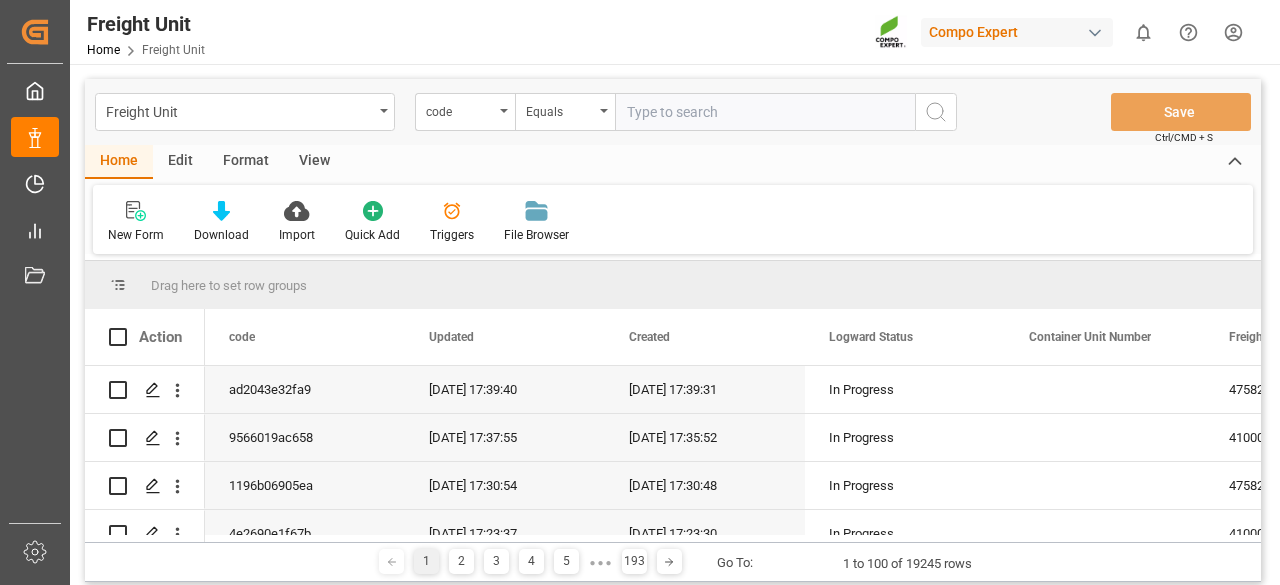 scroll, scrollTop: 0, scrollLeft: 49, axis: horizontal 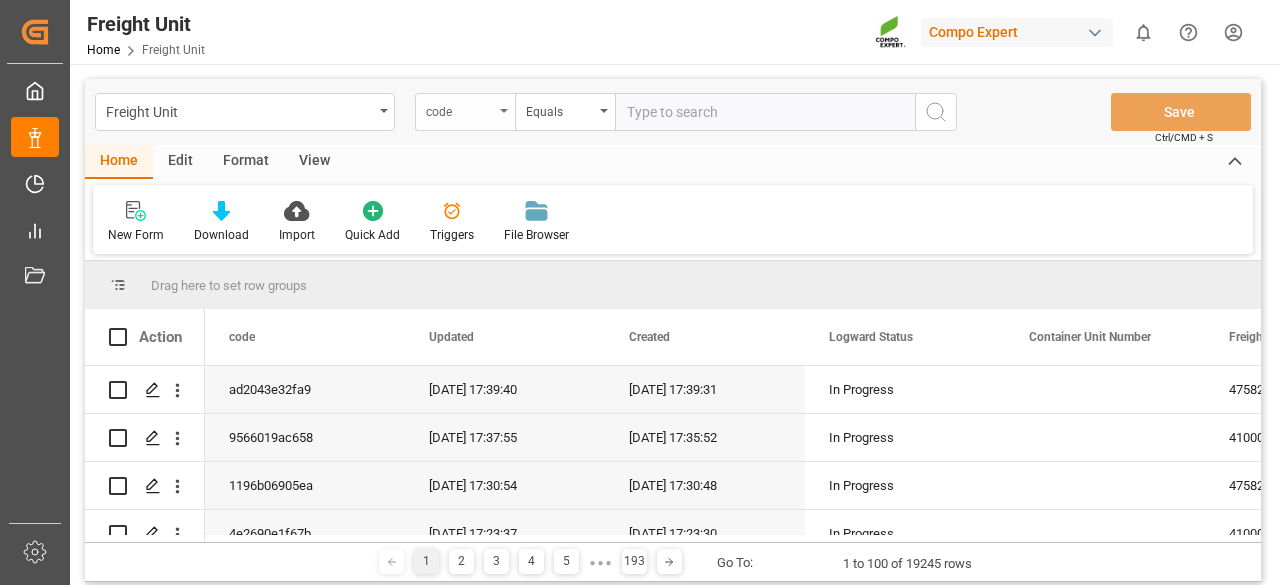 click on "code" at bounding box center [465, 112] 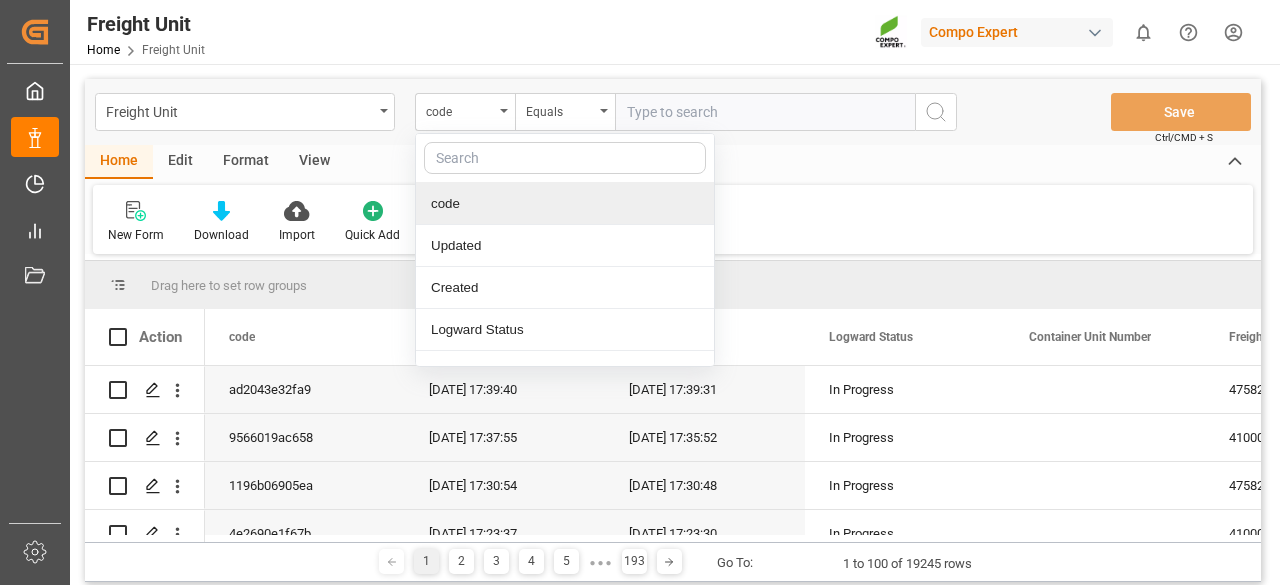 type on "s" 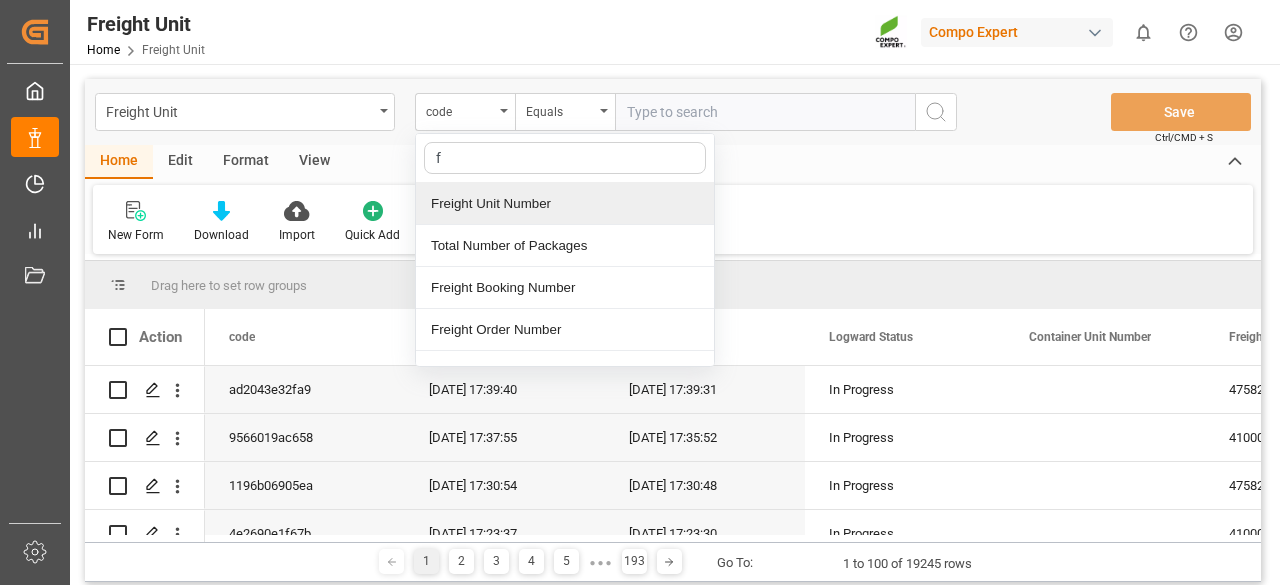 type on "fr" 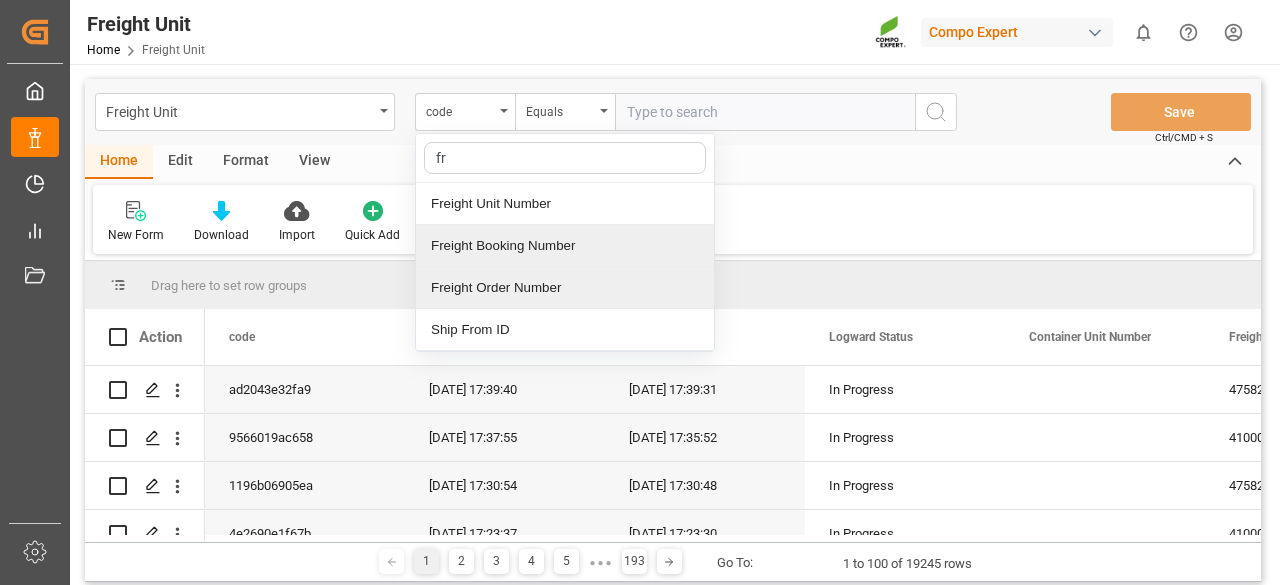 click on "Freight Order Number" at bounding box center (565, 288) 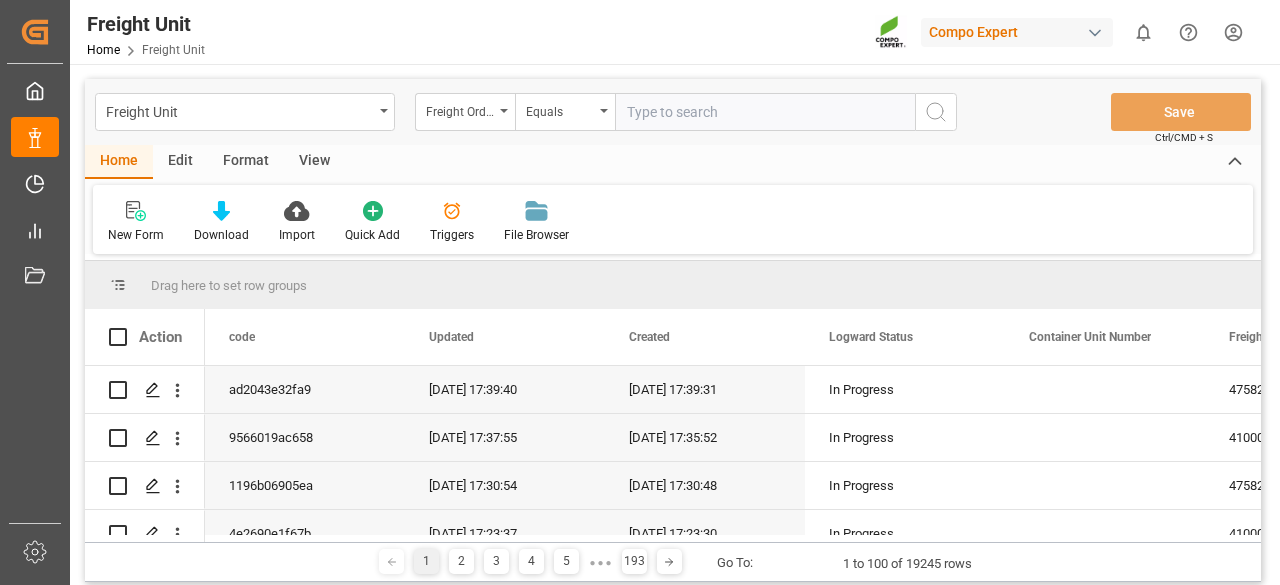 click at bounding box center (765, 112) 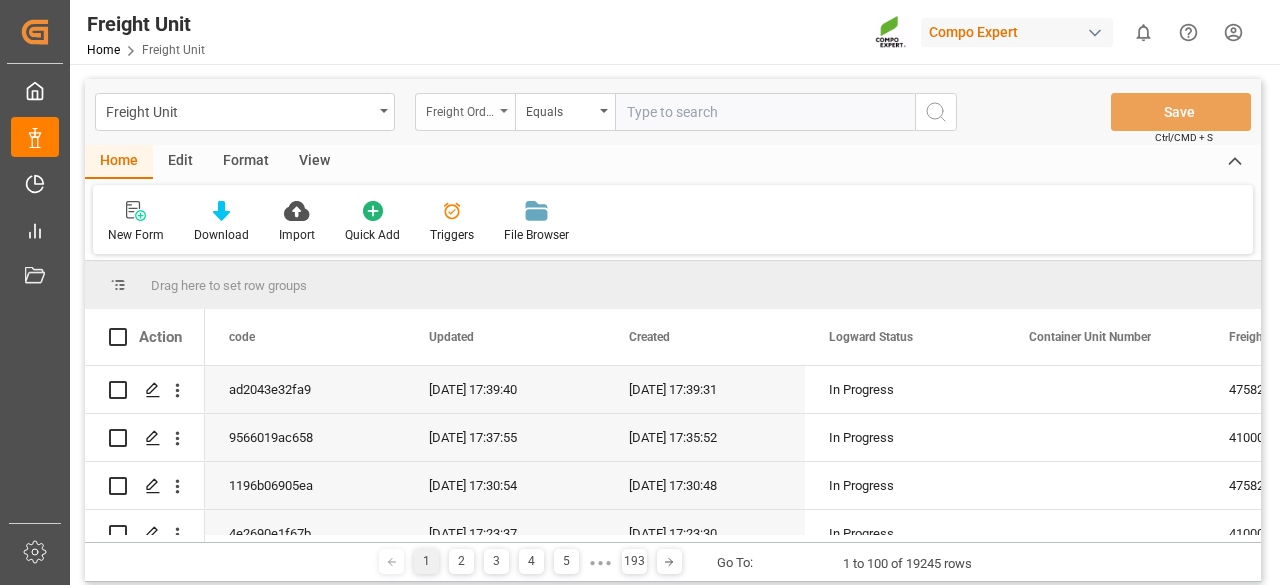 click on "Freight Order Number" at bounding box center (465, 112) 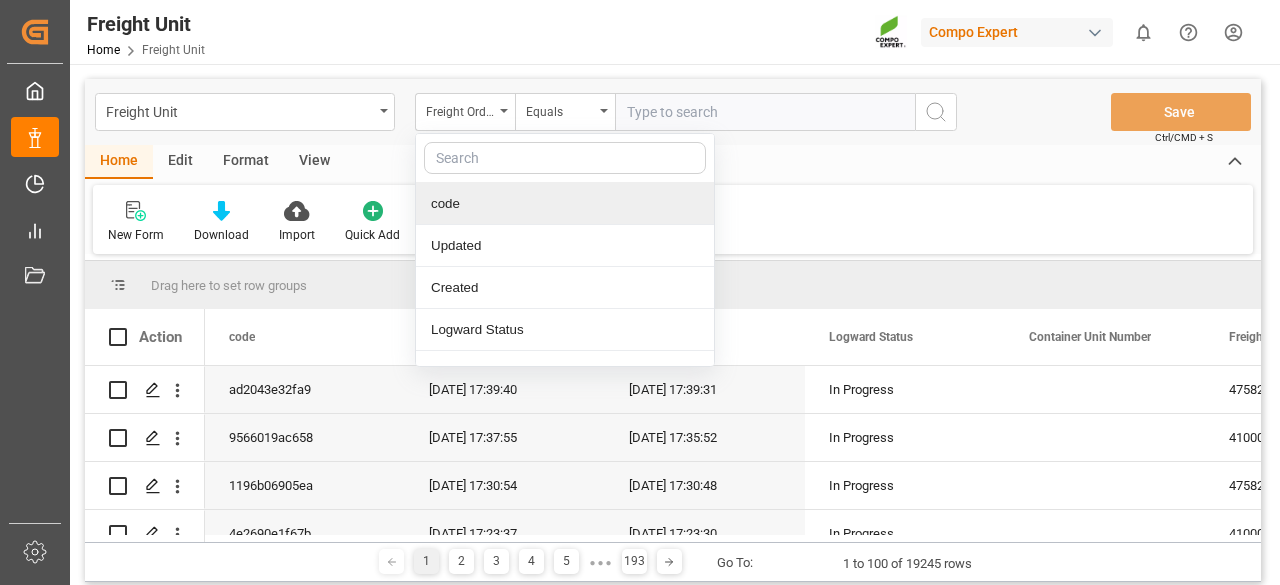 click at bounding box center (765, 112) 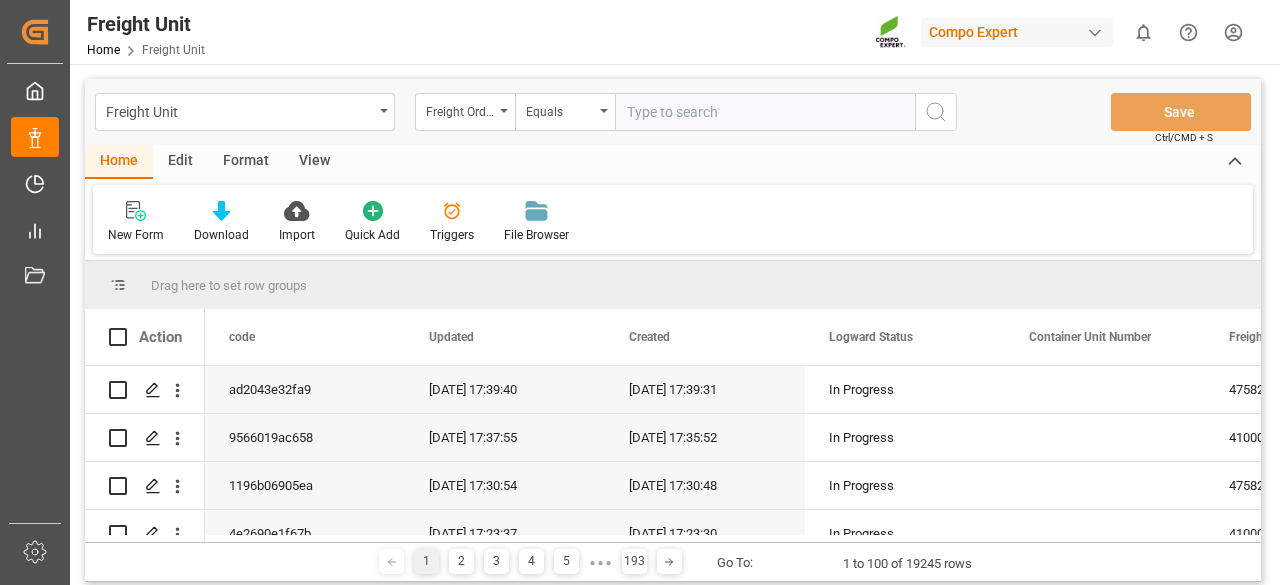 paste on "14045672" 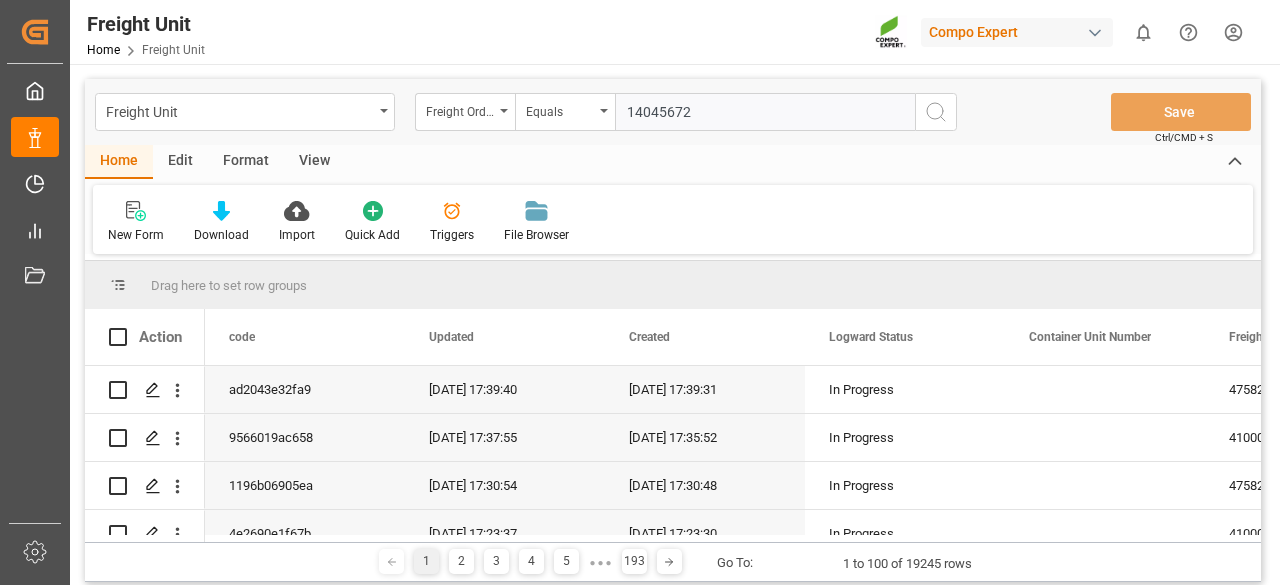 type on "14045672" 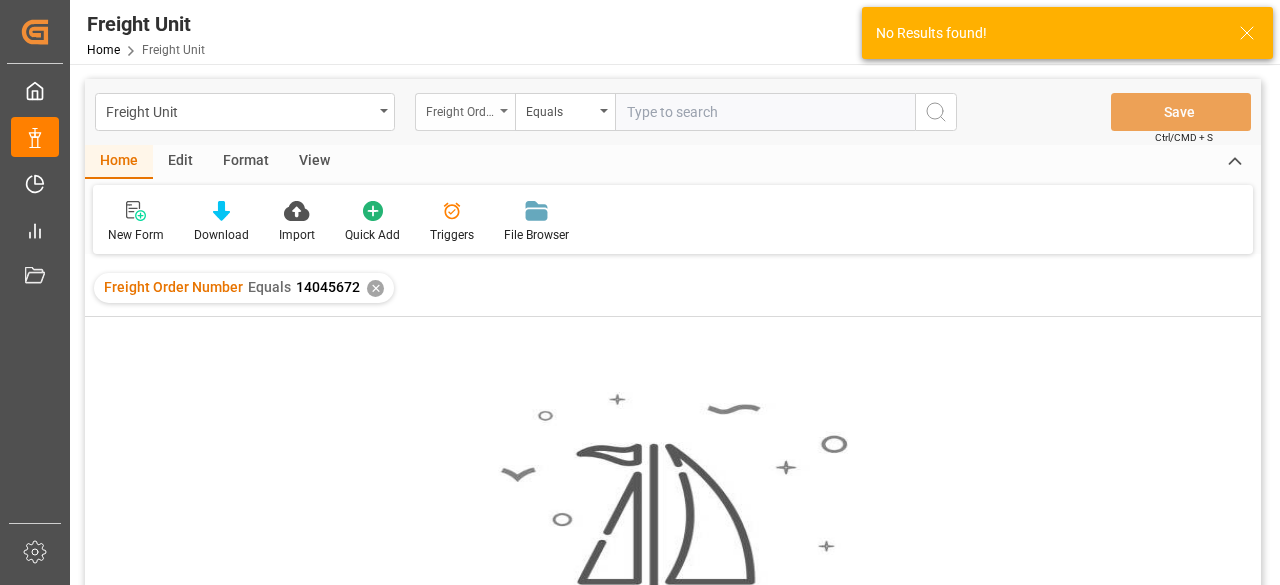 click at bounding box center [504, 111] 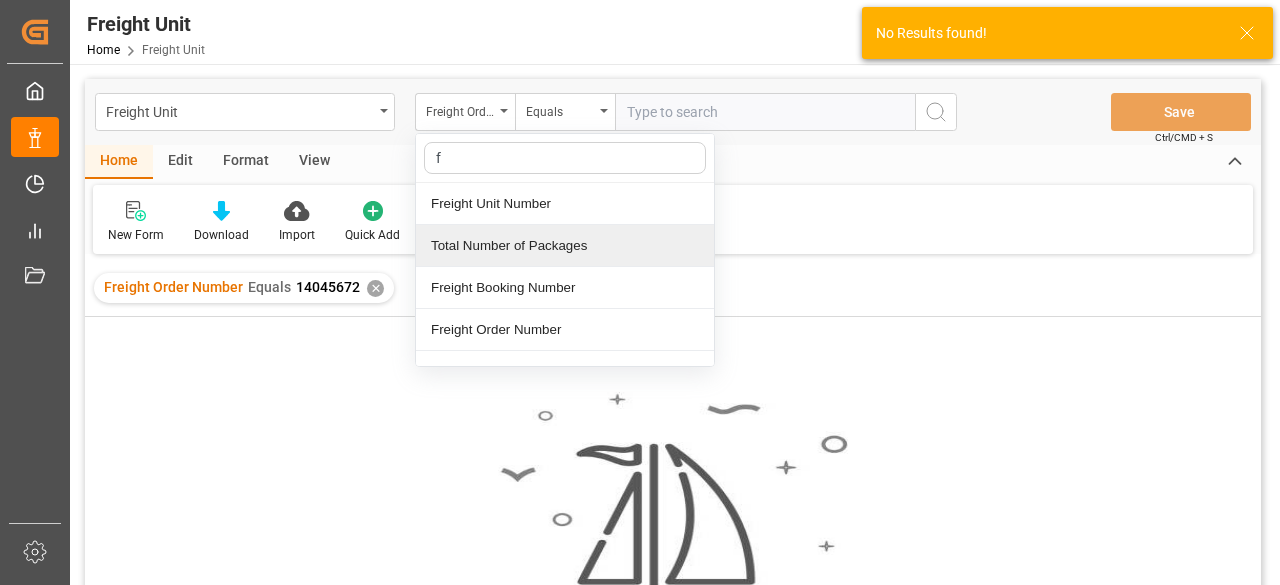 type on "fr" 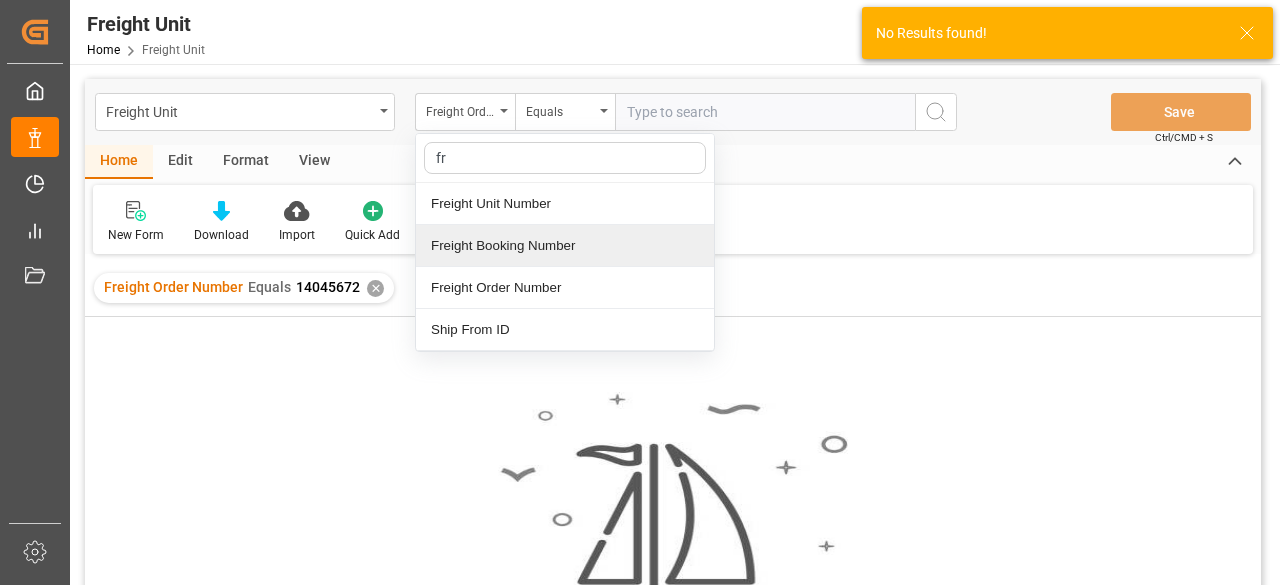 click on "Freight Booking Number" at bounding box center [565, 246] 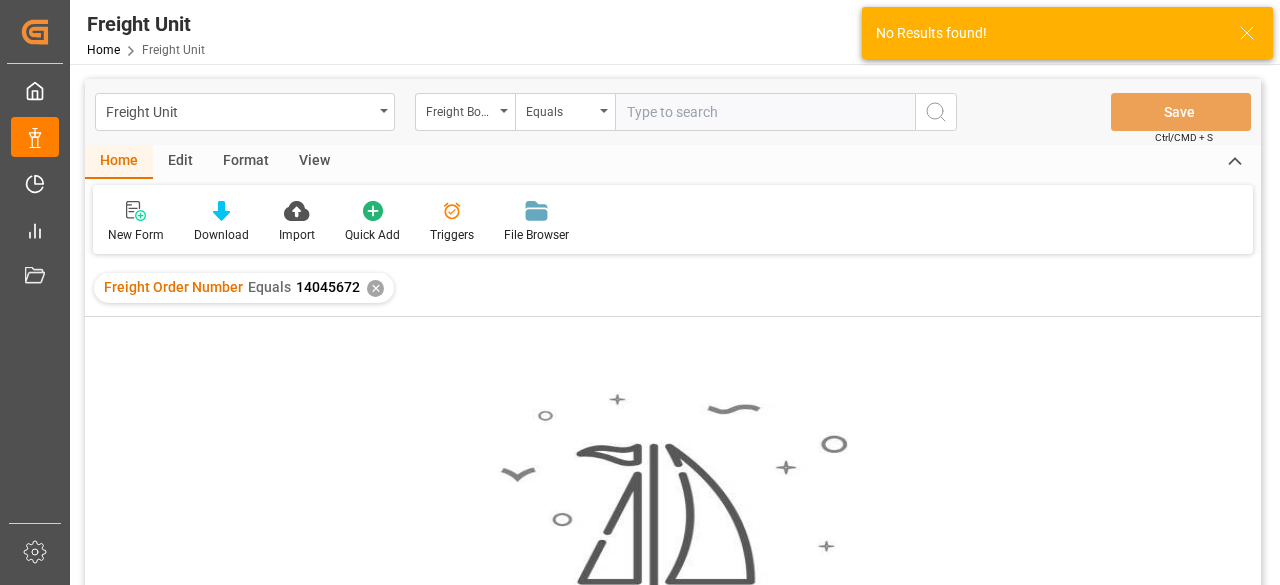 click at bounding box center [765, 112] 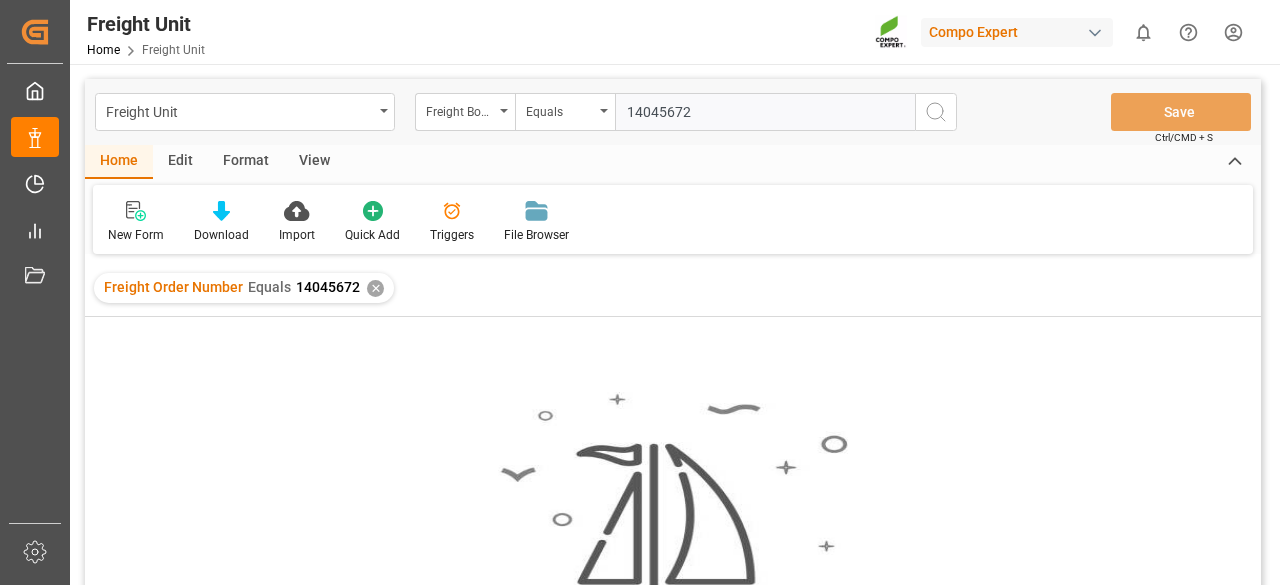 type on "14045672" 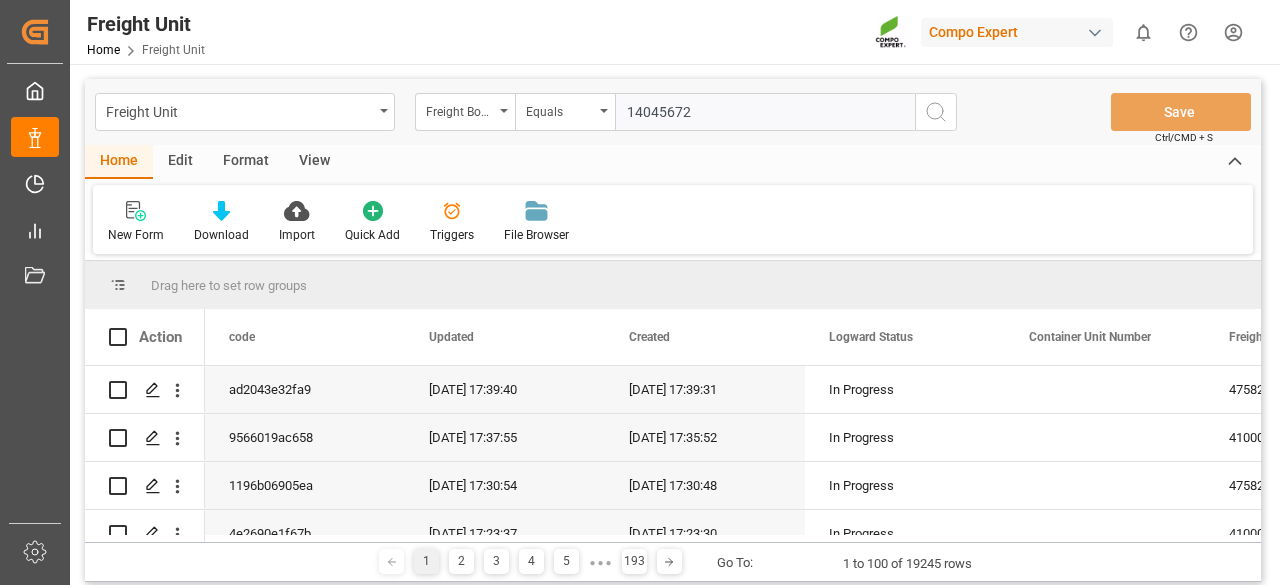click on "14045672" at bounding box center [765, 112] 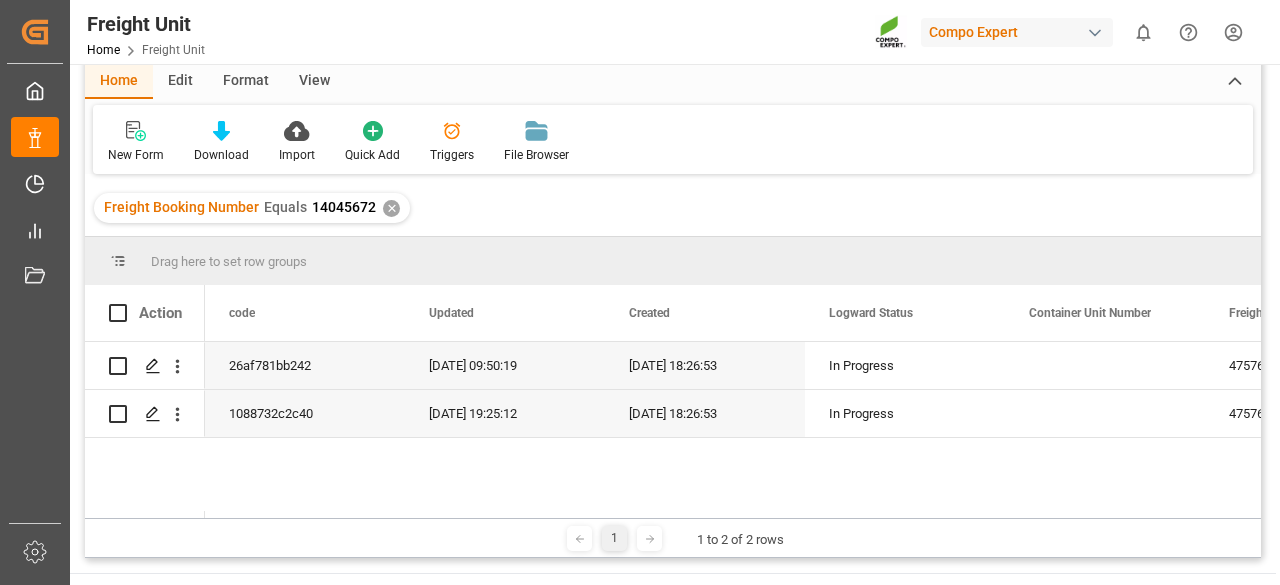 scroll, scrollTop: 200, scrollLeft: 0, axis: vertical 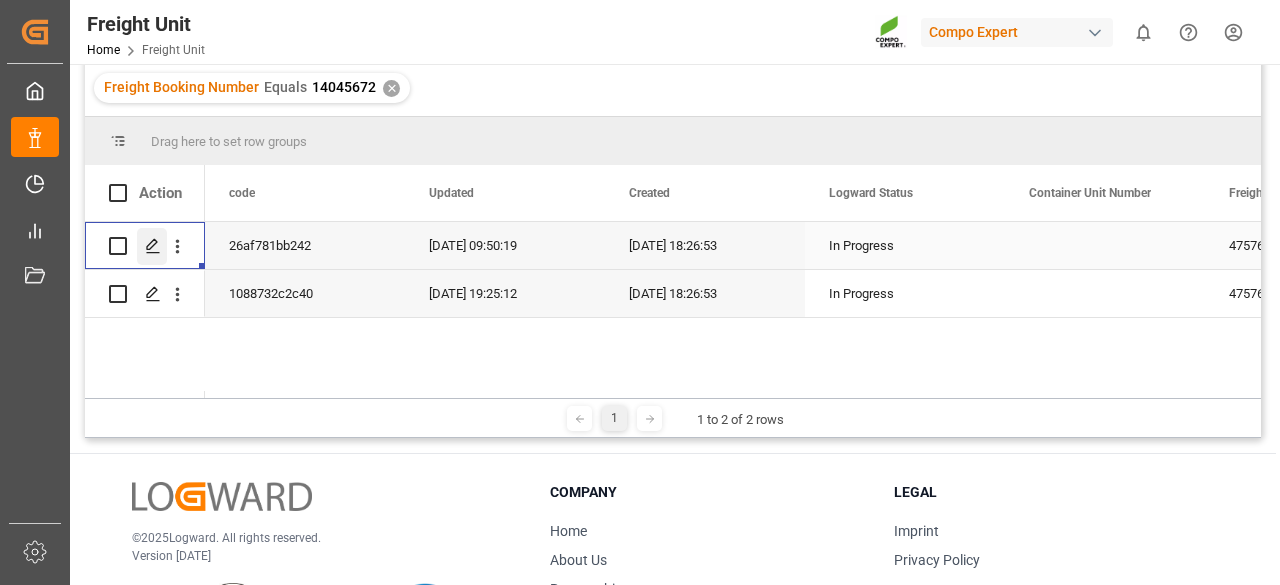 click 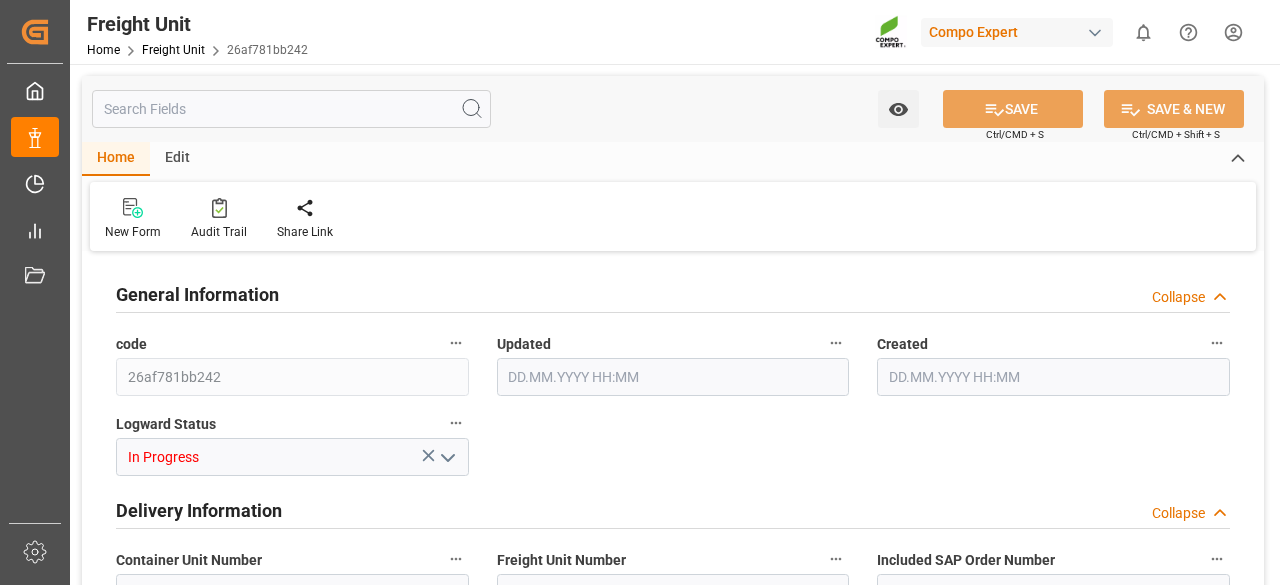 type on "21697.2" 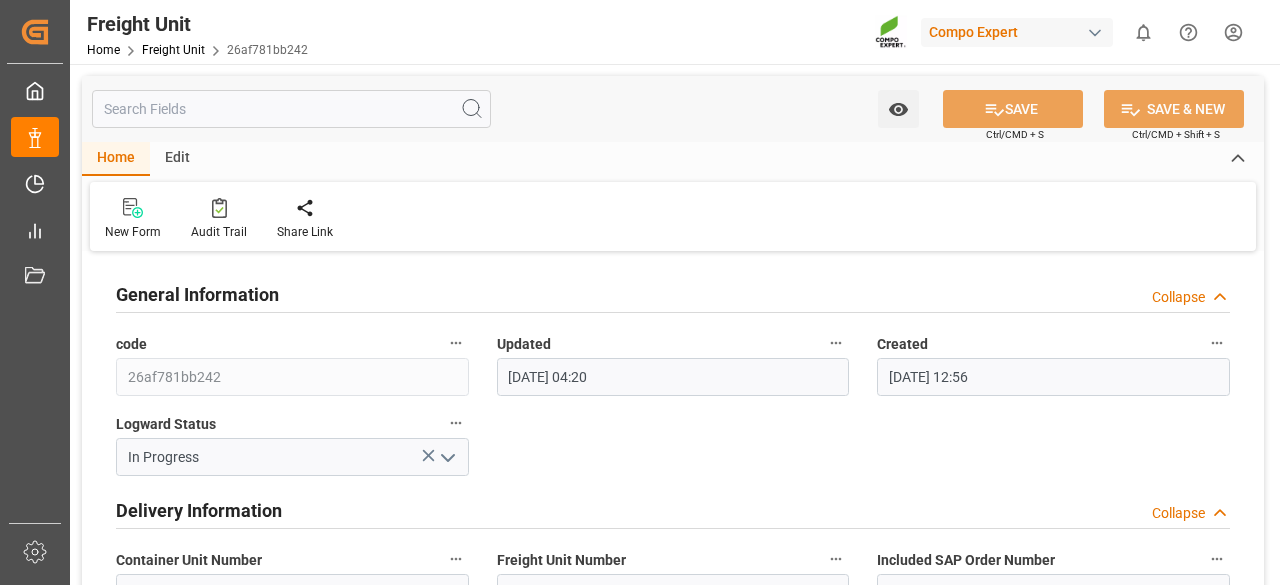 type on "13.06.2025 04:20" 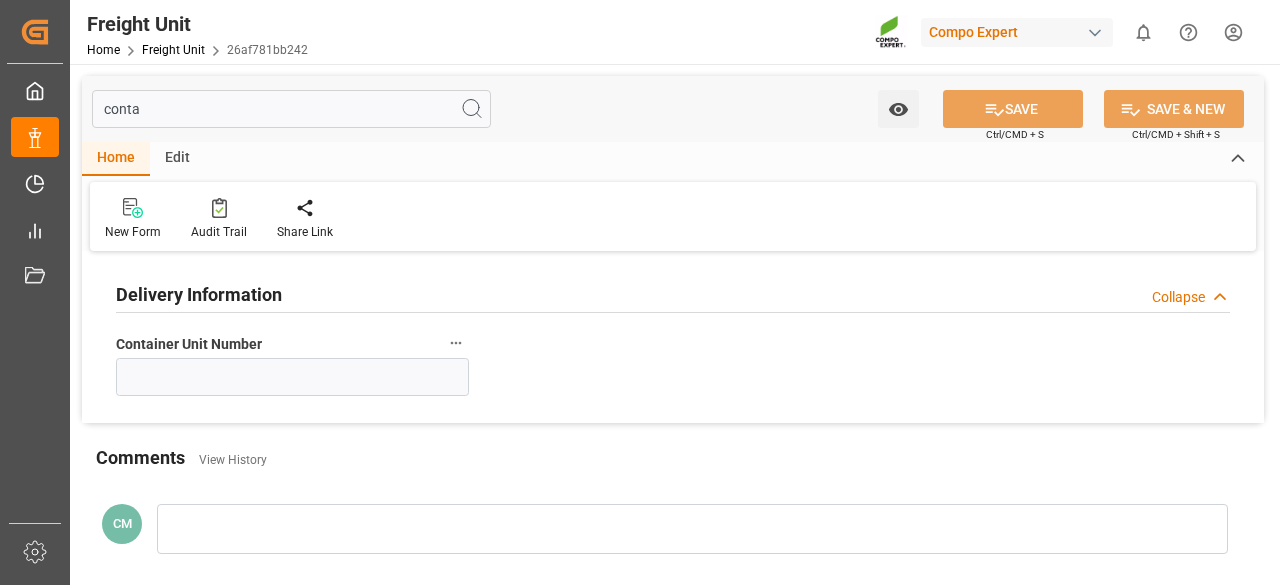 type on "conta" 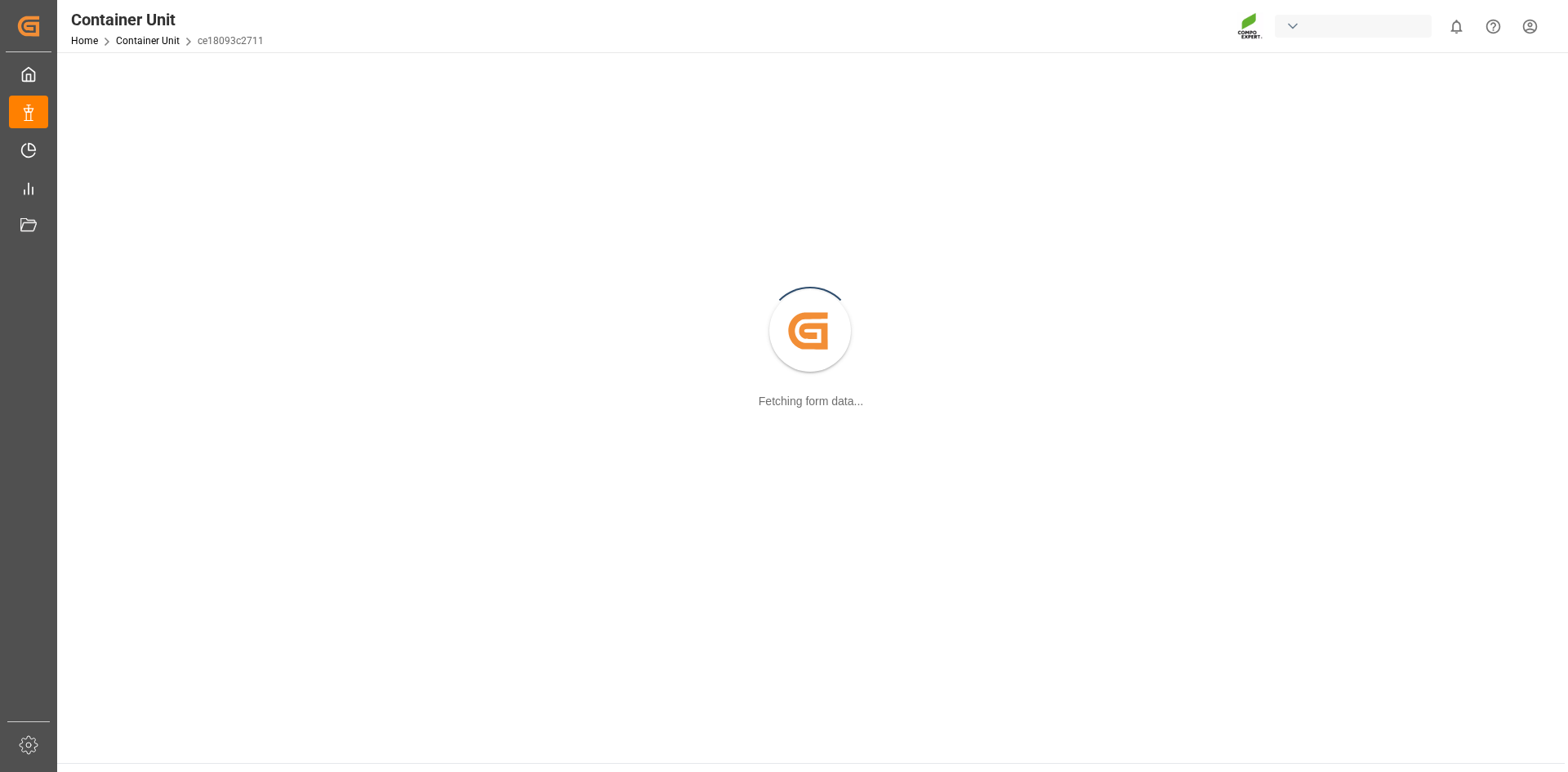 scroll, scrollTop: 0, scrollLeft: 0, axis: both 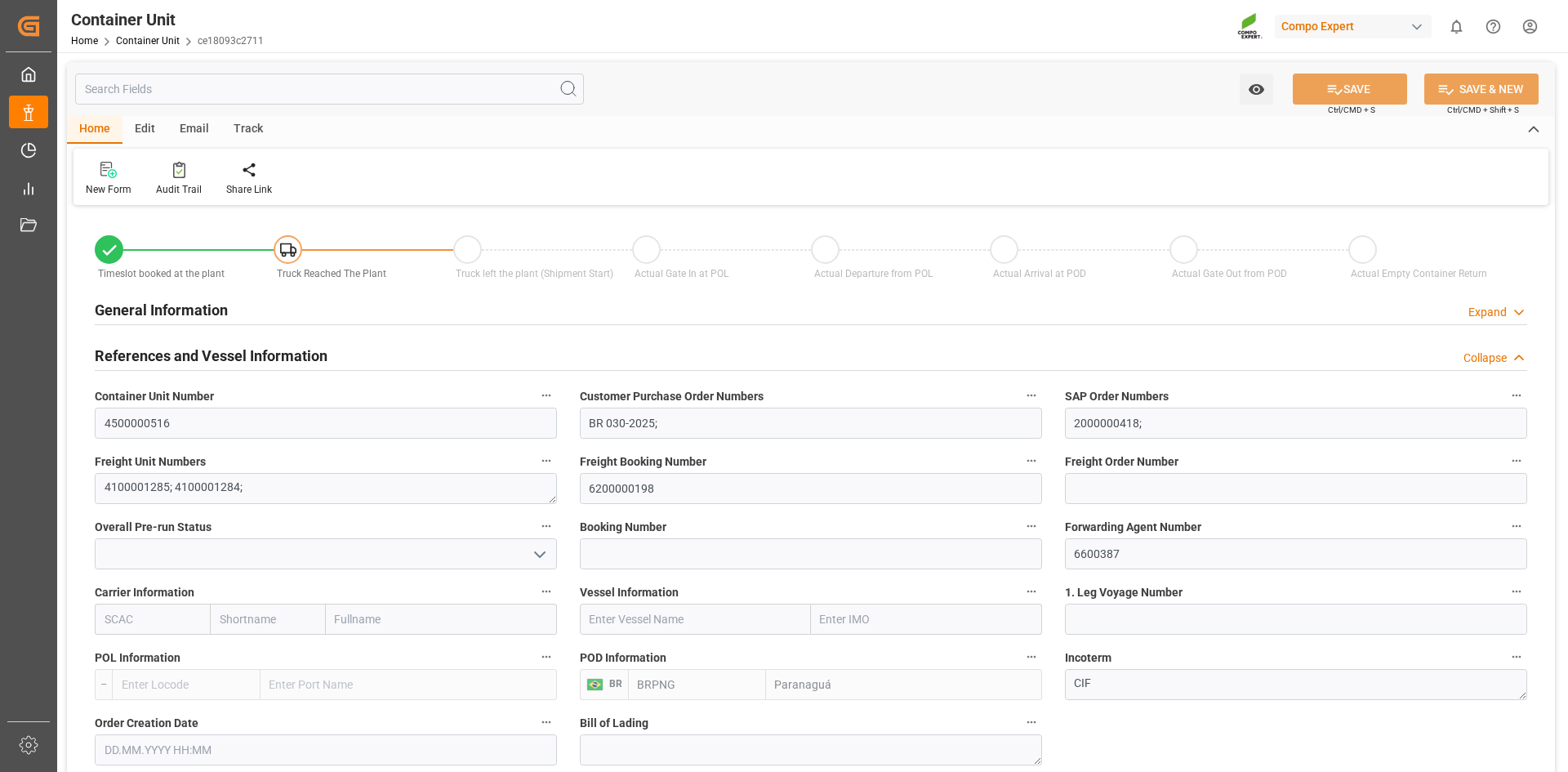 type on "BRPNG" 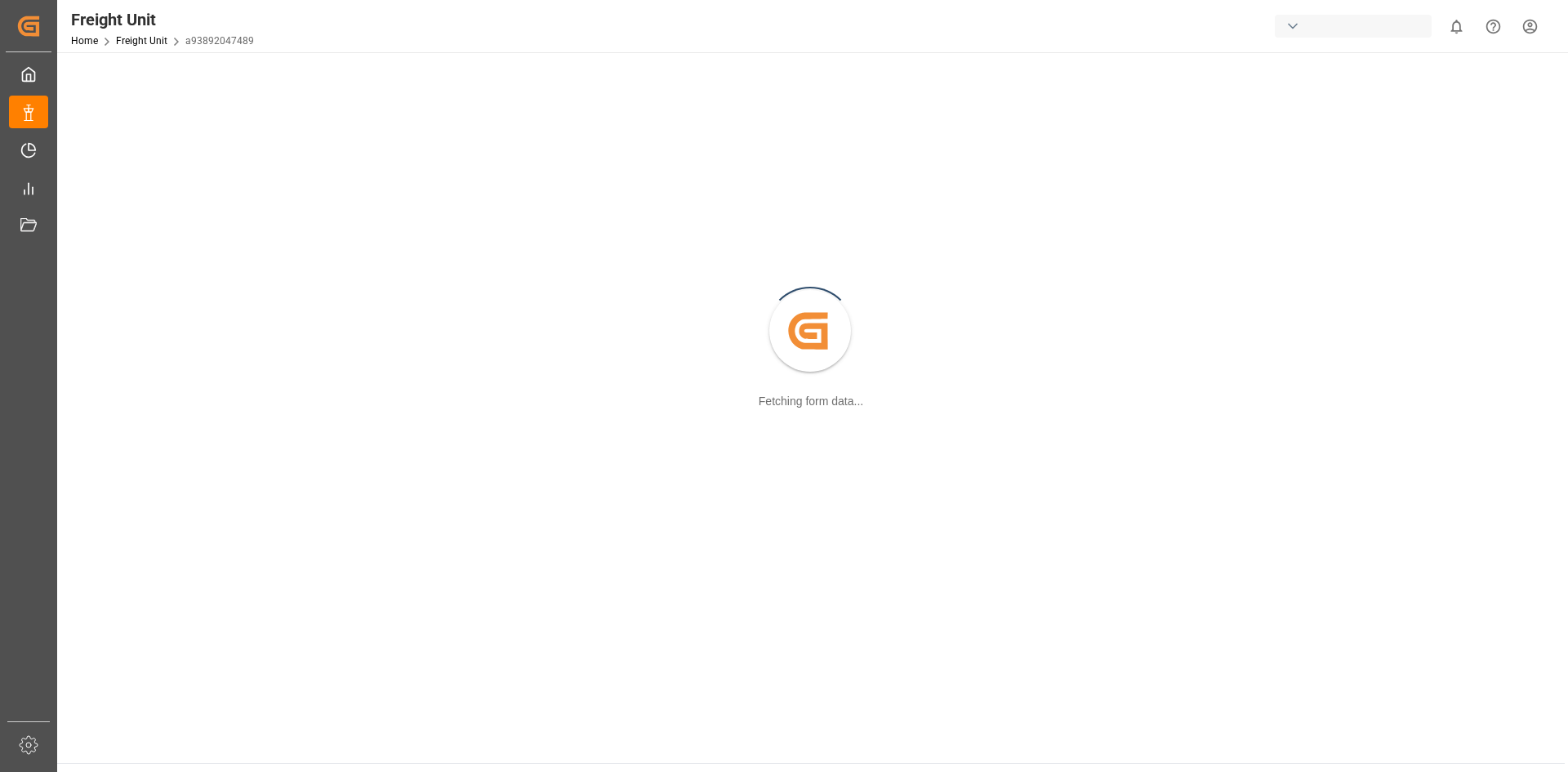 scroll, scrollTop: 0, scrollLeft: 0, axis: both 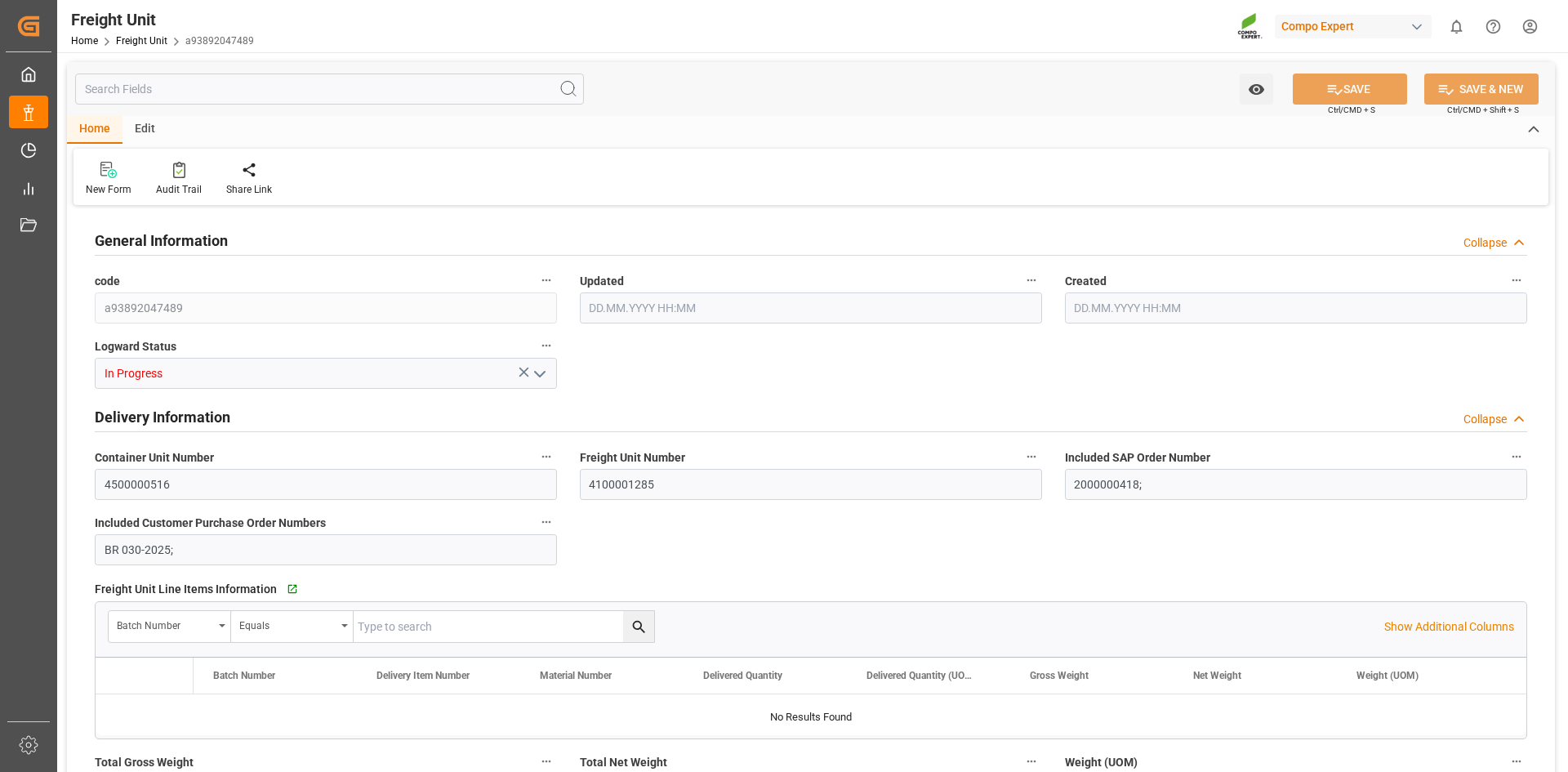 type on "10760.4" 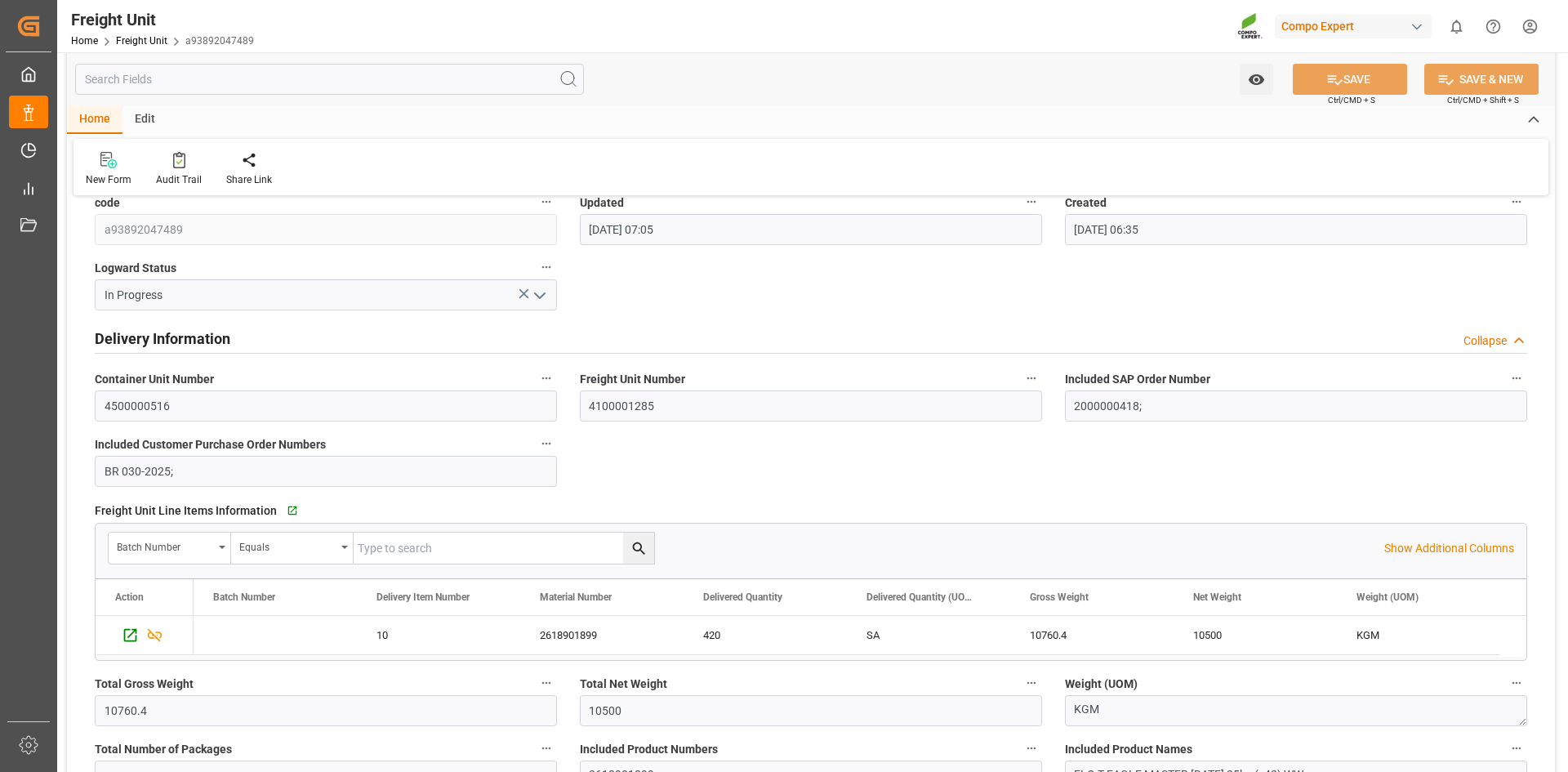 scroll, scrollTop: 0, scrollLeft: 0, axis: both 